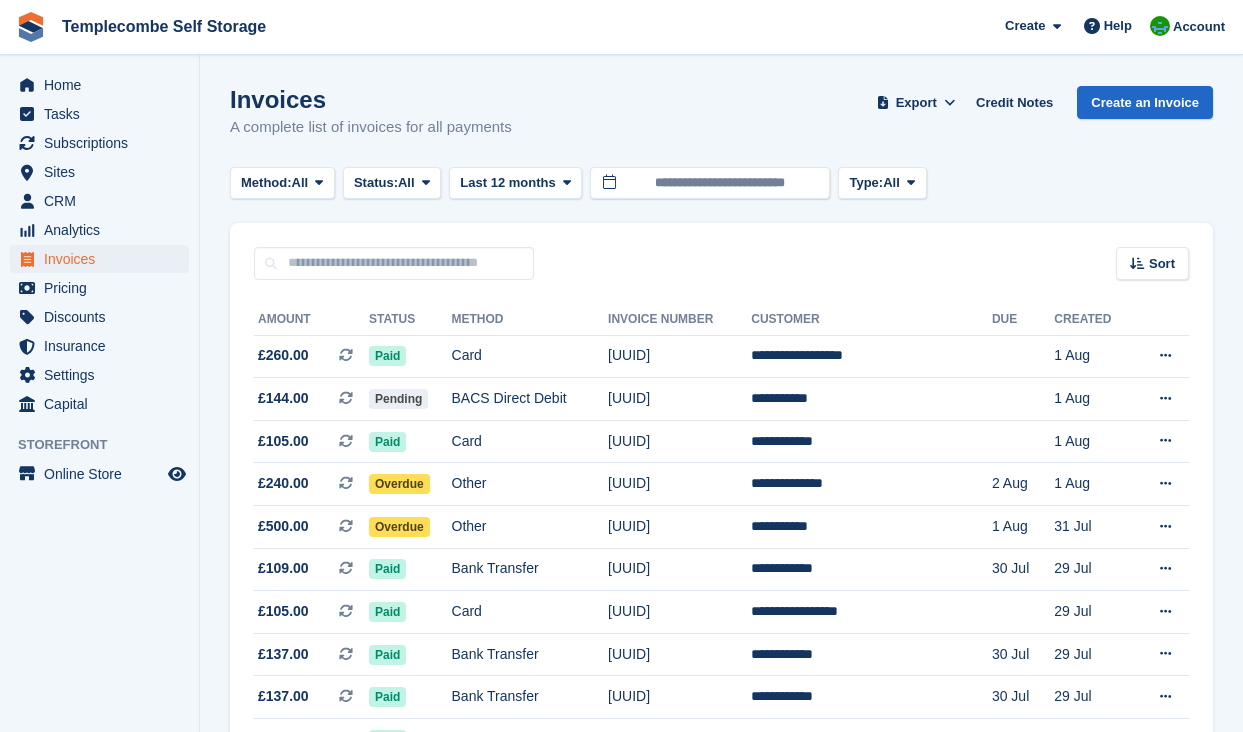 scroll, scrollTop: 0, scrollLeft: 0, axis: both 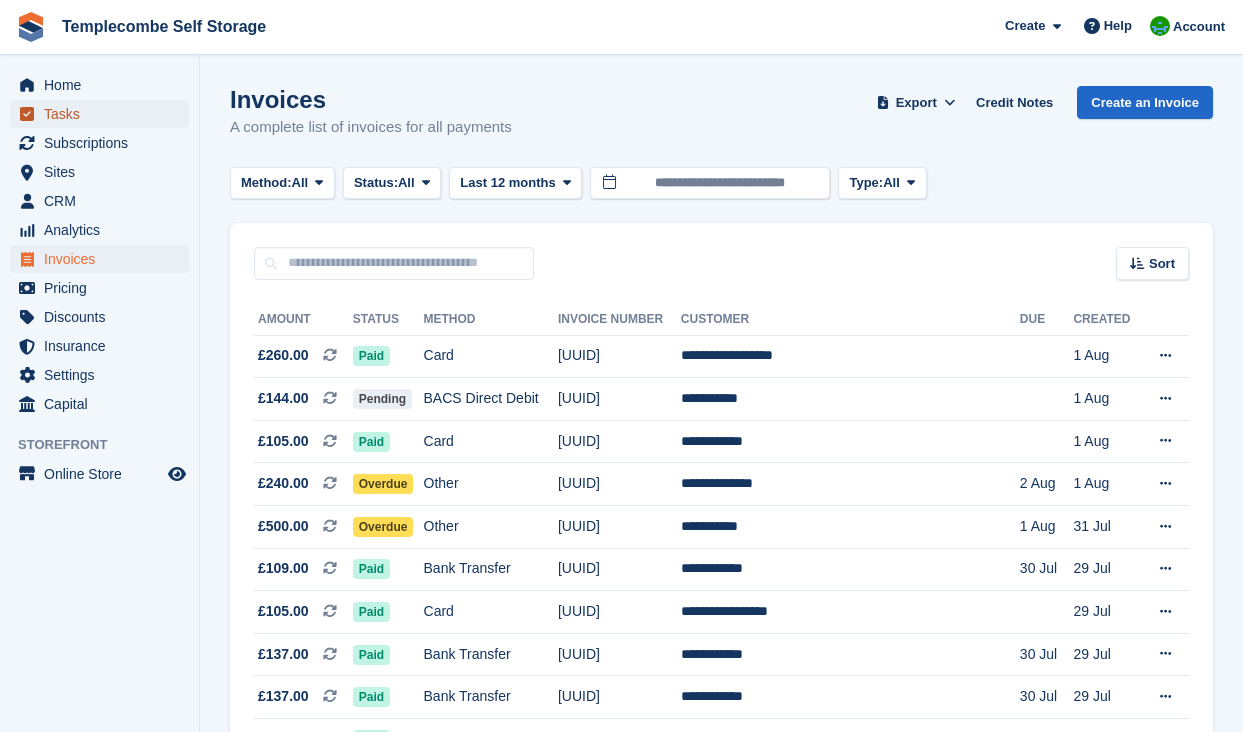 click on "Tasks" at bounding box center [104, 114] 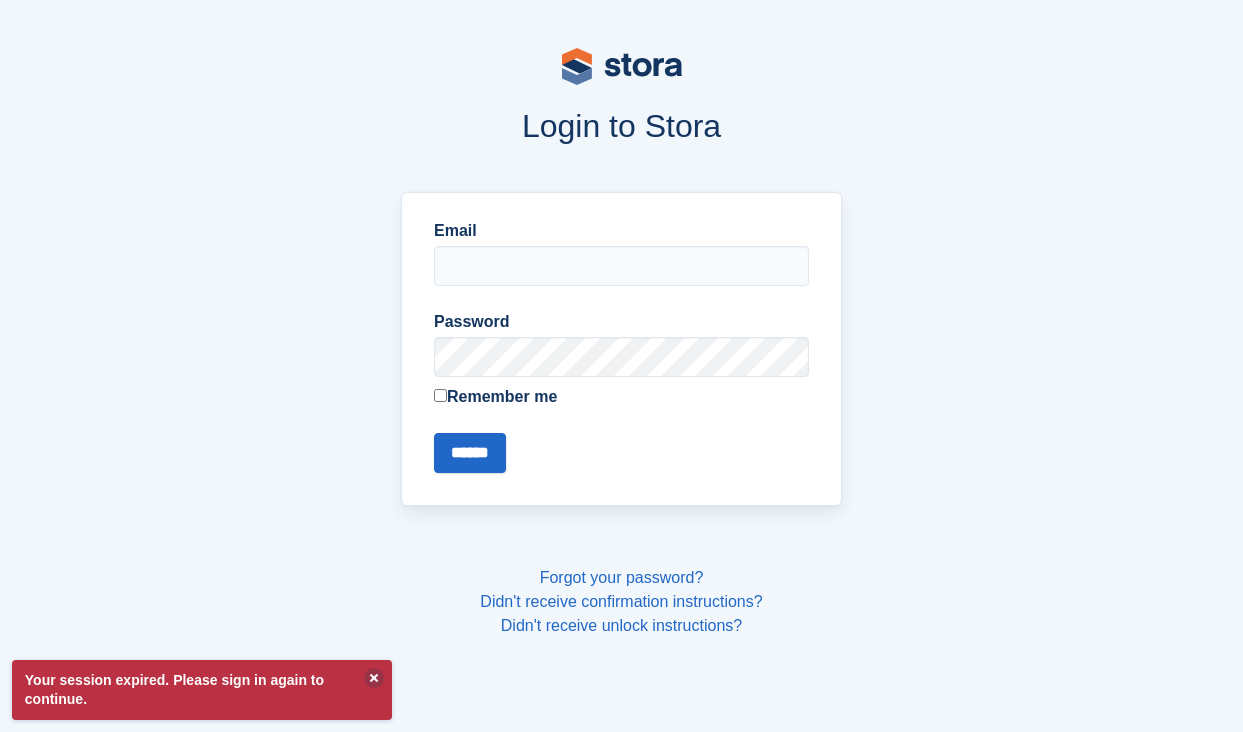 type on "**********" 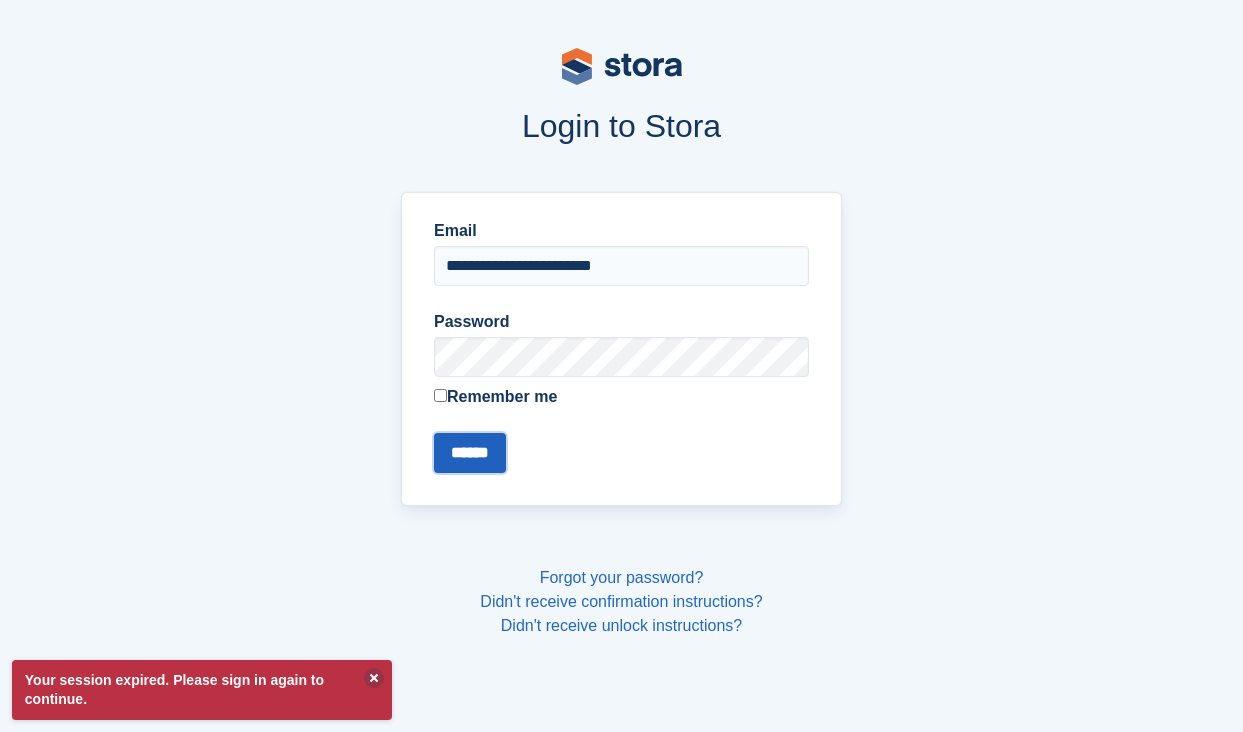click on "******" at bounding box center [470, 453] 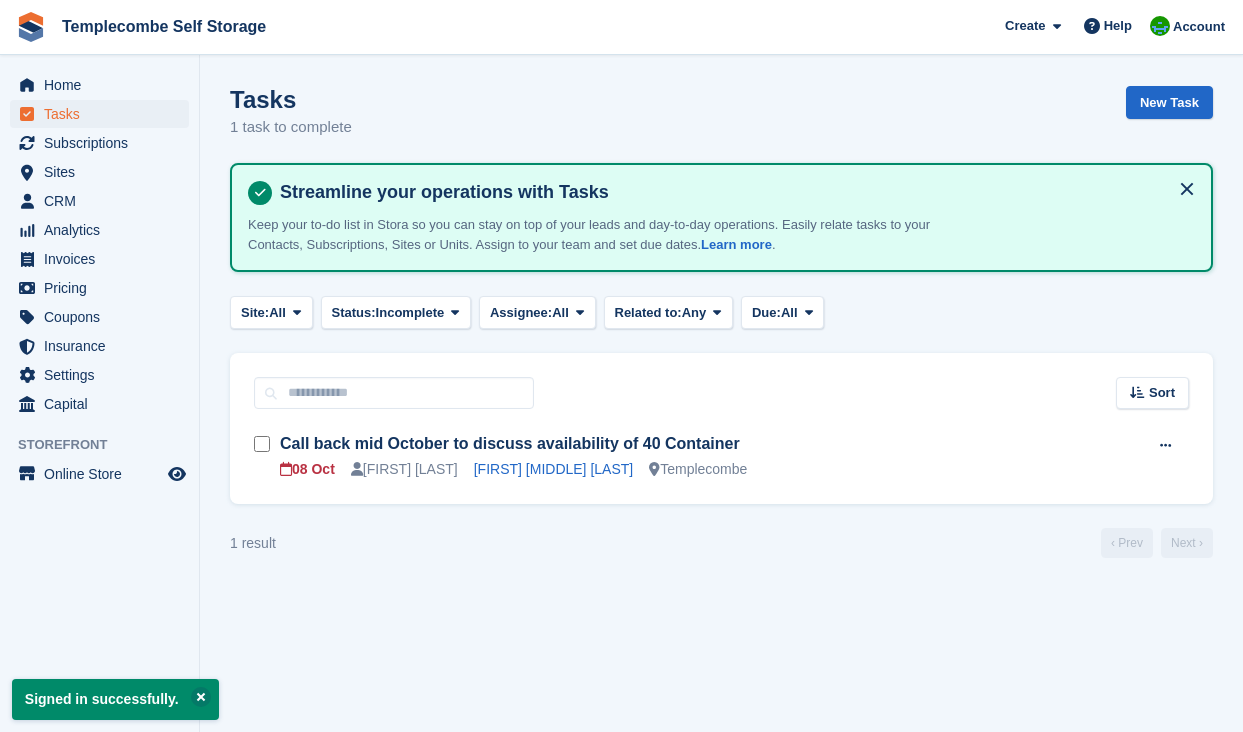 scroll, scrollTop: 0, scrollLeft: 0, axis: both 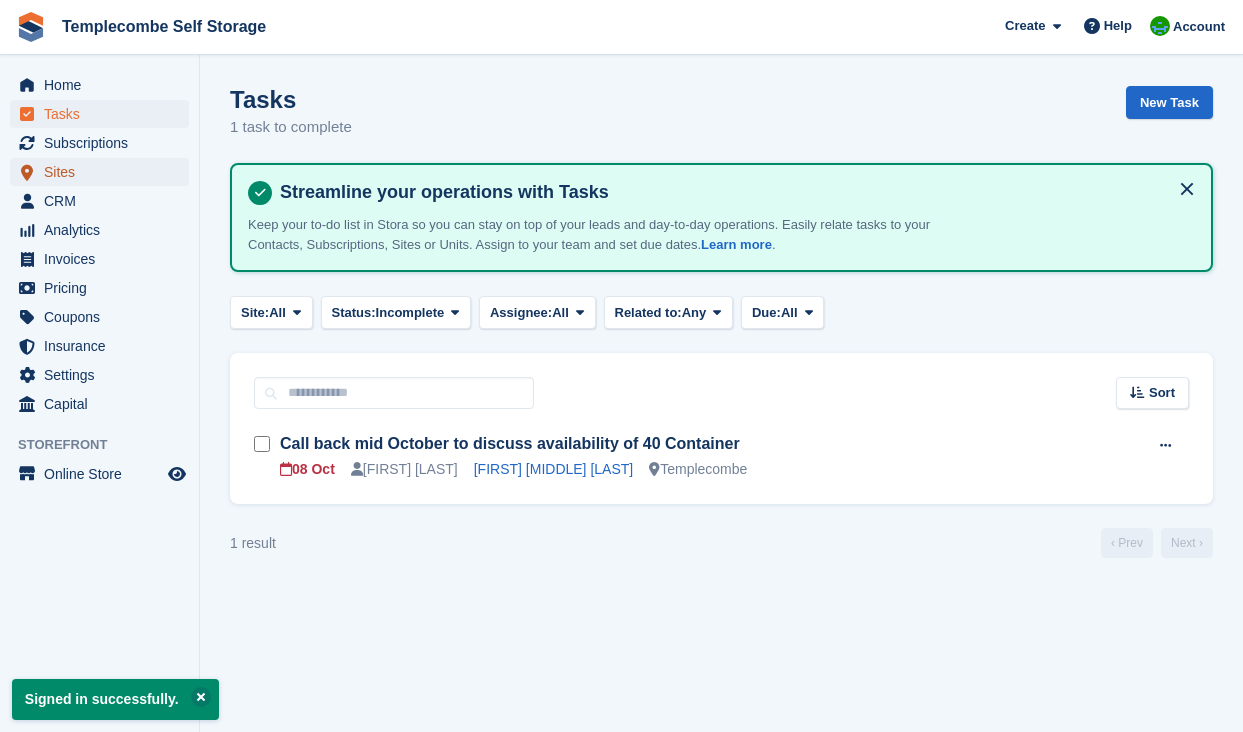 click on "Sites" at bounding box center (104, 172) 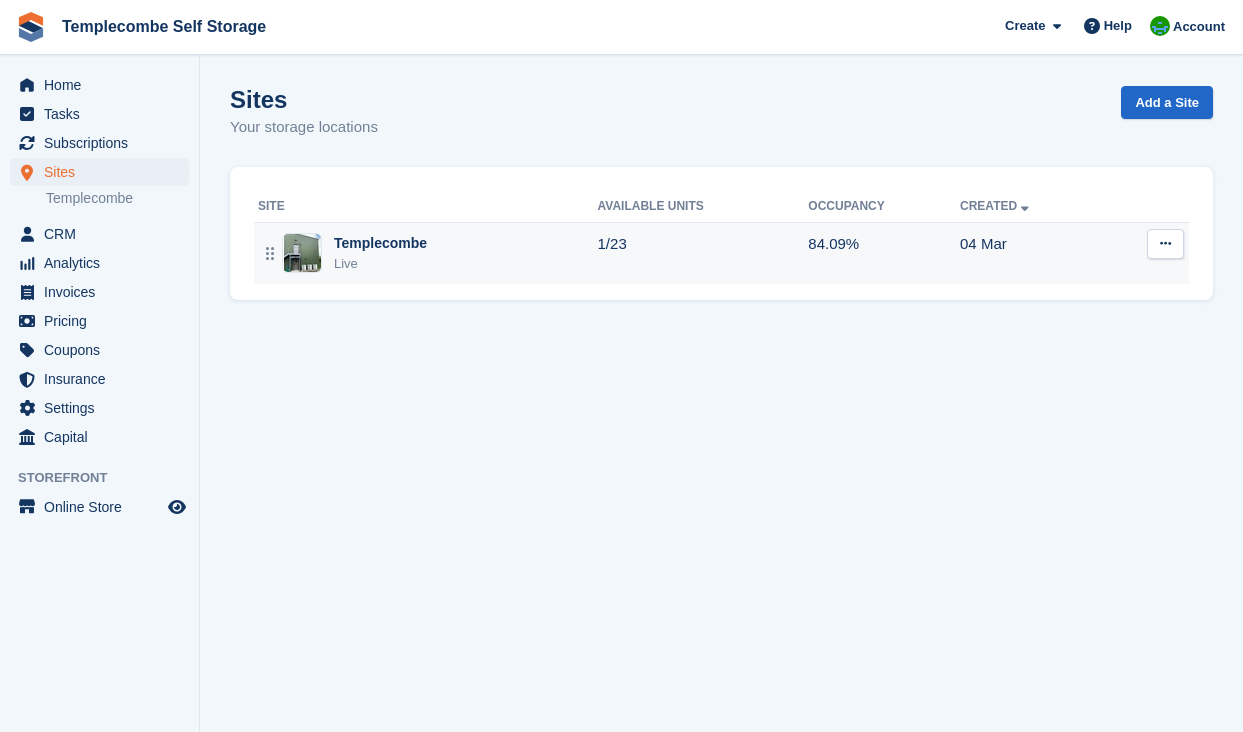 click on "Live" at bounding box center [380, 264] 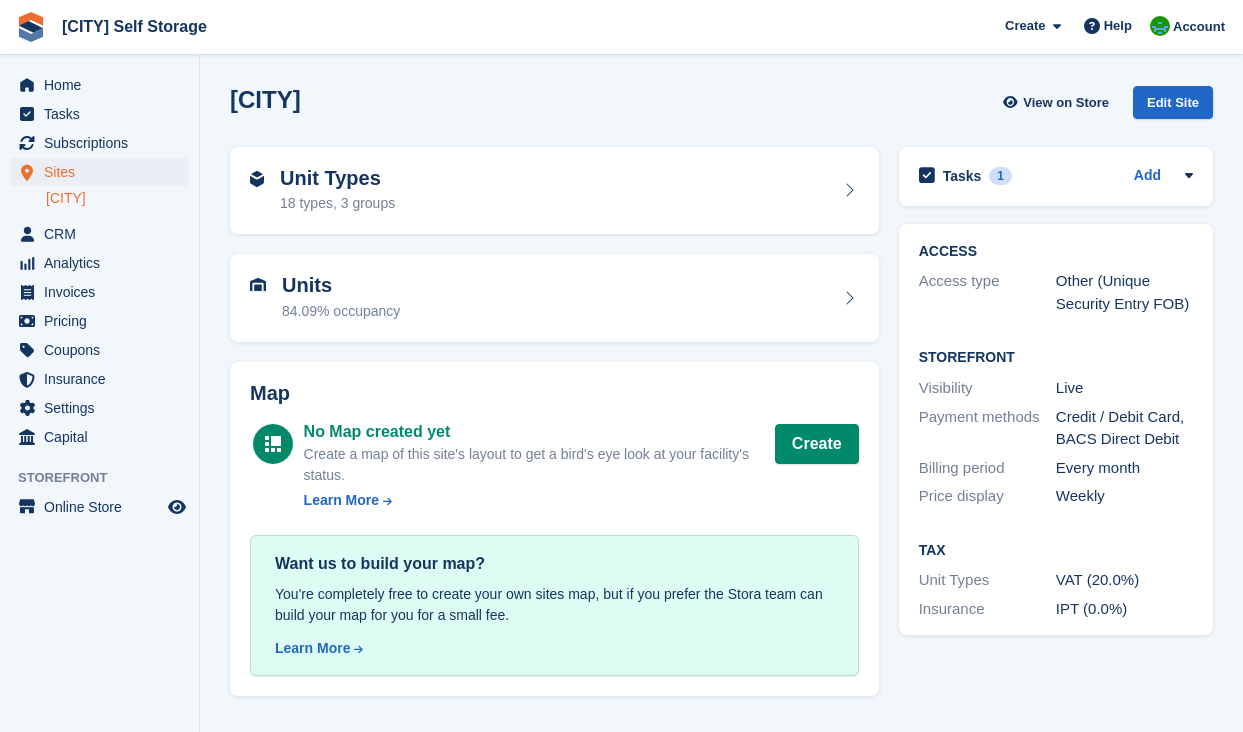 scroll, scrollTop: 0, scrollLeft: 0, axis: both 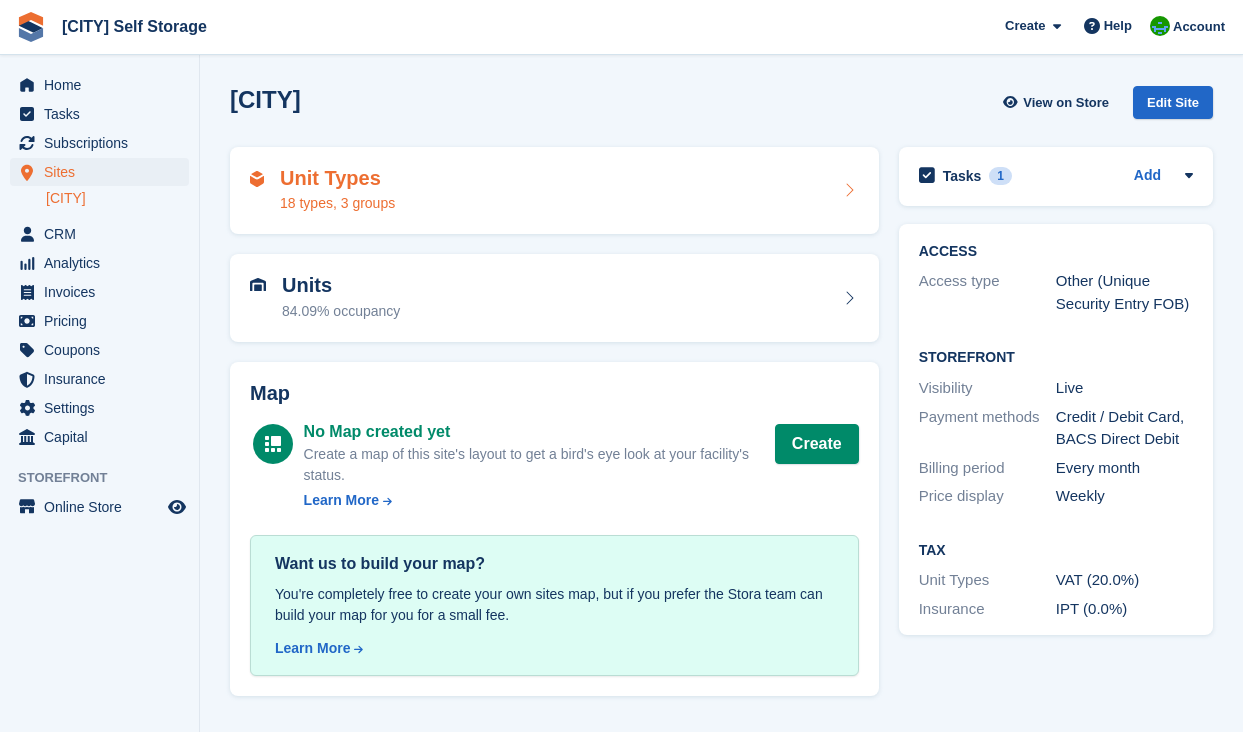 click on "Unit Types
18 types, 3 groups" at bounding box center (554, 191) 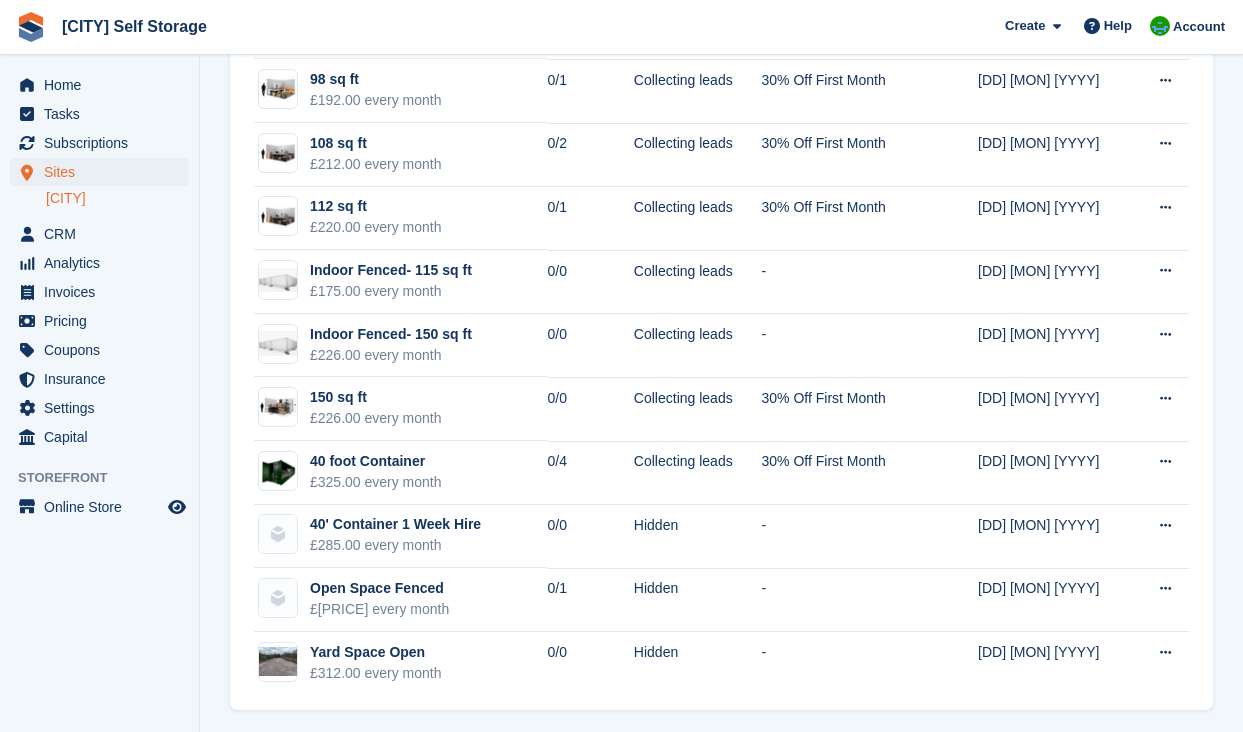 scroll, scrollTop: 795, scrollLeft: 0, axis: vertical 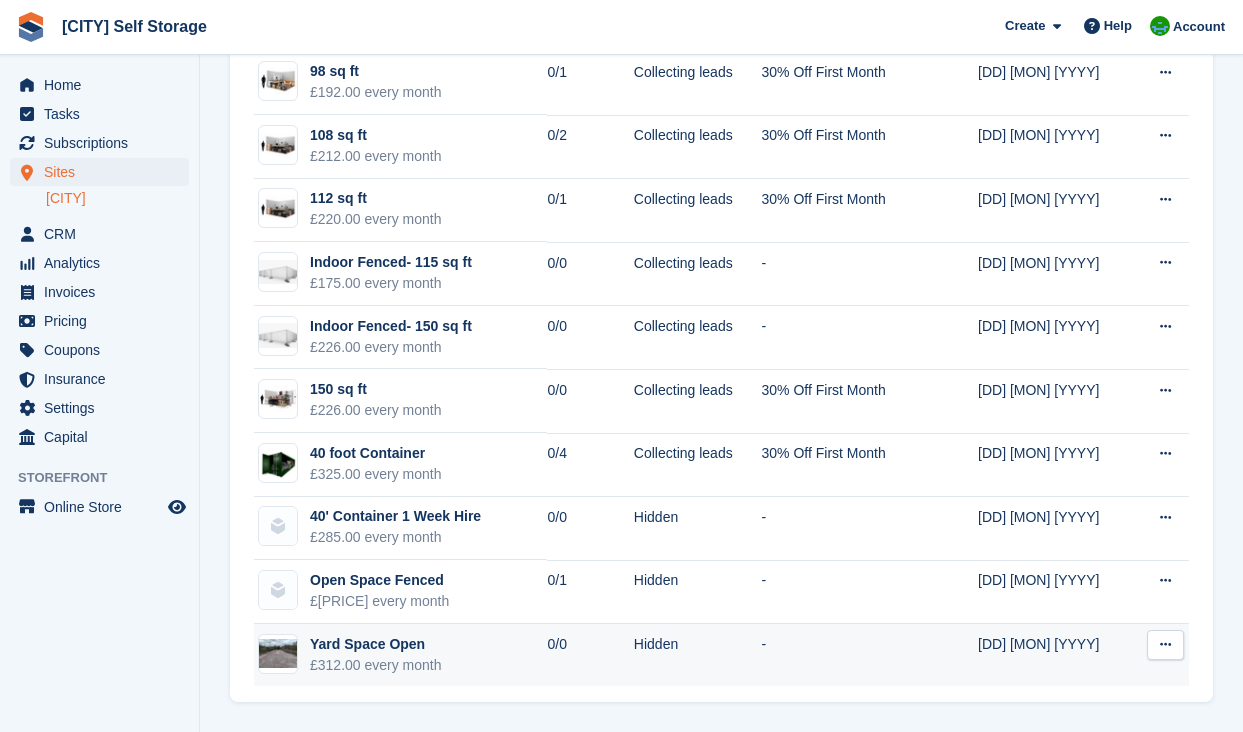 click at bounding box center (1165, 644) 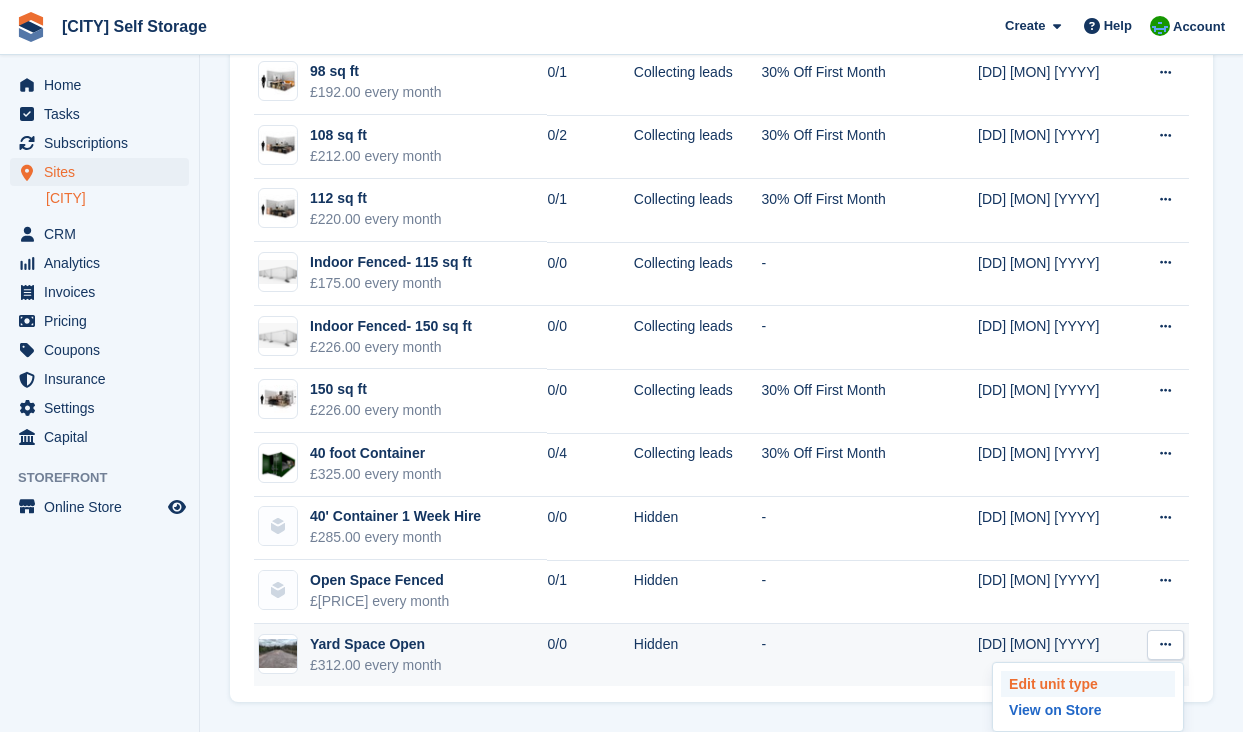 click on "Edit unit type" at bounding box center [1088, 684] 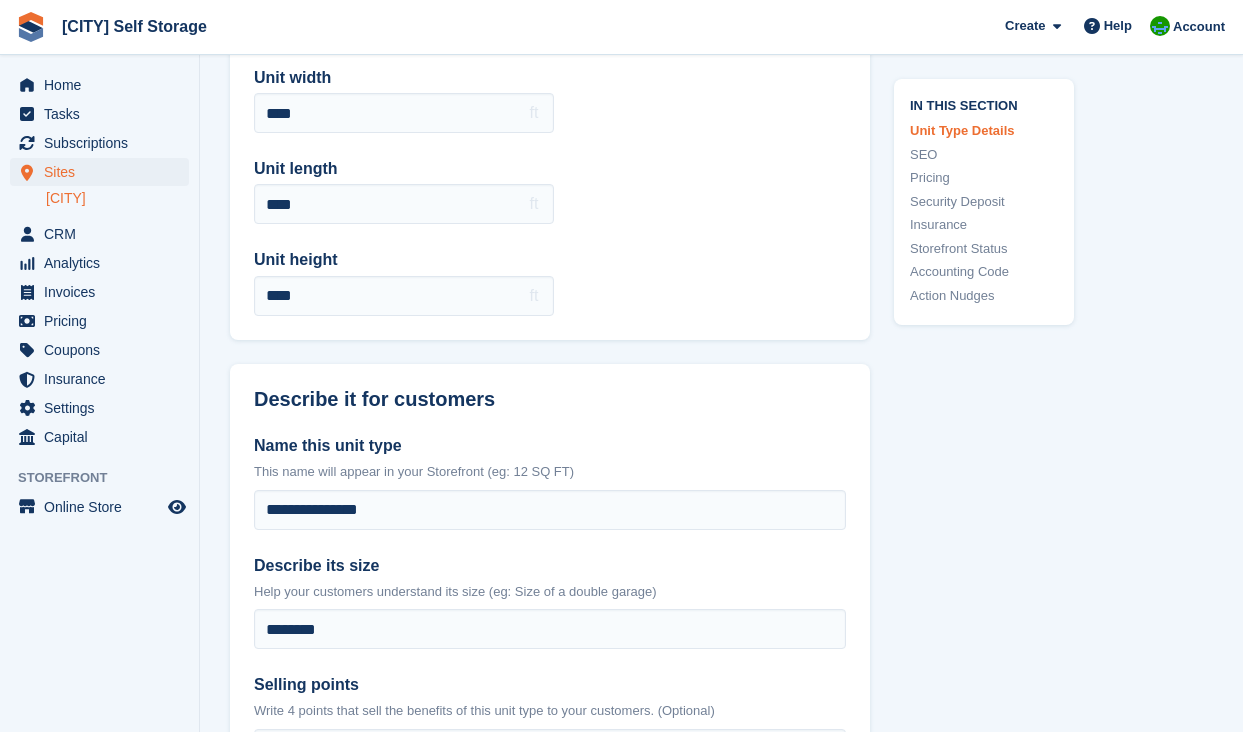 scroll, scrollTop: 0, scrollLeft: 0, axis: both 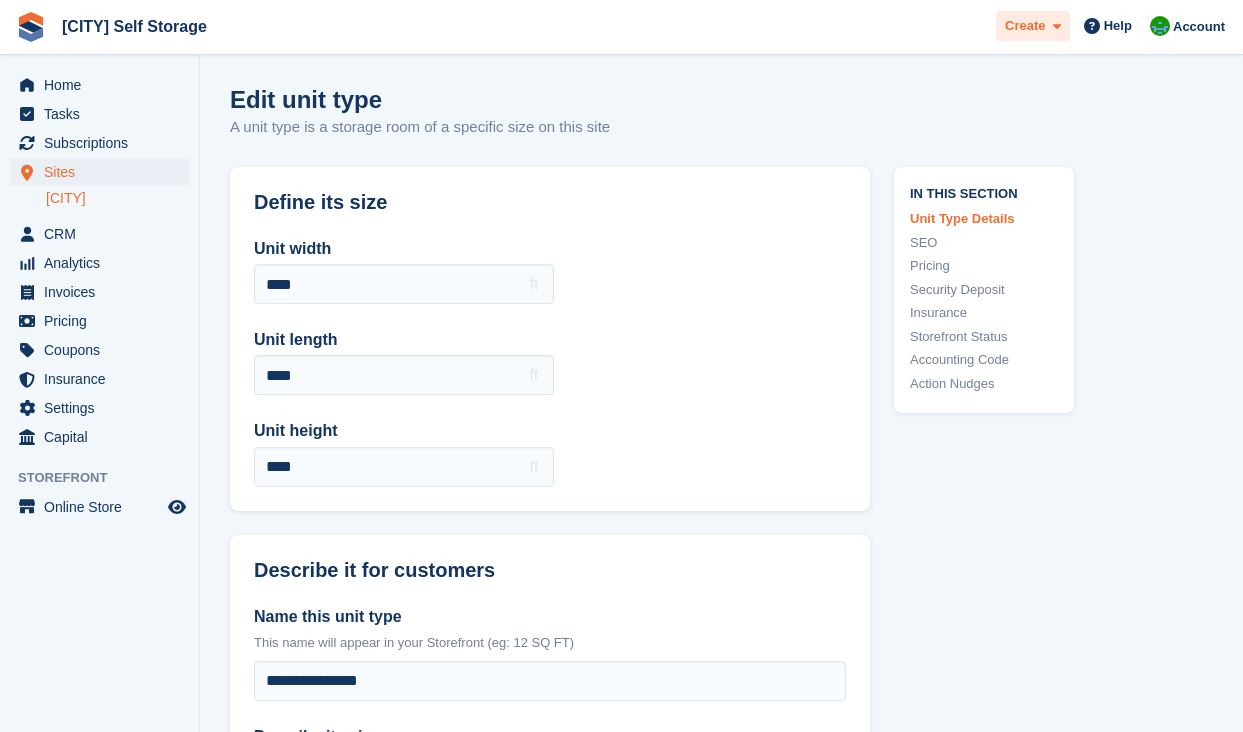 click on "Create" at bounding box center [1025, 26] 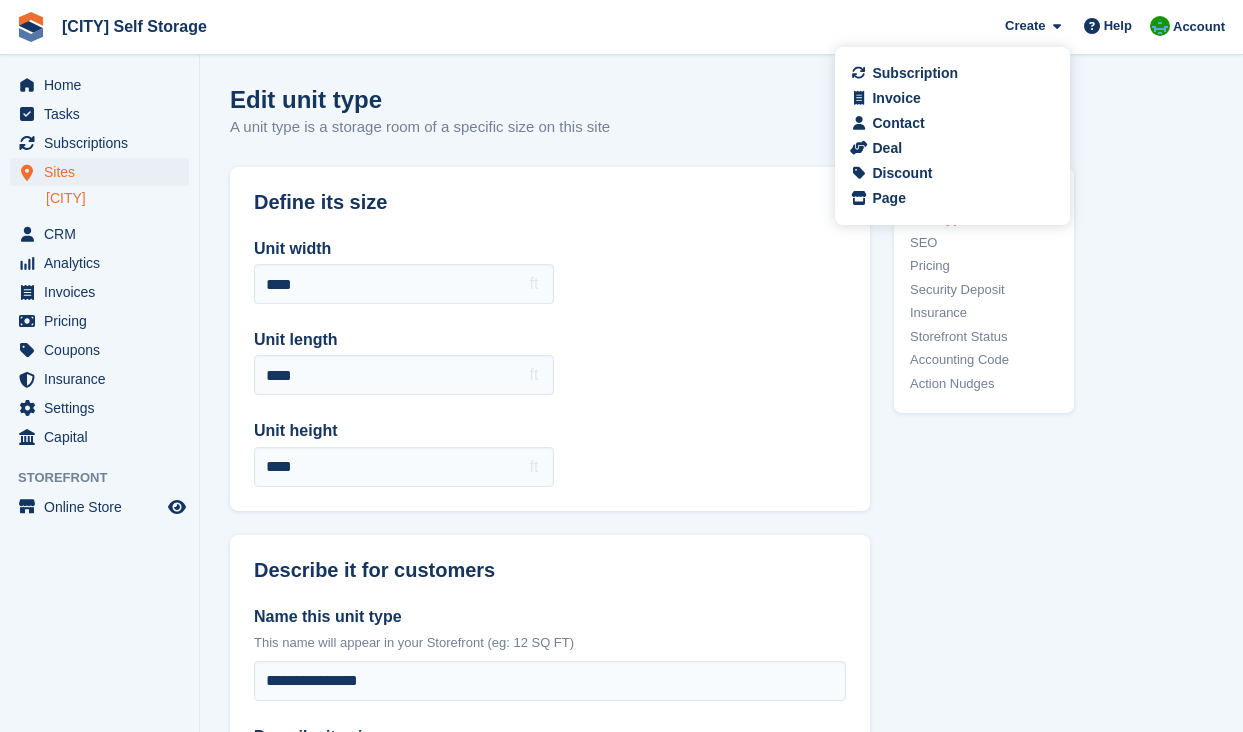 click on "Edit unit type
A unit type is a storage room of a specific size on this site" at bounding box center (721, 124) 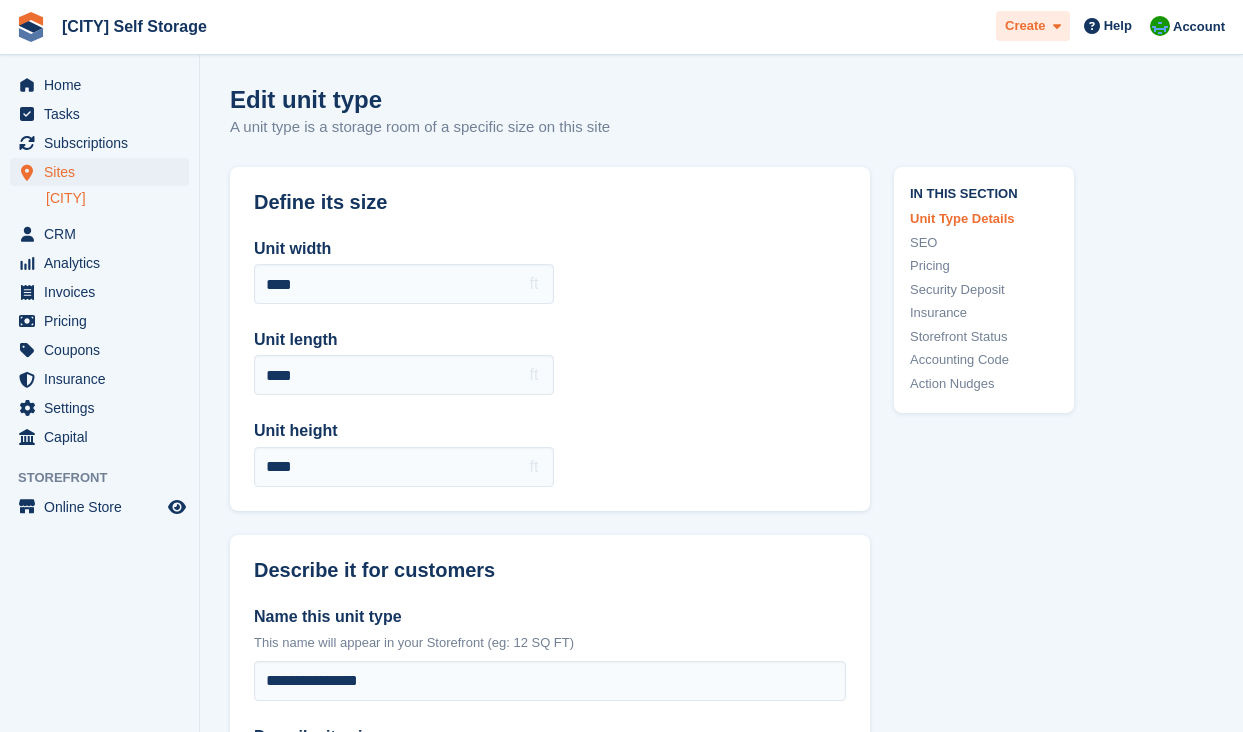 click on "Create" at bounding box center [1025, 26] 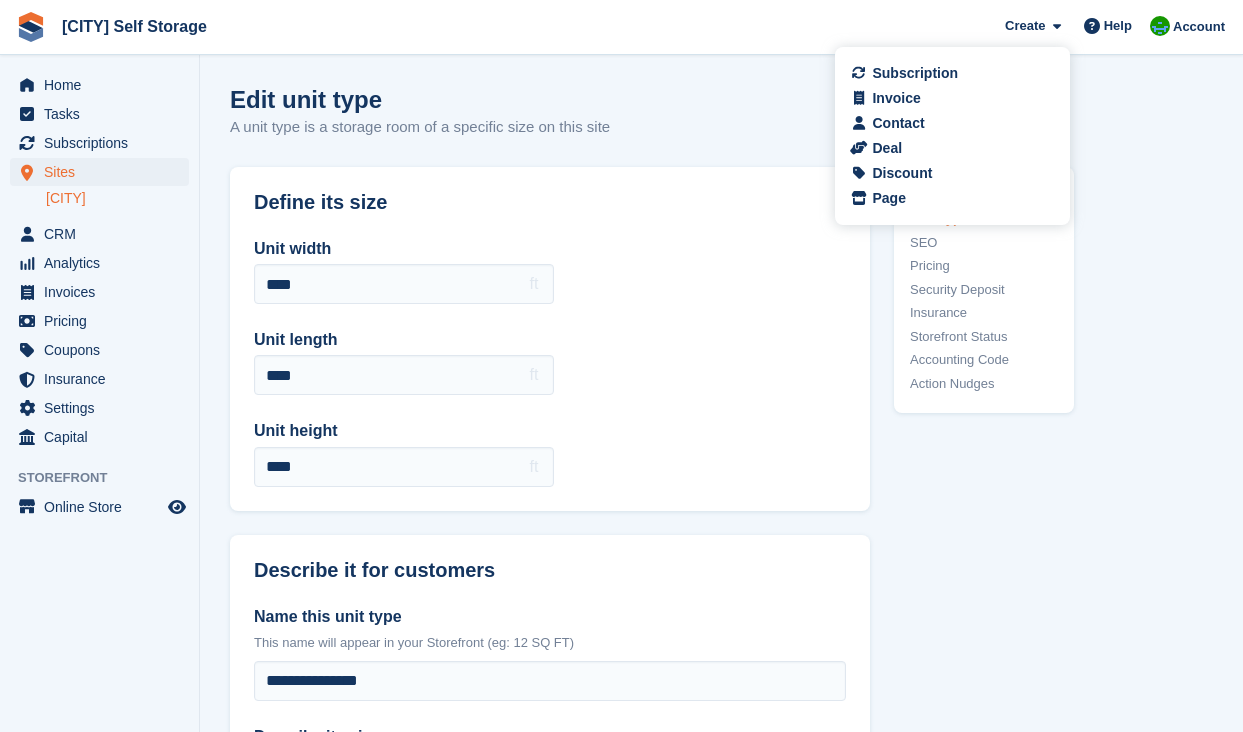 click on "Edit unit type
A unit type is a storage room of a specific size on this site" at bounding box center [721, 124] 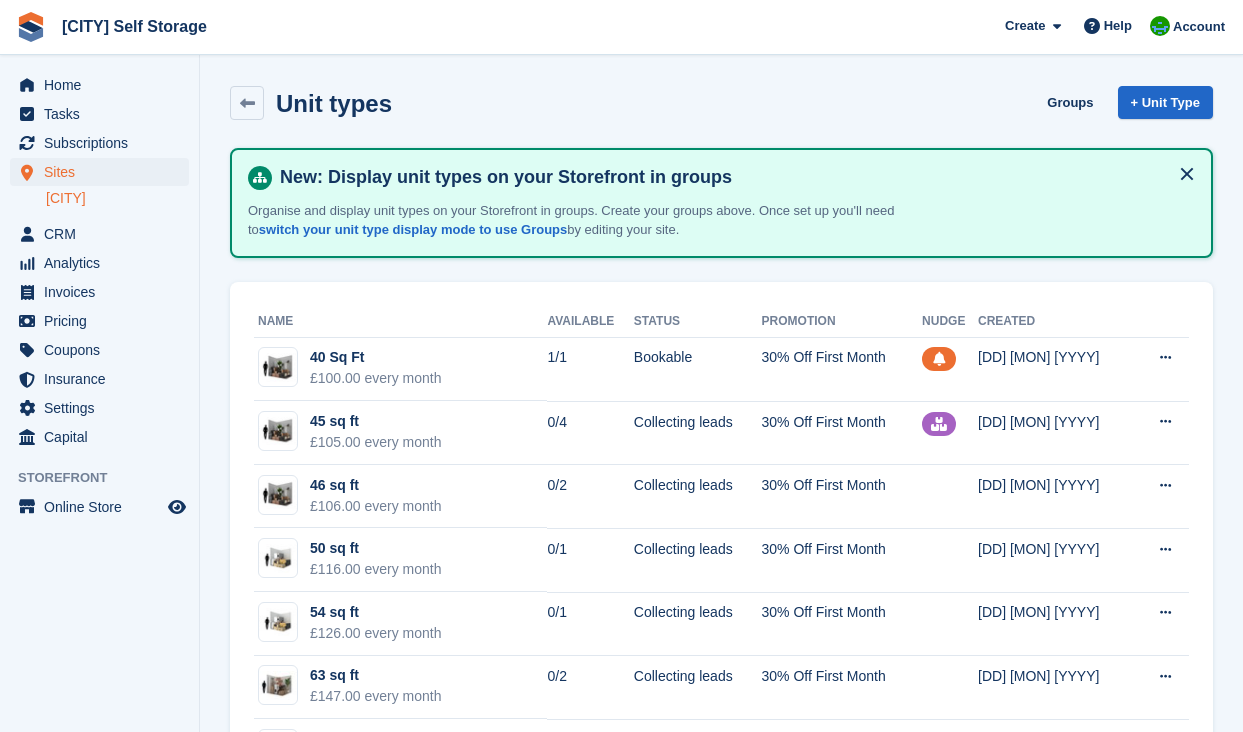 scroll, scrollTop: 795, scrollLeft: 0, axis: vertical 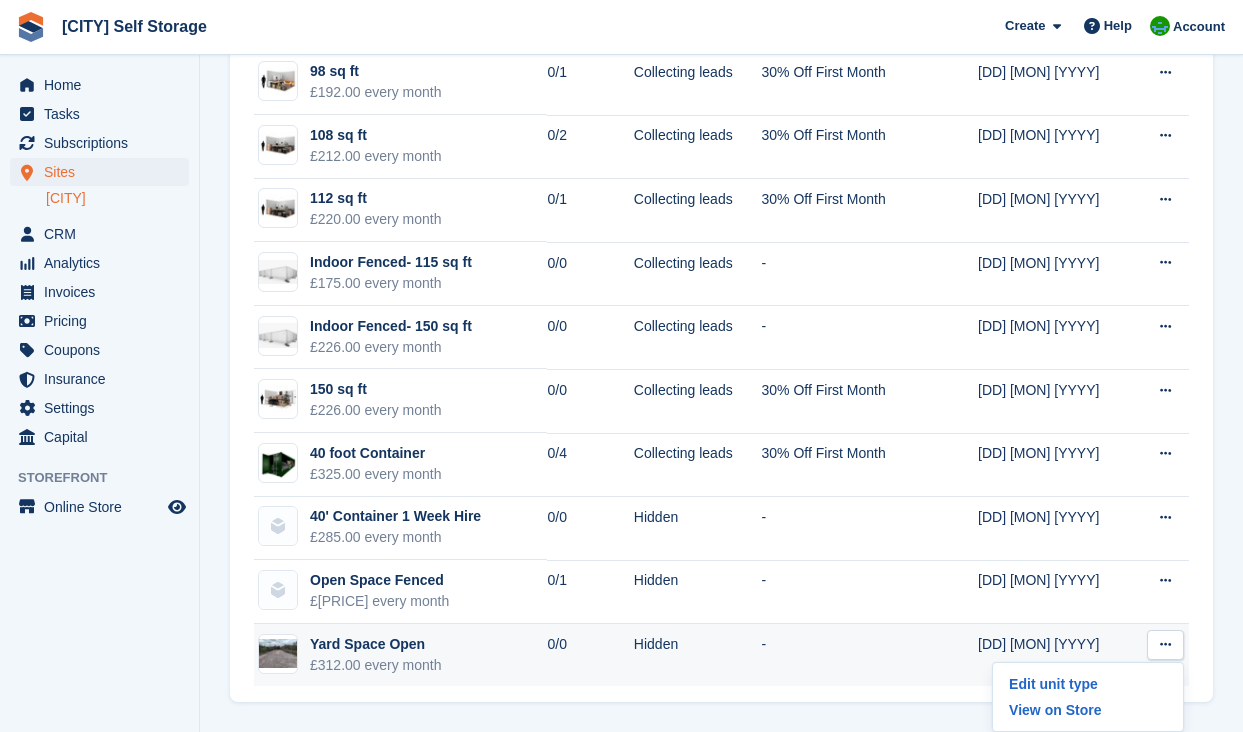 click at bounding box center [1165, 645] 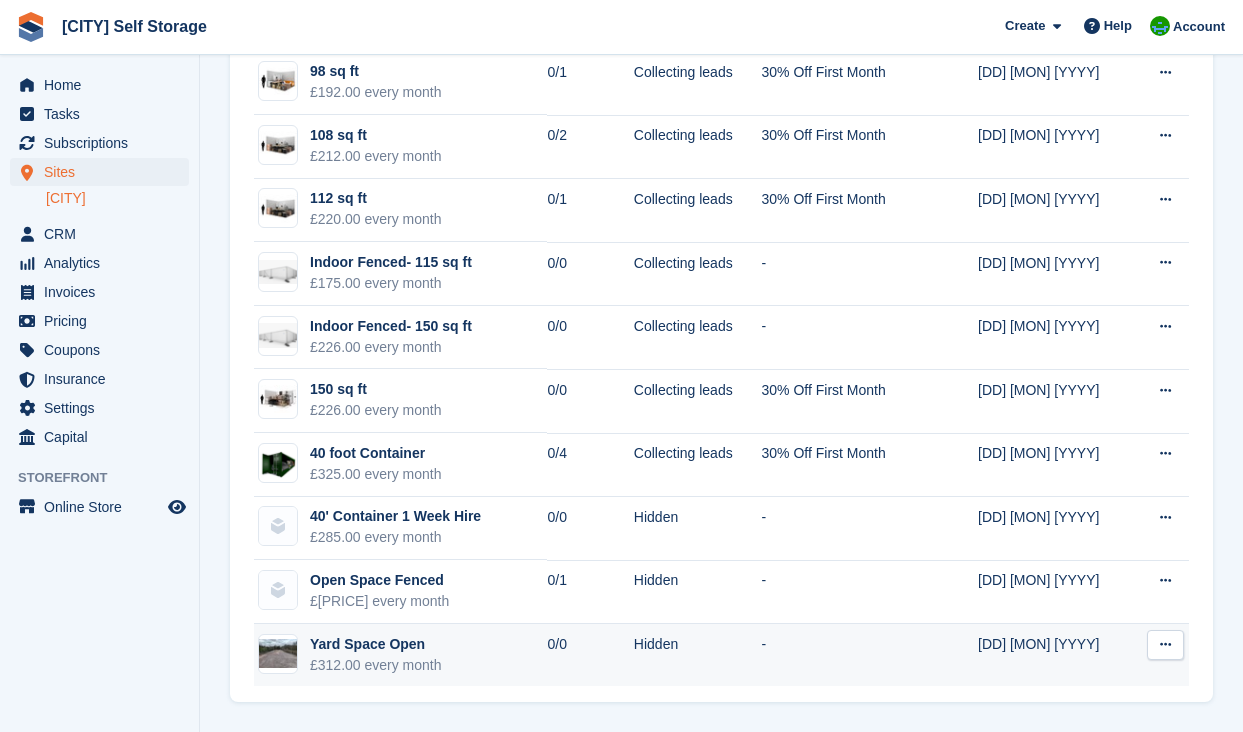 click at bounding box center [1165, 644] 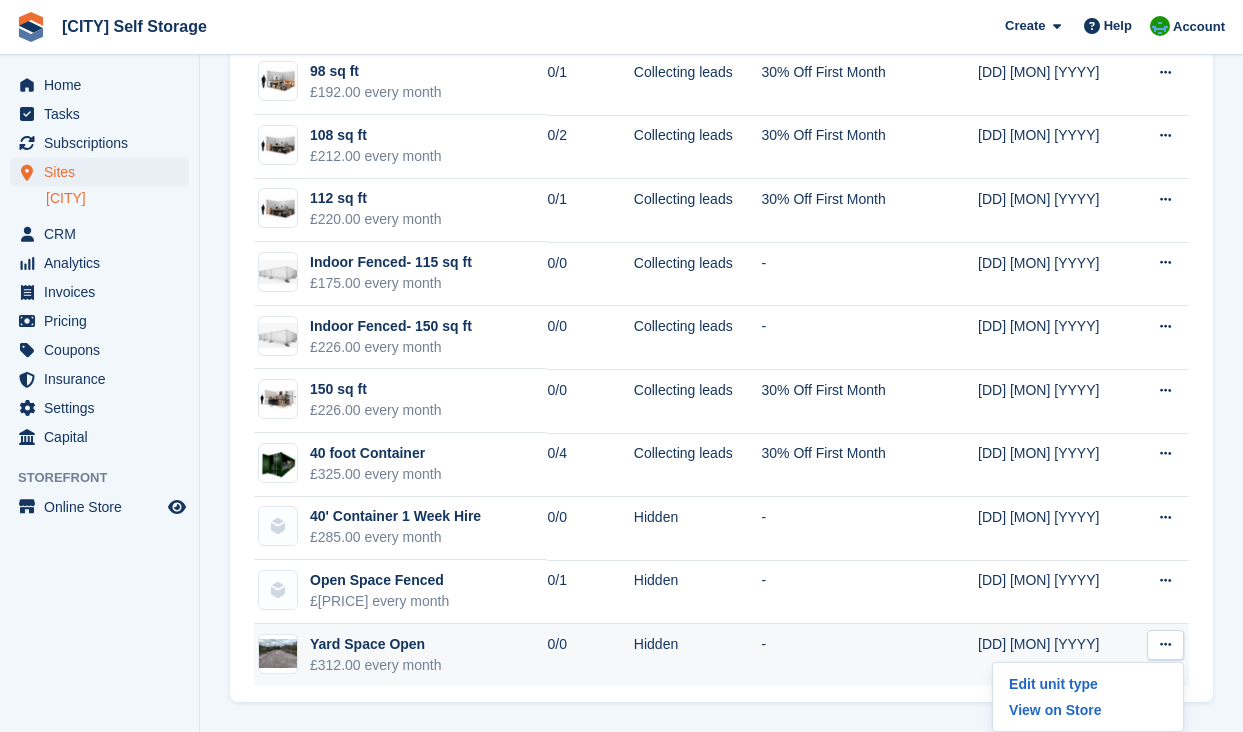click on "-" at bounding box center [842, 655] 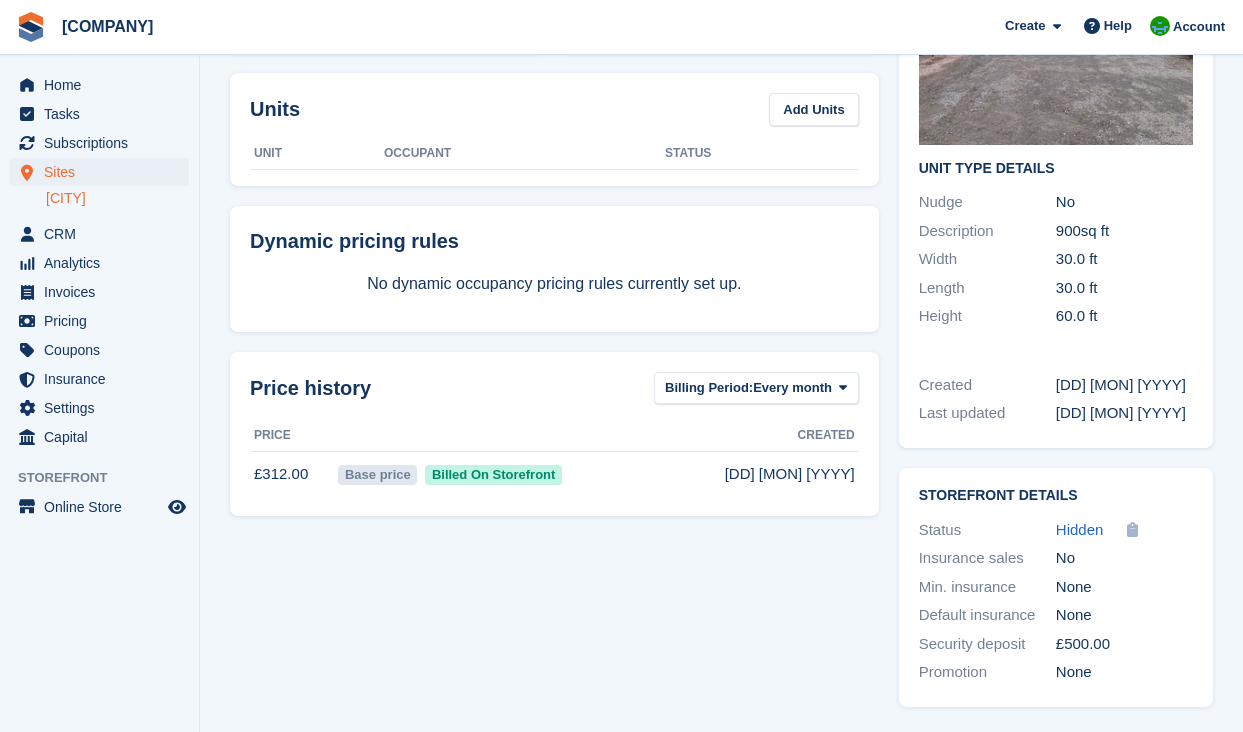 scroll, scrollTop: 0, scrollLeft: 0, axis: both 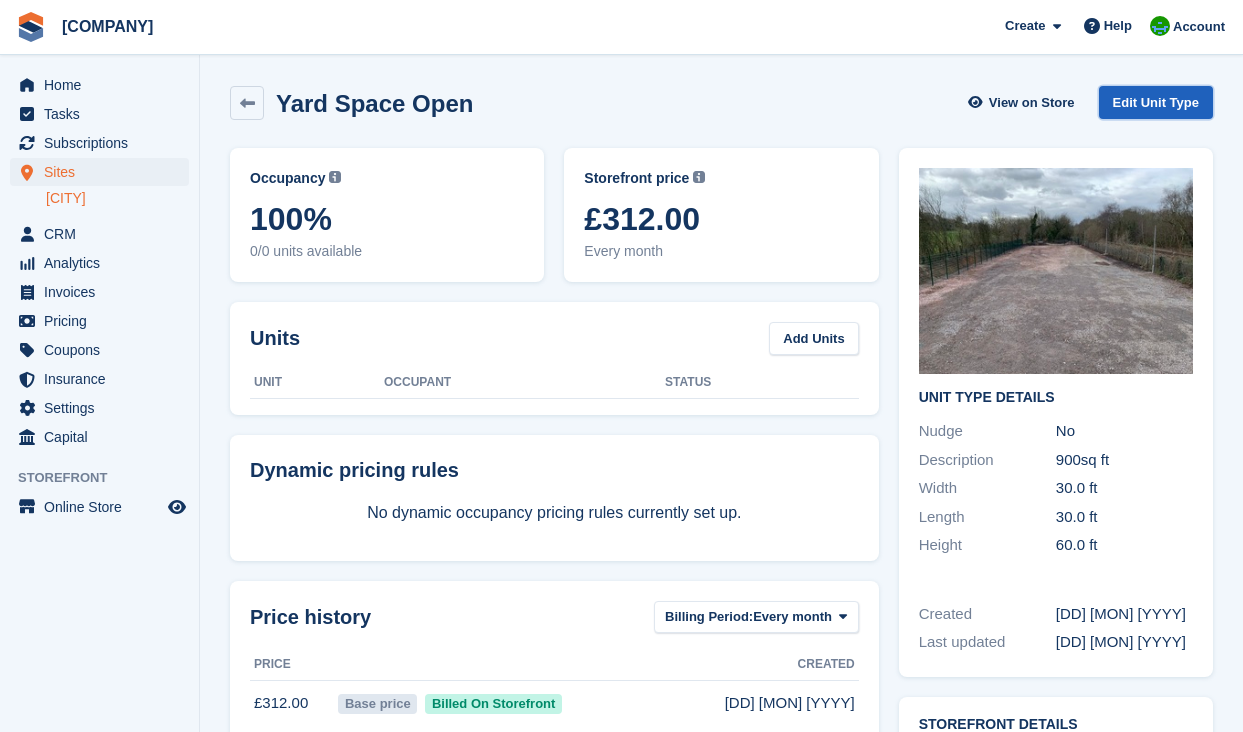 click on "Edit Unit Type" at bounding box center (1156, 102) 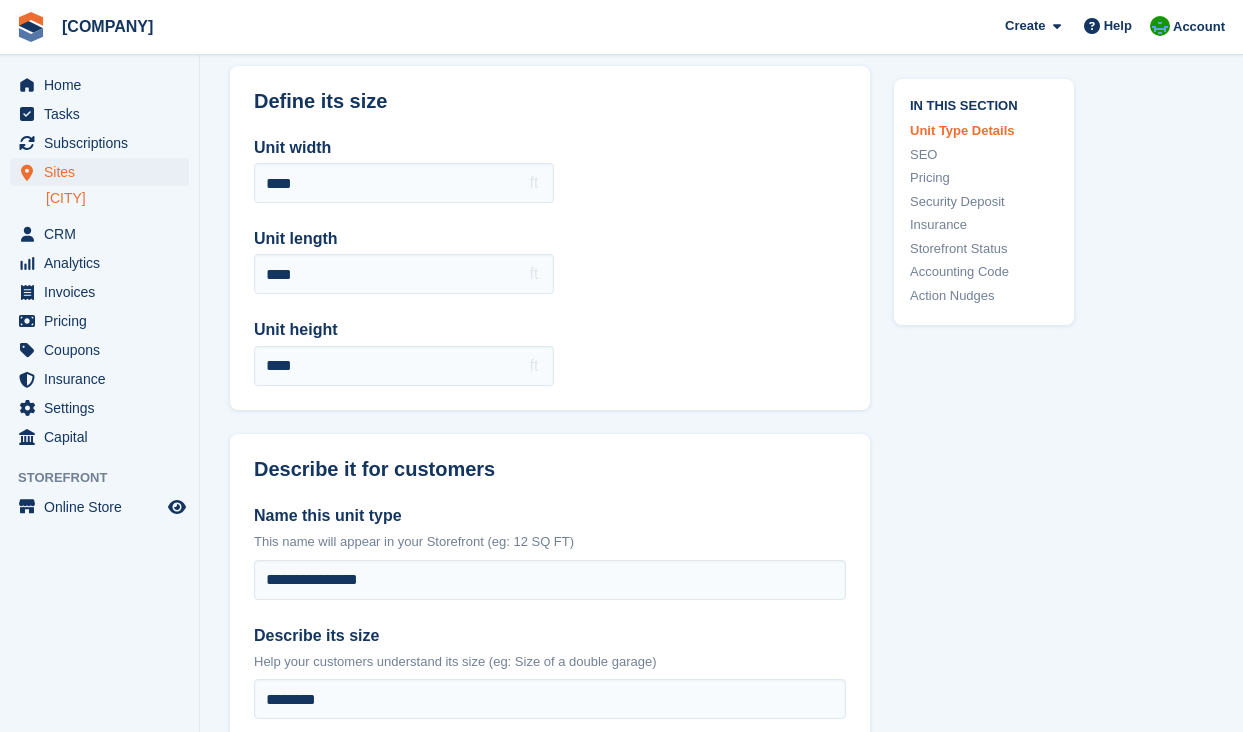 scroll, scrollTop: 0, scrollLeft: 0, axis: both 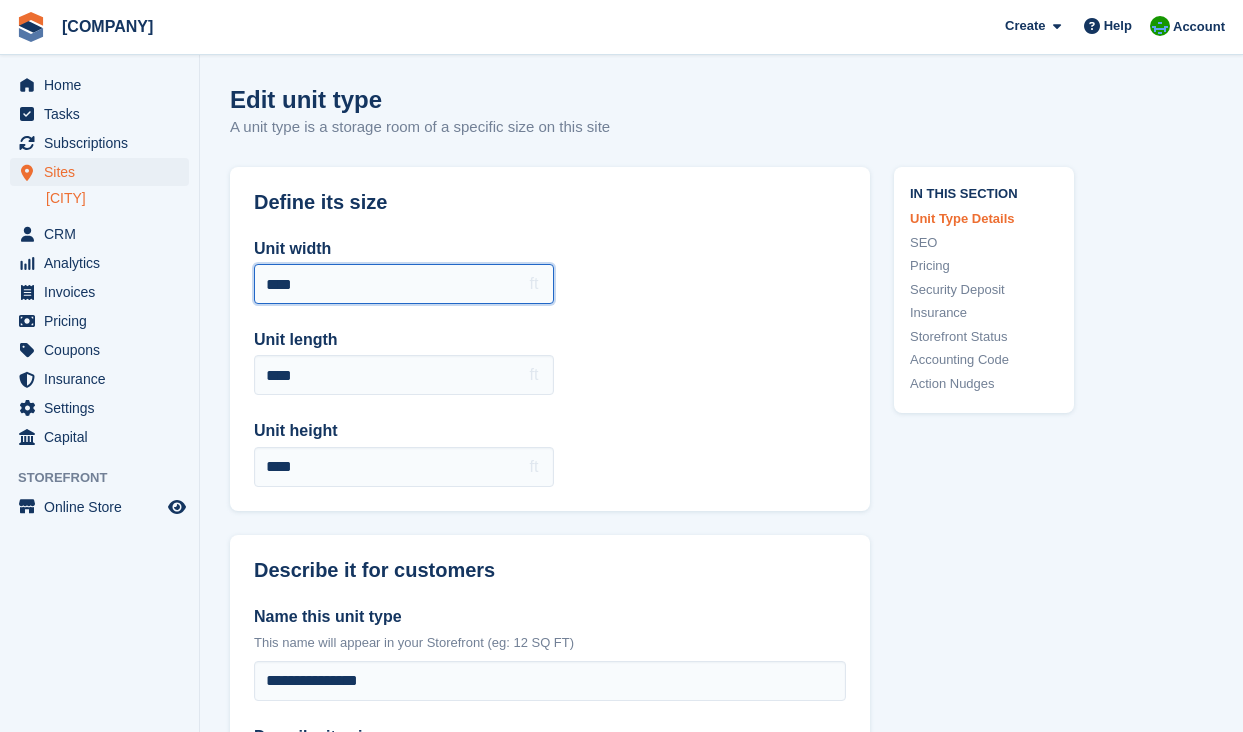 drag, startPoint x: 353, startPoint y: 281, endPoint x: 256, endPoint y: 281, distance: 97 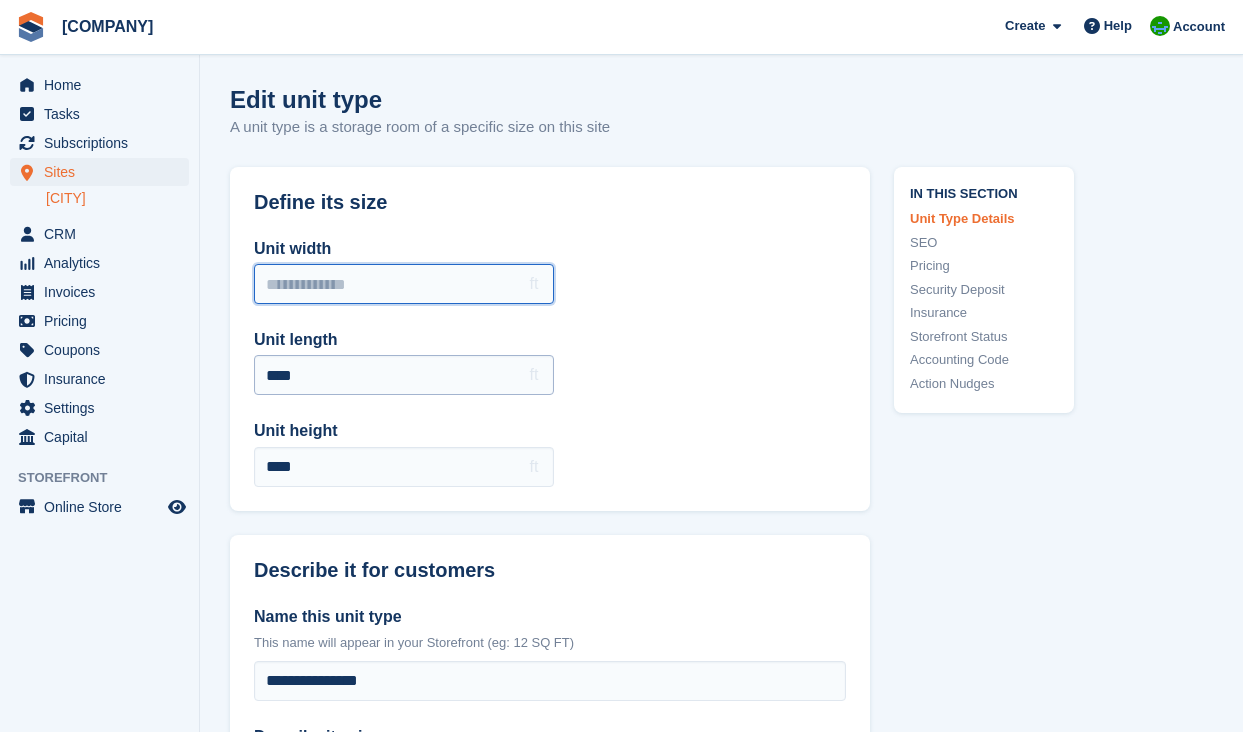type 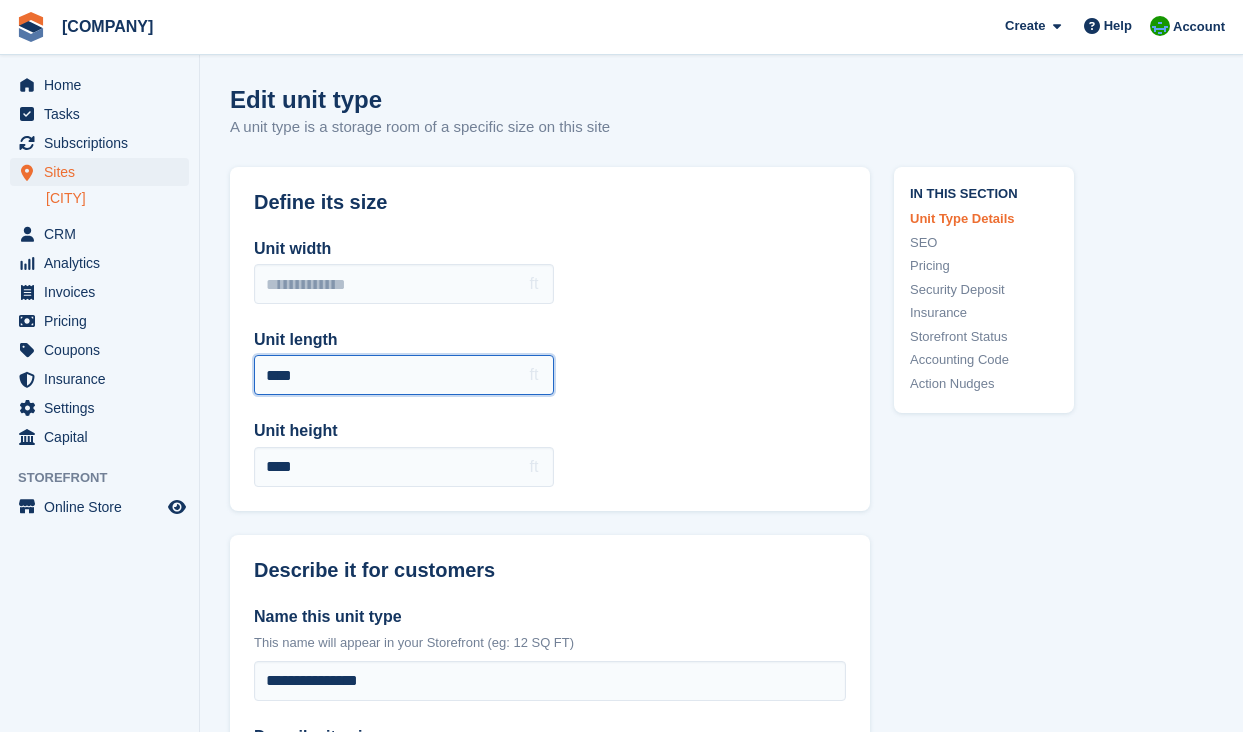 drag, startPoint x: 325, startPoint y: 385, endPoint x: 234, endPoint y: 371, distance: 92.070625 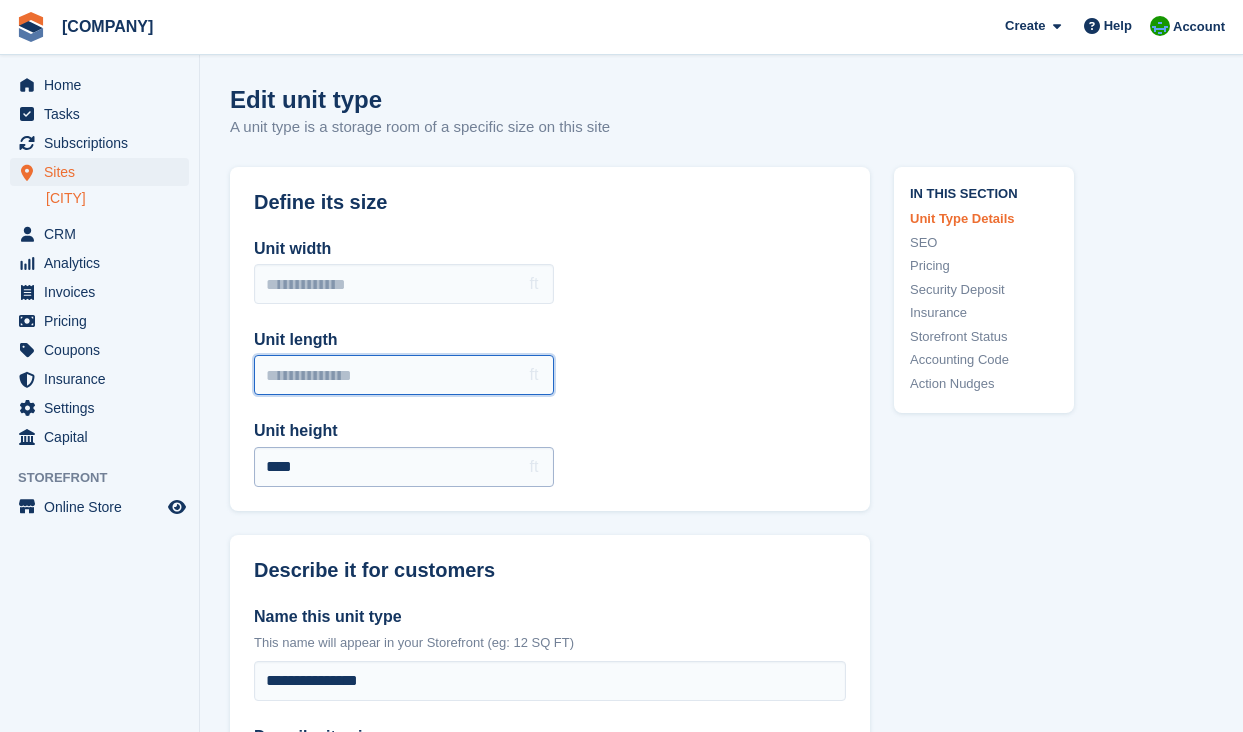 type 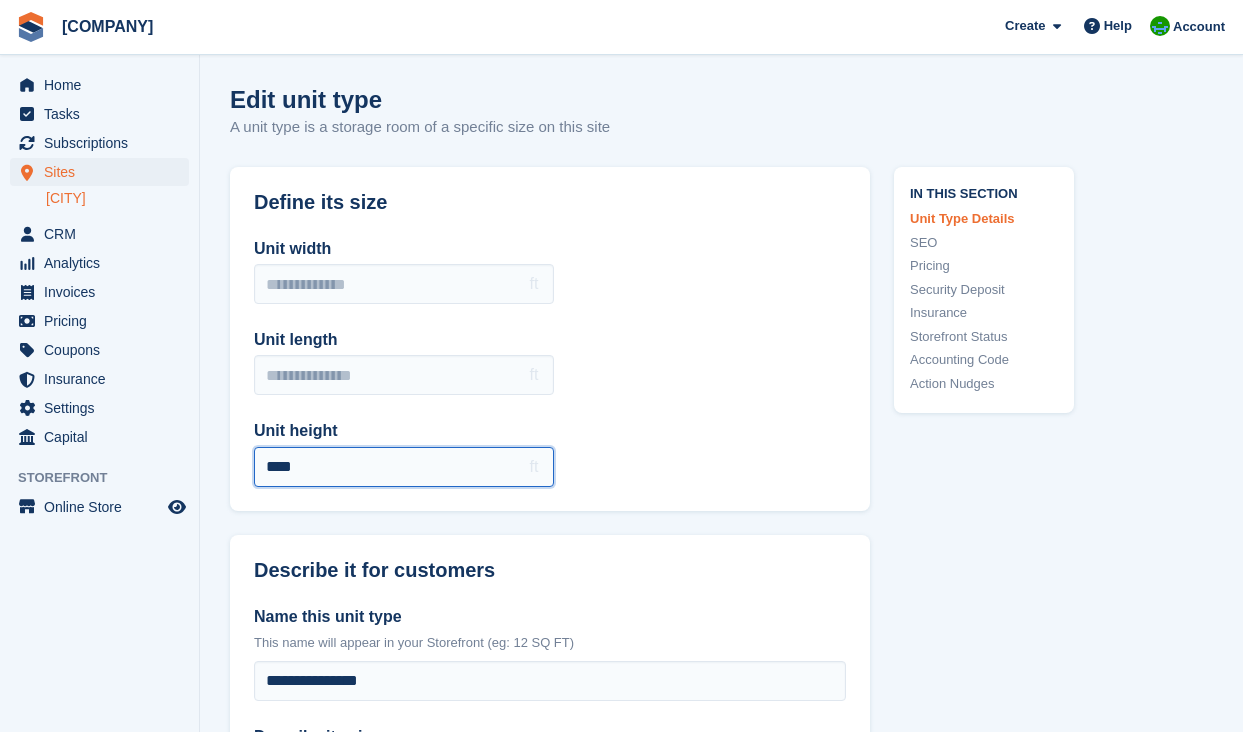 drag, startPoint x: 309, startPoint y: 468, endPoint x: 240, endPoint y: 468, distance: 69 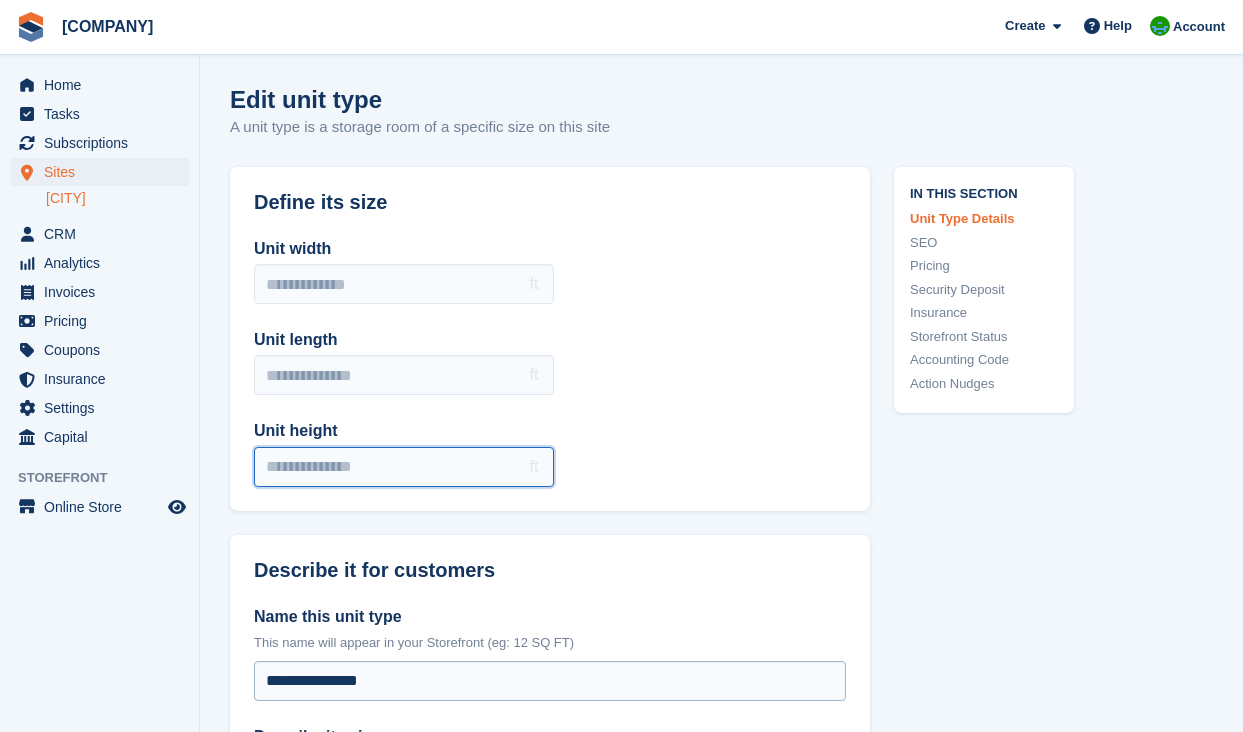 type 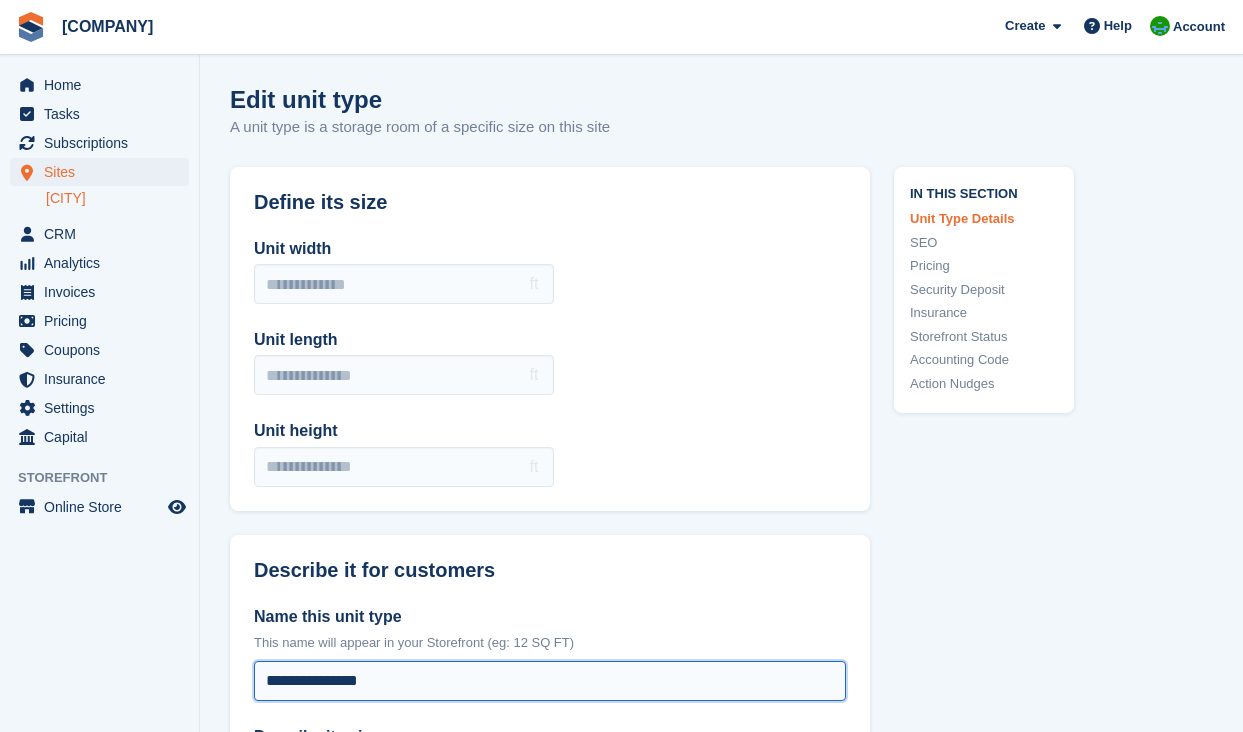 drag, startPoint x: 402, startPoint y: 679, endPoint x: 236, endPoint y: 679, distance: 166 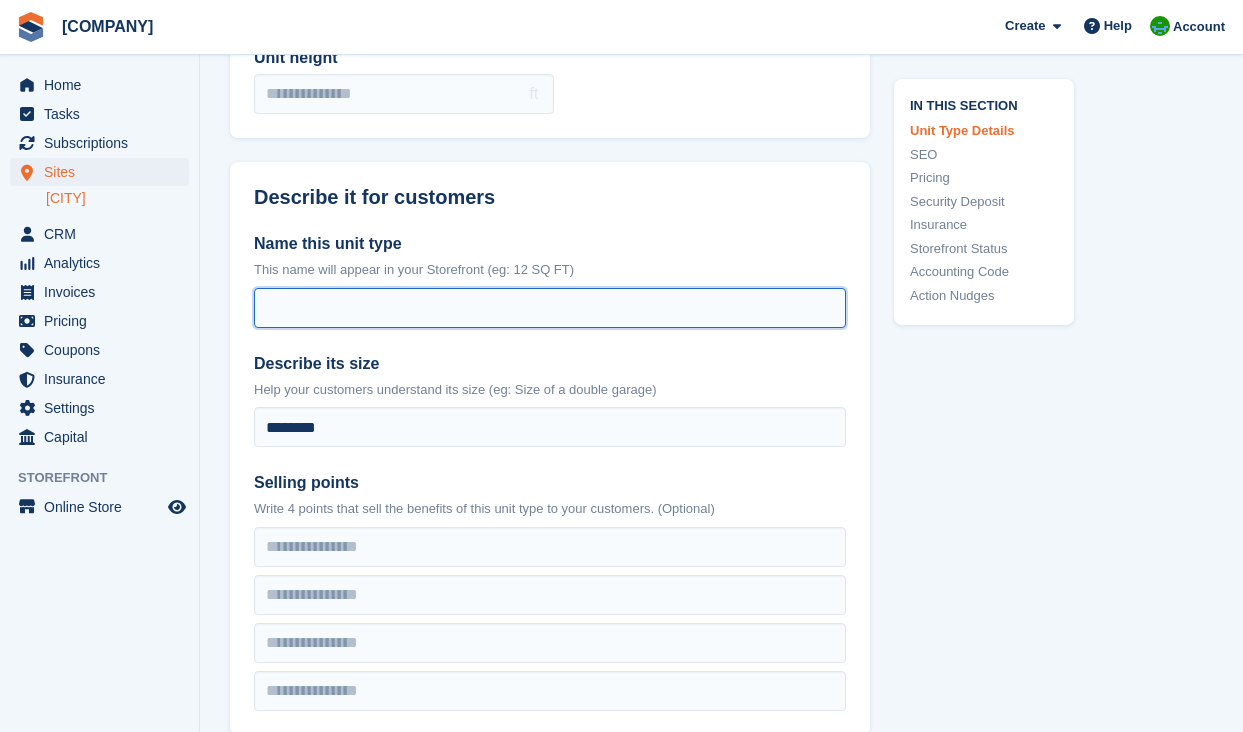 scroll, scrollTop: 395, scrollLeft: 0, axis: vertical 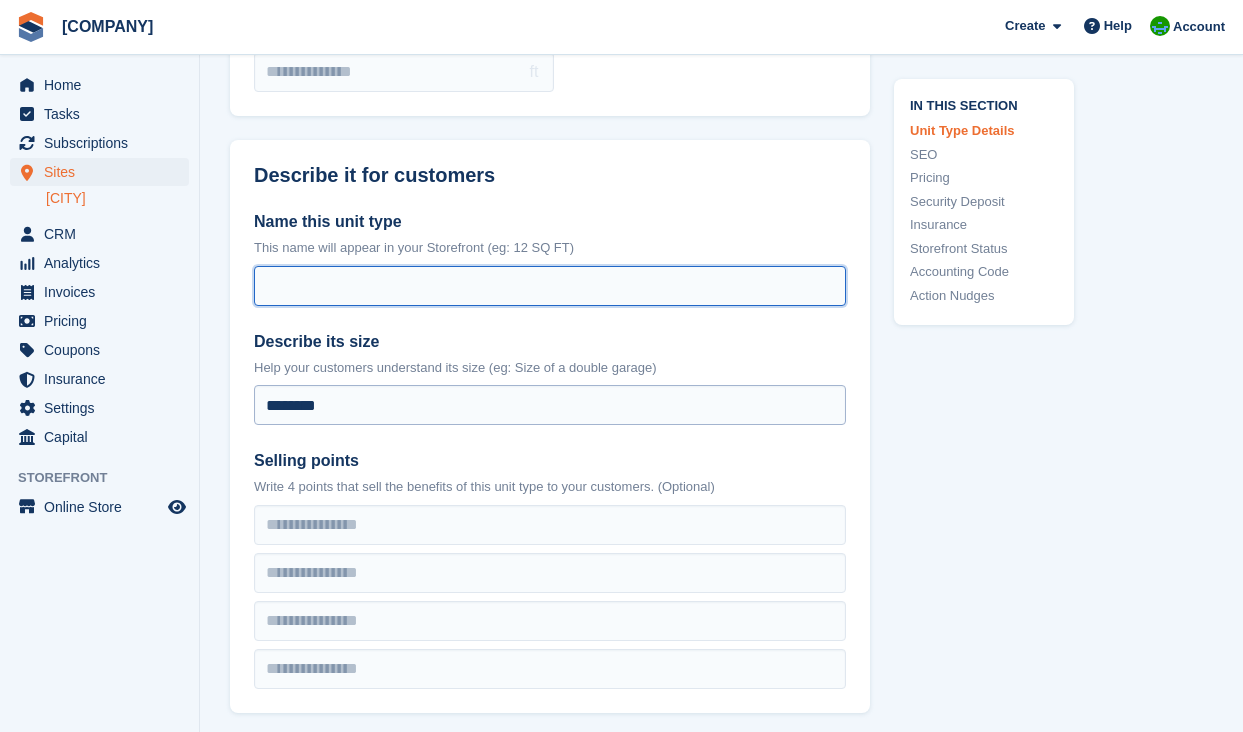 type 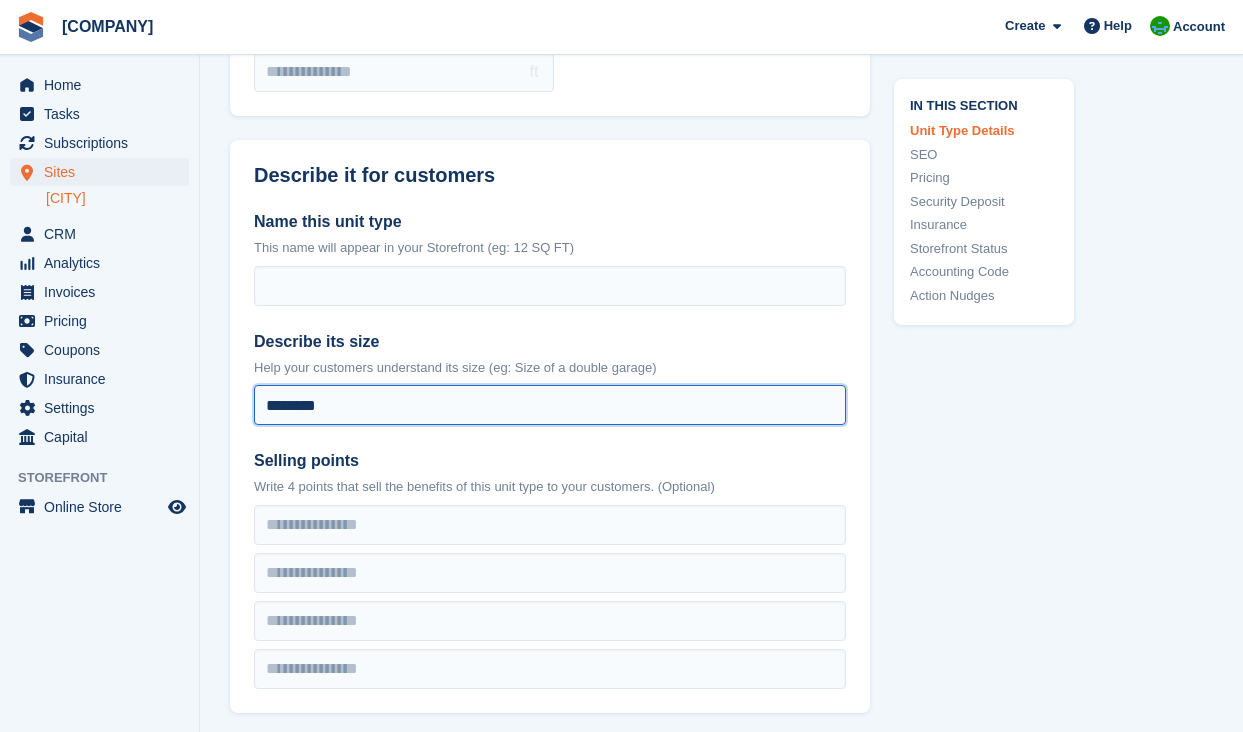 drag, startPoint x: 338, startPoint y: 416, endPoint x: 255, endPoint y: 411, distance: 83.15047 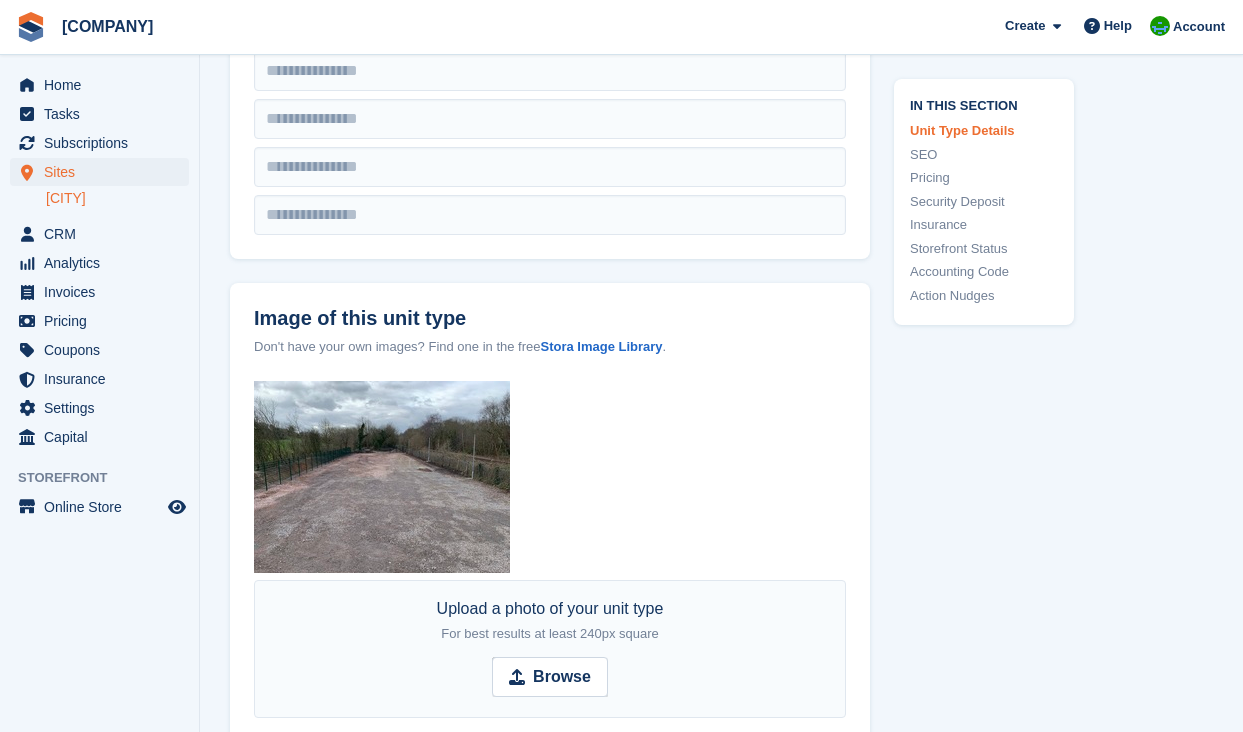 scroll, scrollTop: 857, scrollLeft: 0, axis: vertical 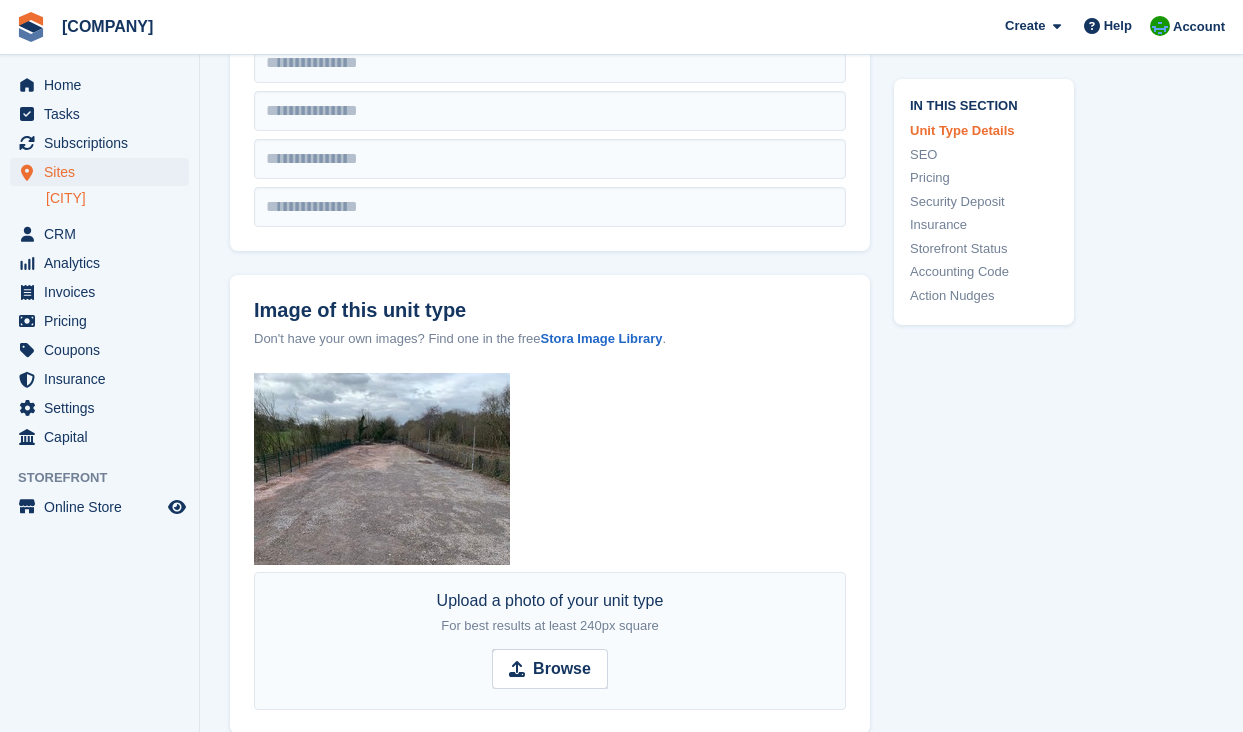 type 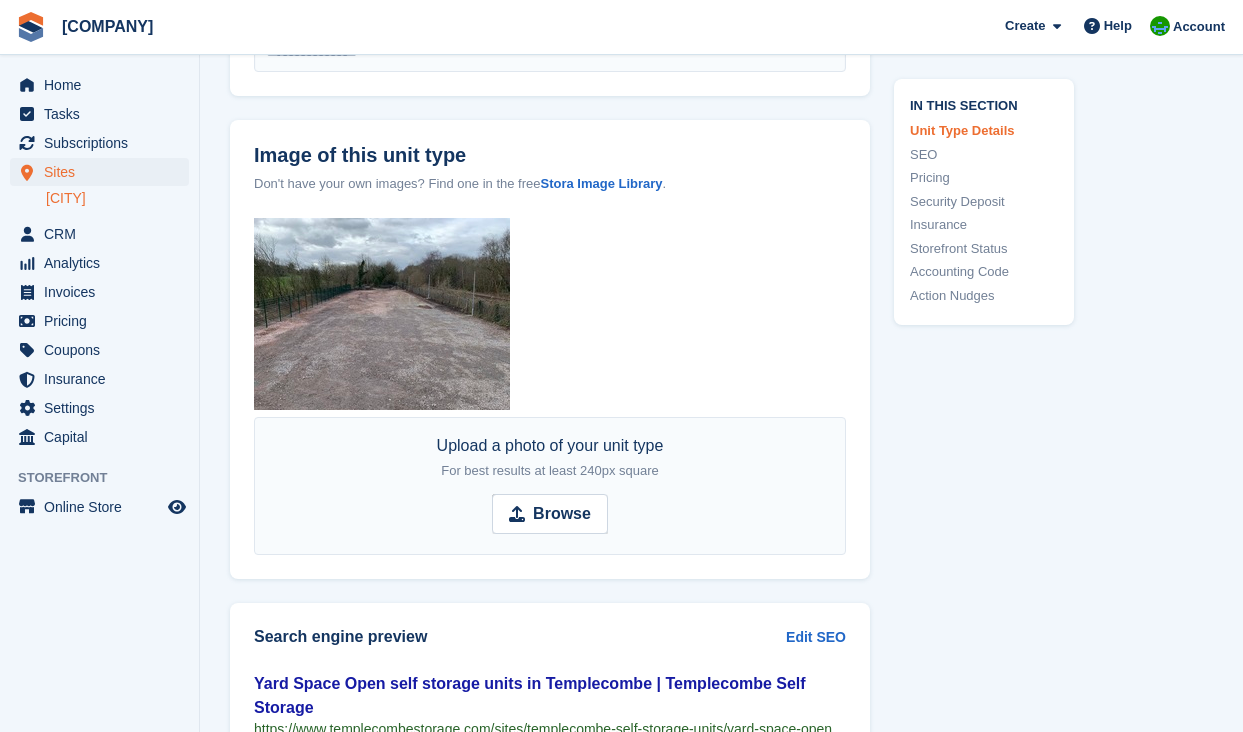scroll, scrollTop: 1036, scrollLeft: 0, axis: vertical 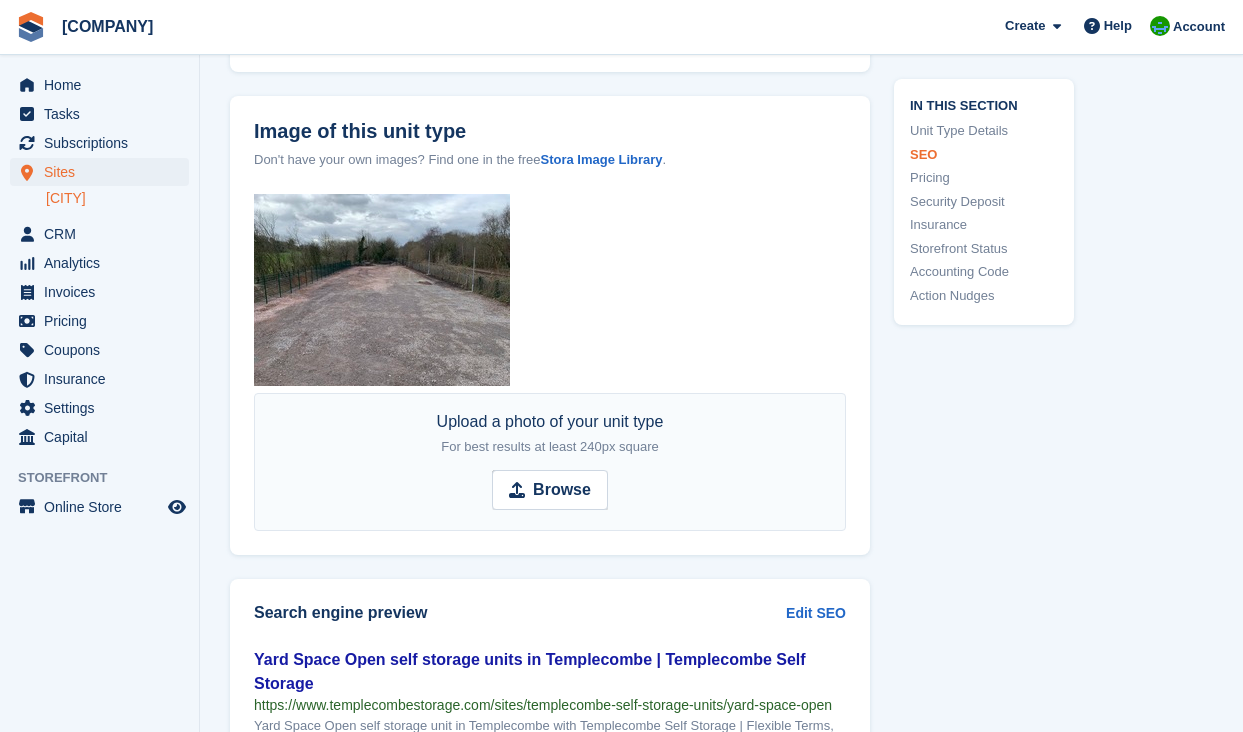 click at bounding box center [382, 290] 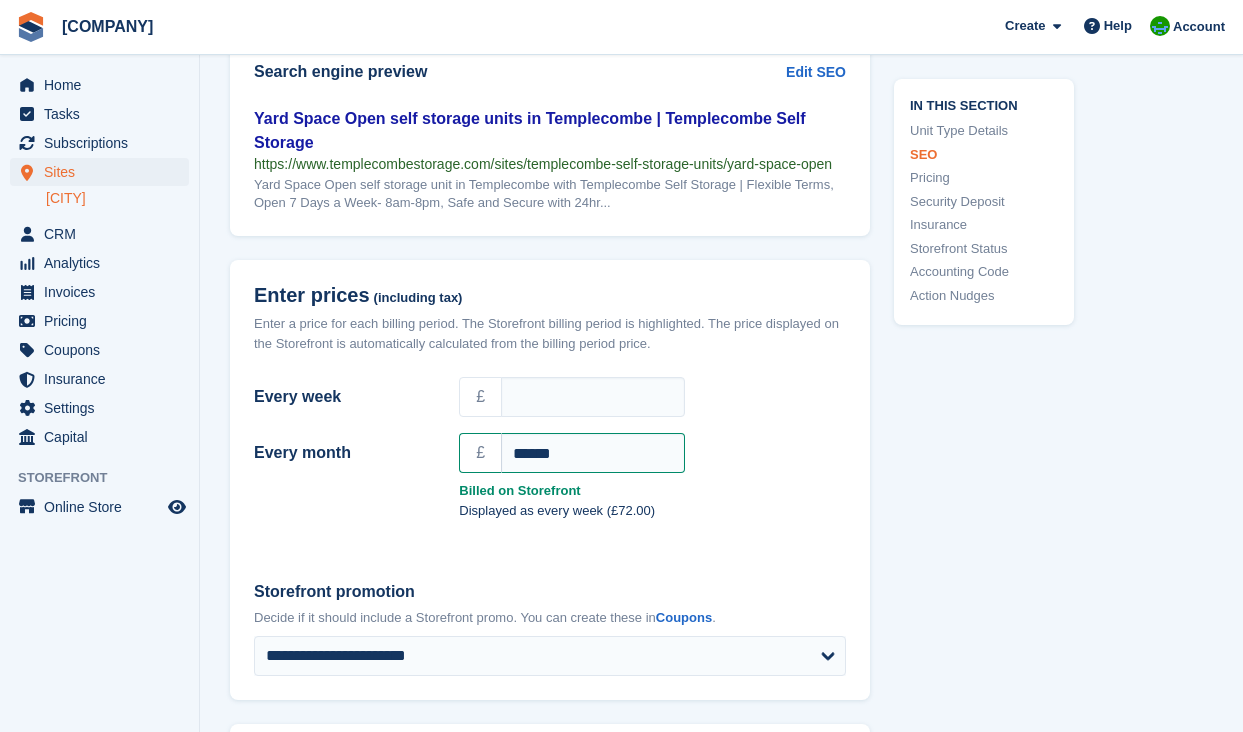 scroll, scrollTop: 1583, scrollLeft: 0, axis: vertical 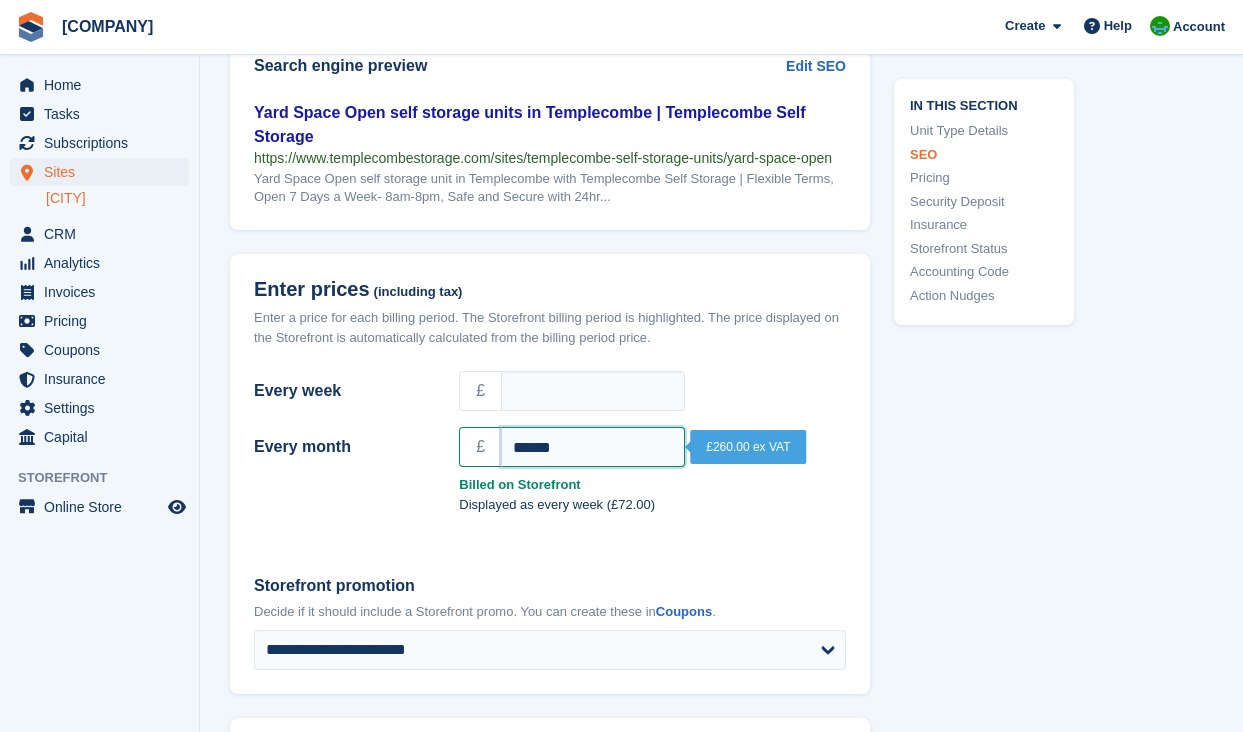 drag, startPoint x: 589, startPoint y: 470, endPoint x: 473, endPoint y: 463, distance: 116.21101 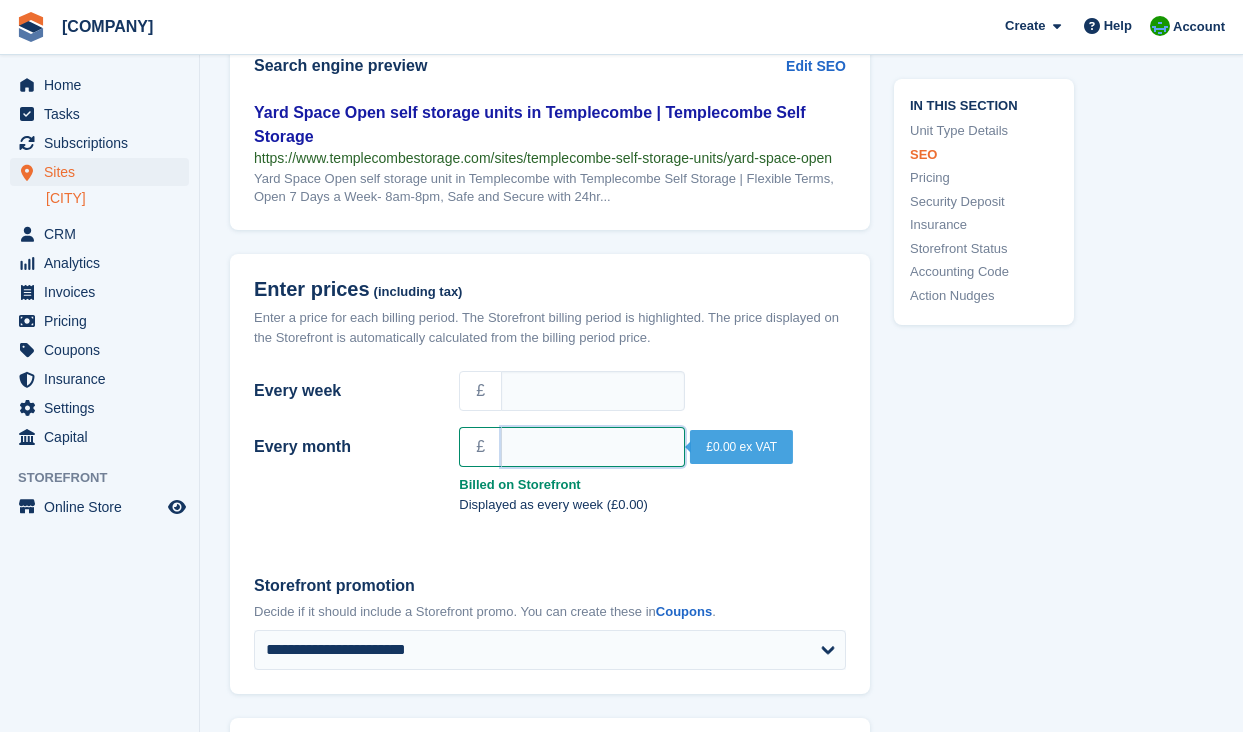 type 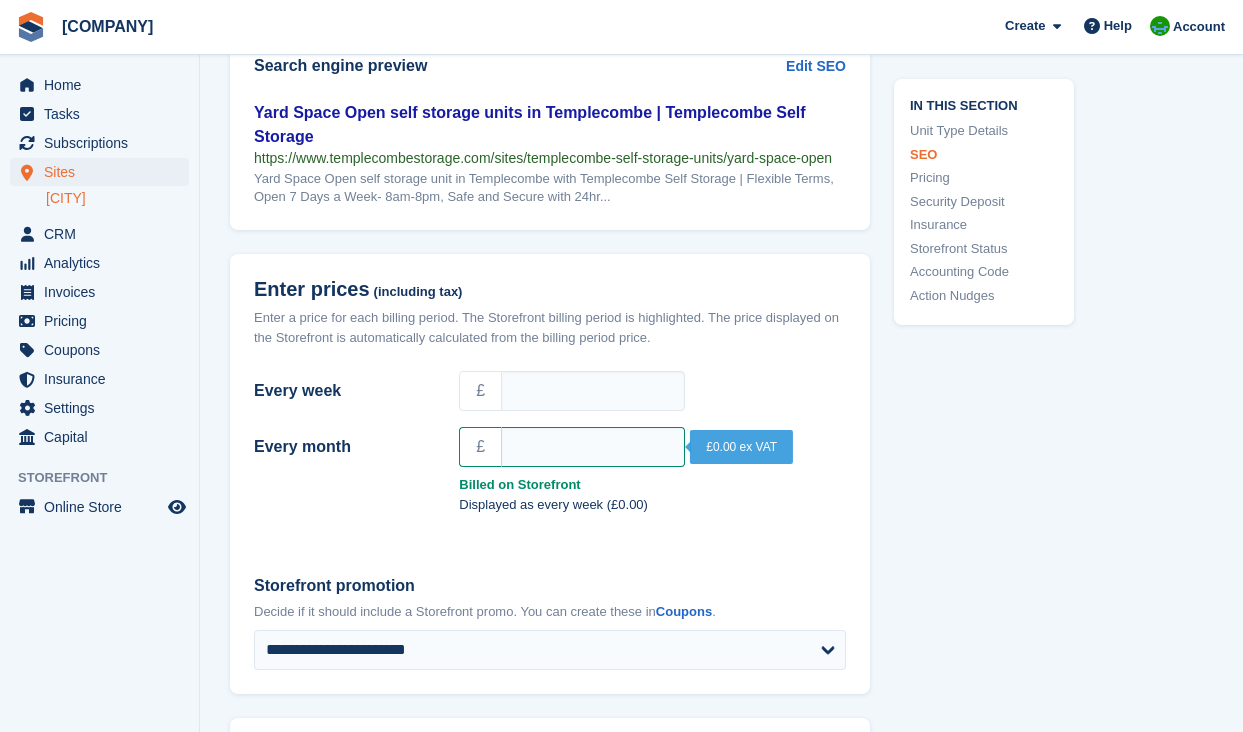 click on "**********" at bounding box center (550, 622) 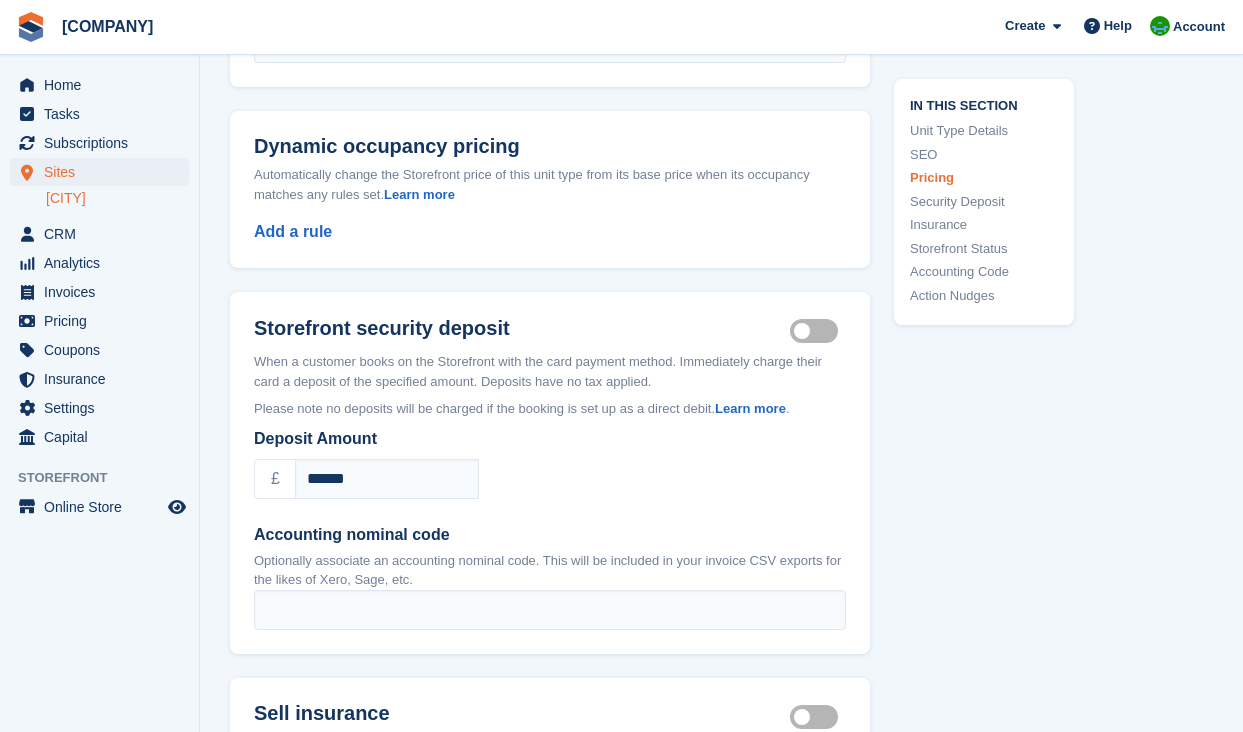 scroll, scrollTop: 2203, scrollLeft: 0, axis: vertical 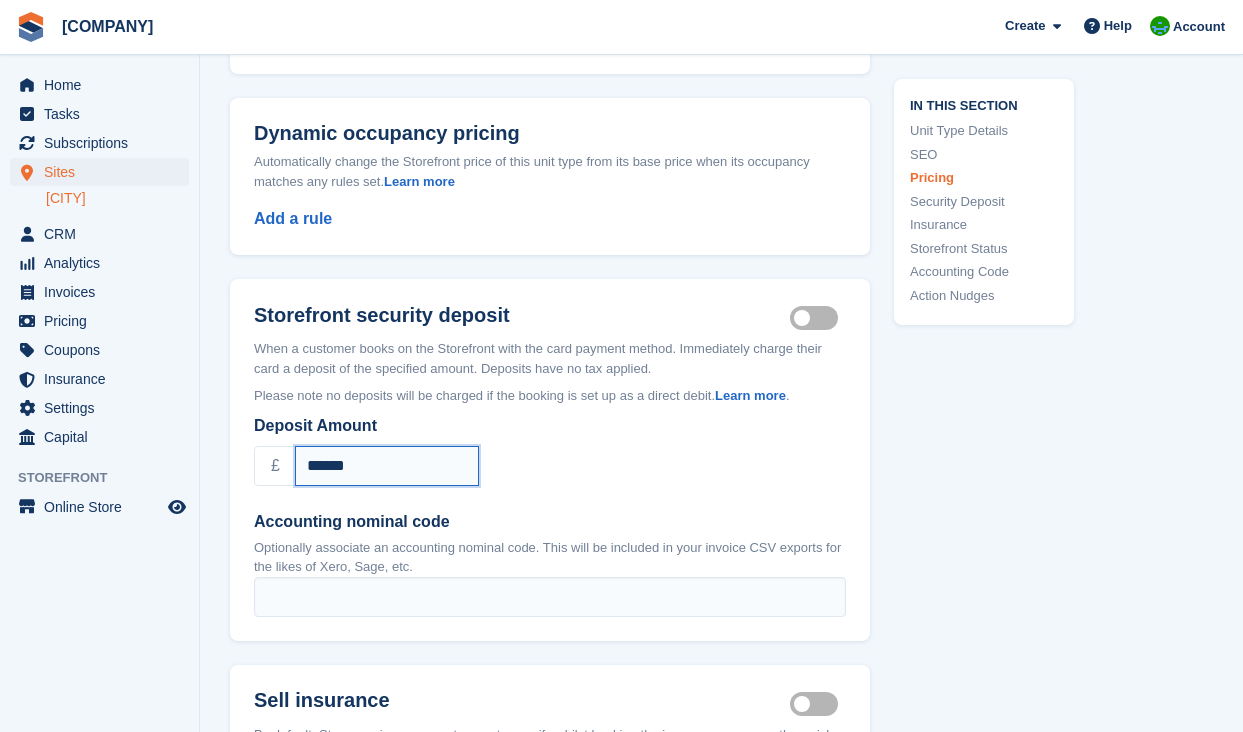 drag, startPoint x: 411, startPoint y: 482, endPoint x: 285, endPoint y: 484, distance: 126.01587 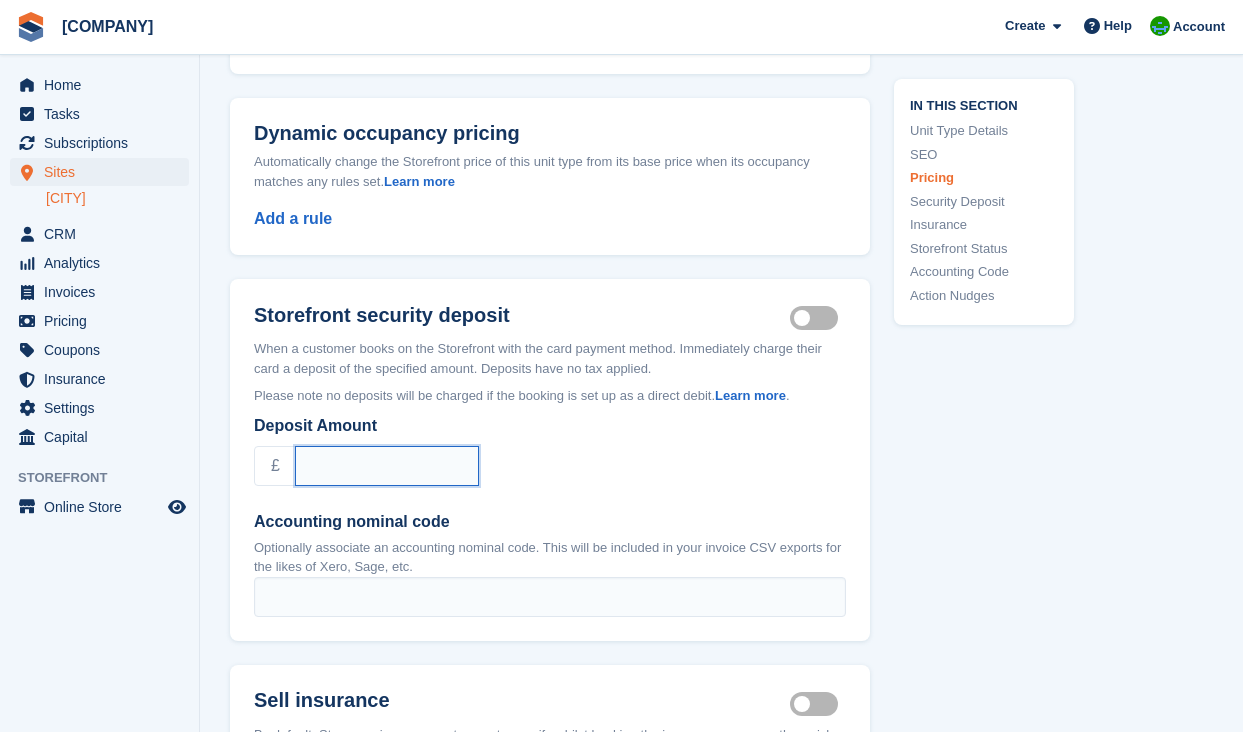 type 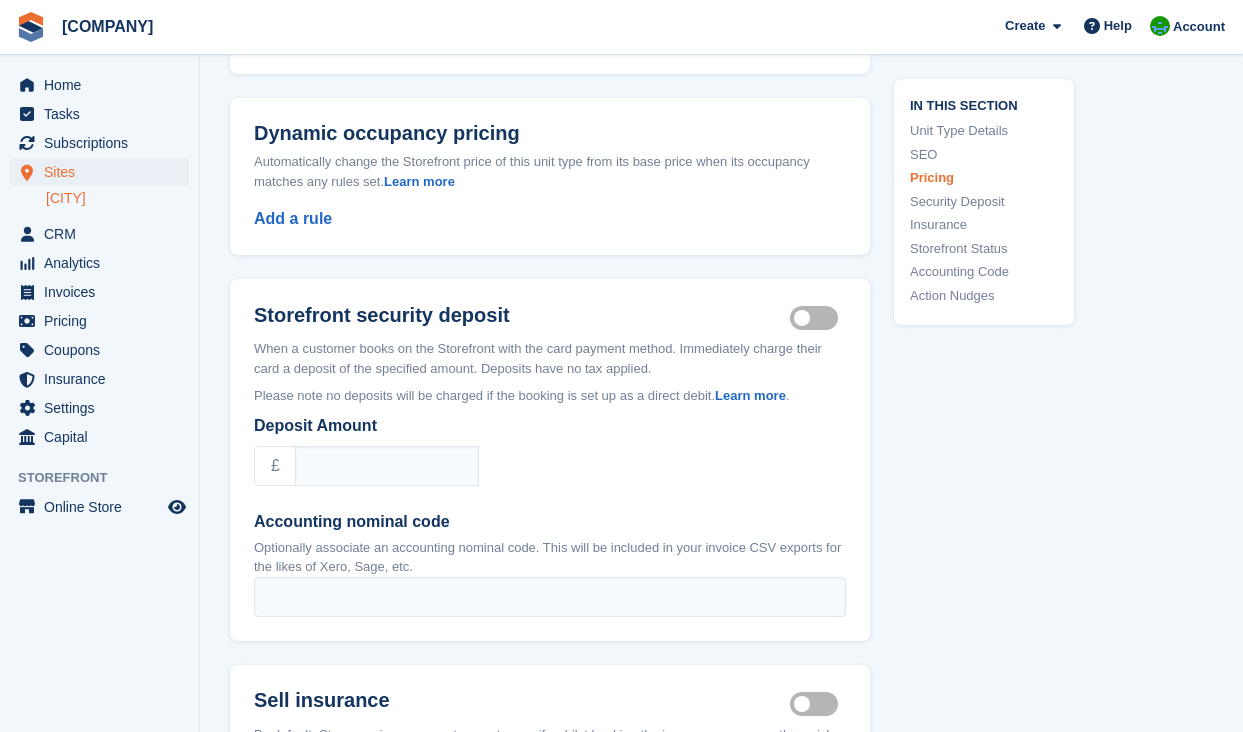 click on "Security deposit on" at bounding box center [818, 318] 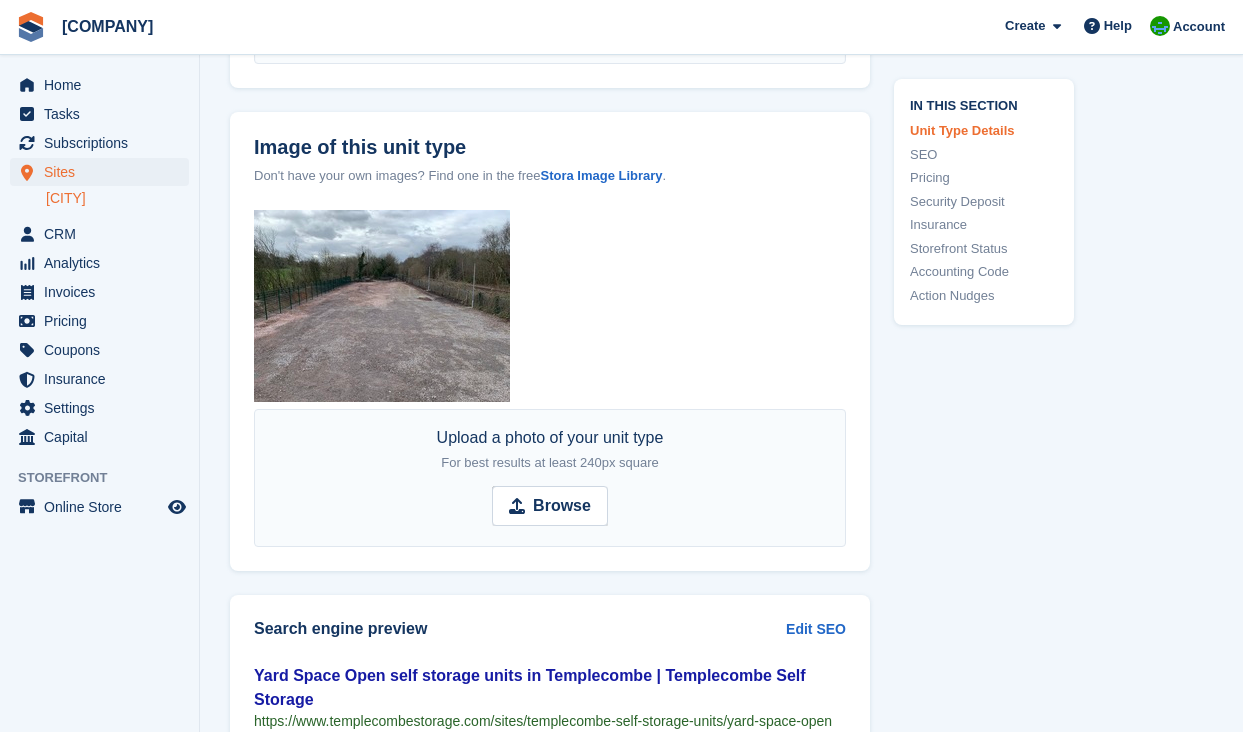 scroll, scrollTop: 1015, scrollLeft: 0, axis: vertical 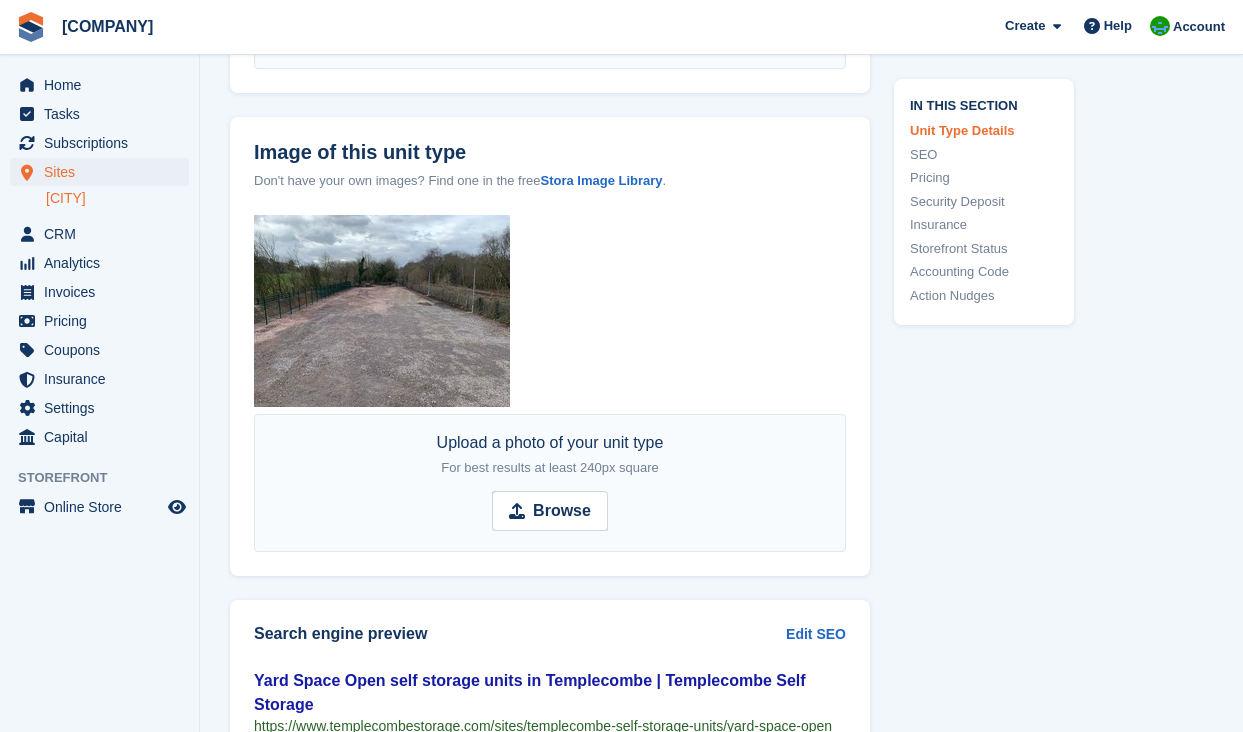 click at bounding box center (382, 311) 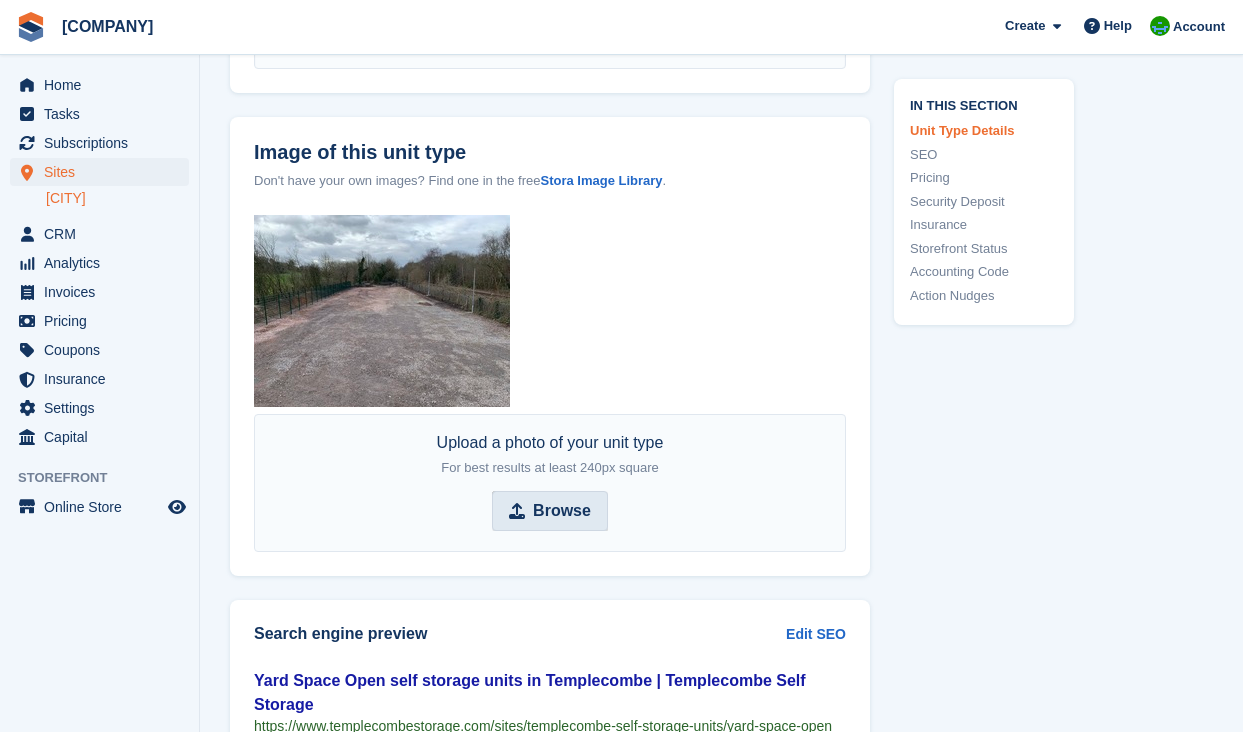 click on "Browse" at bounding box center [562, 511] 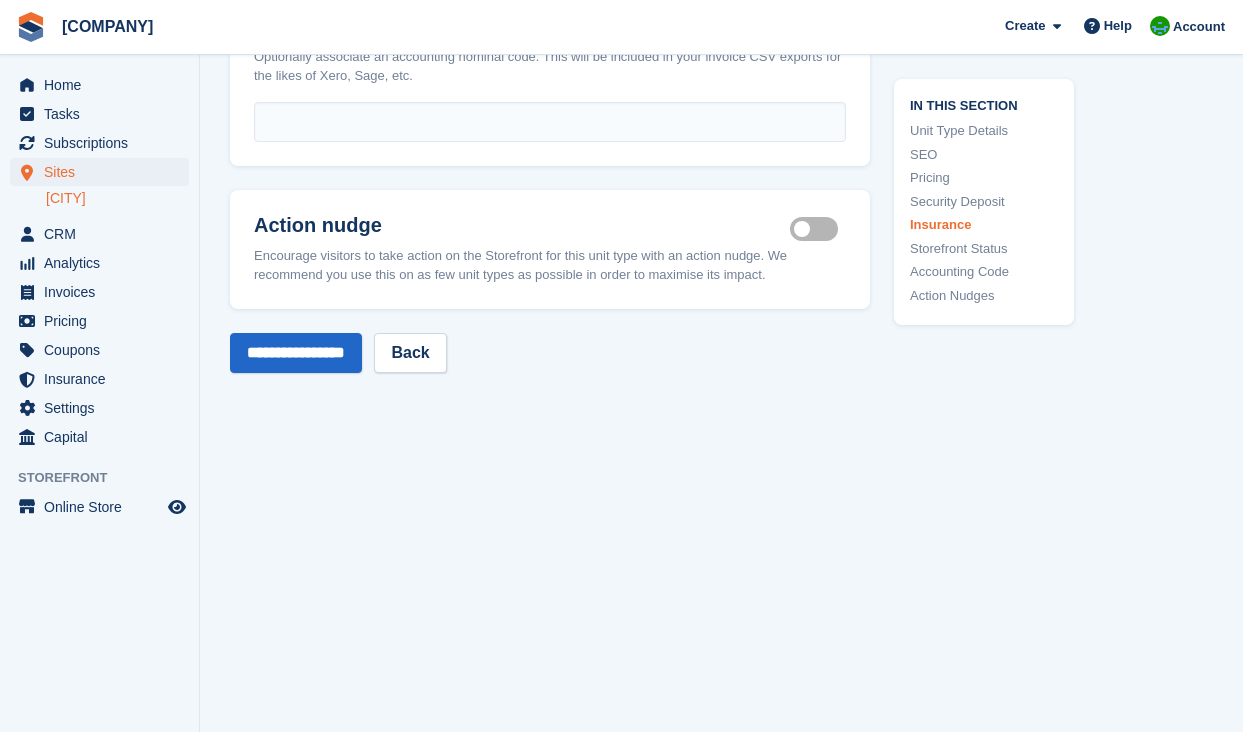 scroll, scrollTop: 3242, scrollLeft: 0, axis: vertical 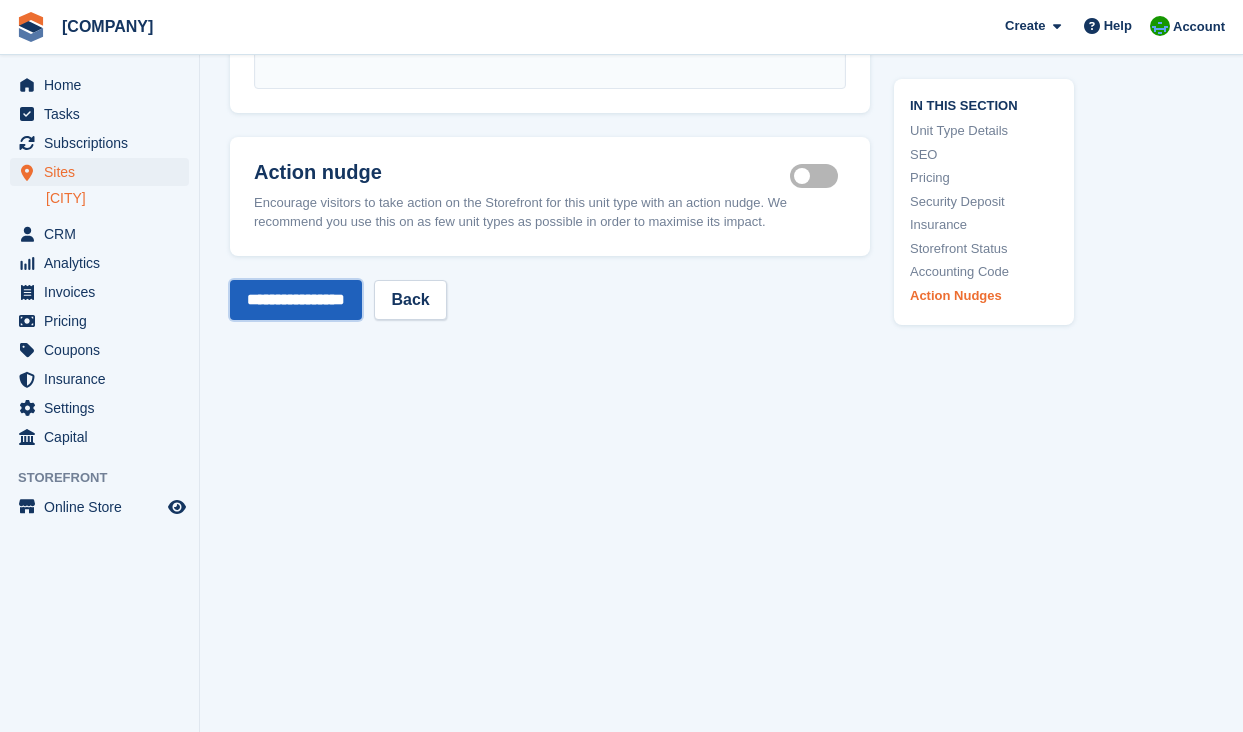 click on "**********" at bounding box center (296, 300) 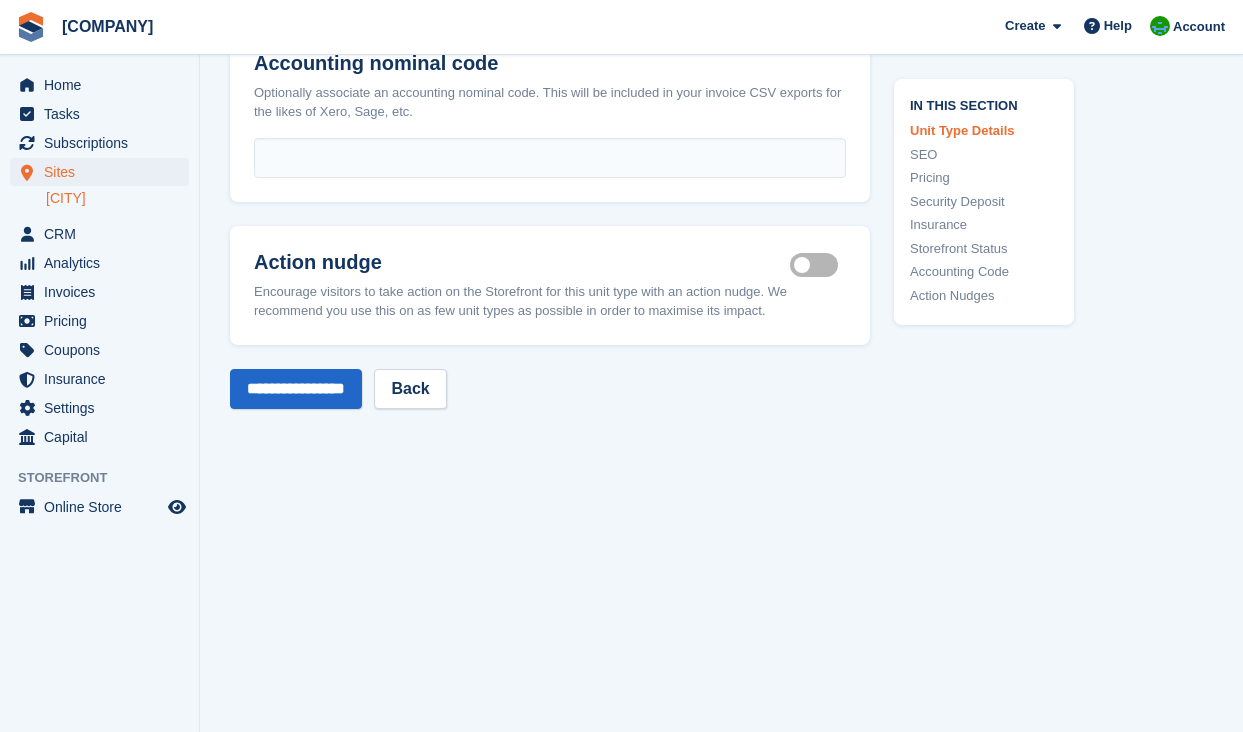 scroll, scrollTop: 4106, scrollLeft: 0, axis: vertical 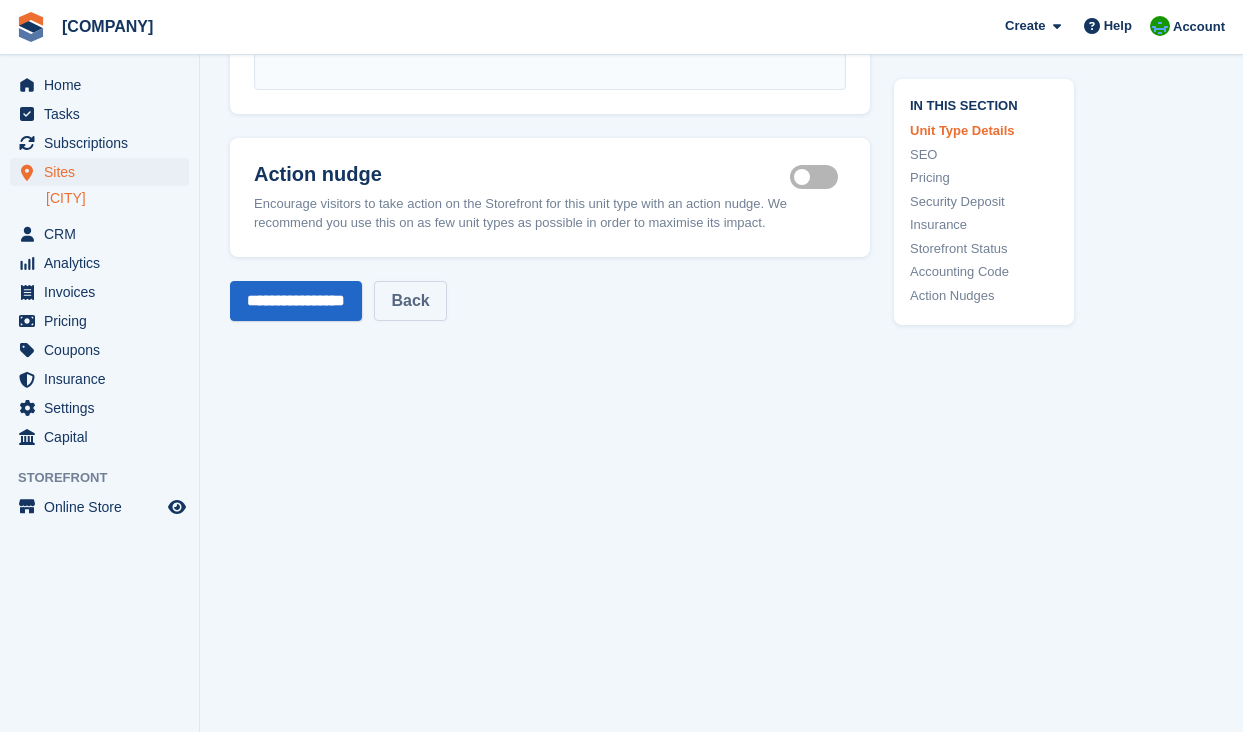 click on "Back" at bounding box center [410, 301] 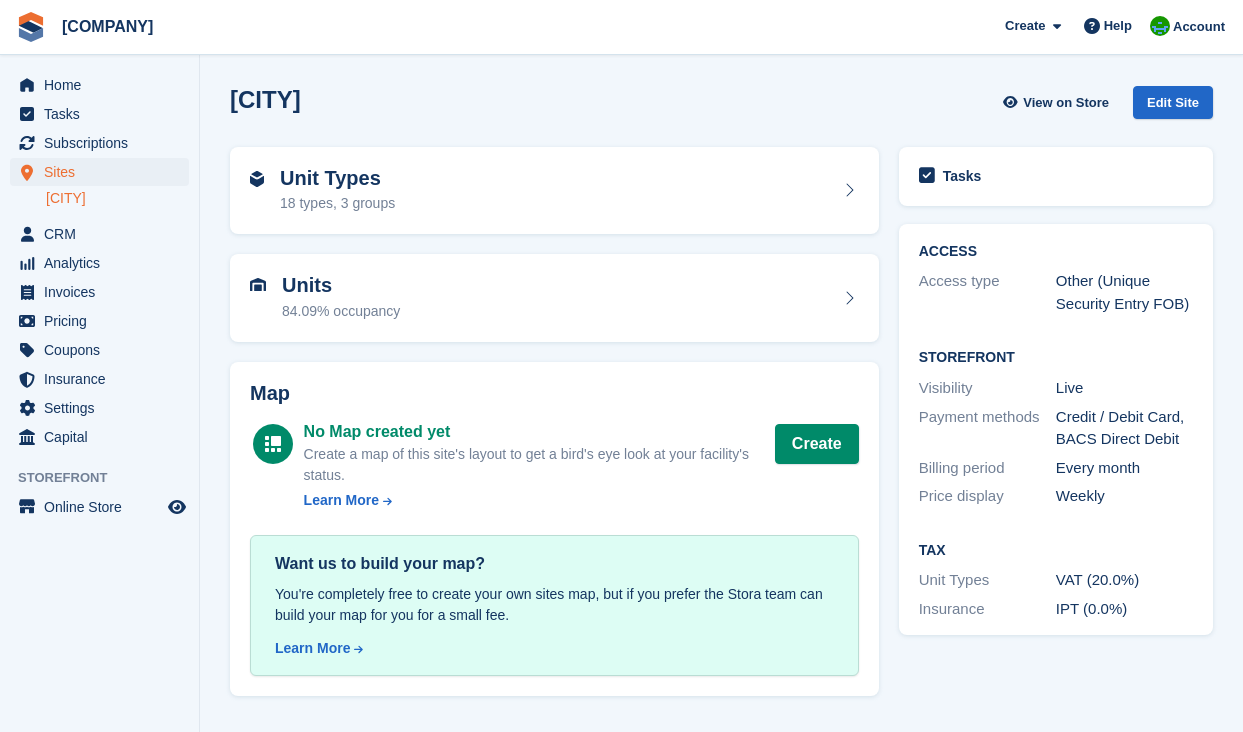 scroll, scrollTop: 0, scrollLeft: 0, axis: both 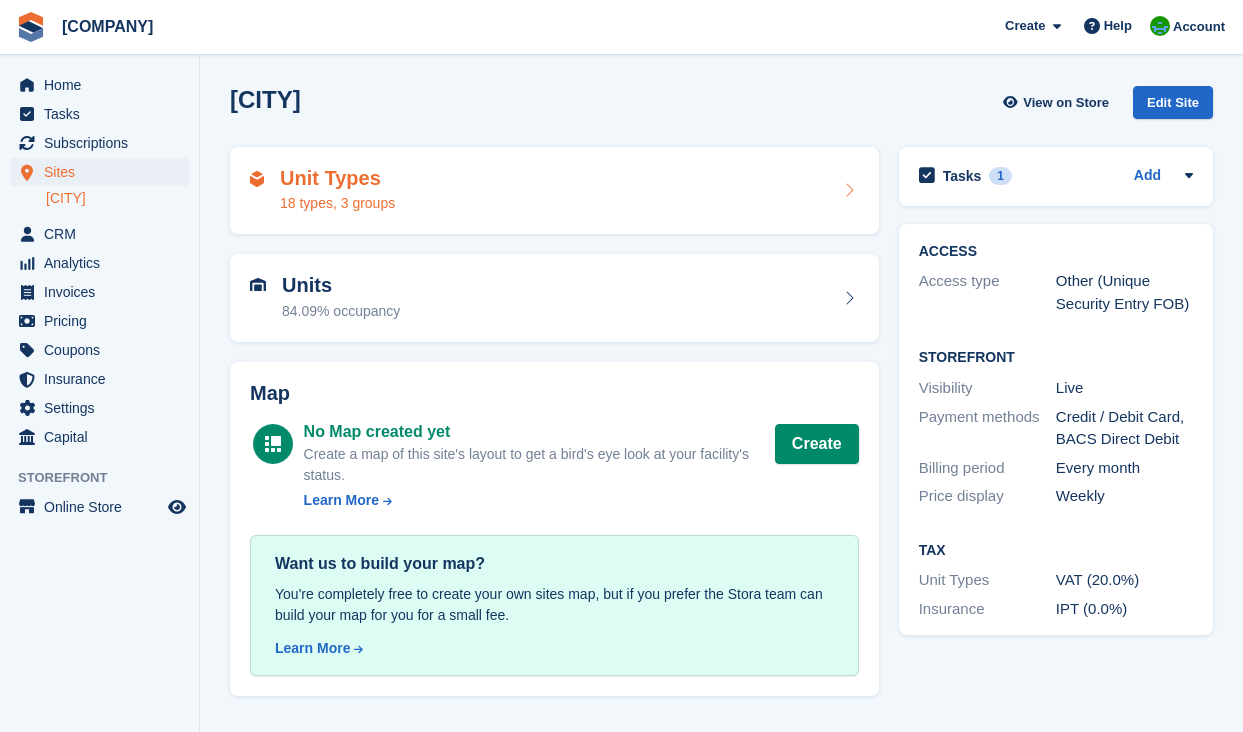 click on "Unit Types
18 types, 3 groups" at bounding box center (554, 191) 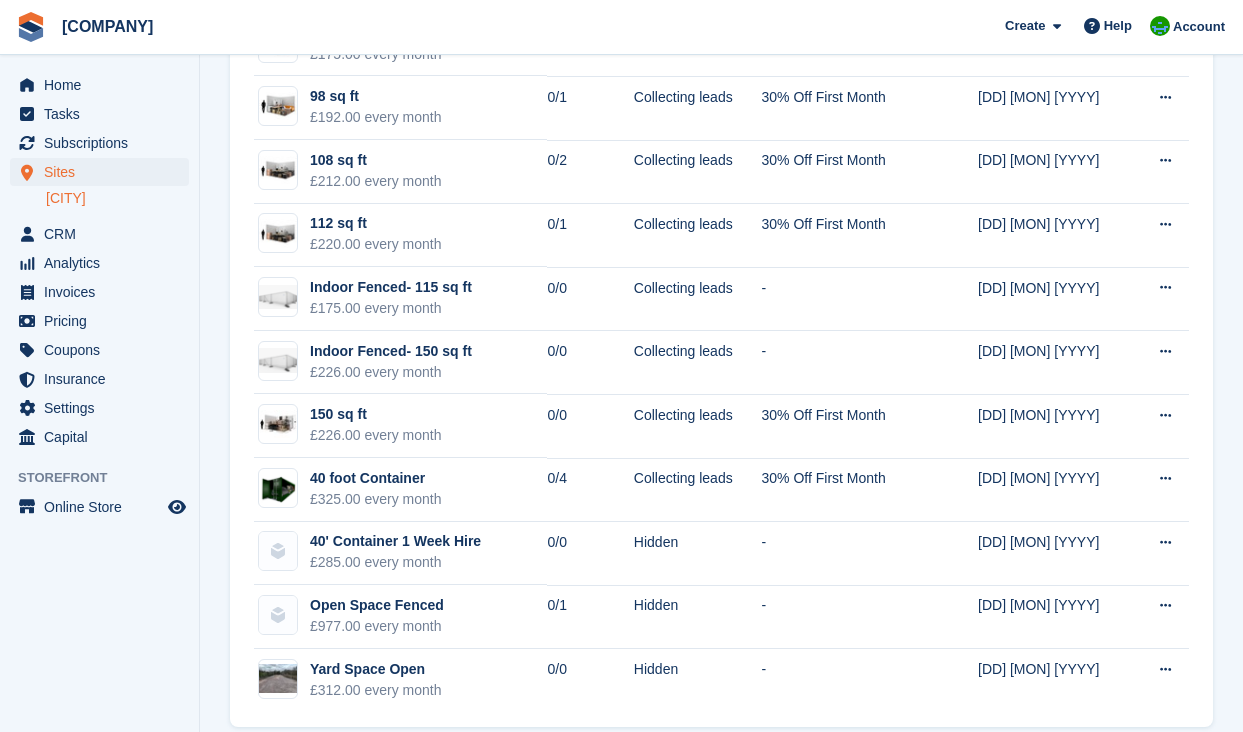 scroll, scrollTop: 795, scrollLeft: 0, axis: vertical 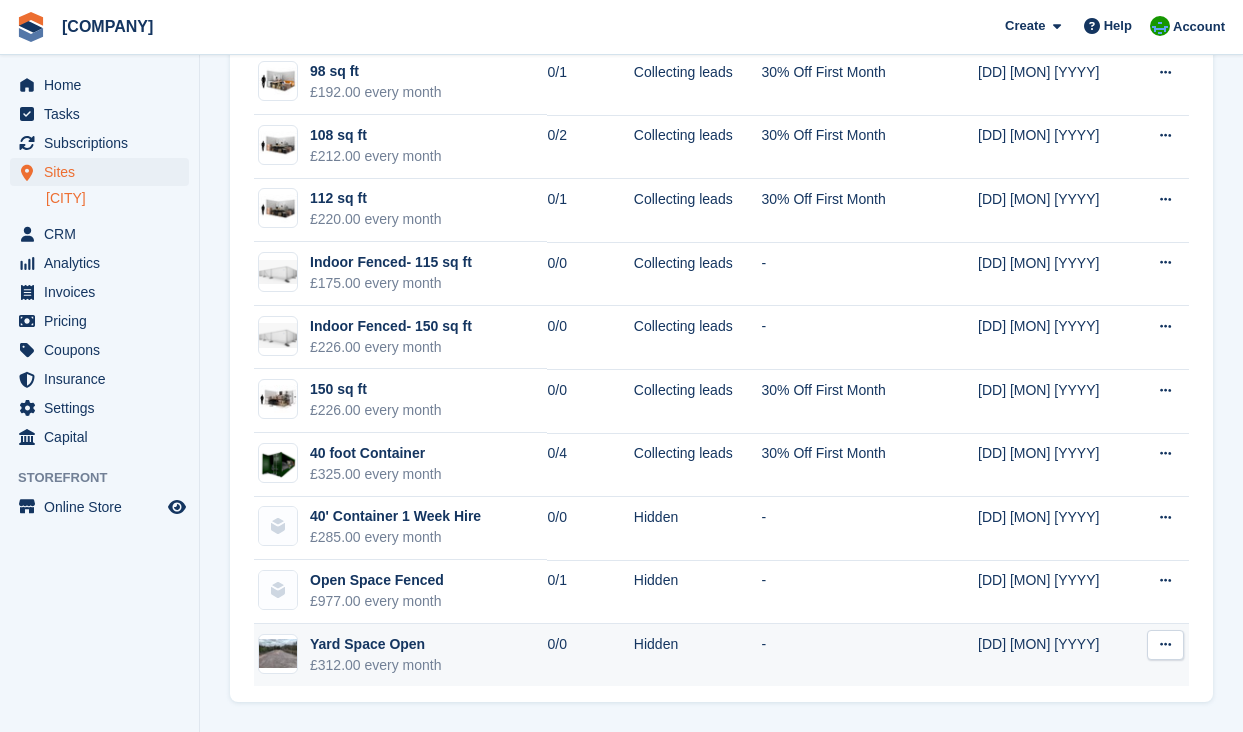 click on "-" at bounding box center (842, 655) 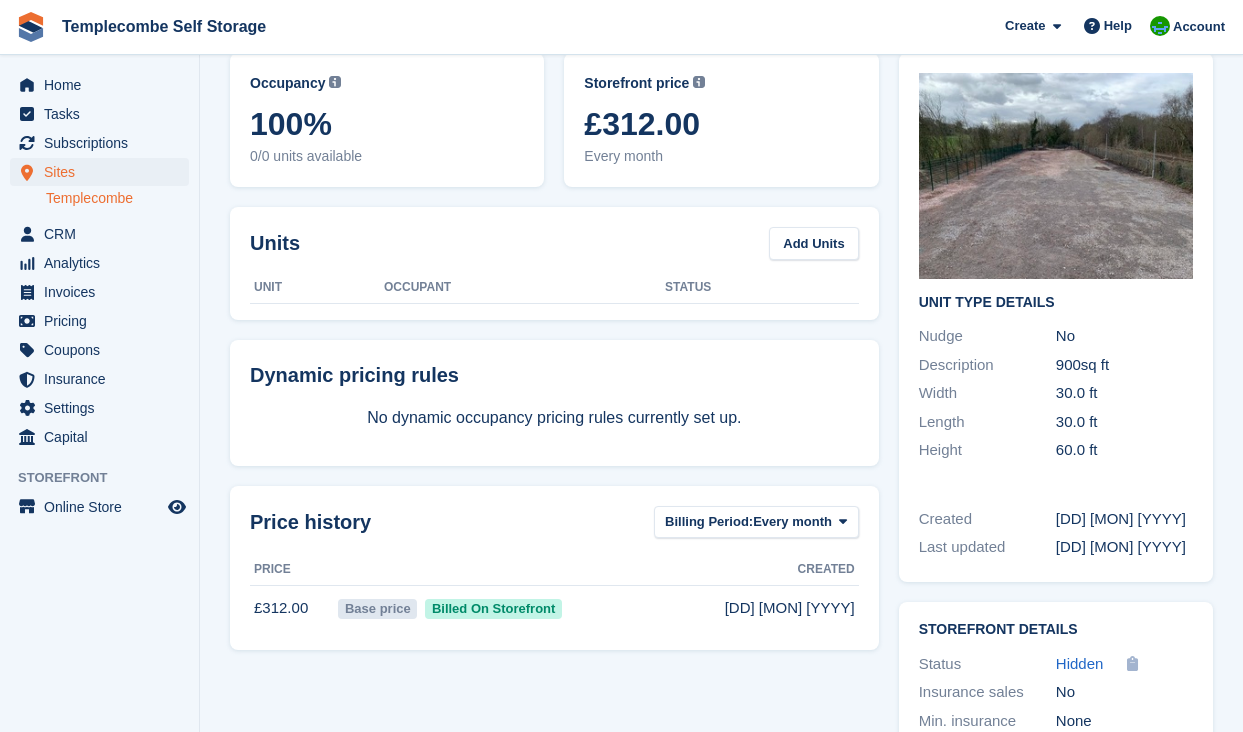 scroll, scrollTop: 229, scrollLeft: 0, axis: vertical 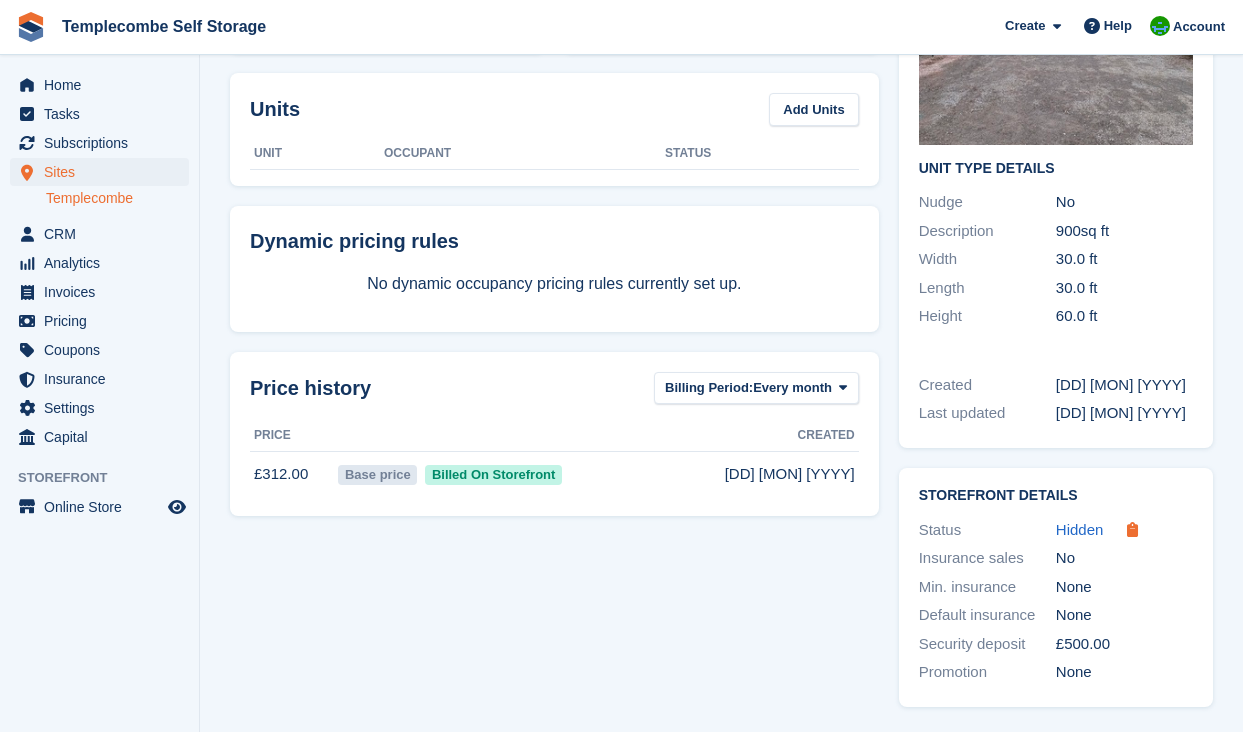 click at bounding box center (1132, 529) 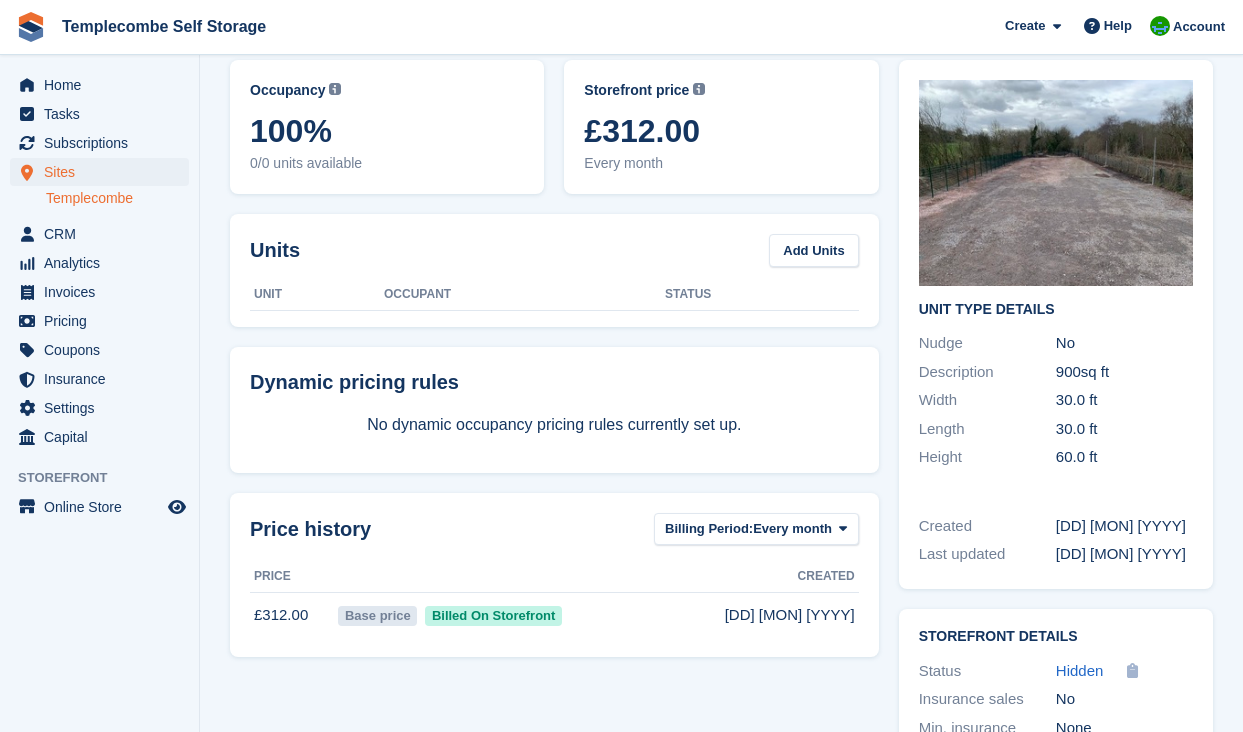 scroll, scrollTop: 0, scrollLeft: 0, axis: both 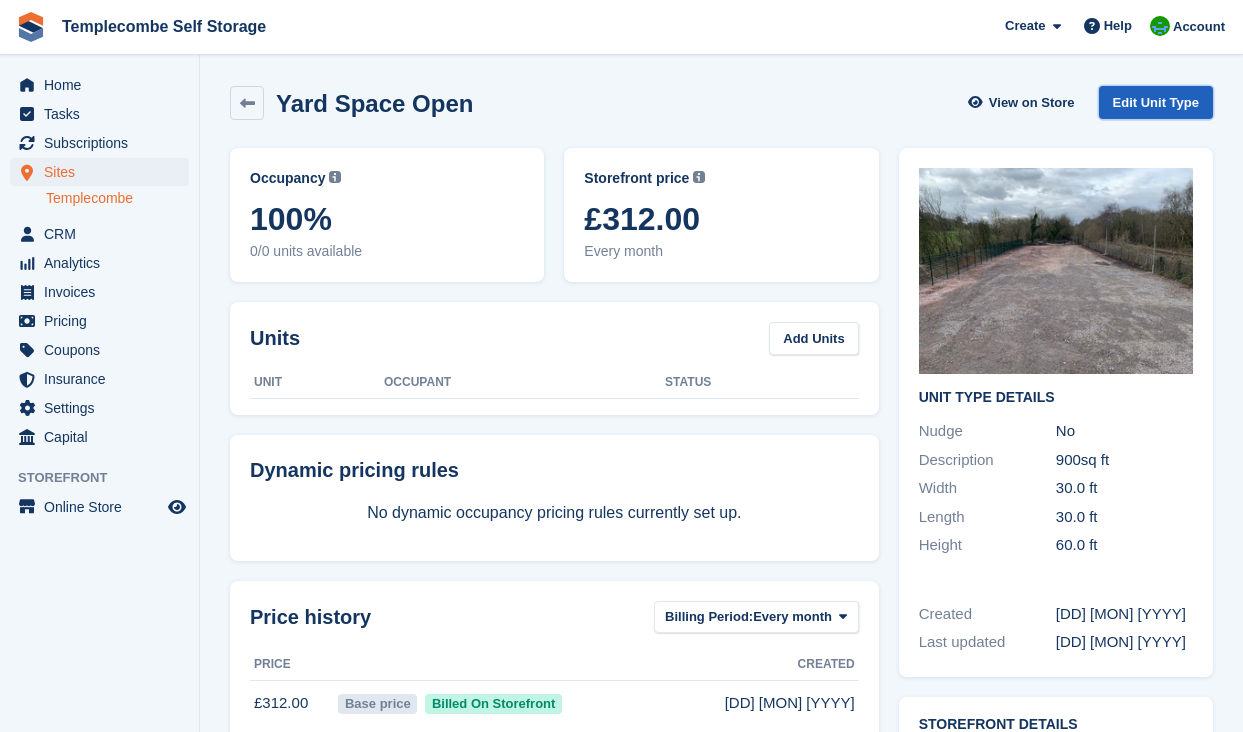 click on "Edit Unit Type" at bounding box center (1156, 102) 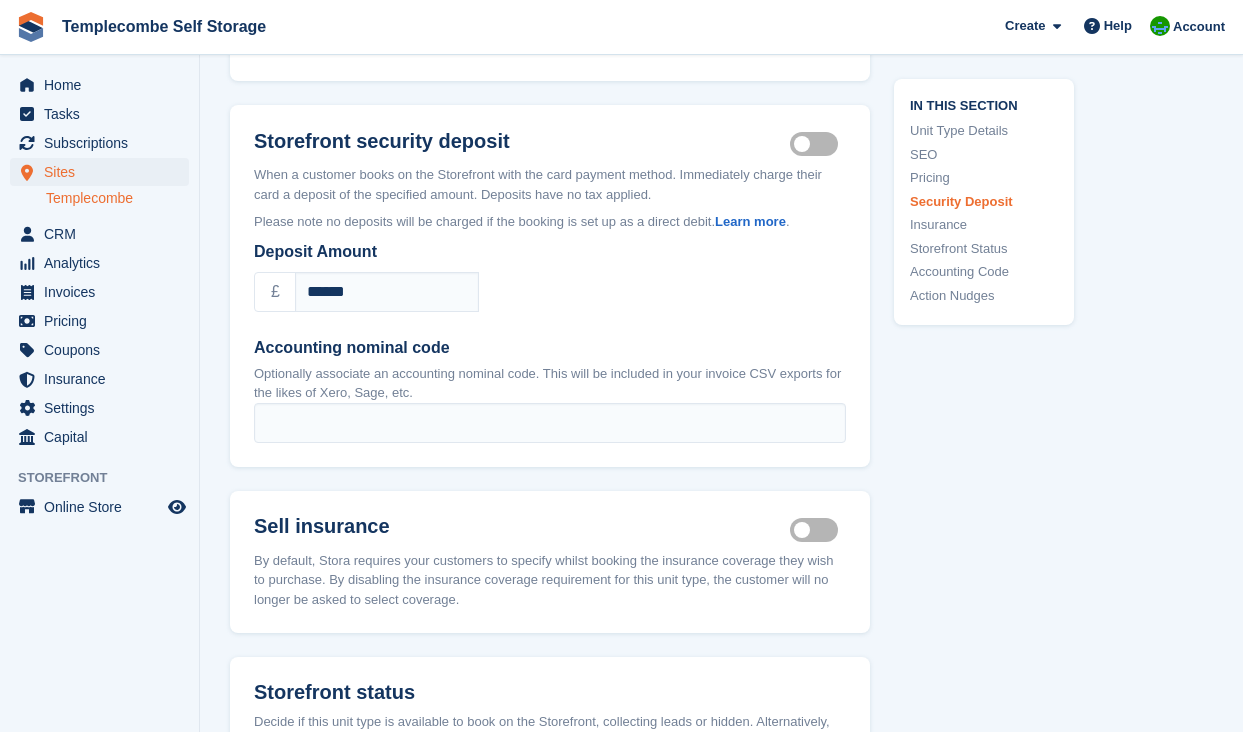 scroll, scrollTop: 2373, scrollLeft: 0, axis: vertical 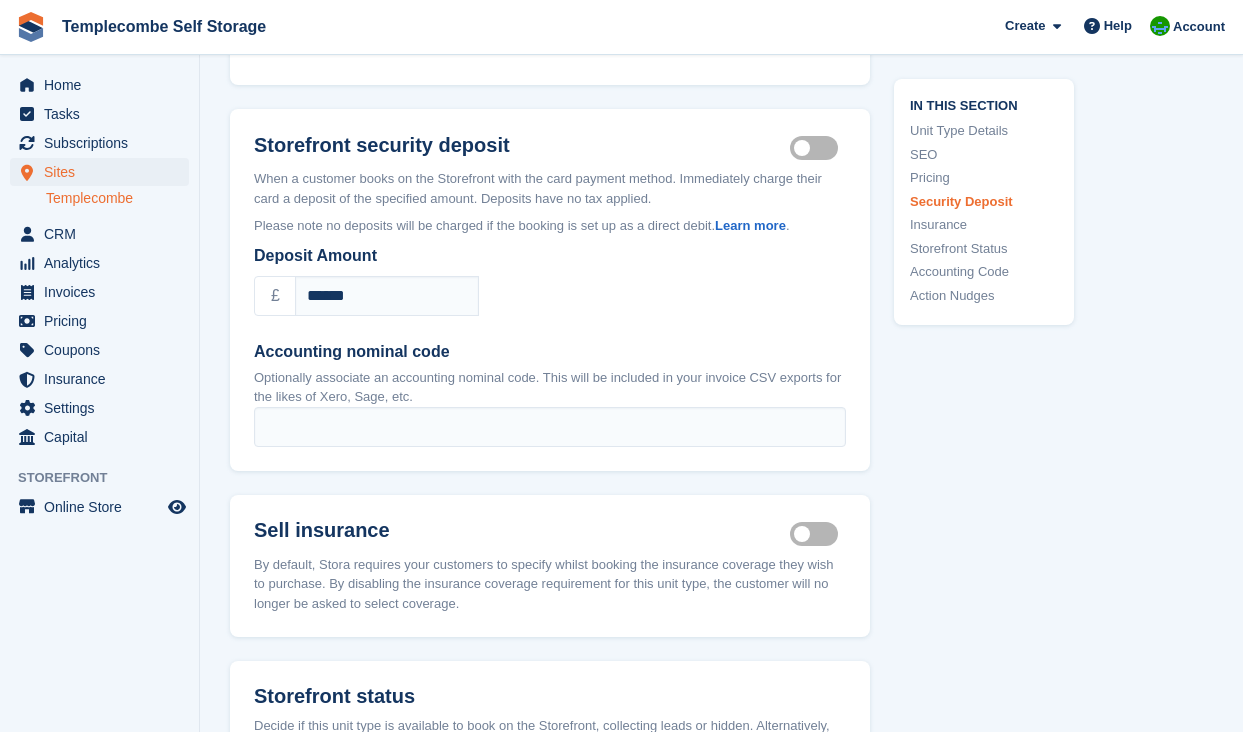 click on "Security deposit on" at bounding box center (818, 148) 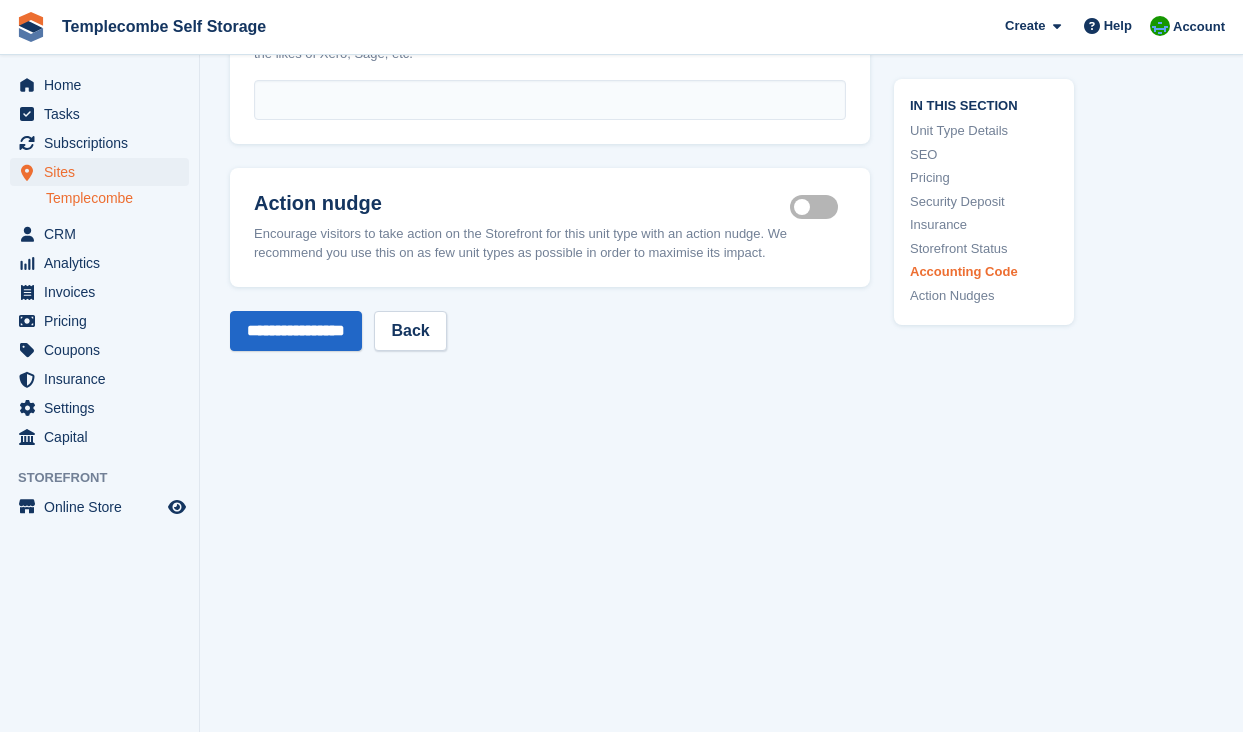 scroll, scrollTop: 3242, scrollLeft: 0, axis: vertical 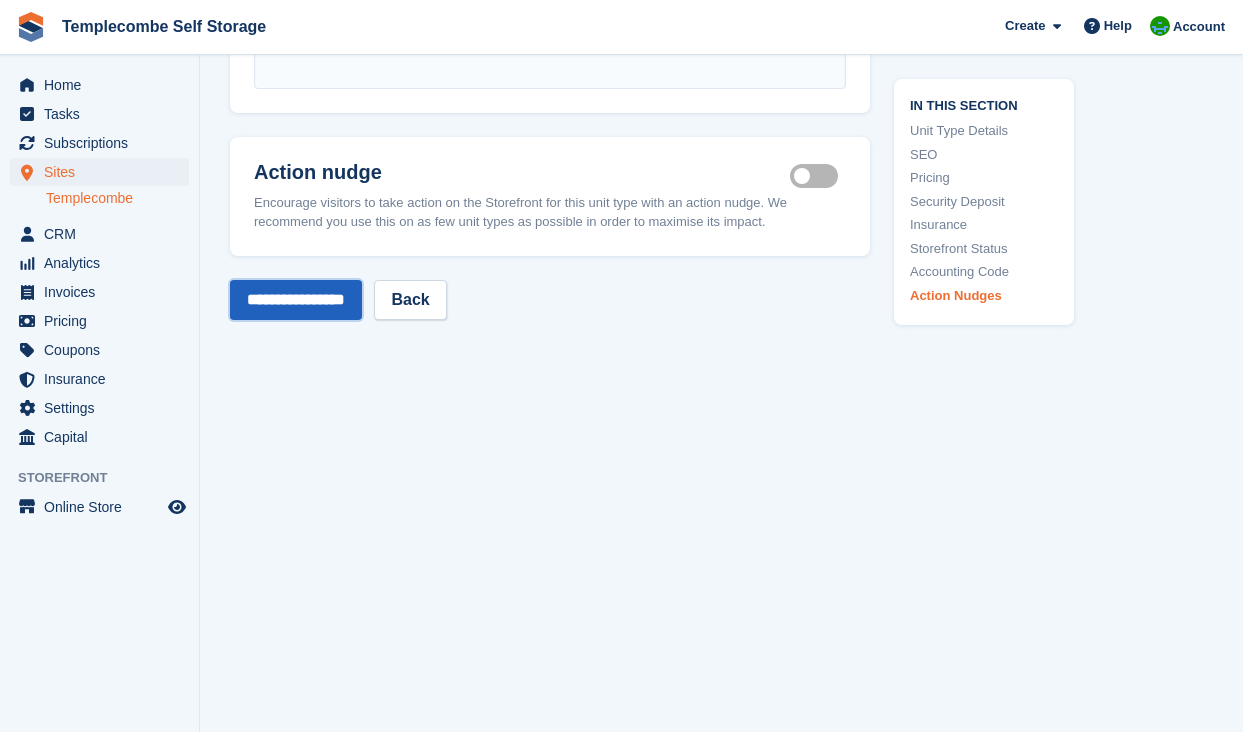 click on "**********" at bounding box center (296, 300) 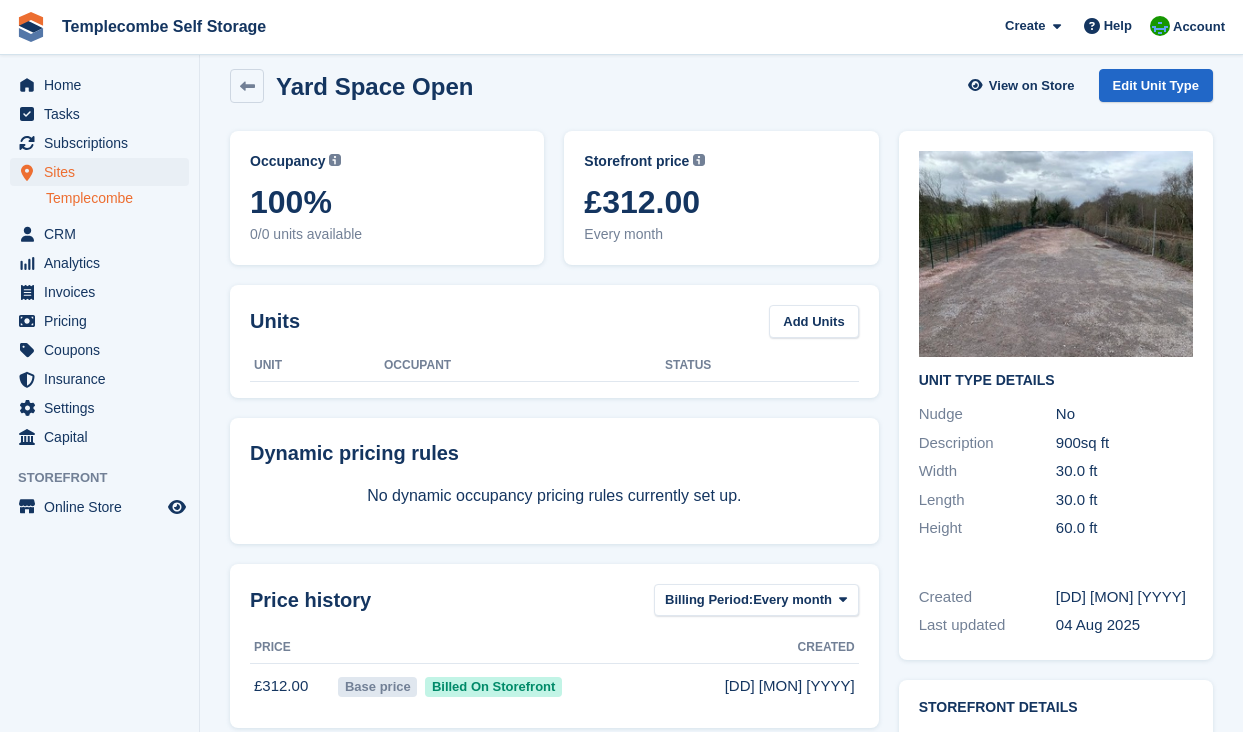 scroll, scrollTop: 0, scrollLeft: 0, axis: both 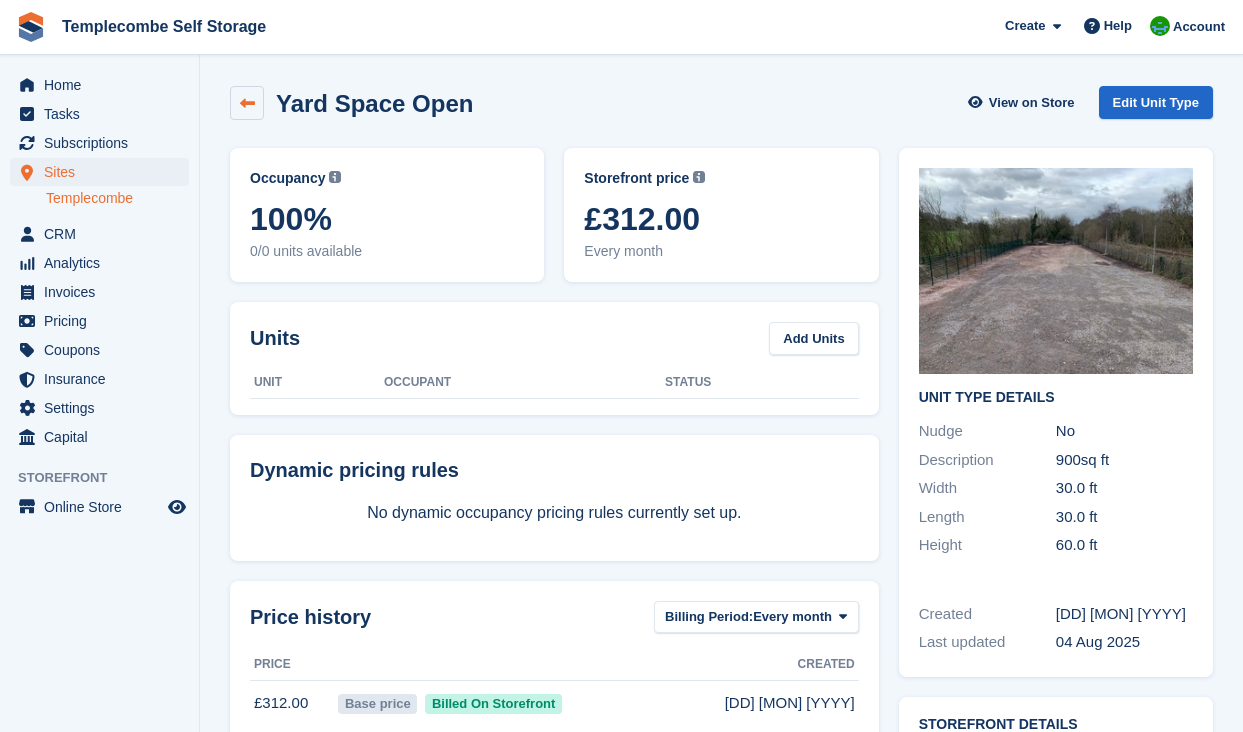 click at bounding box center [247, 103] 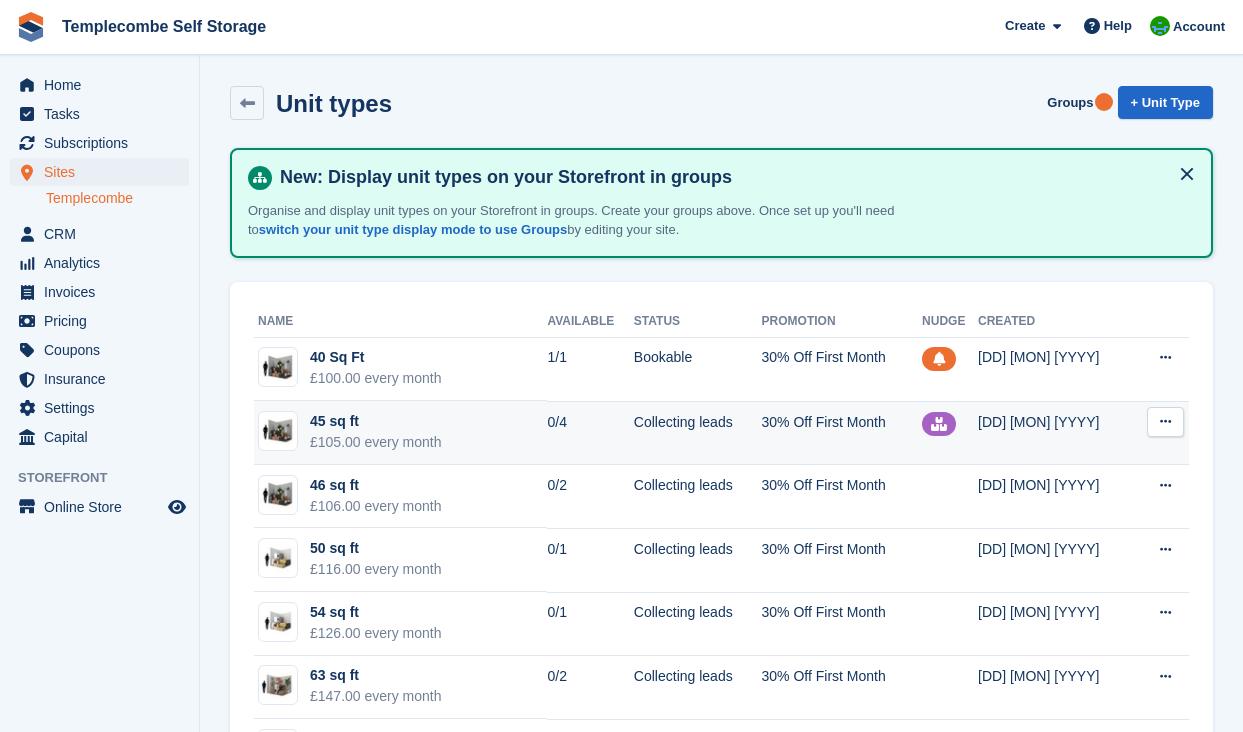 click at bounding box center (1165, 422) 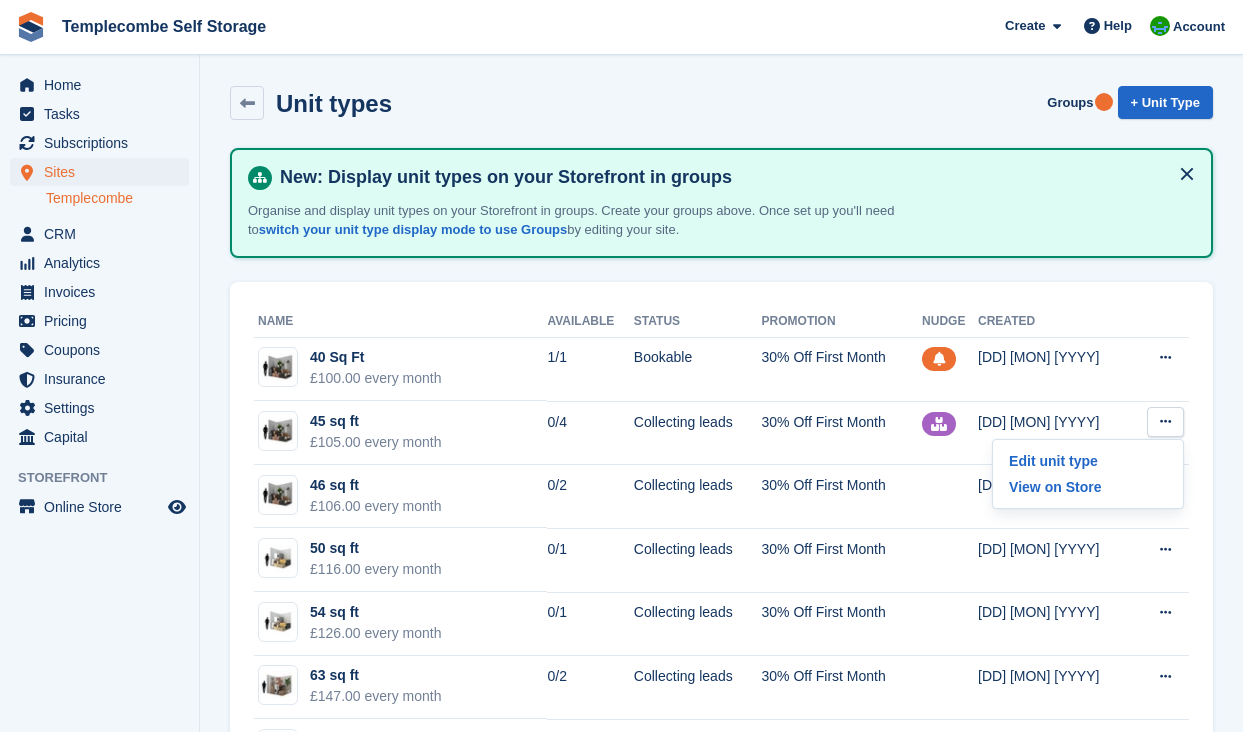 click at bounding box center [1187, 174] 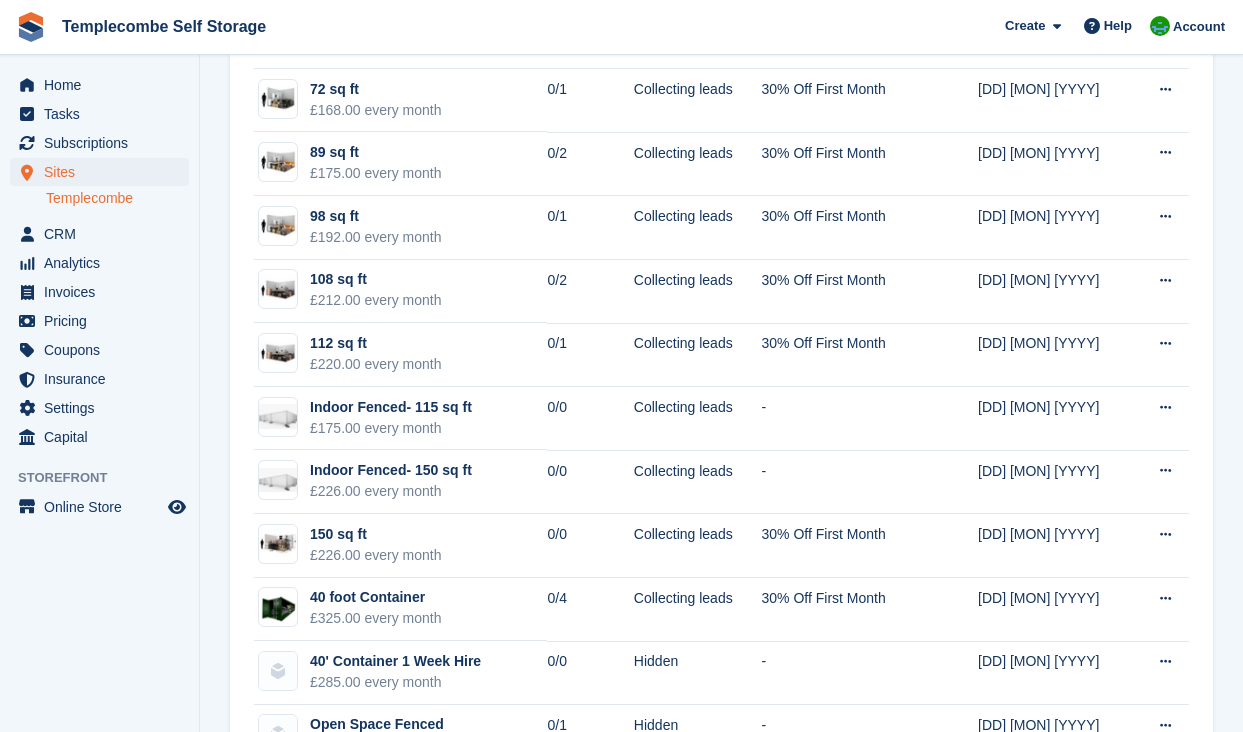 scroll, scrollTop: 662, scrollLeft: 0, axis: vertical 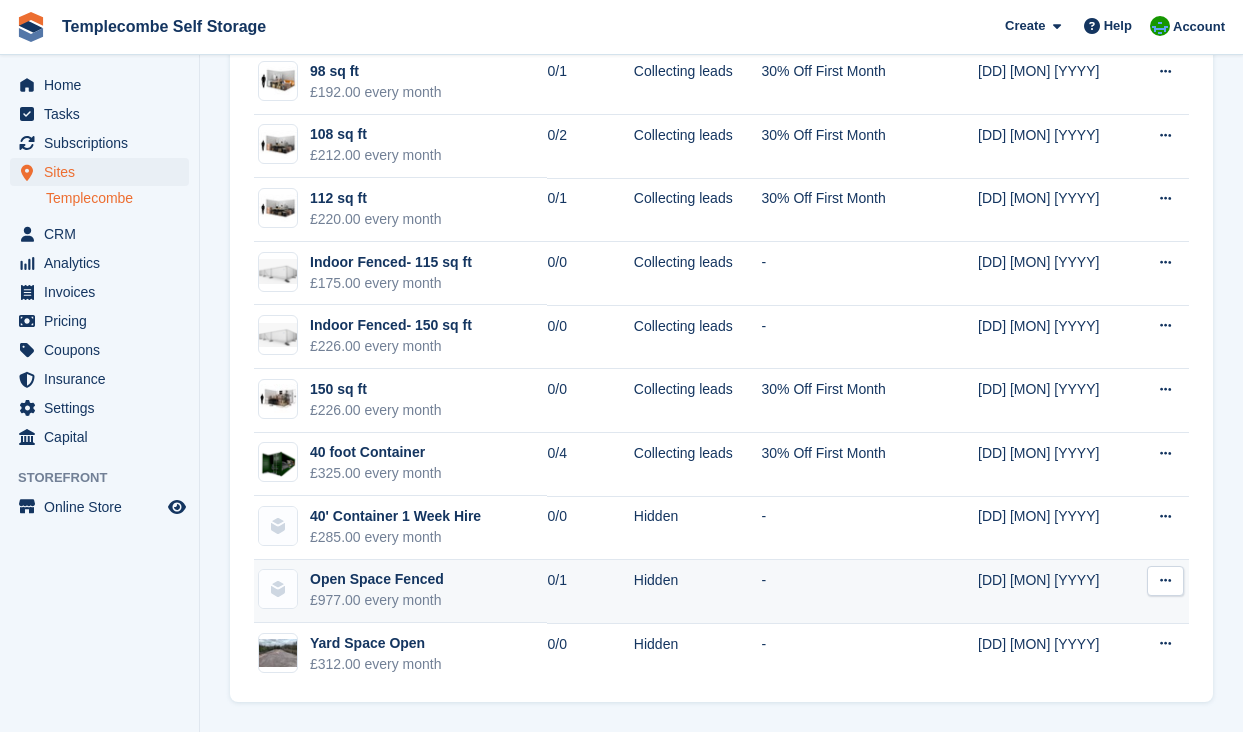 click at bounding box center (1165, 580) 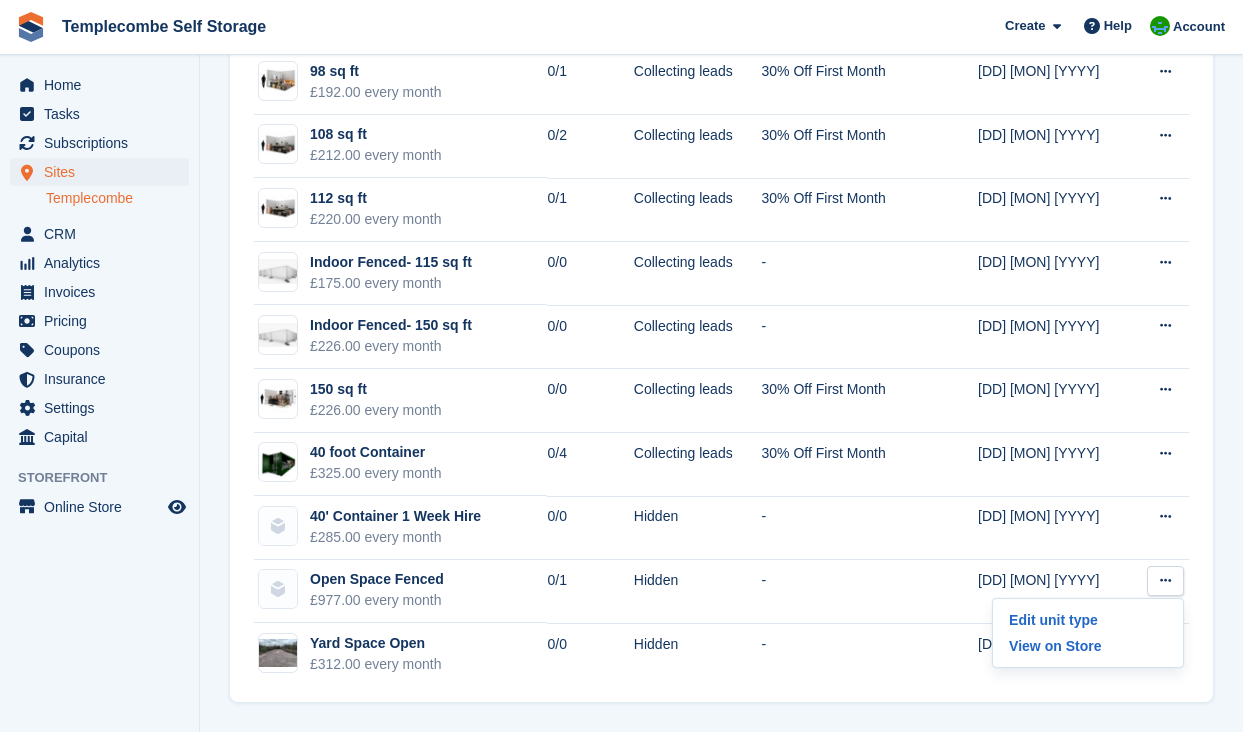 click on "Name
Available
Status
Promotion
Nudge
Created
40 Sq Ft
£100.00 every month
1/1
Bookable
30% Off First Month
25 Jun 2025
Edit unit type
View on Store
45 sq ft
£105.00 every month
0/4
Collecting leads
30% Off First Month
04 Mar 2022" at bounding box center [721, 94] 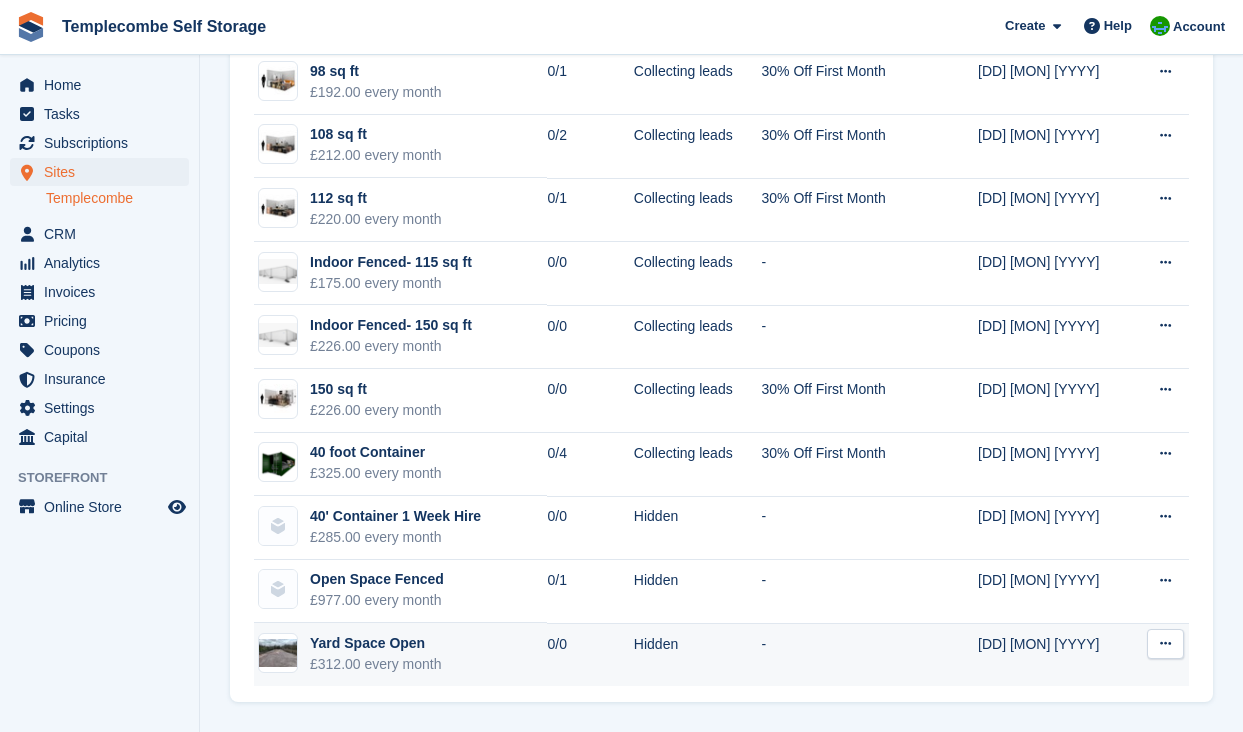 click at bounding box center [1165, 643] 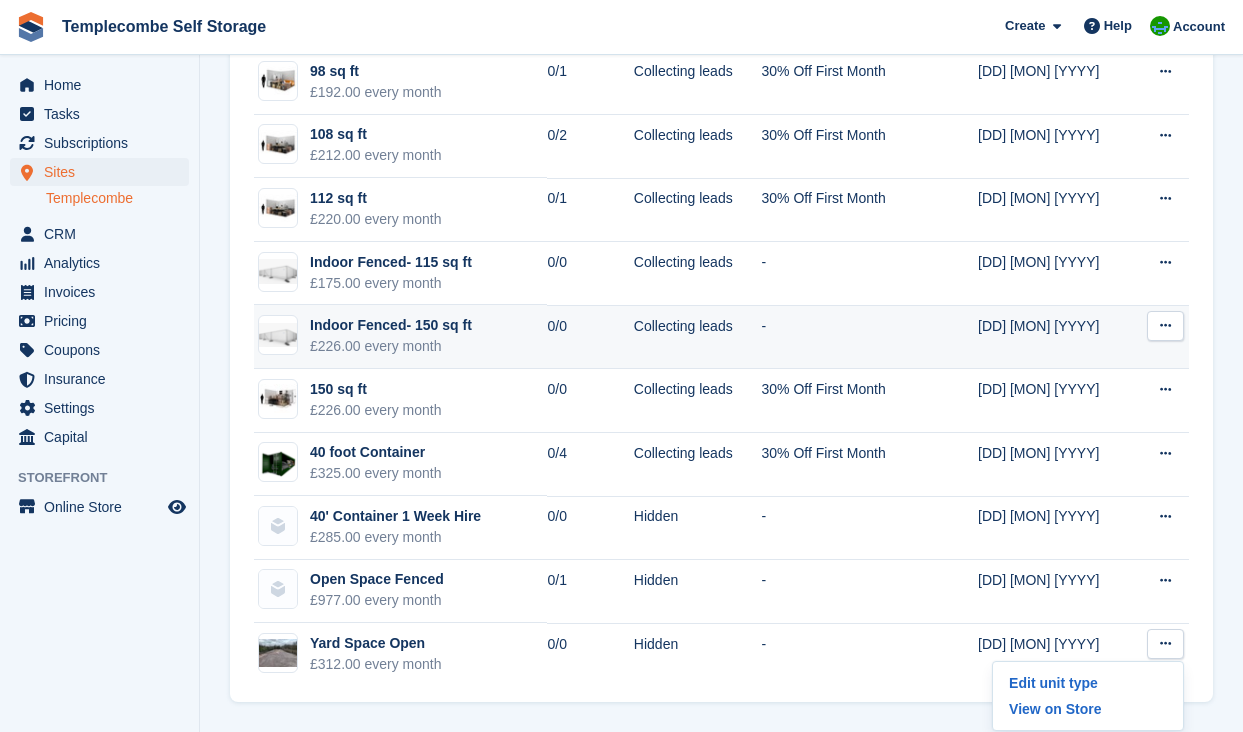 click at bounding box center (1165, 326) 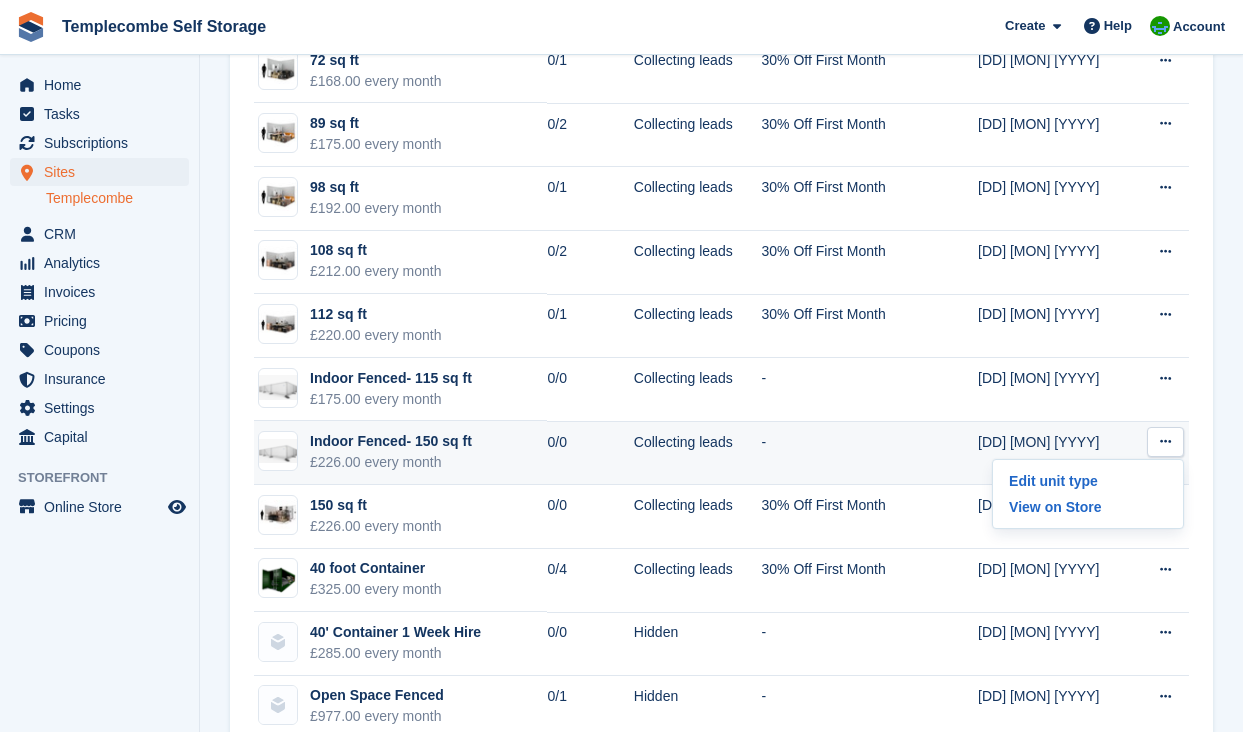 scroll, scrollTop: 662, scrollLeft: 0, axis: vertical 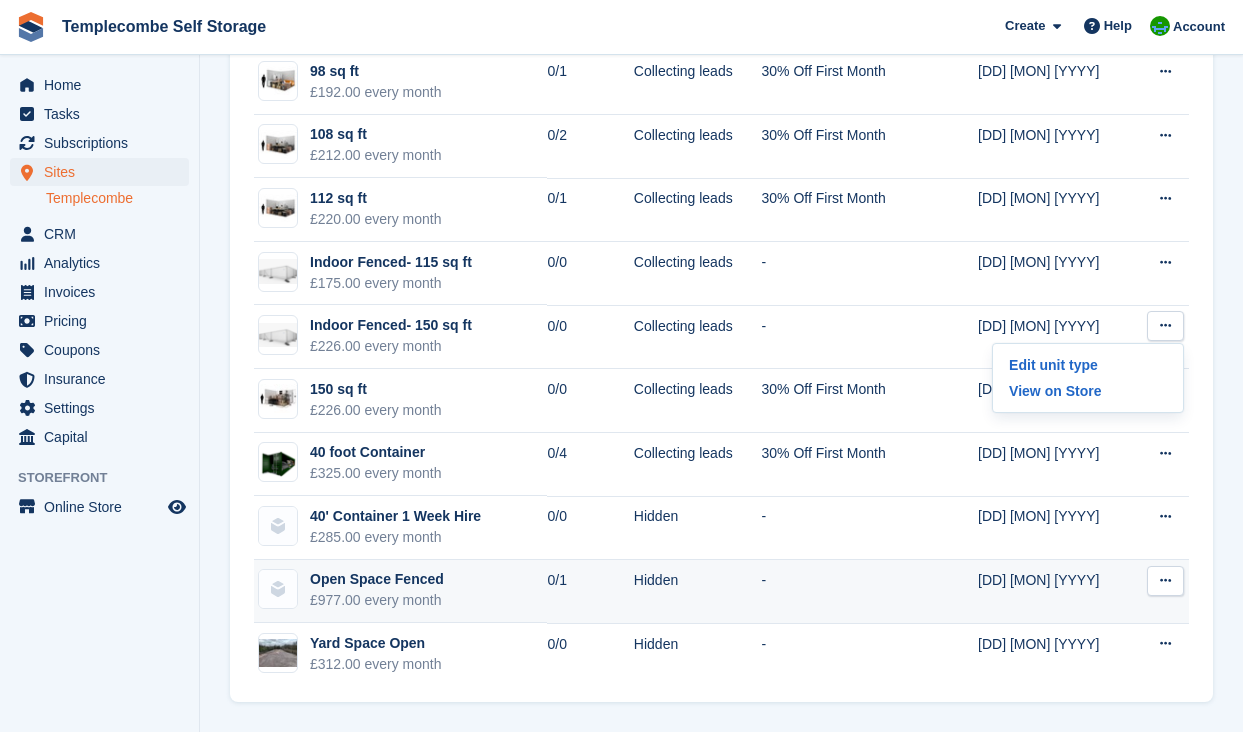 click at bounding box center [1165, 580] 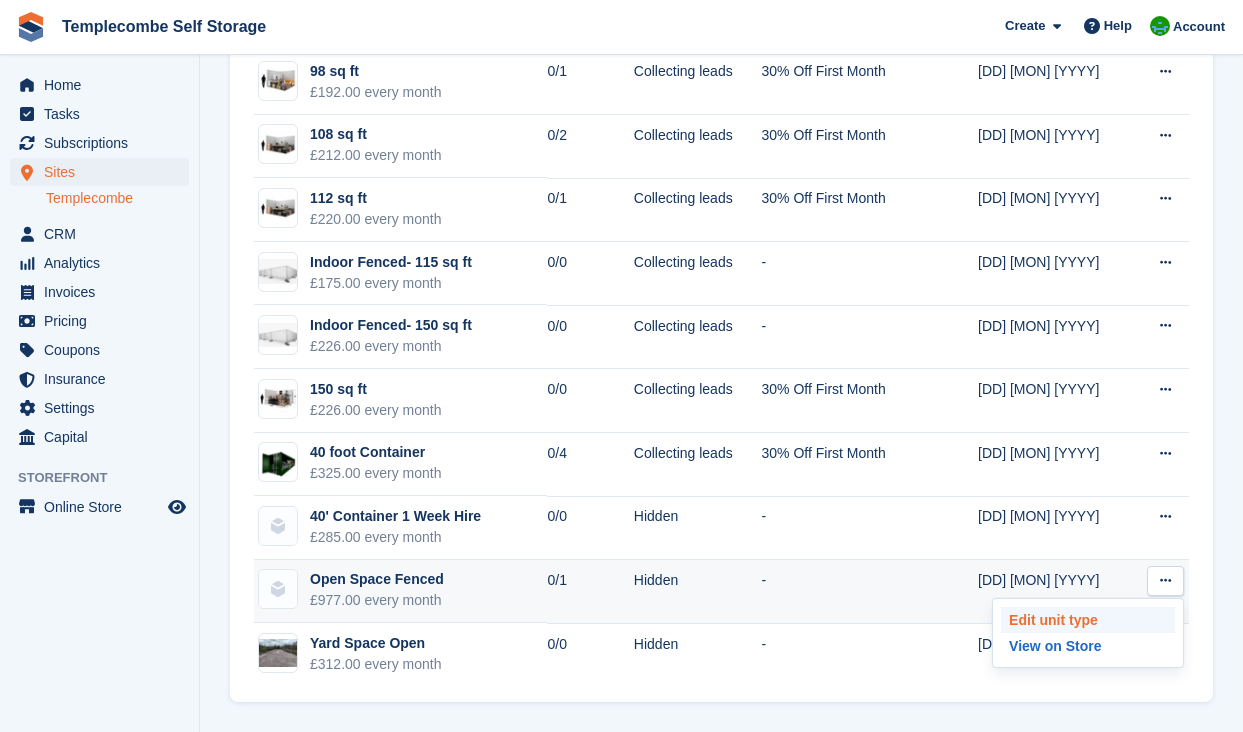click on "Edit unit type" at bounding box center (1088, 620) 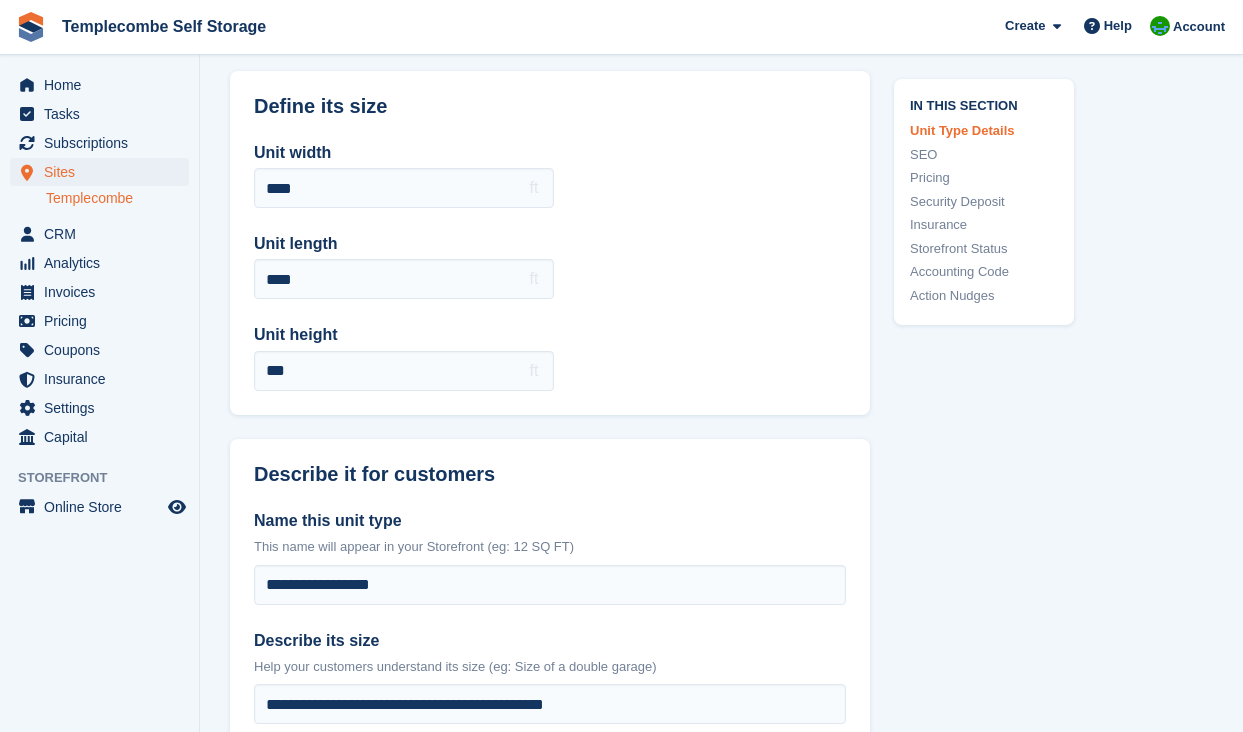 scroll, scrollTop: 99, scrollLeft: 0, axis: vertical 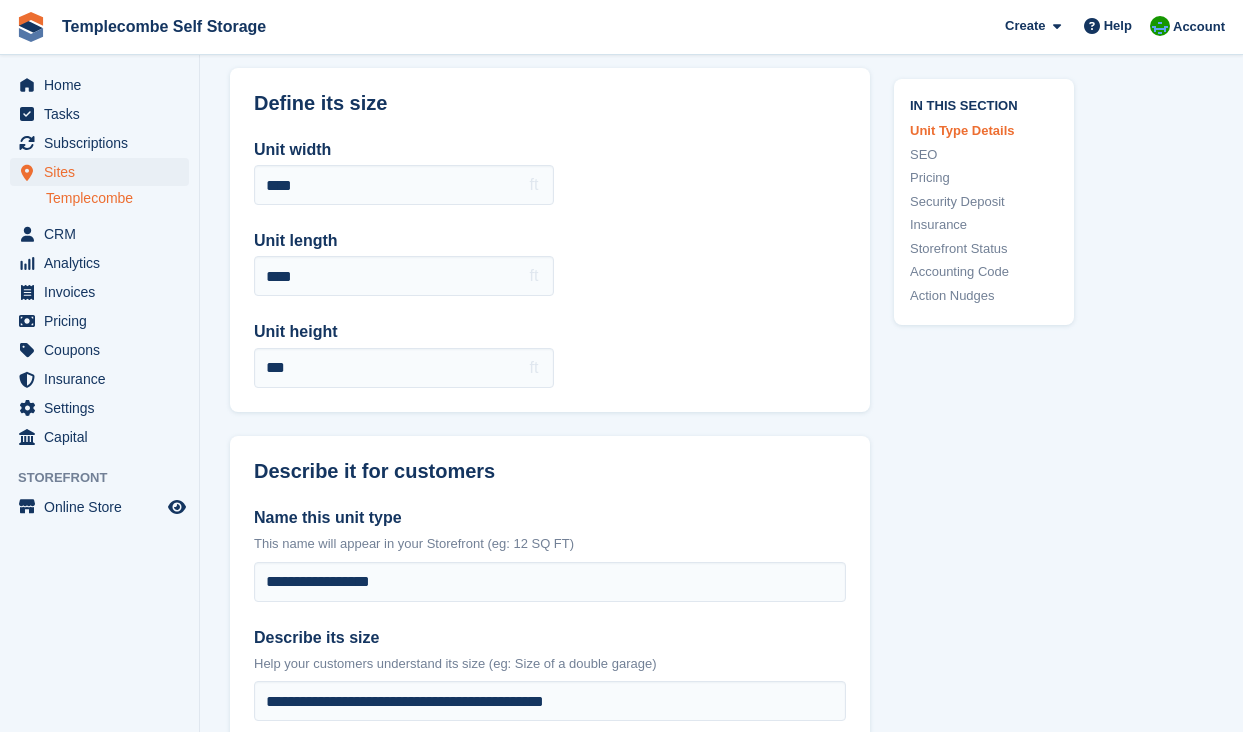 click on "Unit Type Details" at bounding box center (984, 131) 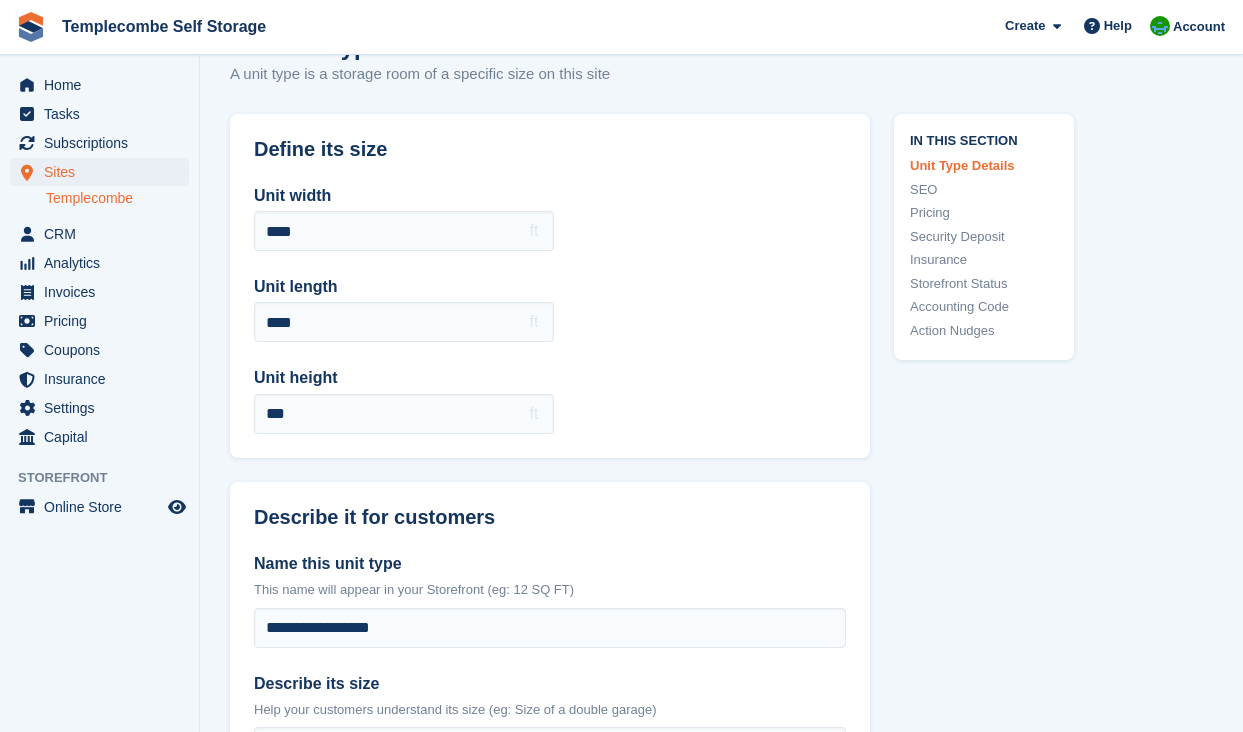 scroll, scrollTop: 32, scrollLeft: 0, axis: vertical 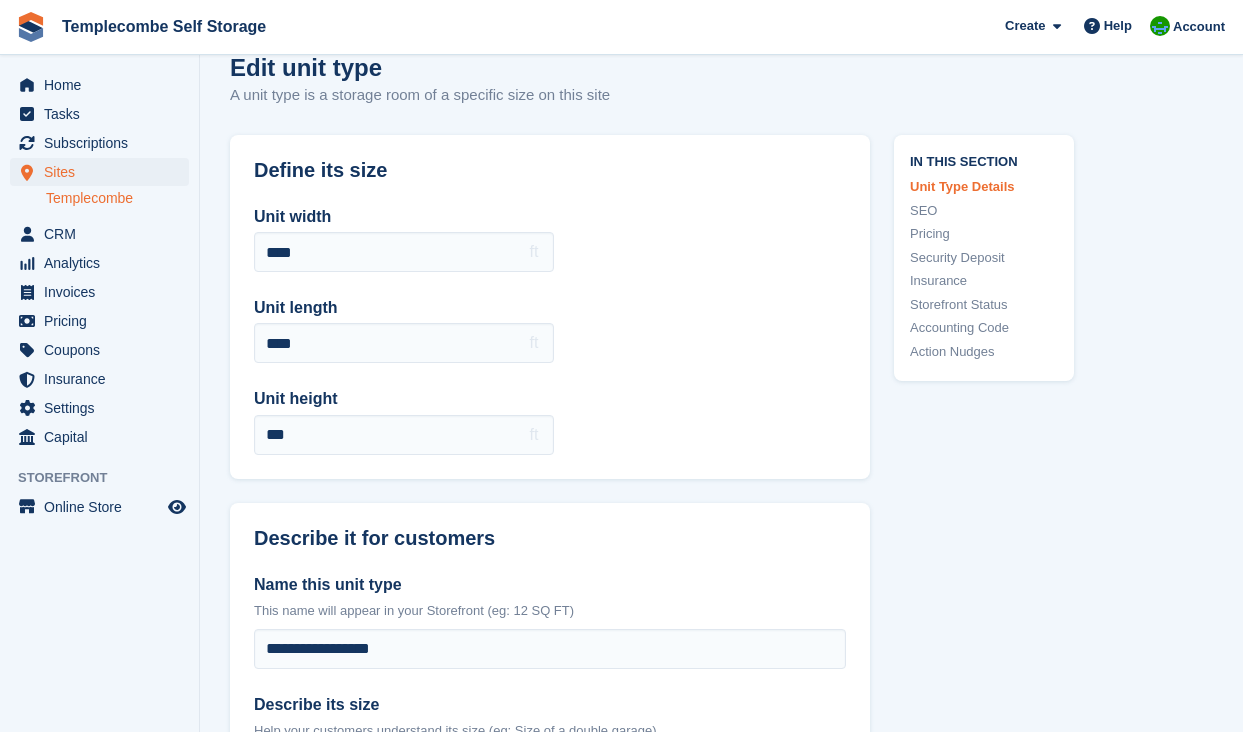click on "Action Nudges" at bounding box center [984, 352] 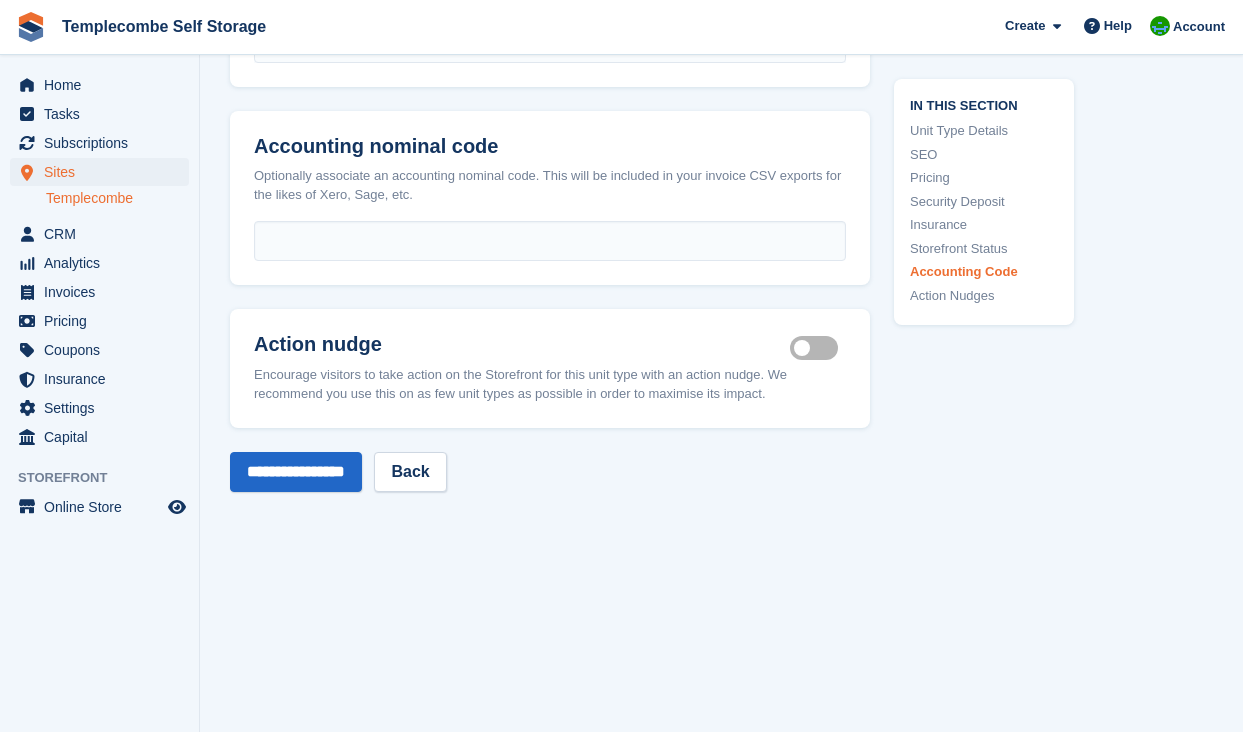 scroll, scrollTop: 3044, scrollLeft: 0, axis: vertical 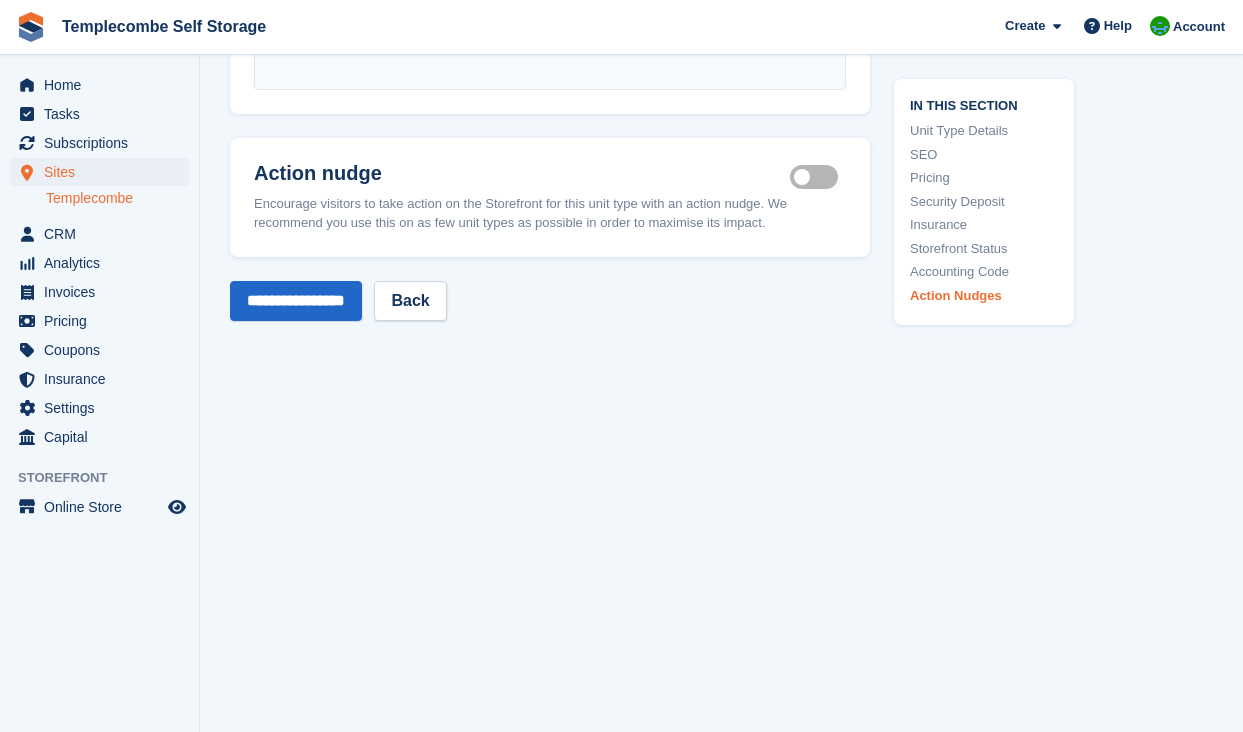 click on "Storefront Status" at bounding box center [984, 248] 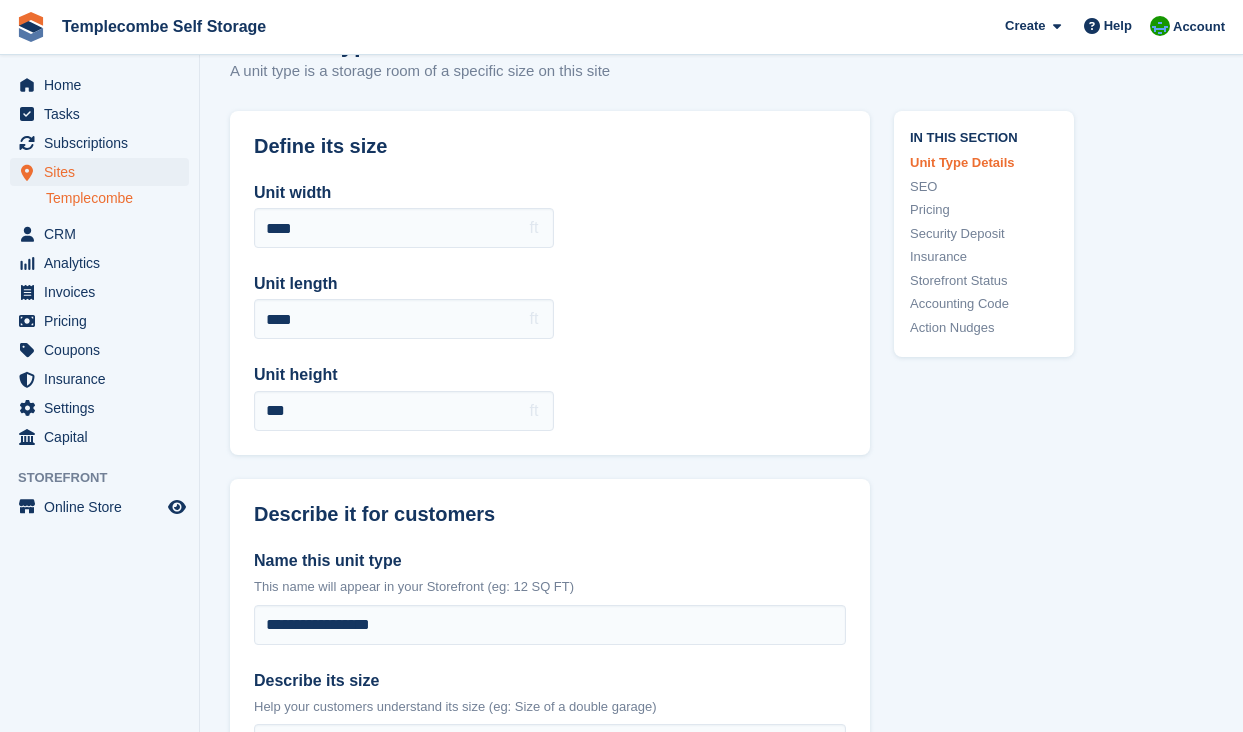 scroll, scrollTop: 0, scrollLeft: 0, axis: both 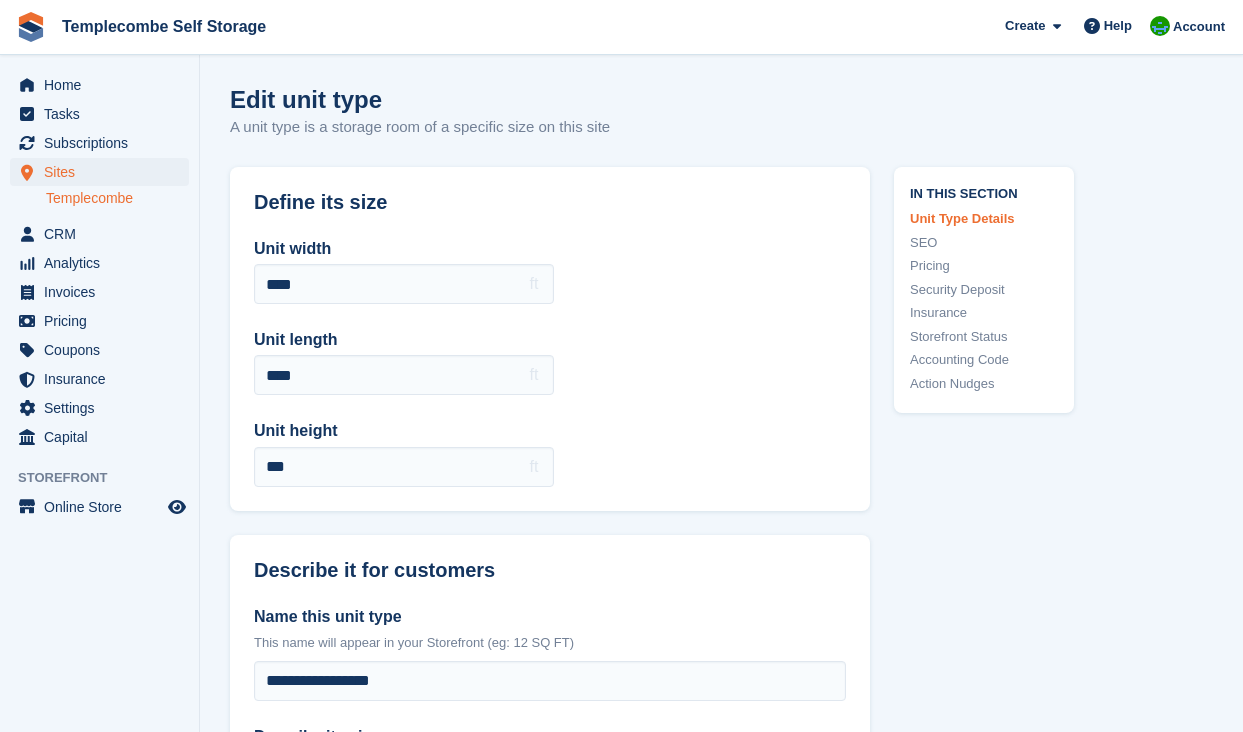 click on "Edit unit type
A unit type is a storage room of a specific size on this site" at bounding box center [721, 124] 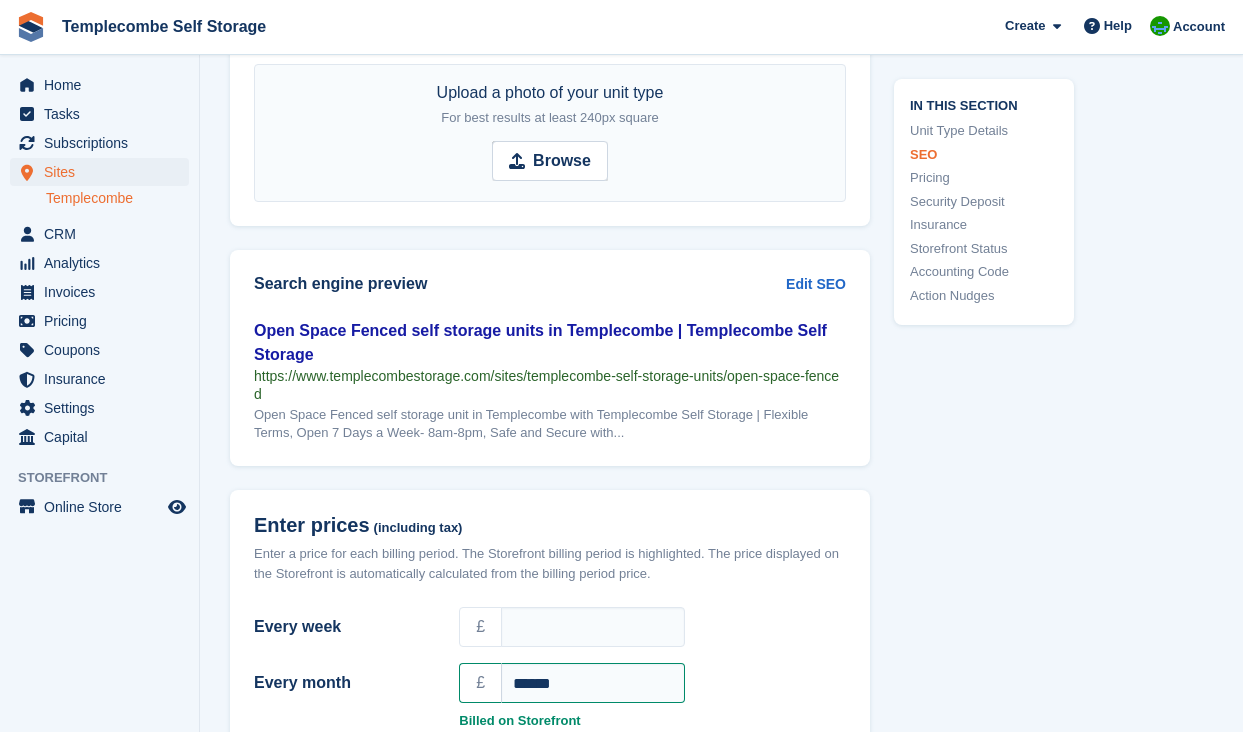 scroll, scrollTop: 824, scrollLeft: 0, axis: vertical 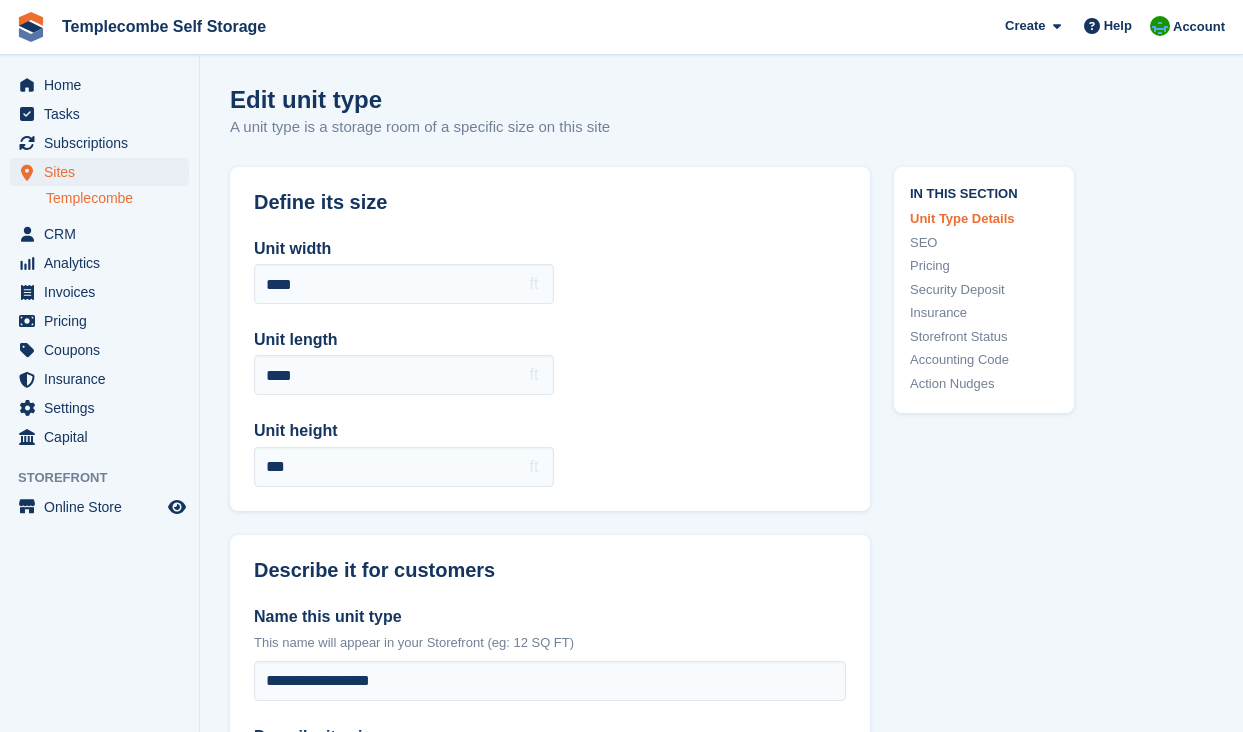 click on "Templecombe" at bounding box center (117, 198) 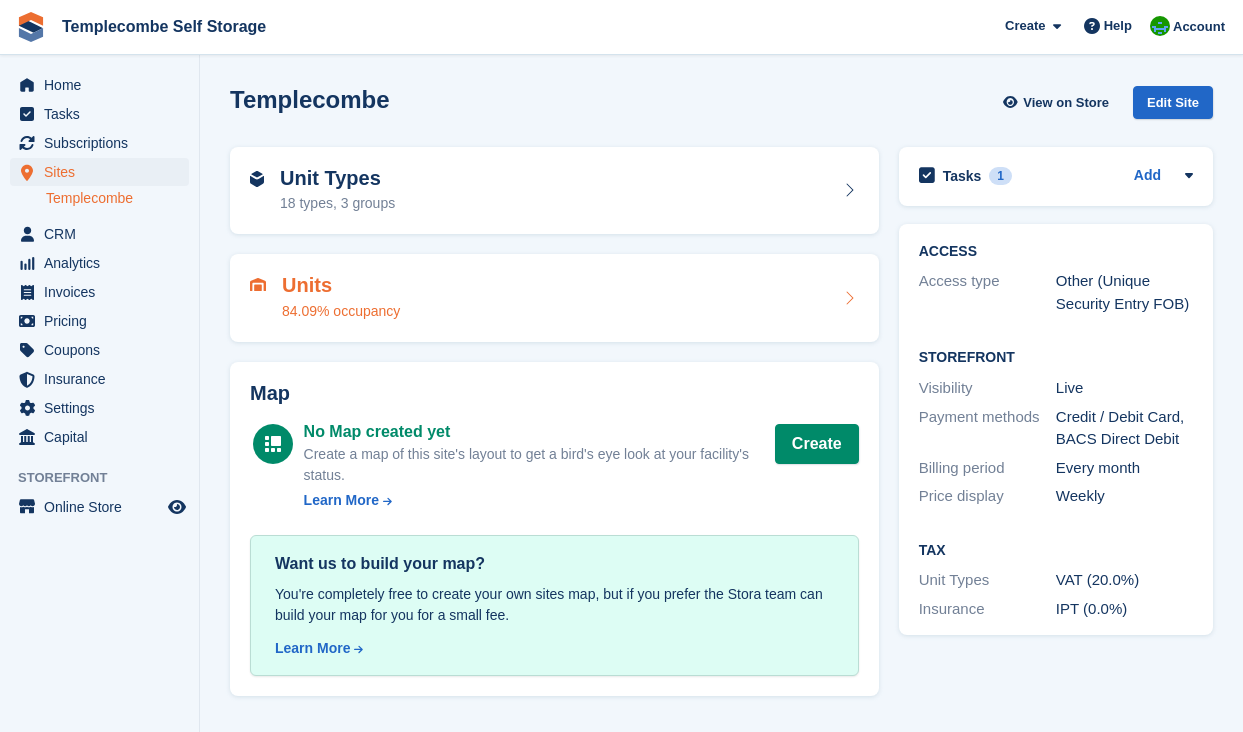 click on "Units
84.09% occupancy" at bounding box center [554, 298] 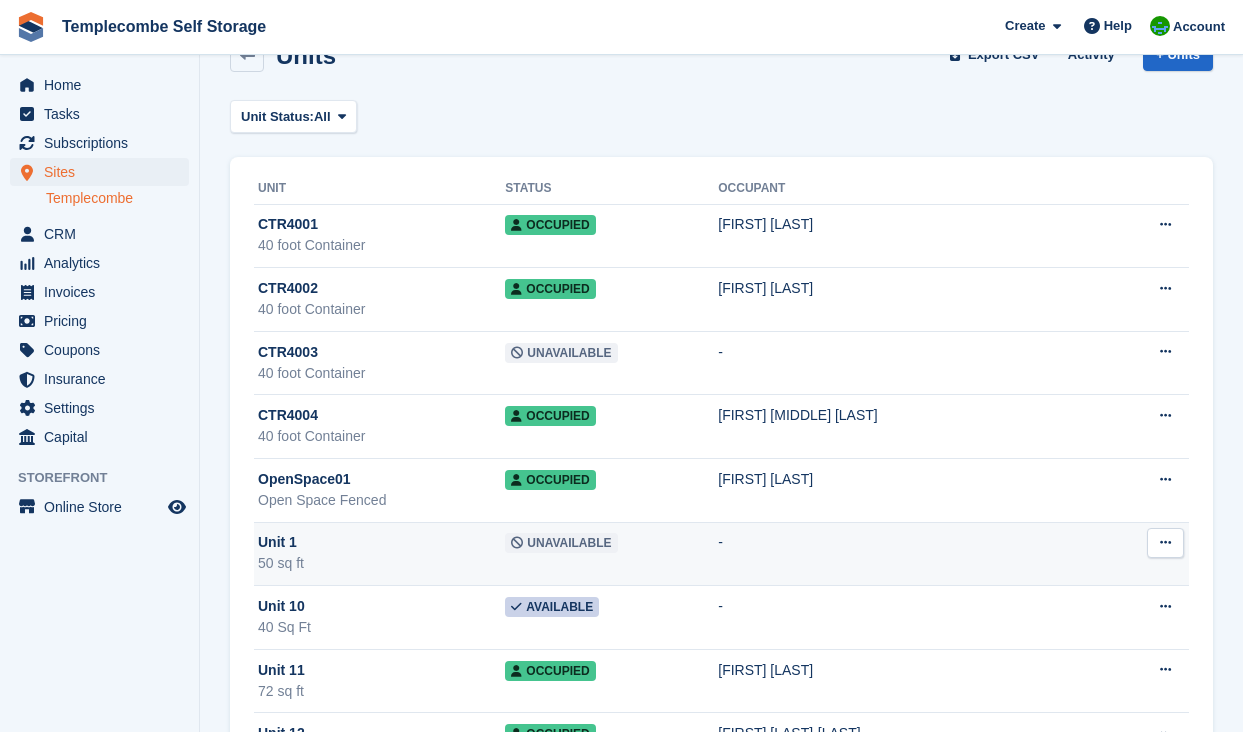 scroll, scrollTop: 0, scrollLeft: 0, axis: both 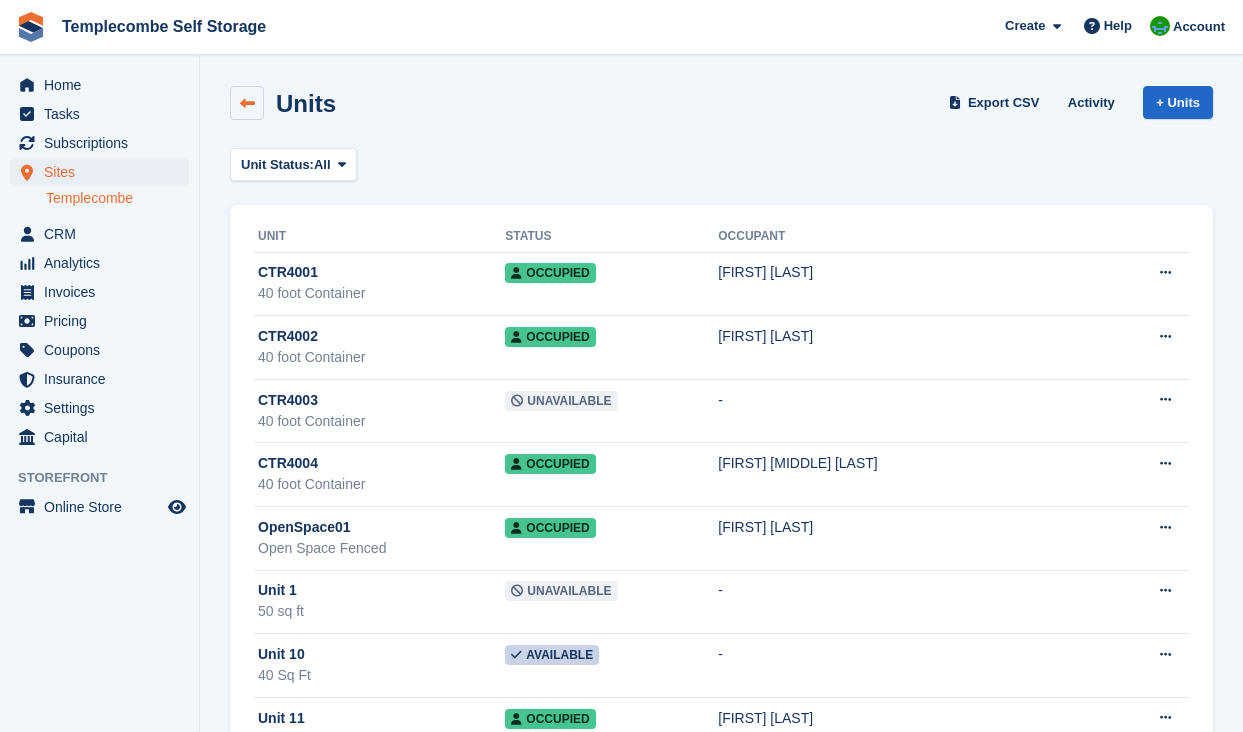 click at bounding box center (247, 103) 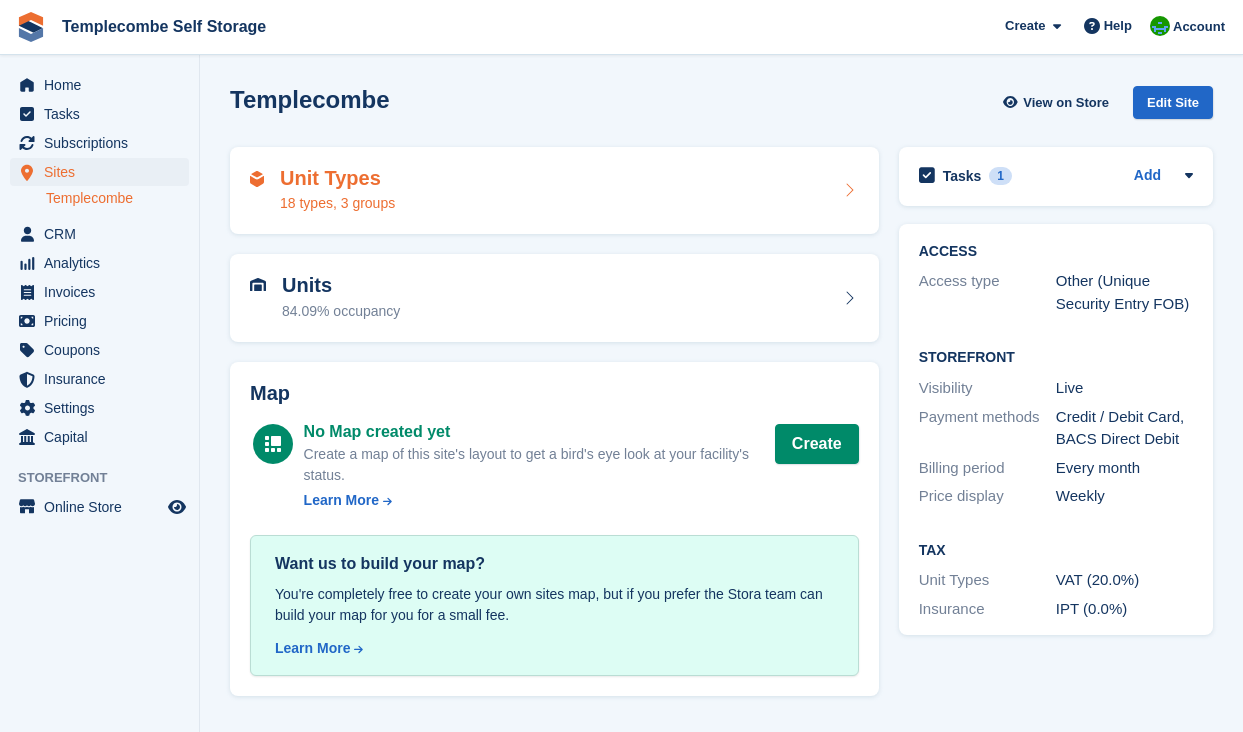 click on "Unit Types
18 types, 3 groups" at bounding box center [554, 191] 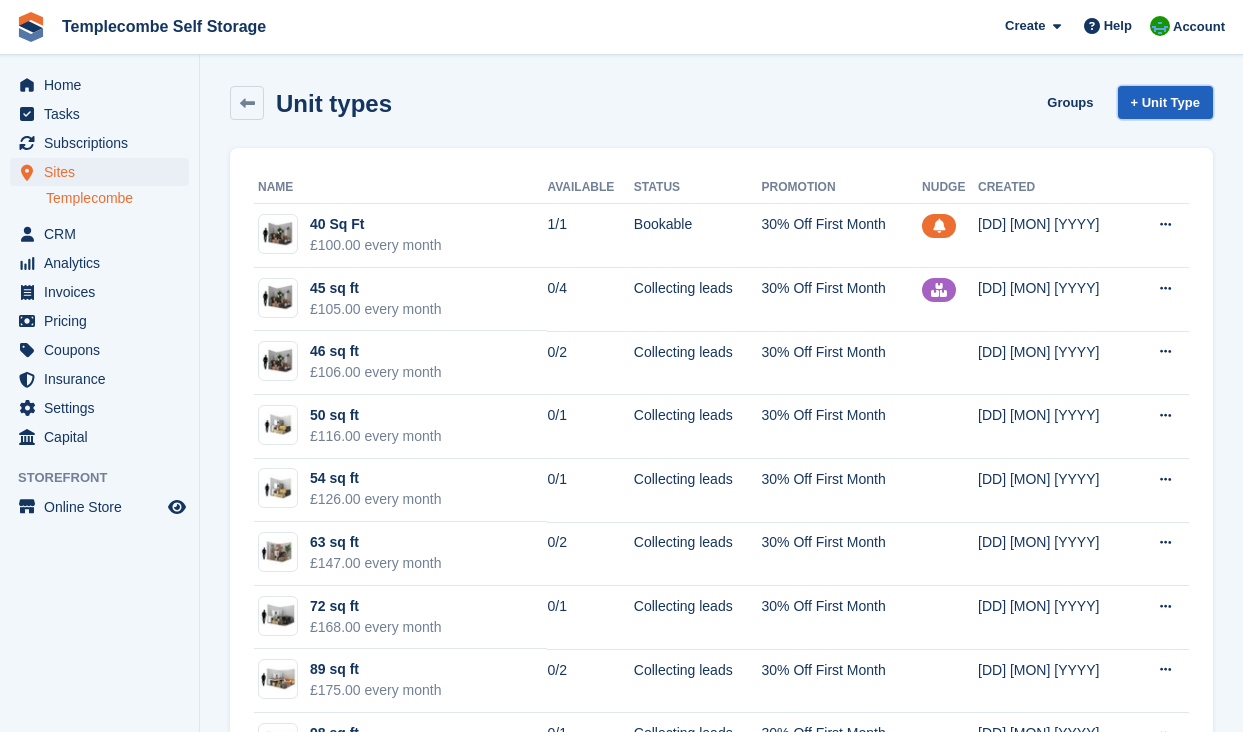 click on "+ Unit Type" at bounding box center (1165, 102) 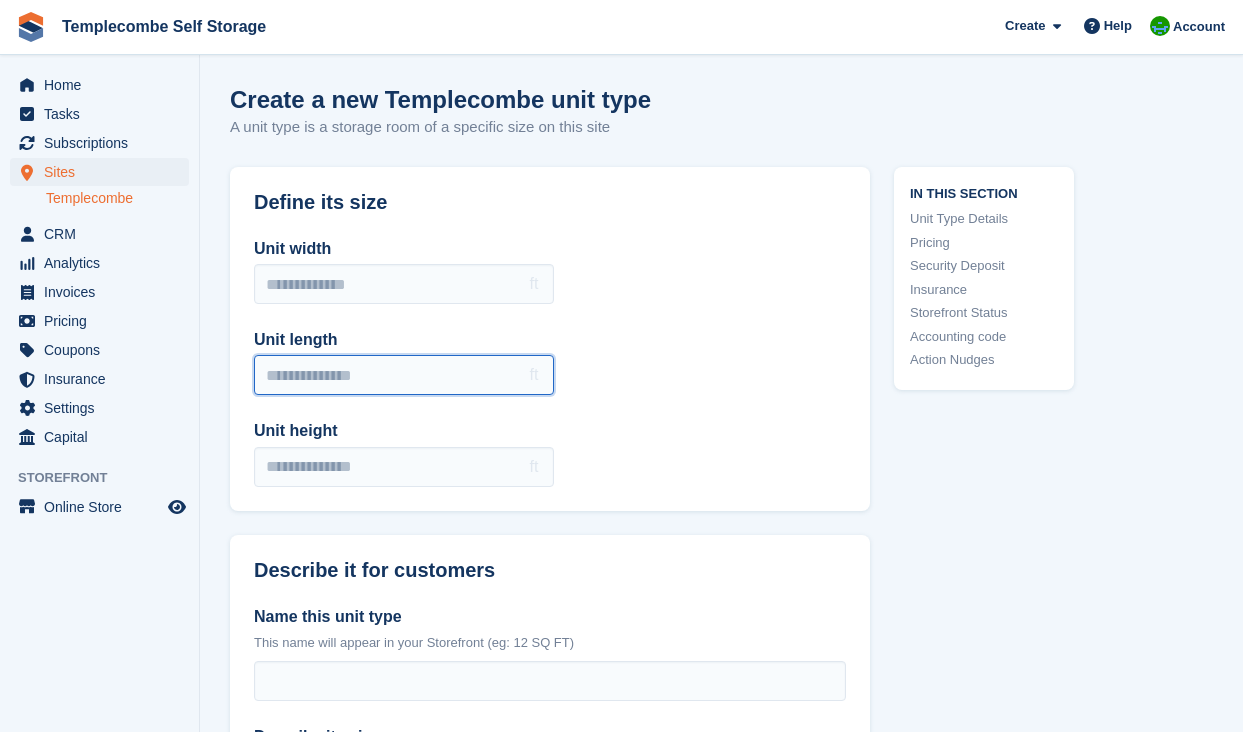 click on "Unit length" at bounding box center (404, 375) 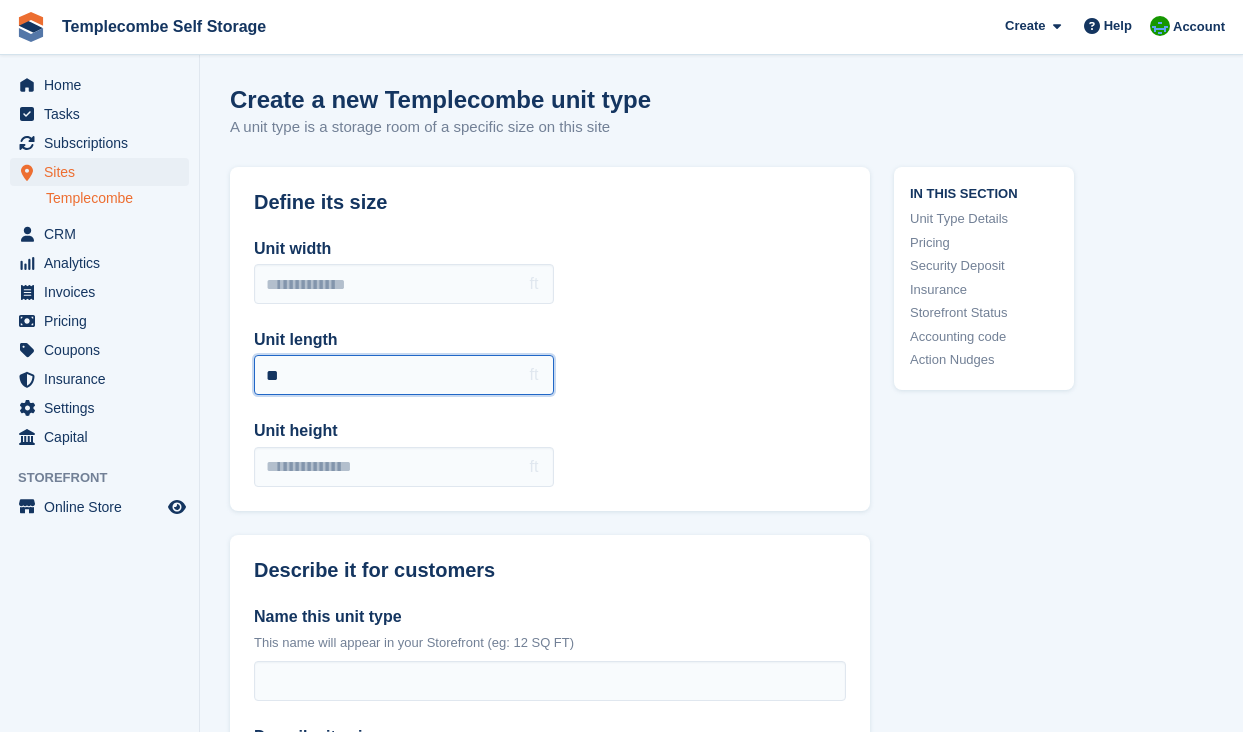 type on "**" 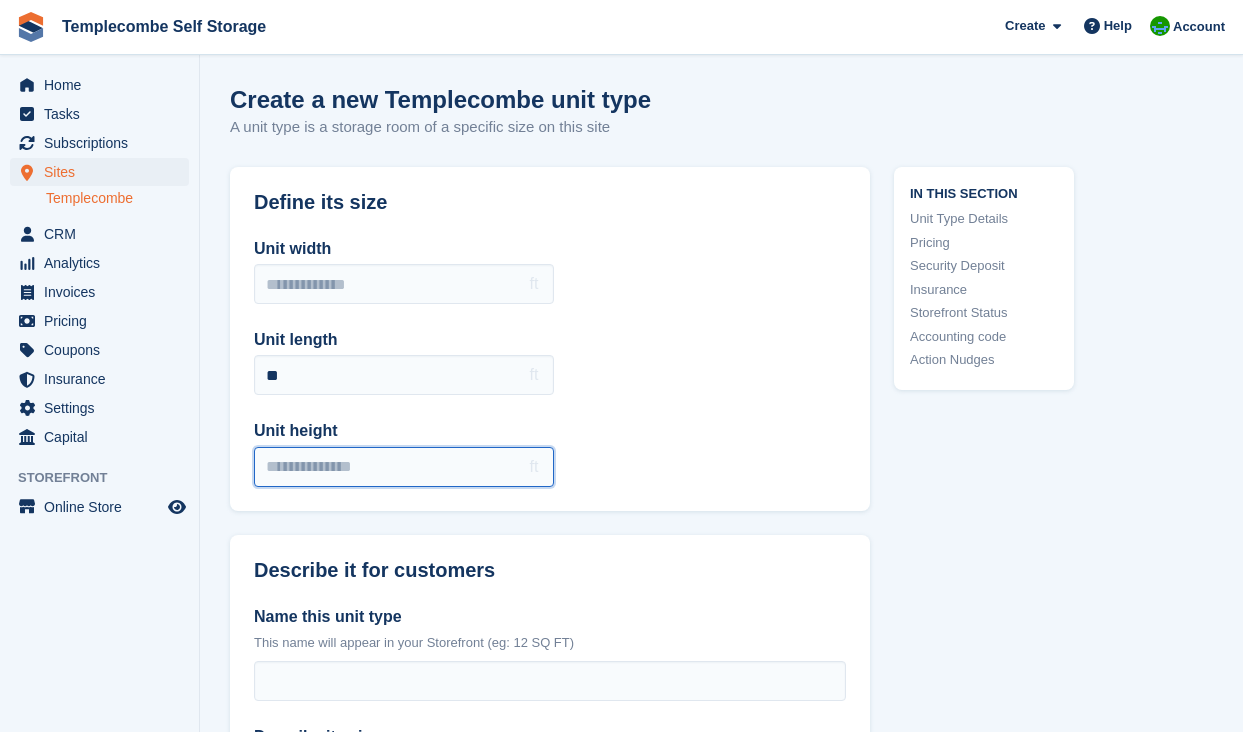 click on "Unit height" at bounding box center [404, 467] 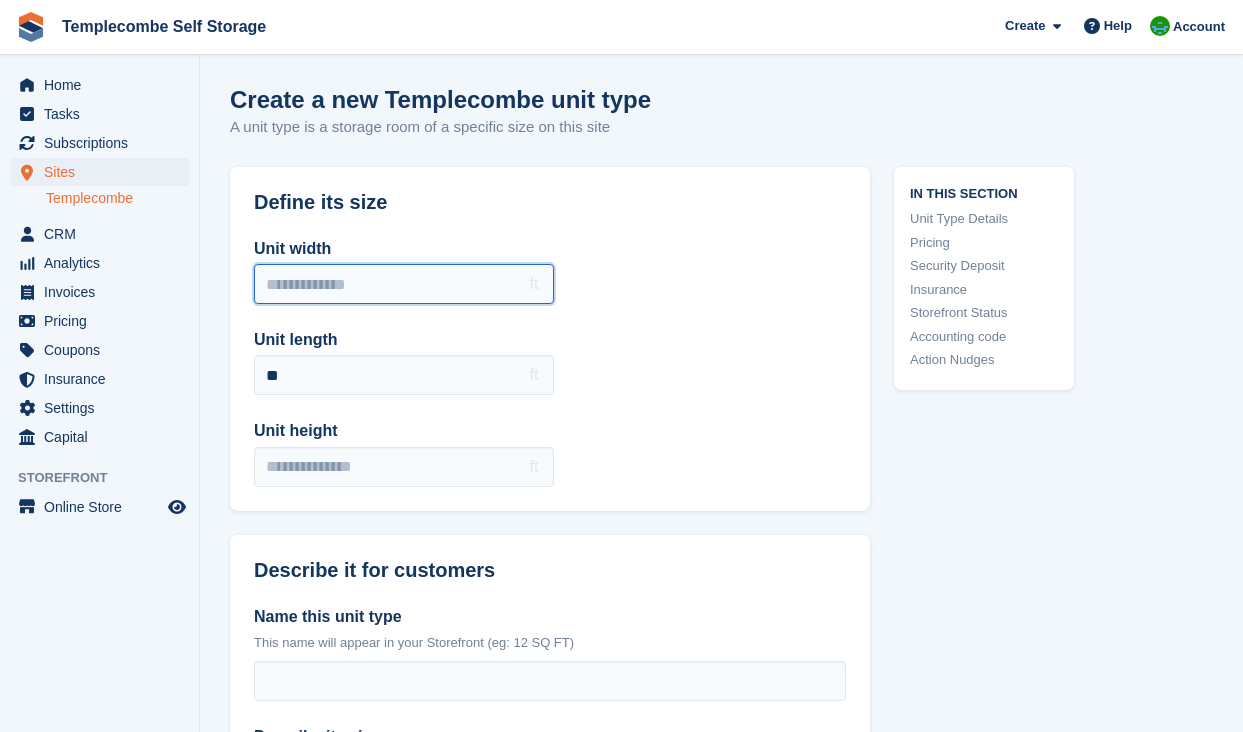 click on "Unit width" at bounding box center (404, 284) 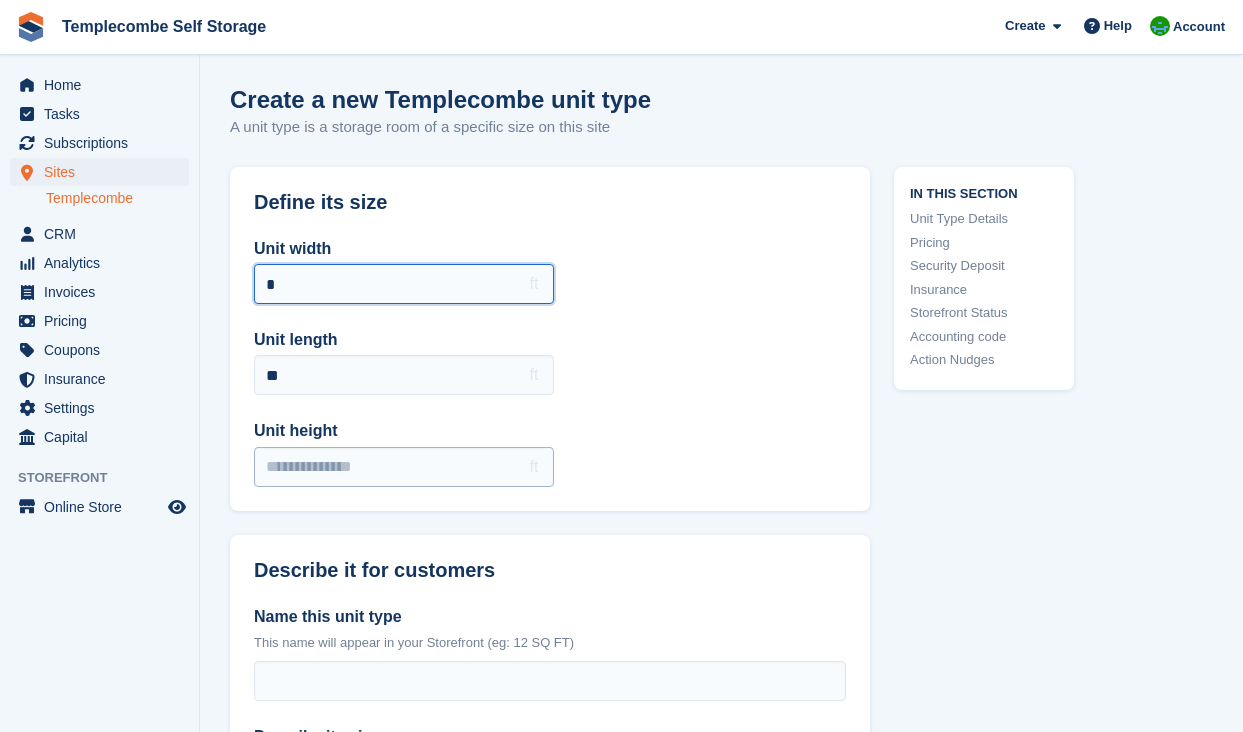 type on "*" 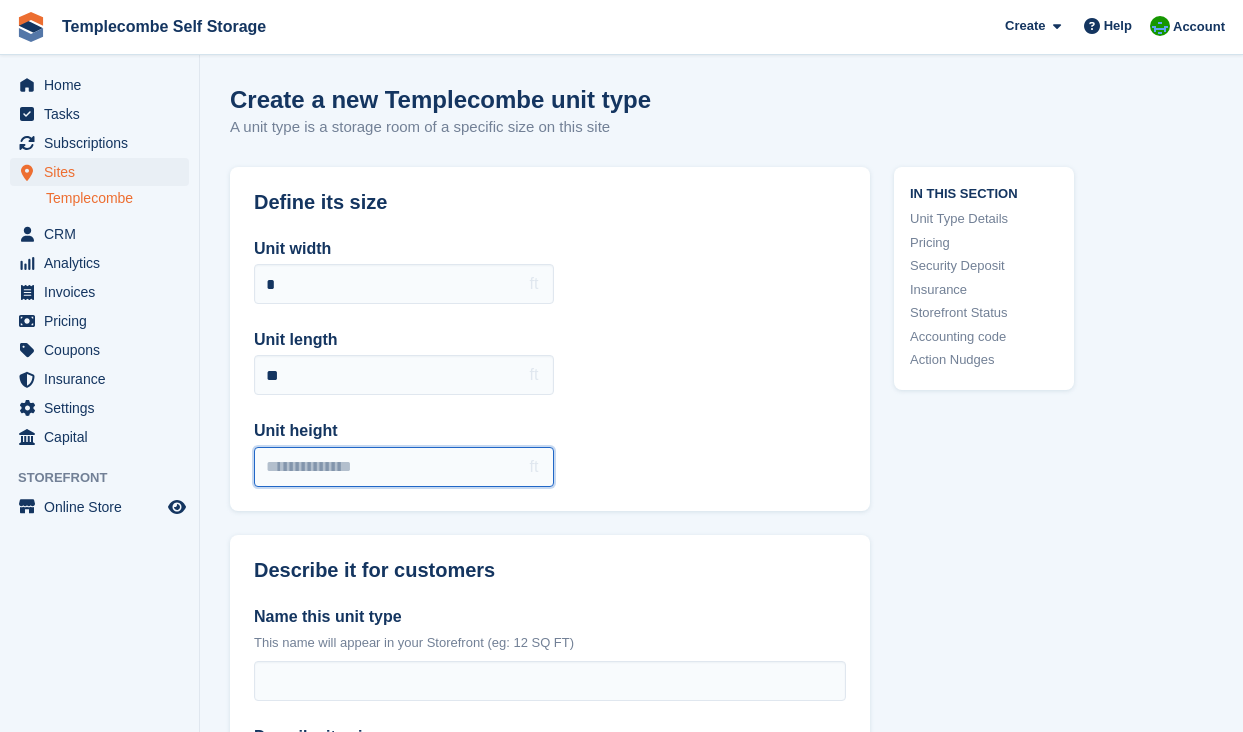 click on "Unit height" at bounding box center (404, 467) 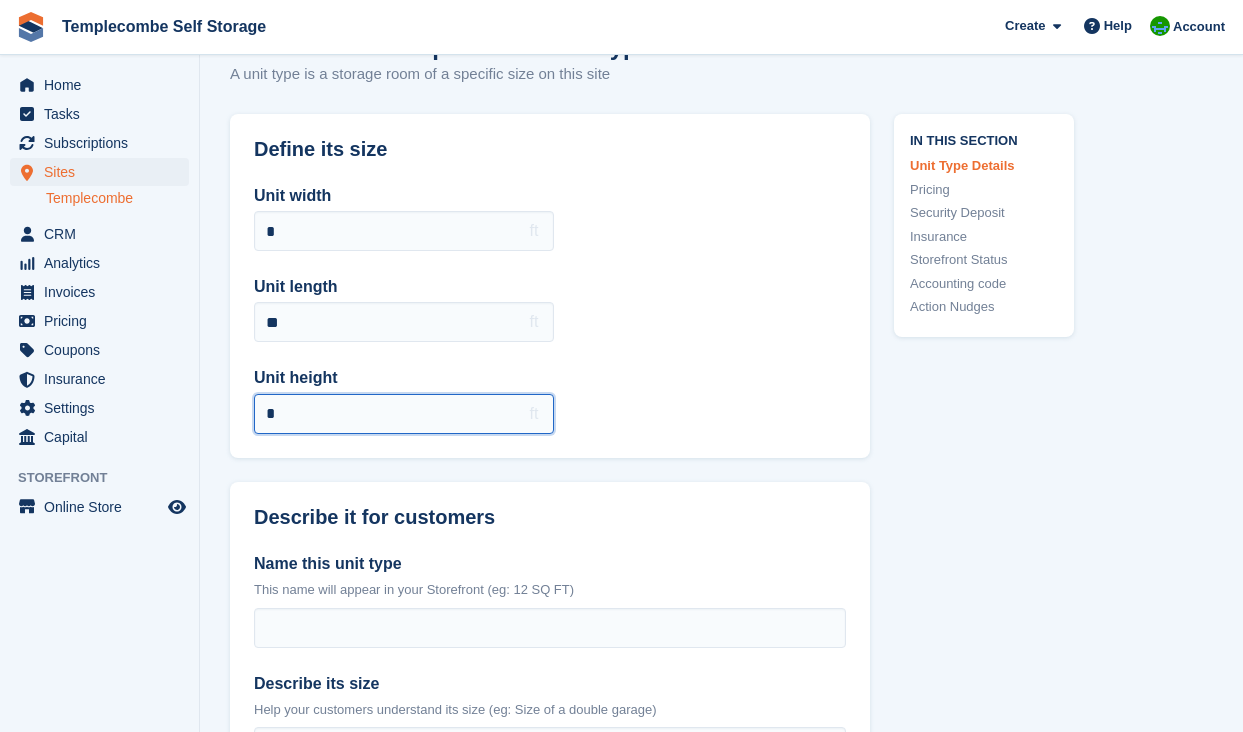 scroll, scrollTop: 100, scrollLeft: 0, axis: vertical 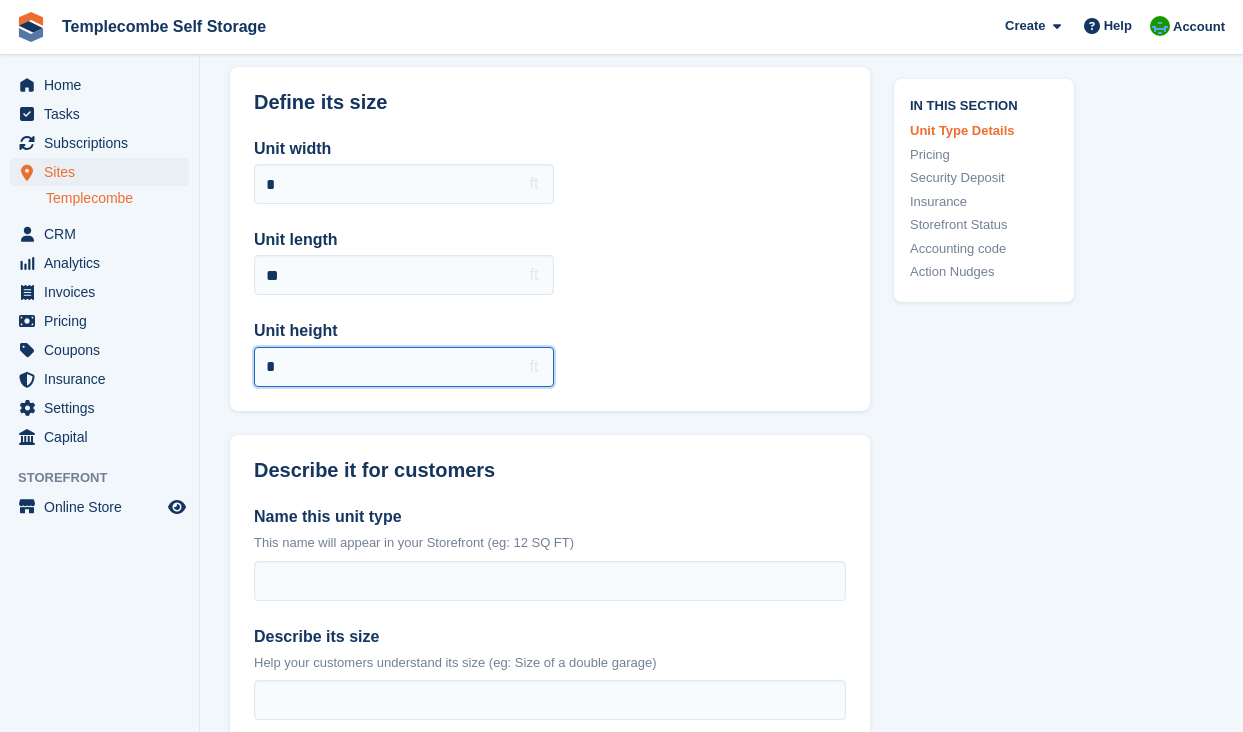 type on "*" 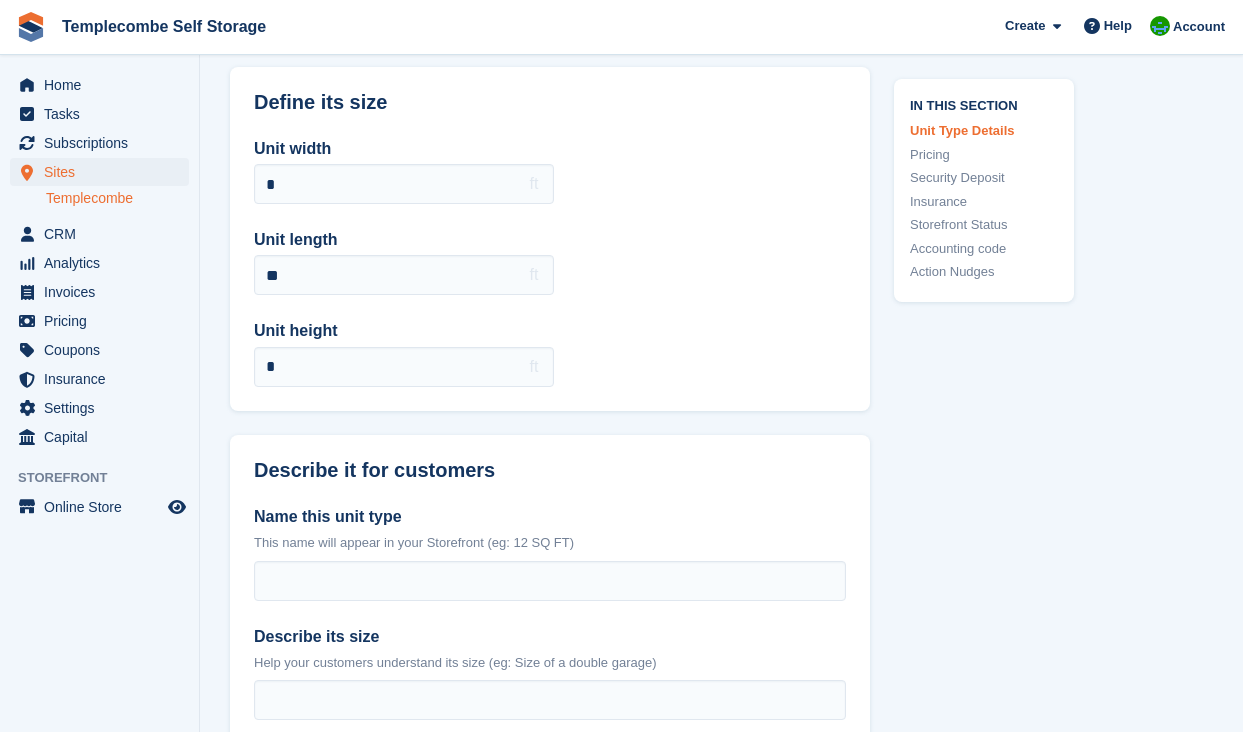 click on "Name this unit type
This name will appear in your Storefront (eg: 12 SQ FT)
Describe its size
Help your customers understand its size (eg: Size of a double garage)
Selling points
Write 4 points that sell the benefits of this unit type to your customers. (Optional)" at bounding box center (550, 744) 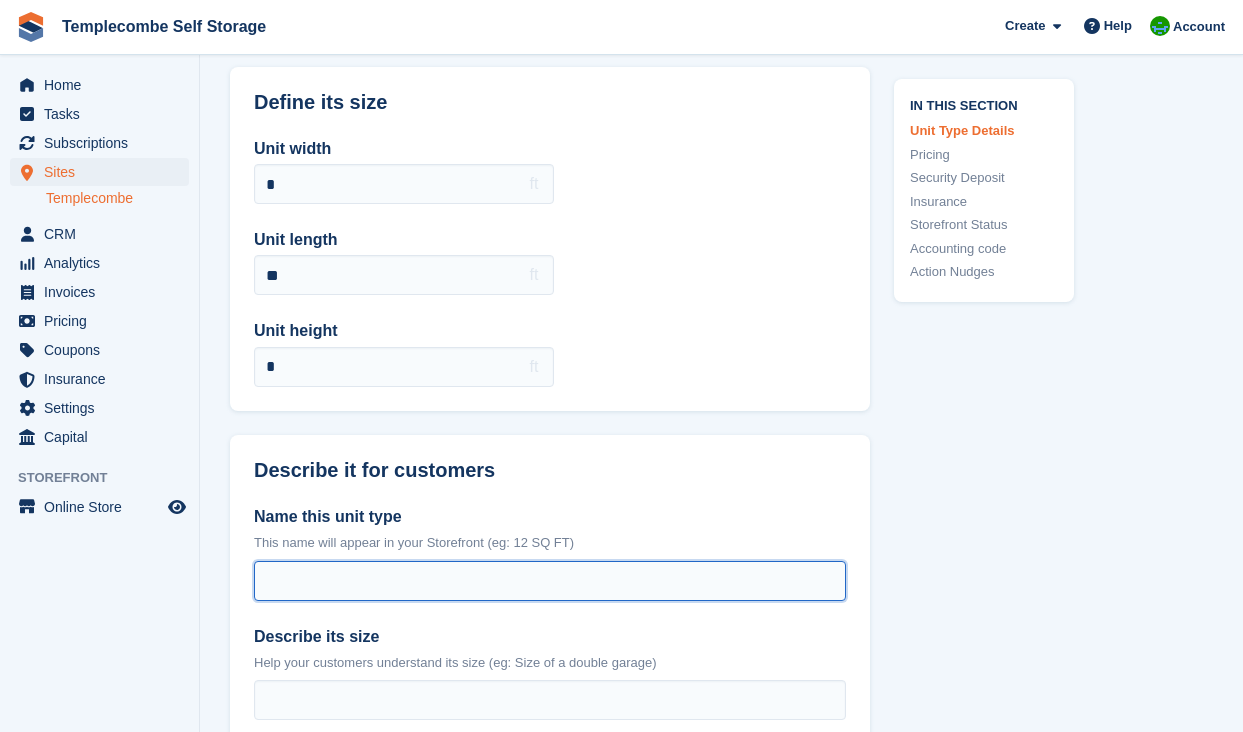 click on "Name this unit type" at bounding box center [550, 581] 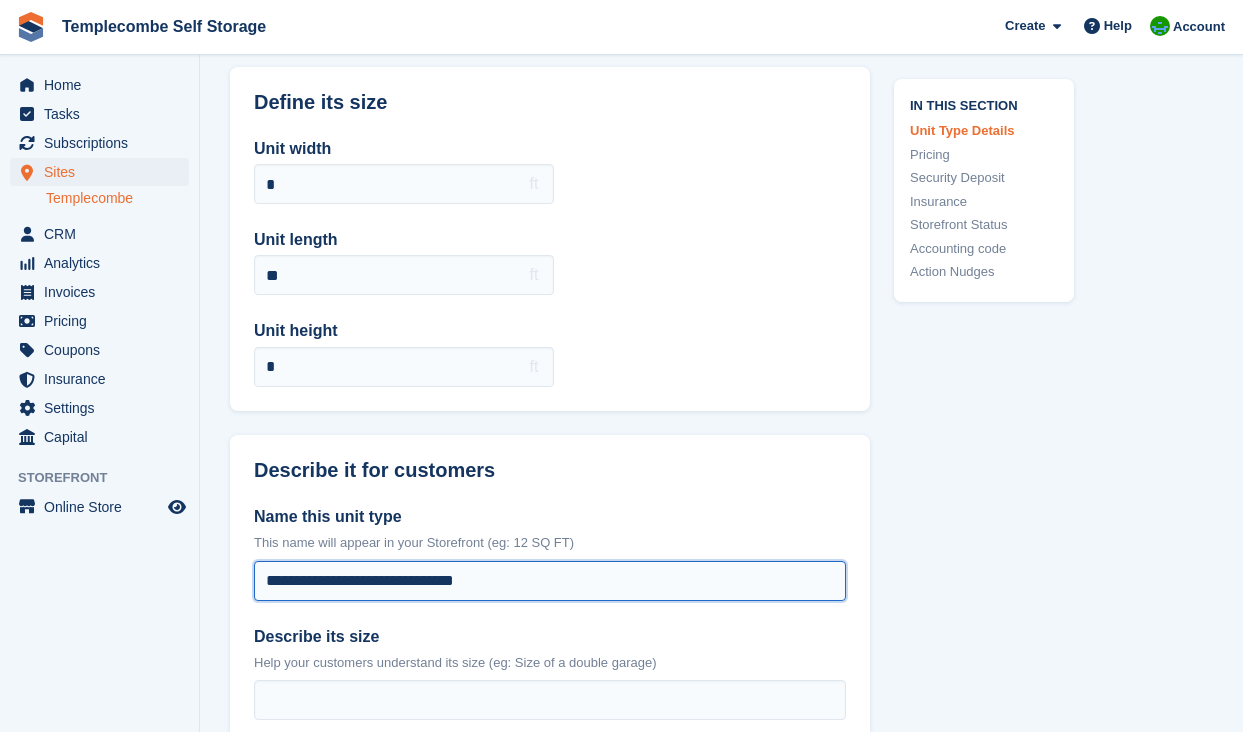 type on "**********" 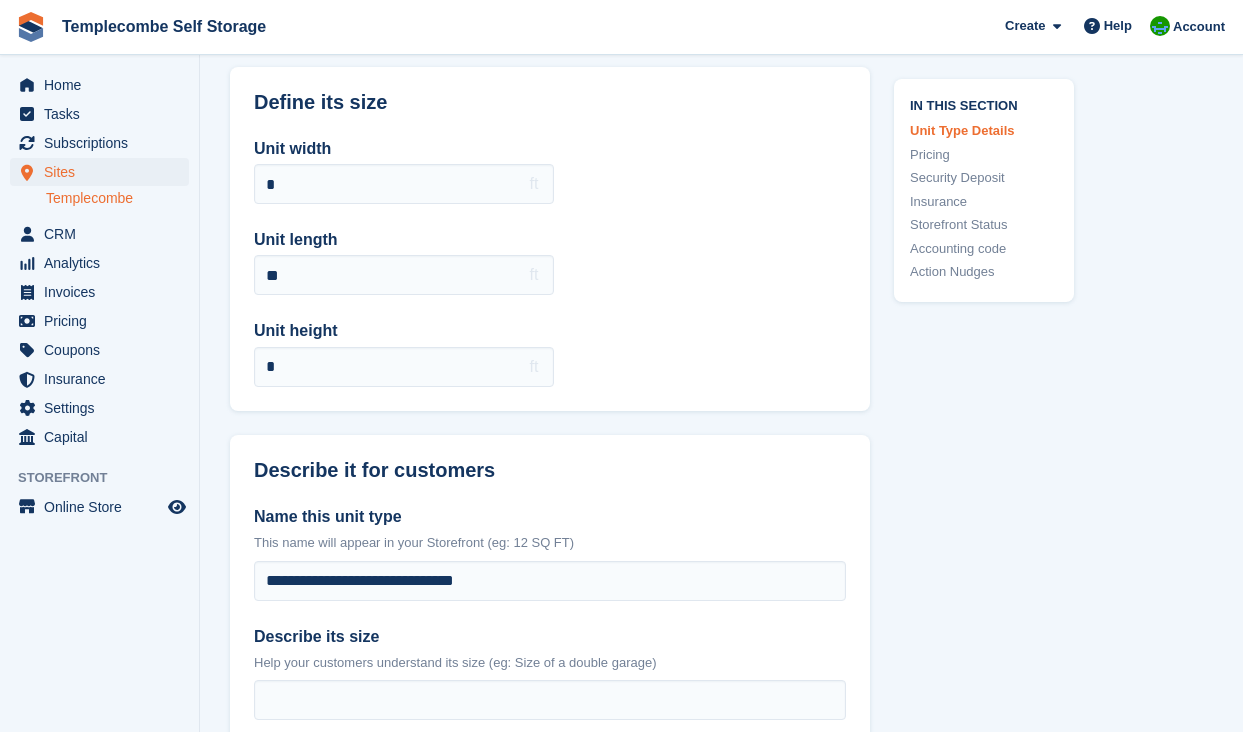 click on "**********" at bounding box center [550, 744] 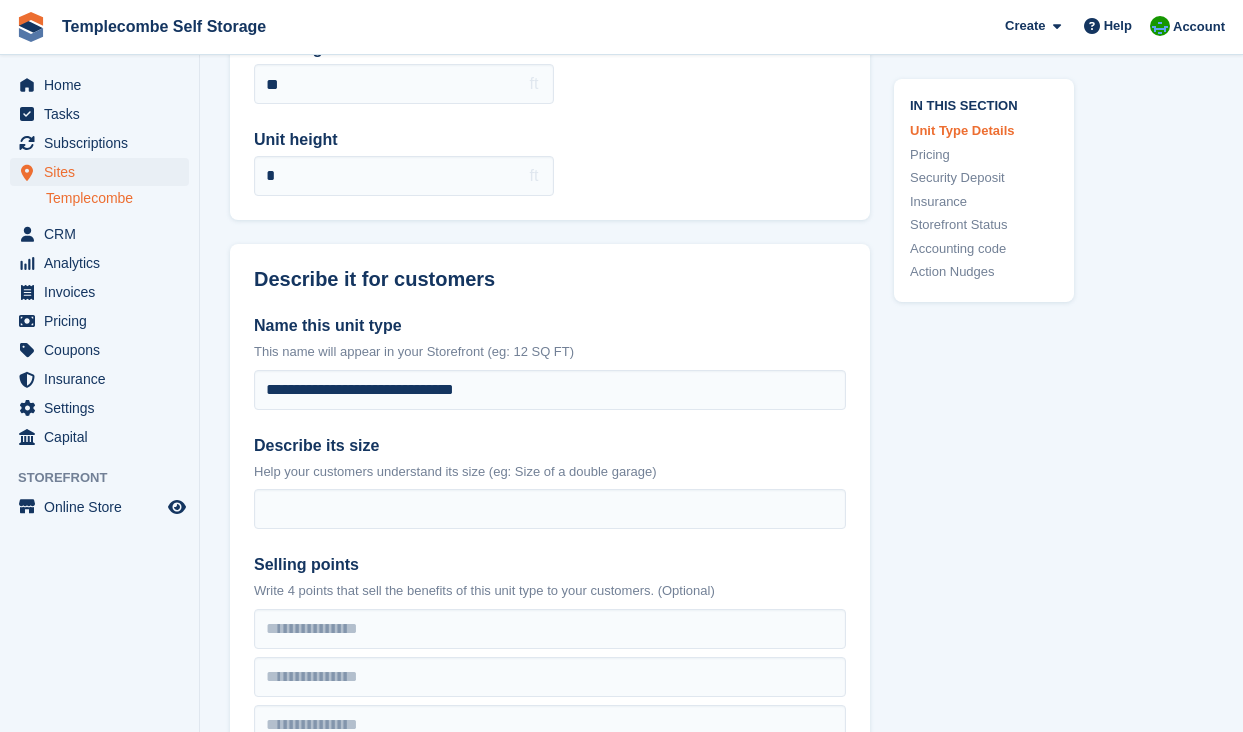 scroll, scrollTop: 296, scrollLeft: 0, axis: vertical 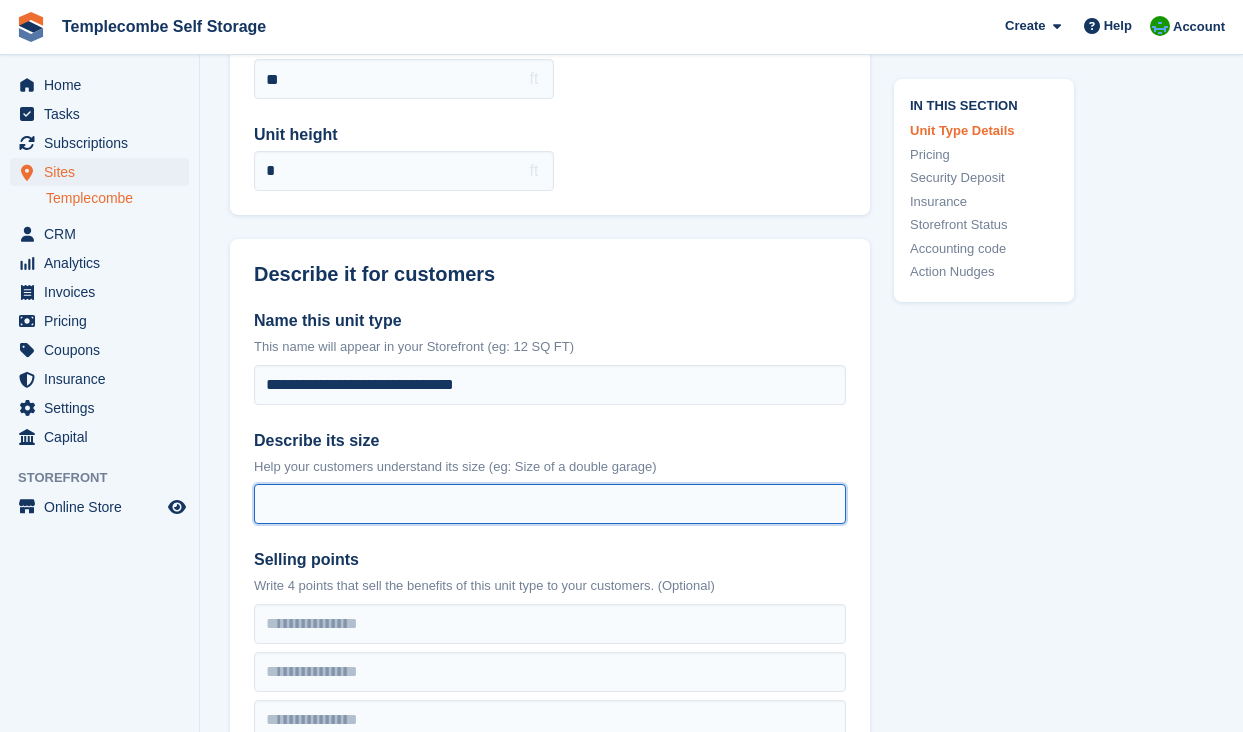 click on "Describe its size" at bounding box center [550, 504] 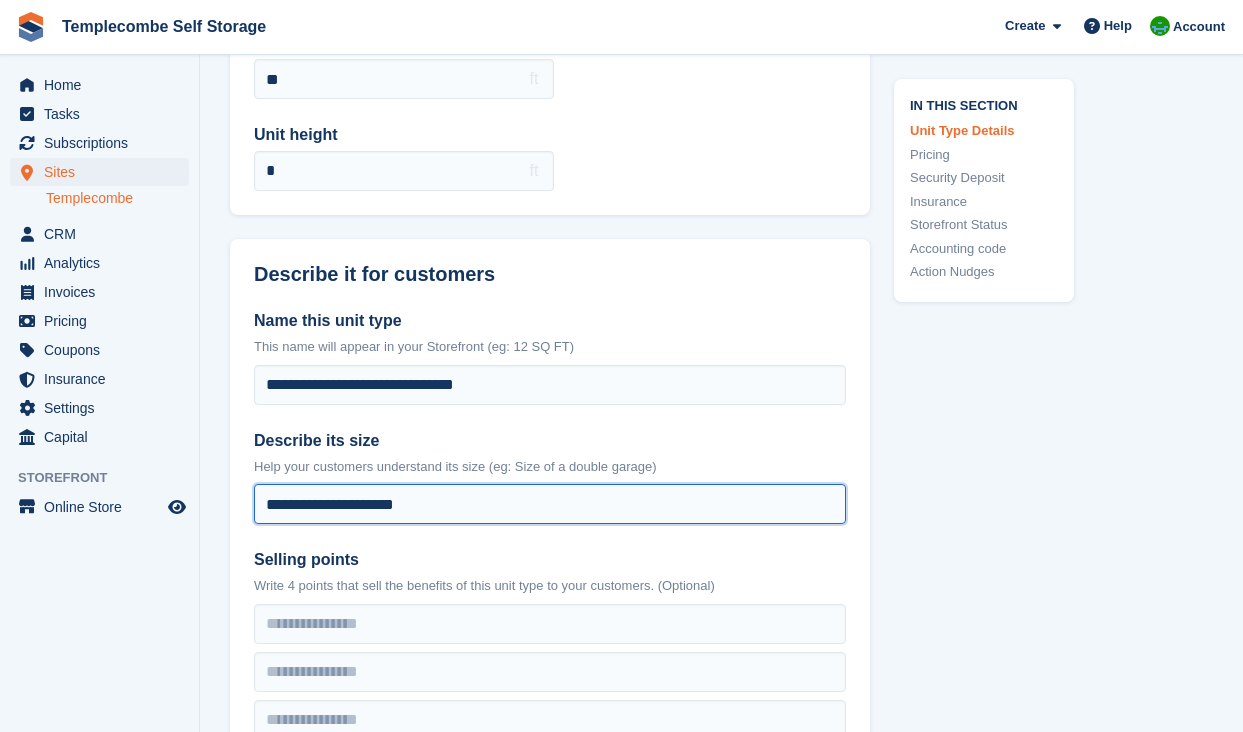type on "**********" 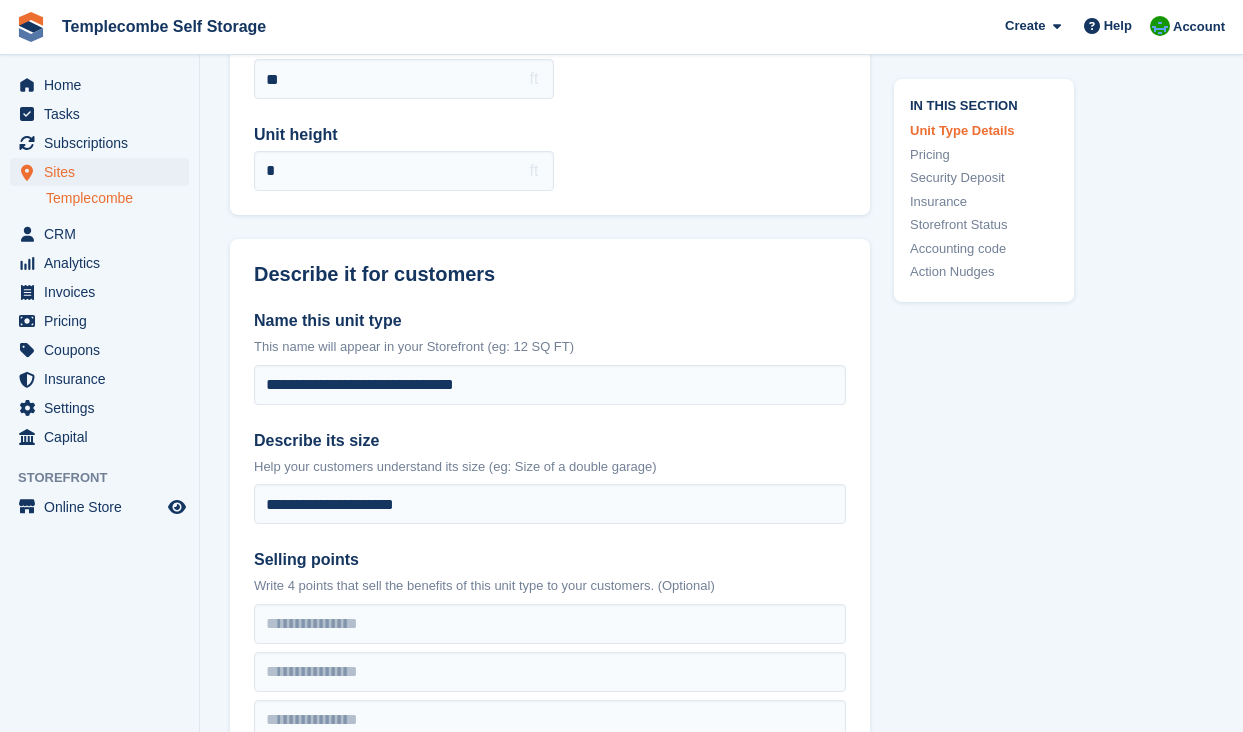 click on "**********" at bounding box center [550, 548] 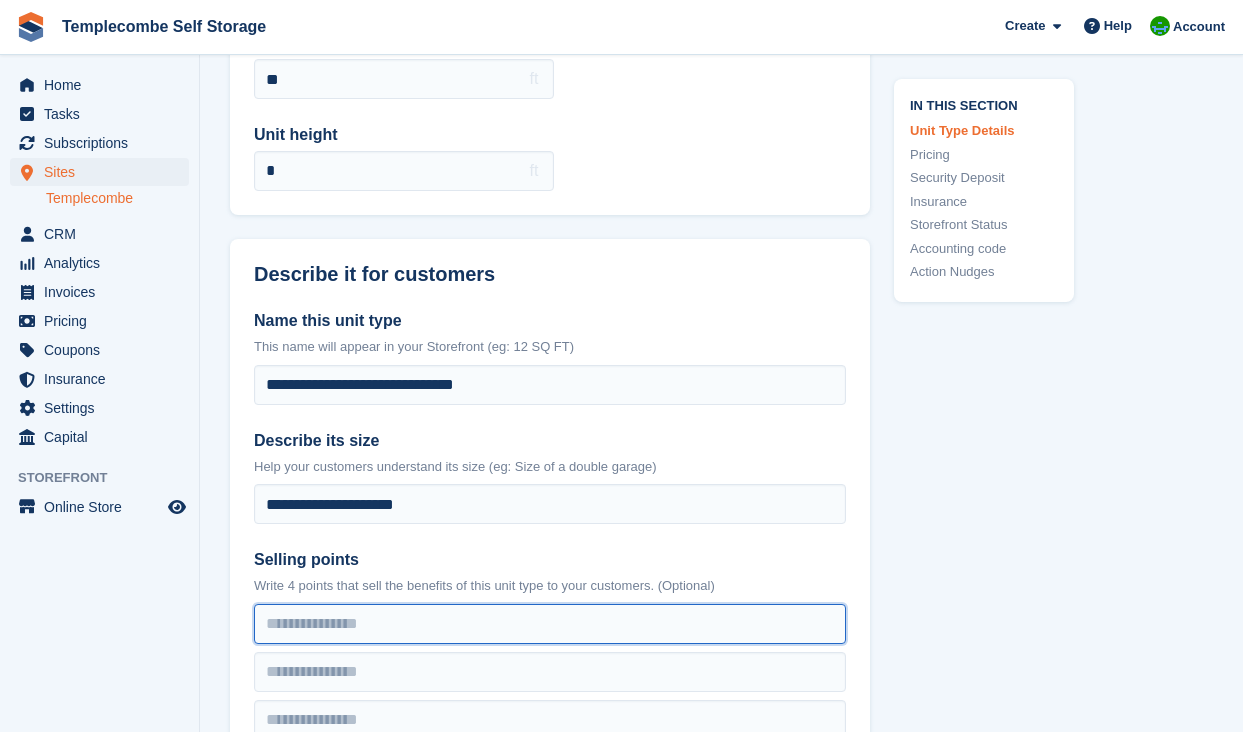 click at bounding box center (550, 624) 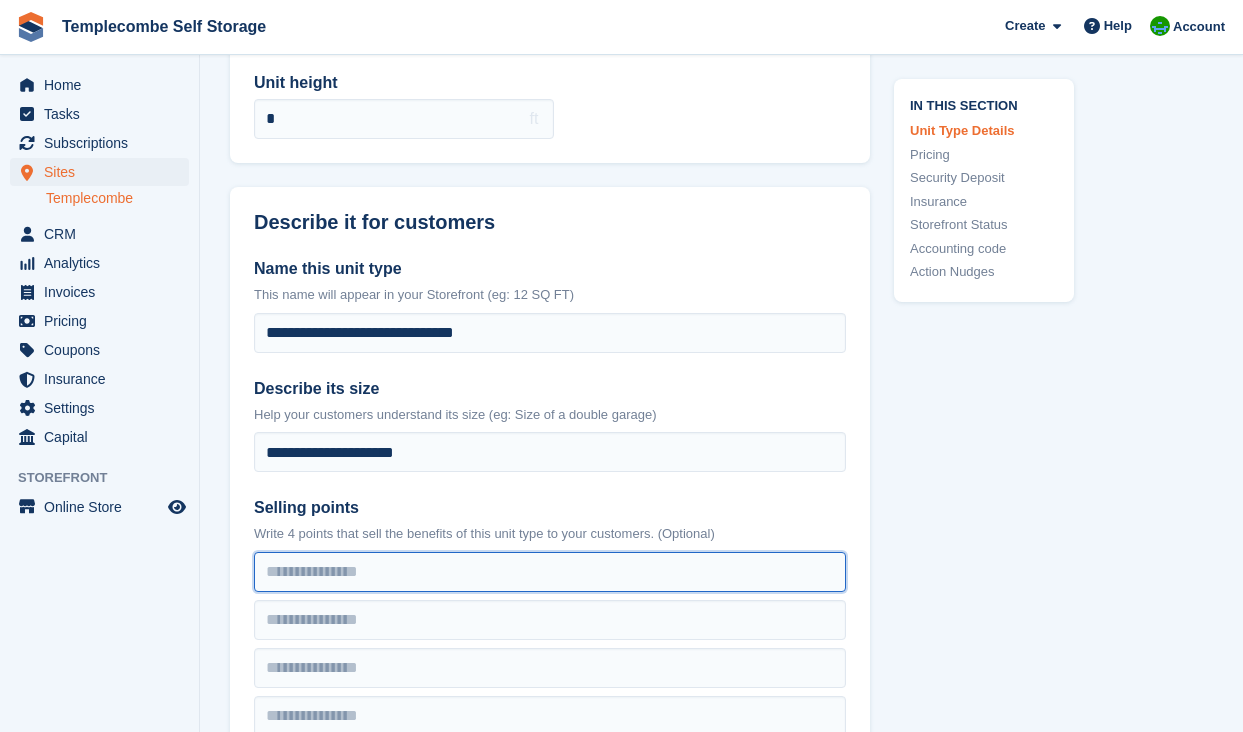 scroll, scrollTop: 352, scrollLeft: 0, axis: vertical 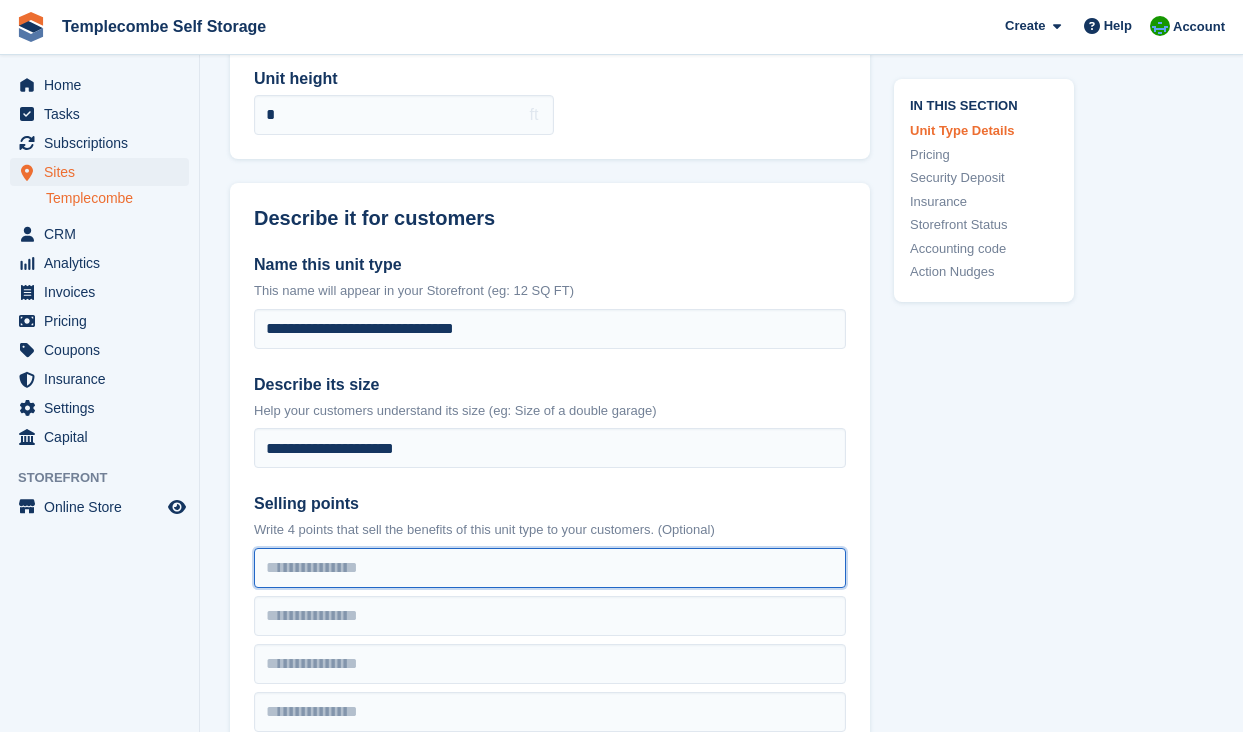 click at bounding box center (550, 568) 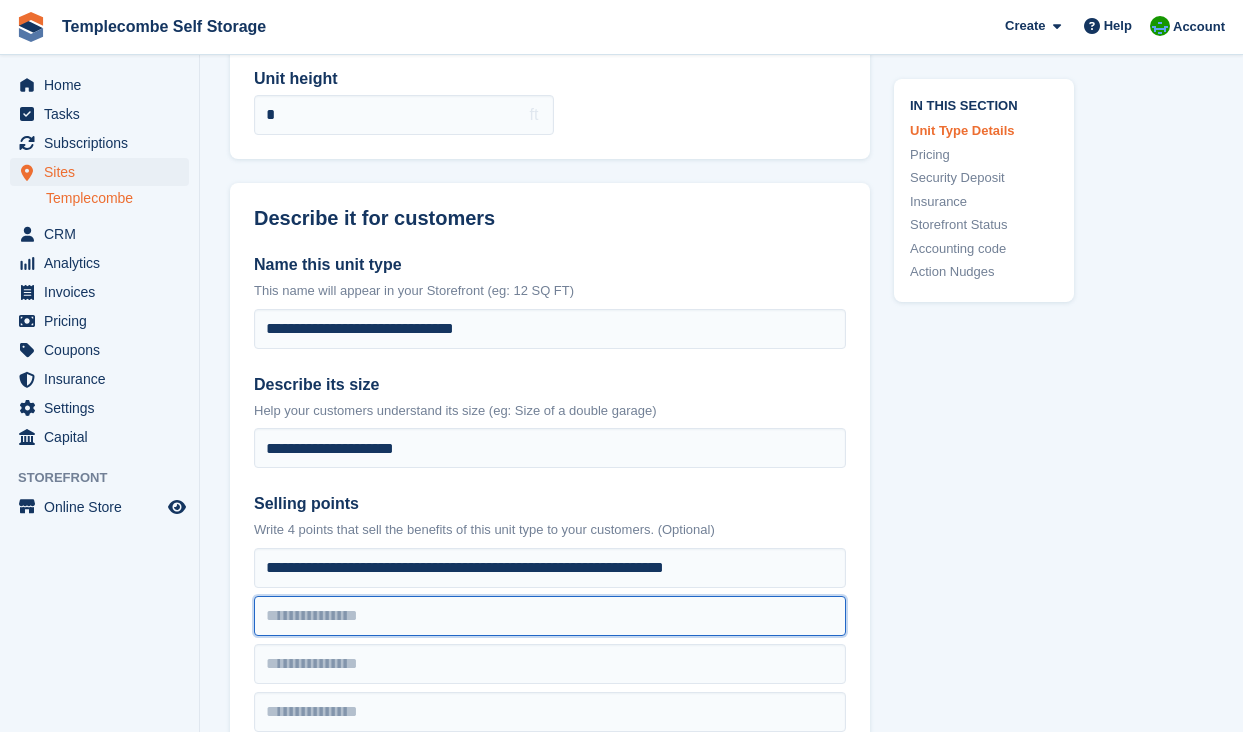 click at bounding box center [550, 568] 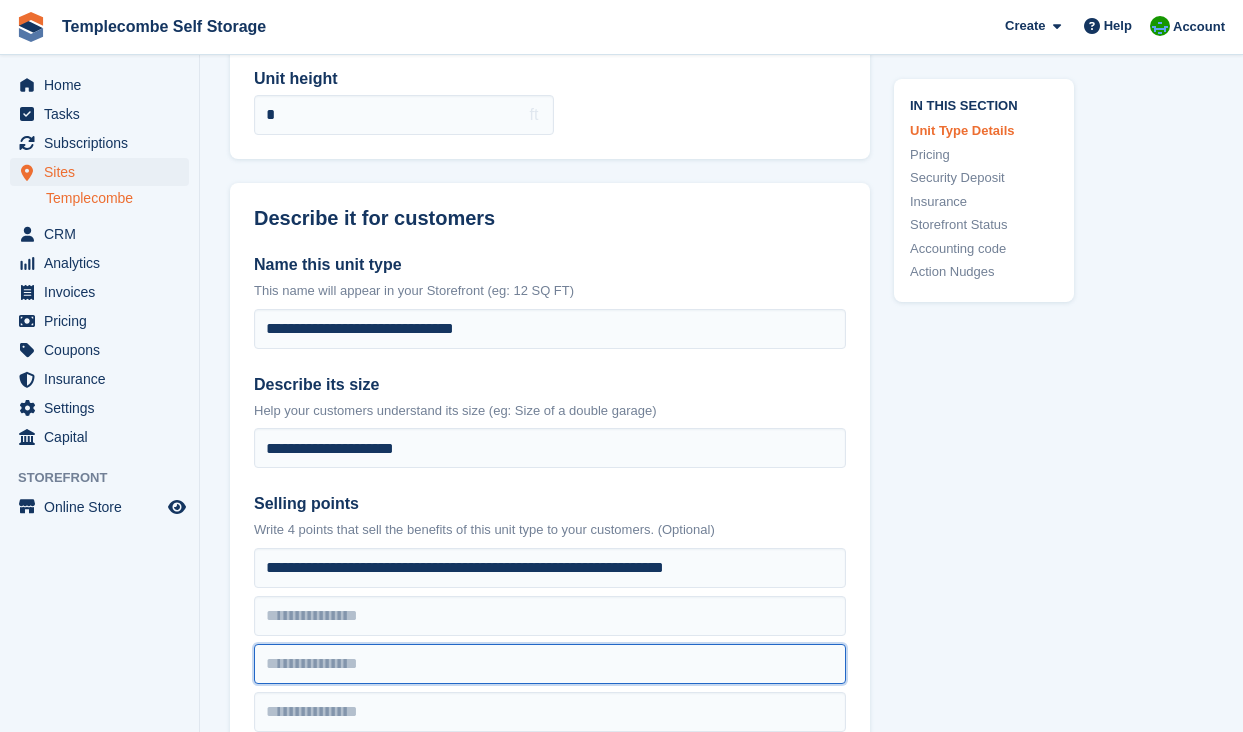 click at bounding box center (550, 568) 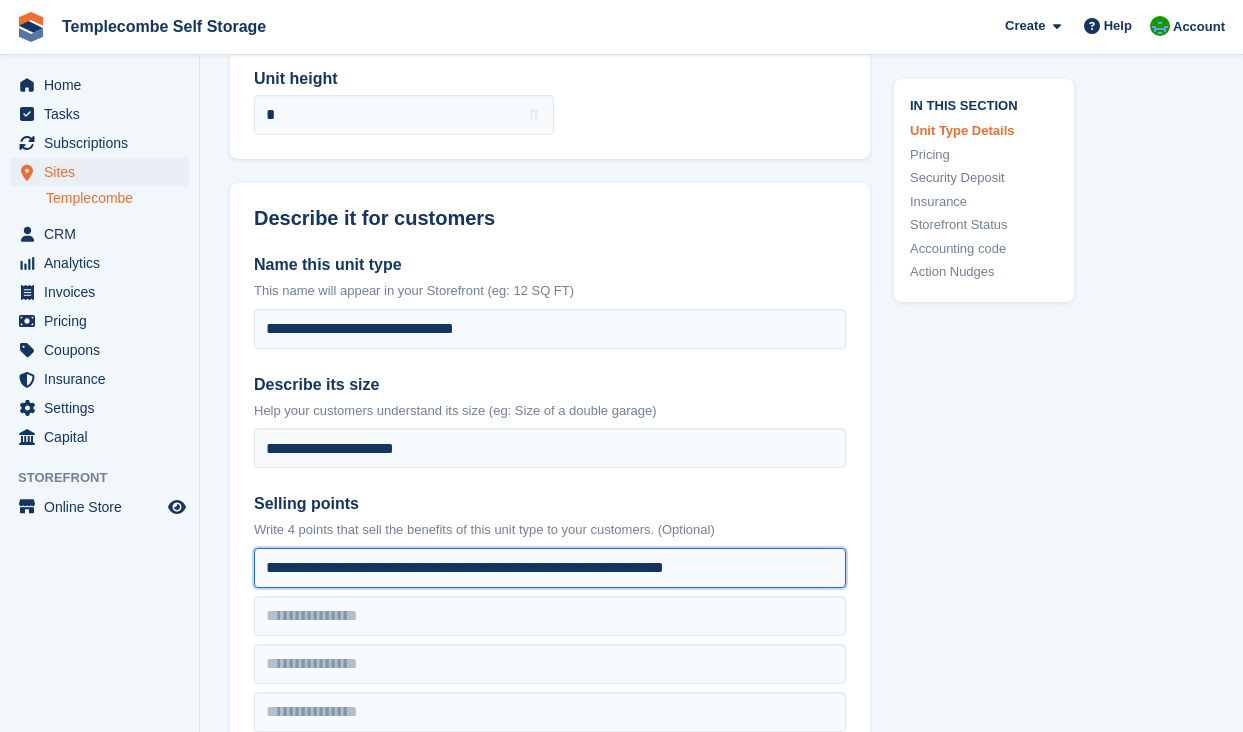 click on "**********" at bounding box center (550, 568) 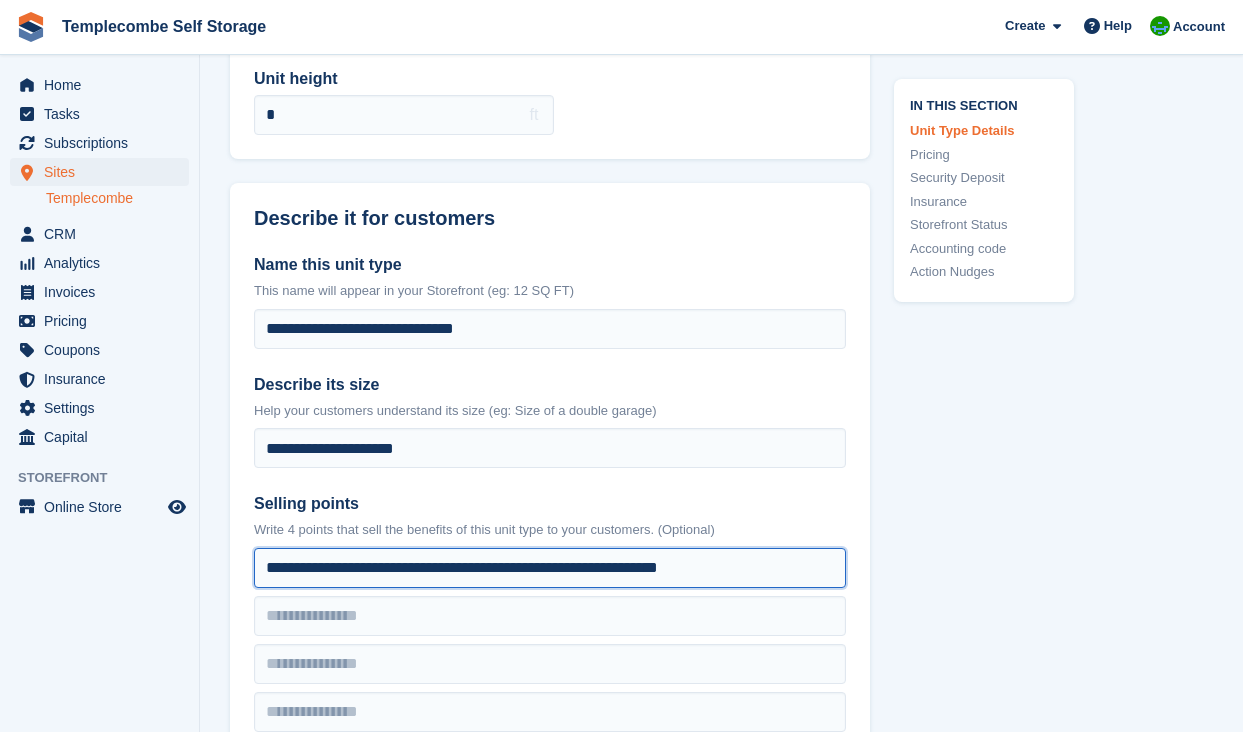 click on "**********" at bounding box center (550, 568) 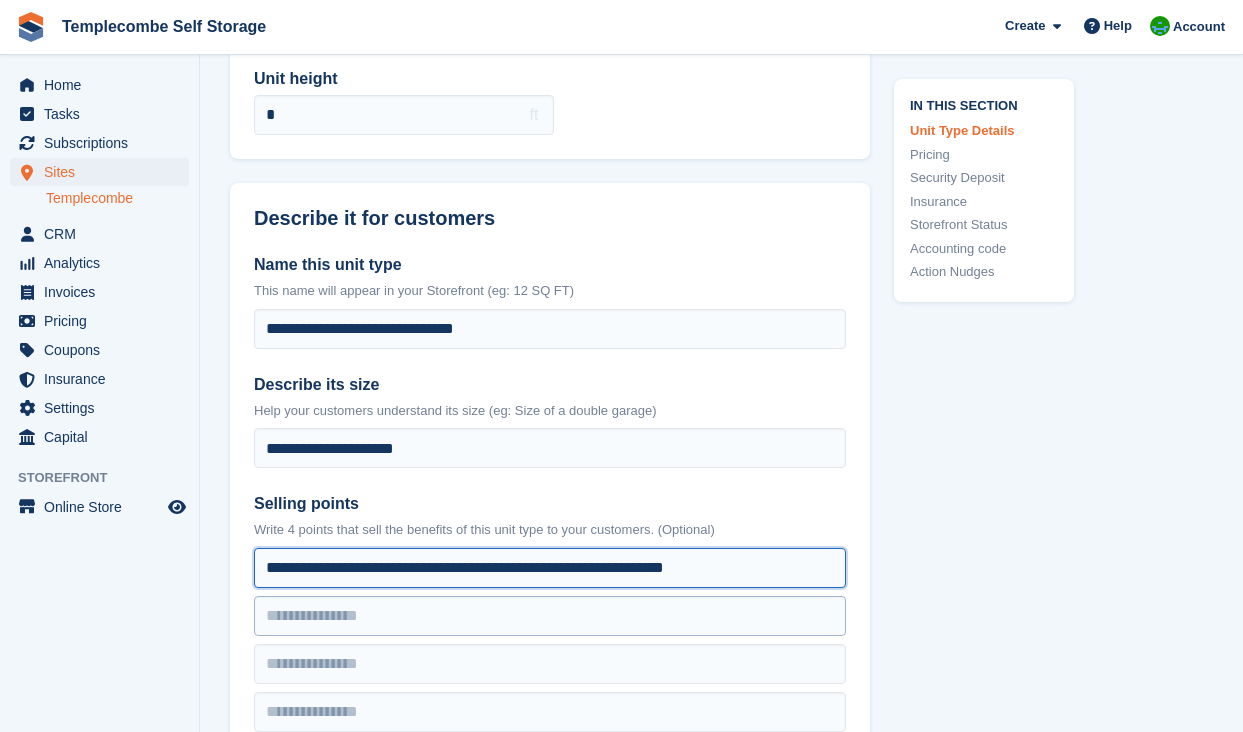 type on "**********" 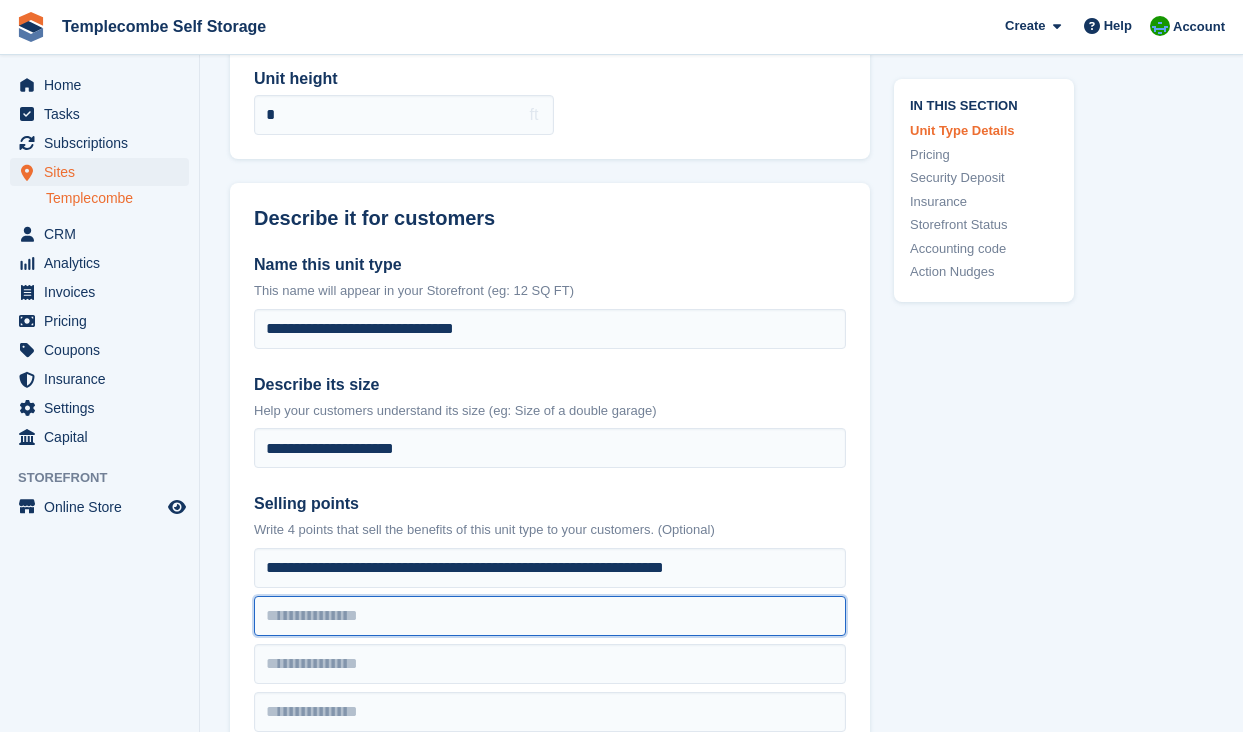 click at bounding box center [550, 568] 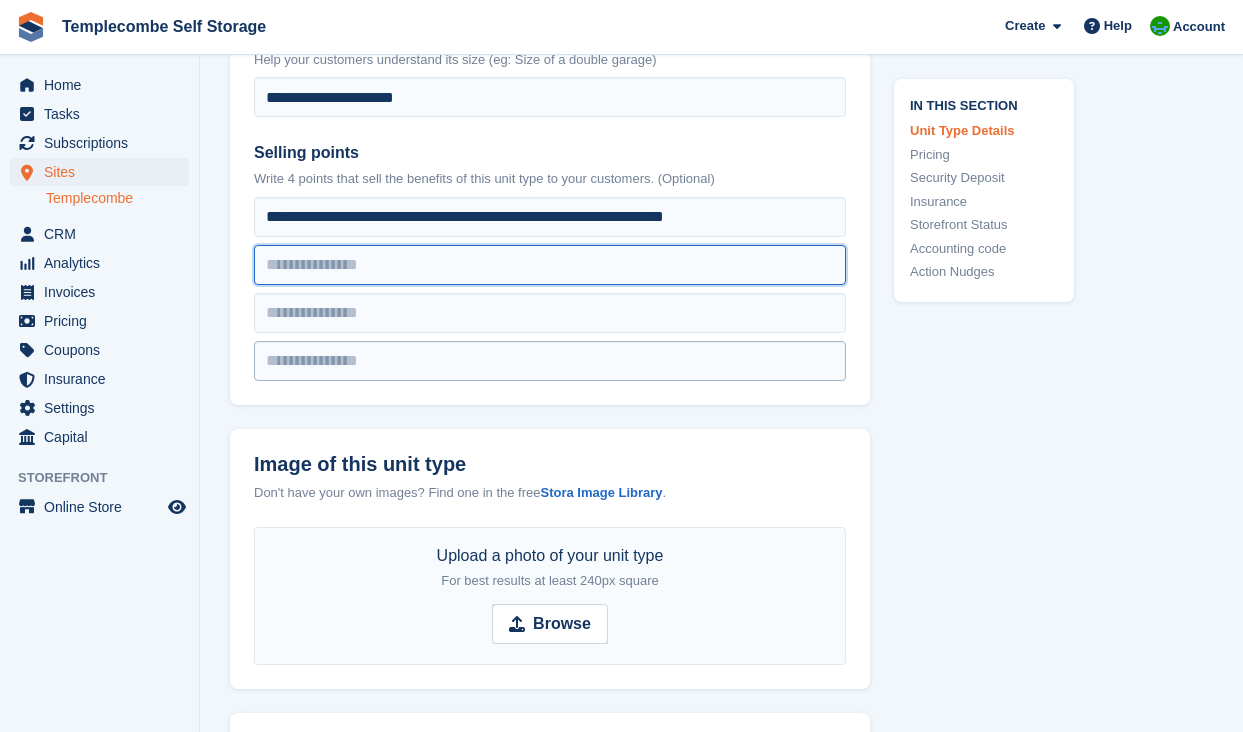 scroll, scrollTop: 705, scrollLeft: 0, axis: vertical 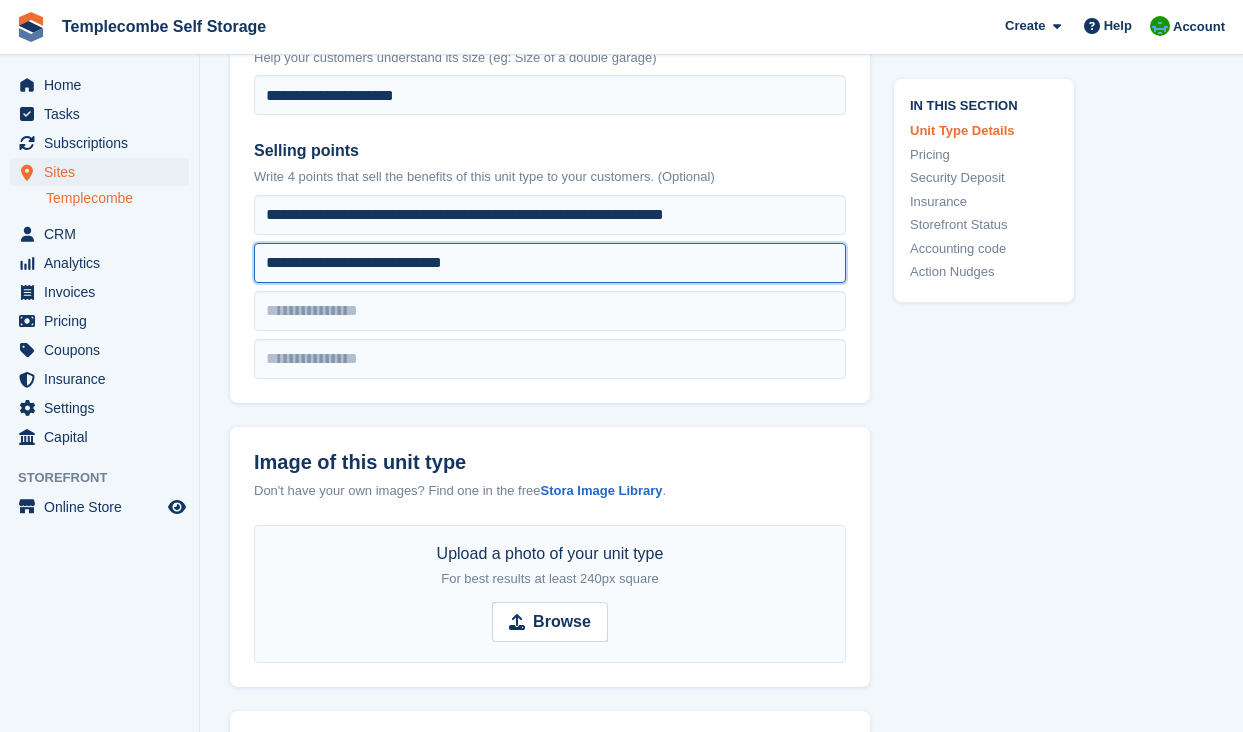 type on "**********" 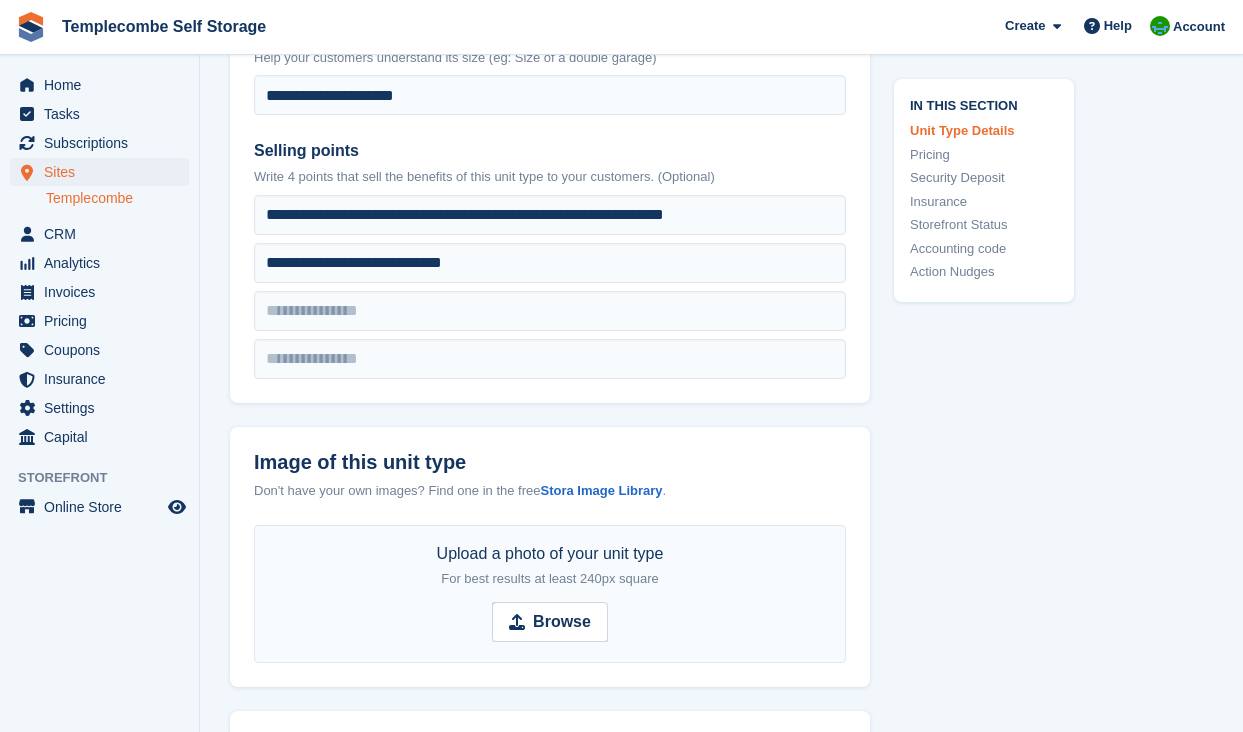 click on "**********" at bounding box center [550, 74] 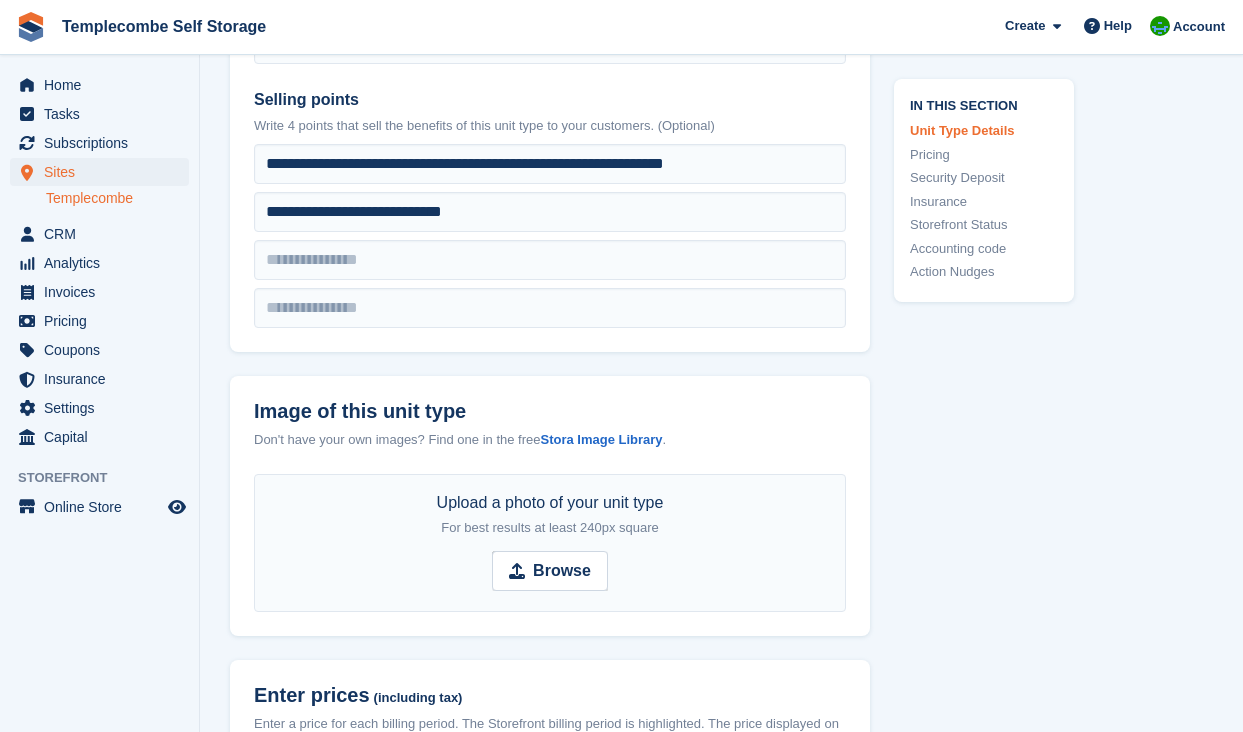 scroll, scrollTop: 827, scrollLeft: 0, axis: vertical 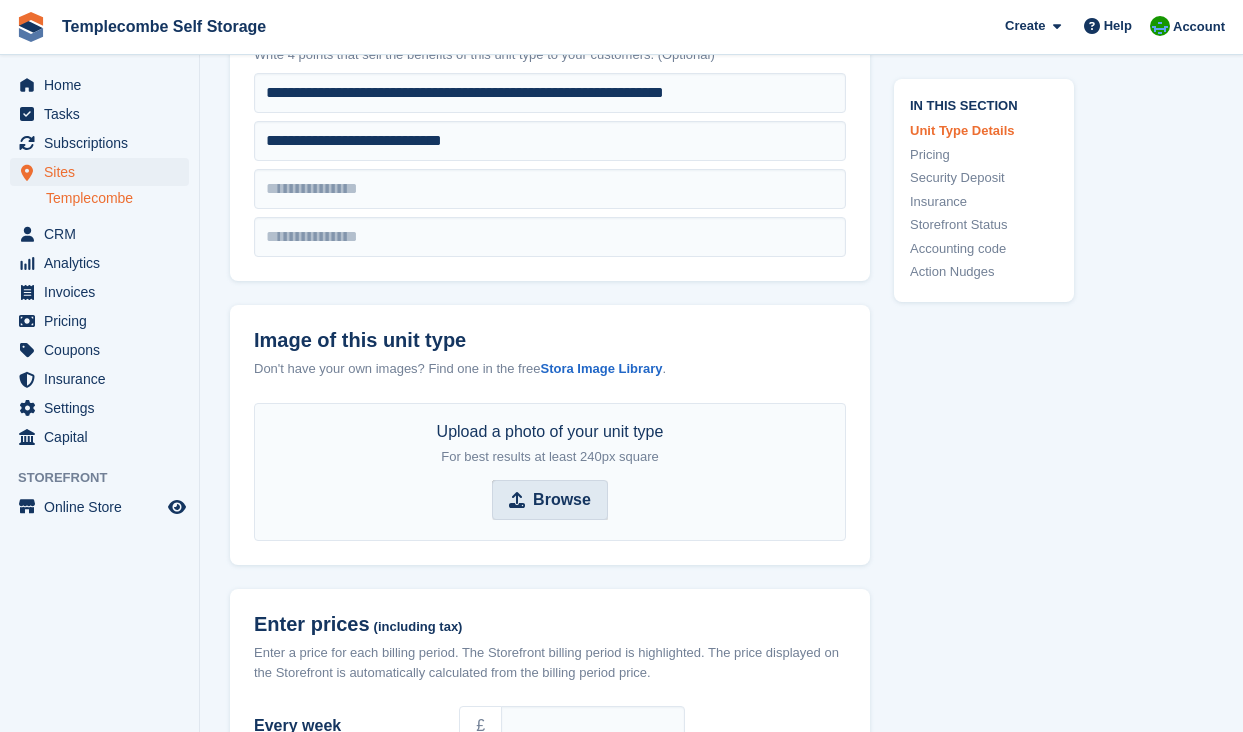 click on "Browse" at bounding box center [550, 500] 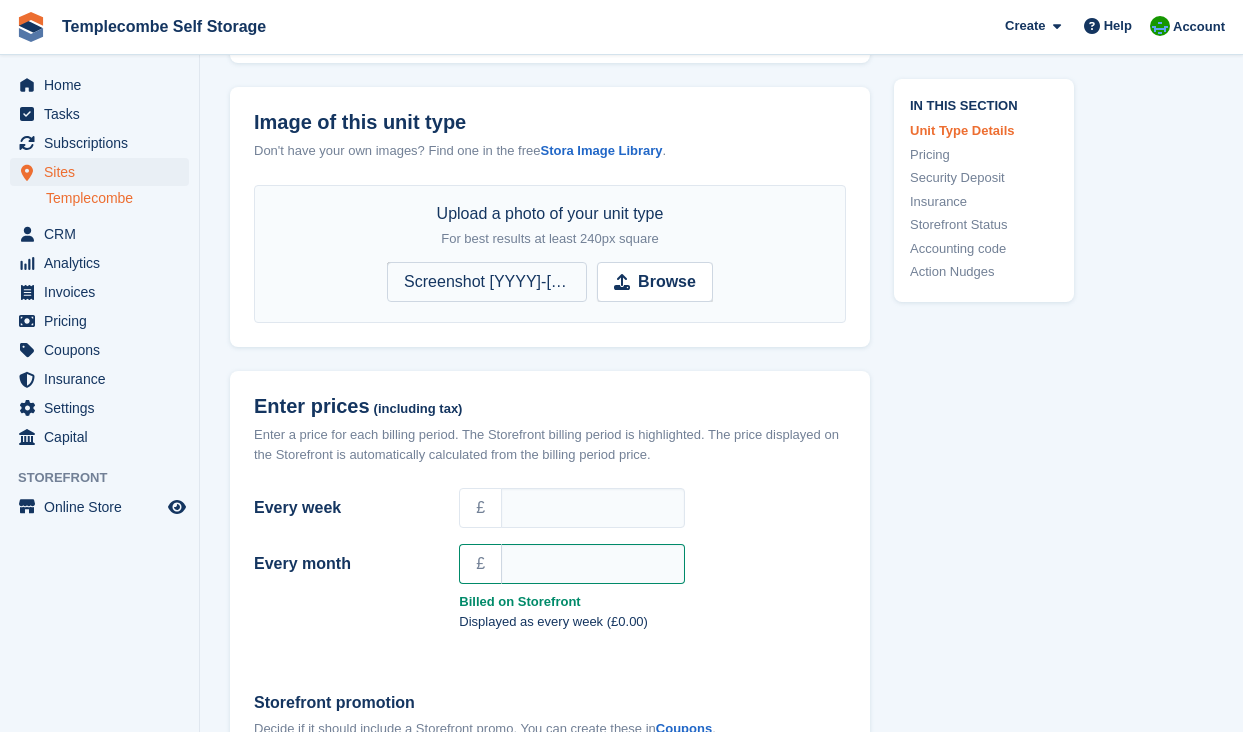 scroll, scrollTop: 1056, scrollLeft: 0, axis: vertical 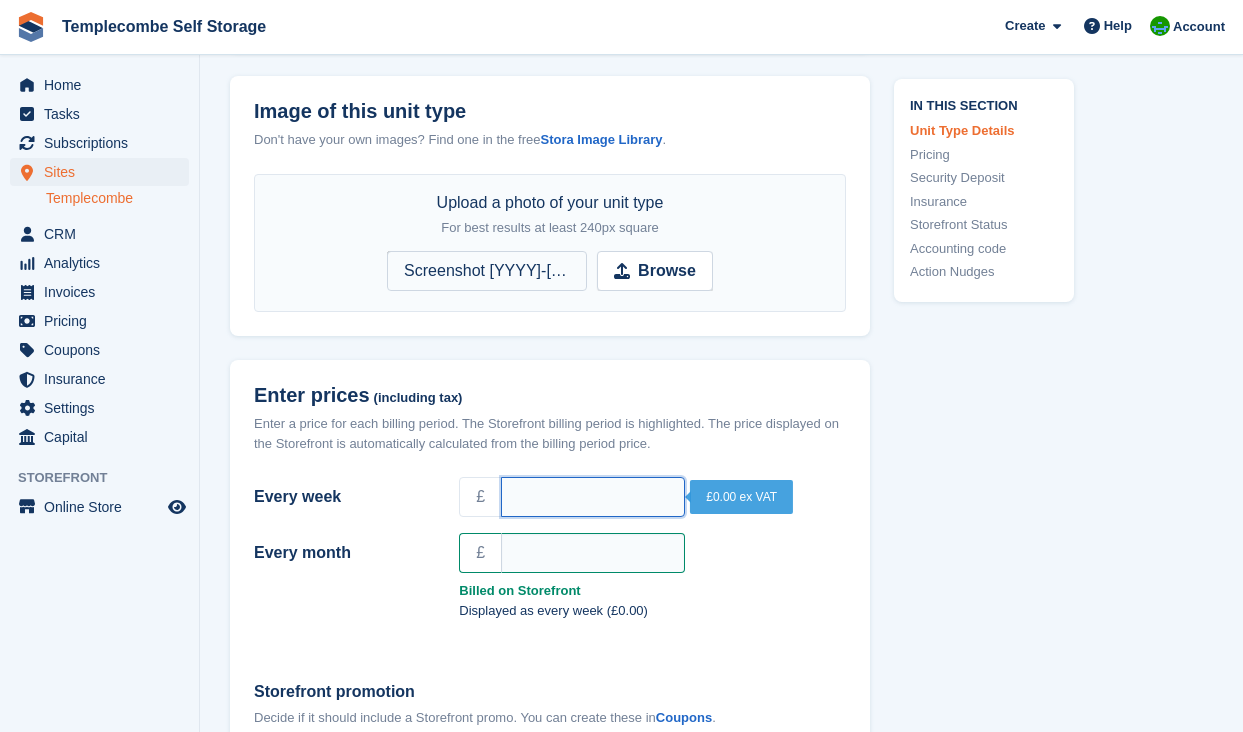 click on "Every week" at bounding box center (593, 497) 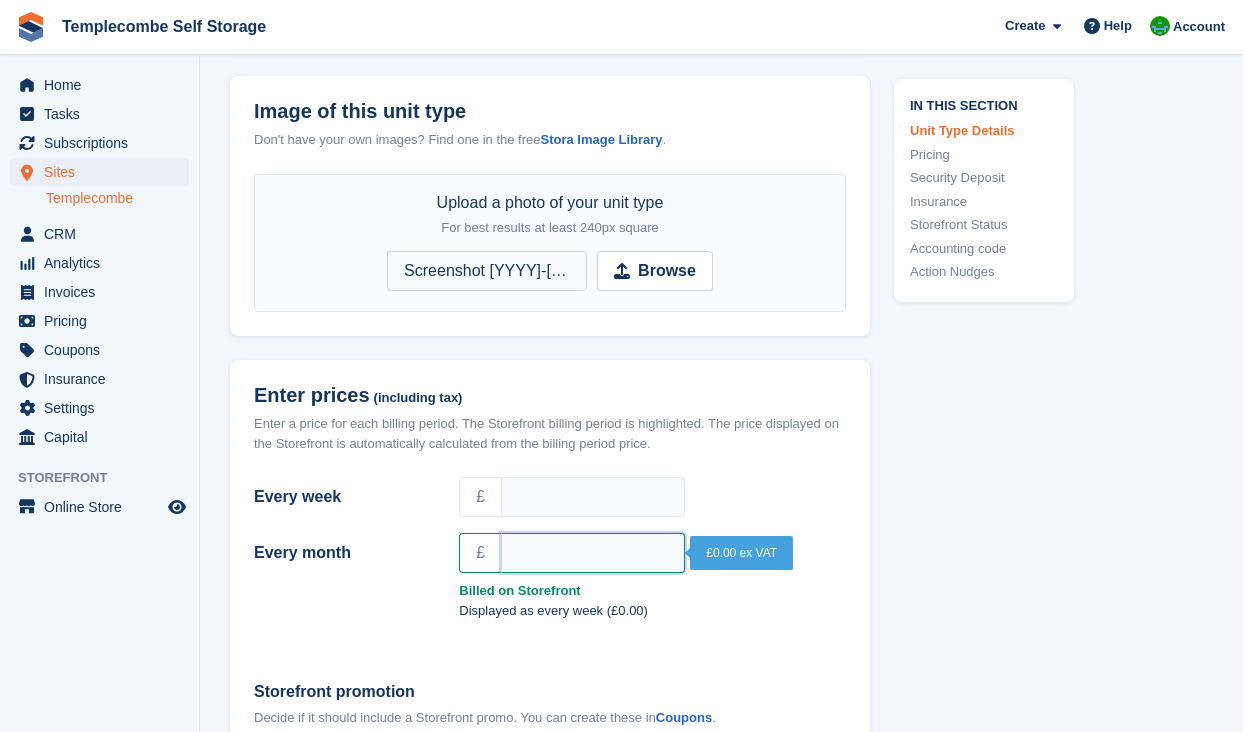 click on "Every month" at bounding box center (593, 553) 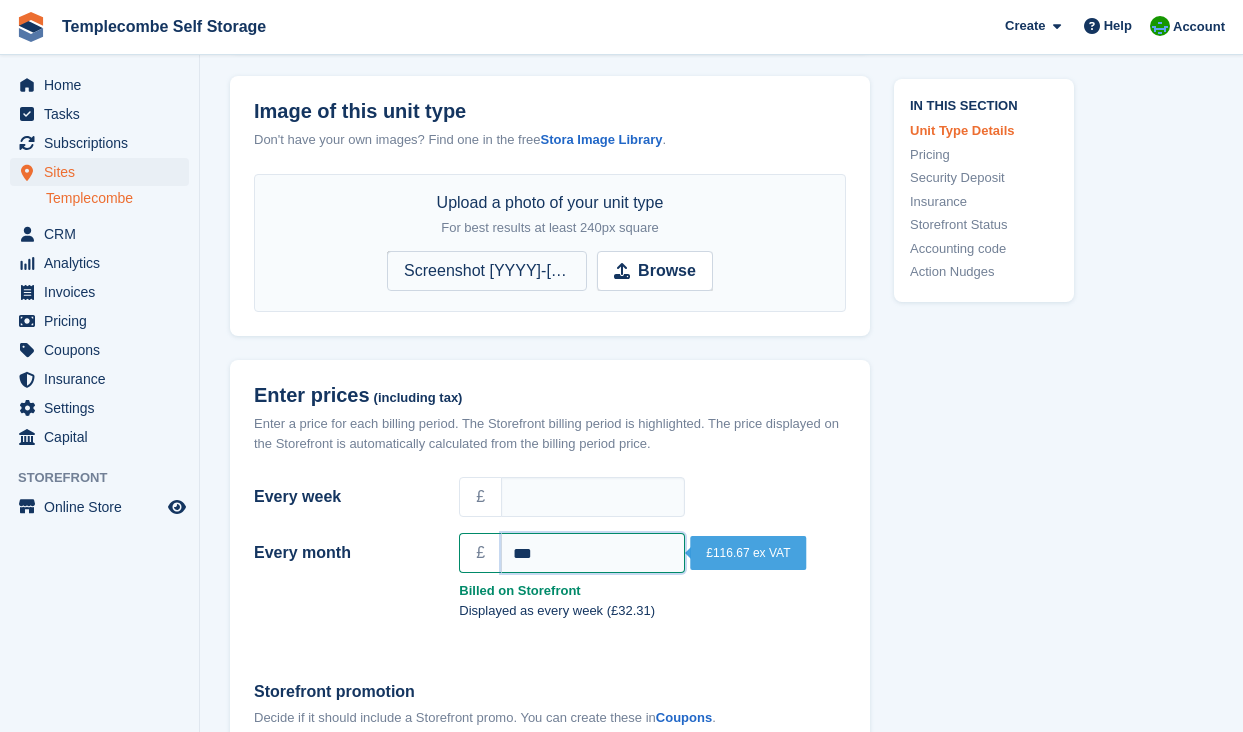 type on "***" 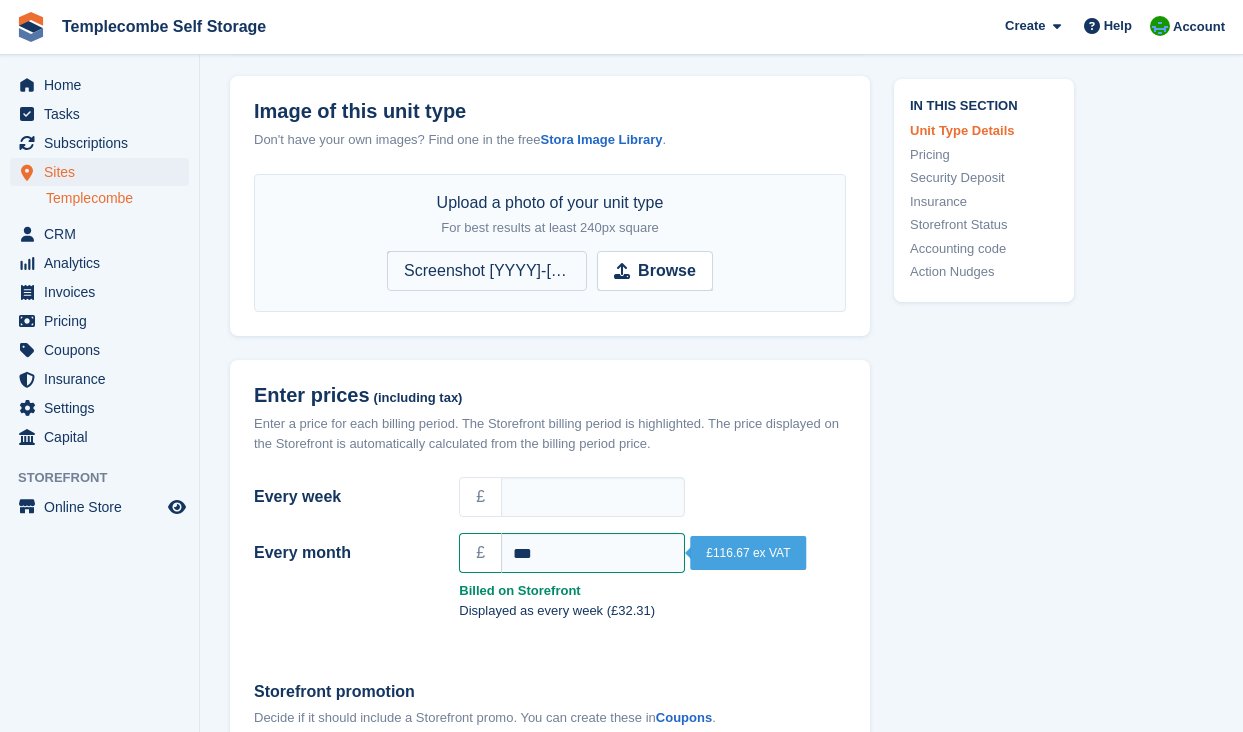 click on "Every week
£
Every month
£
***
Billed on Storefront
Displayed as every week (£32.31)" at bounding box center [550, 562] 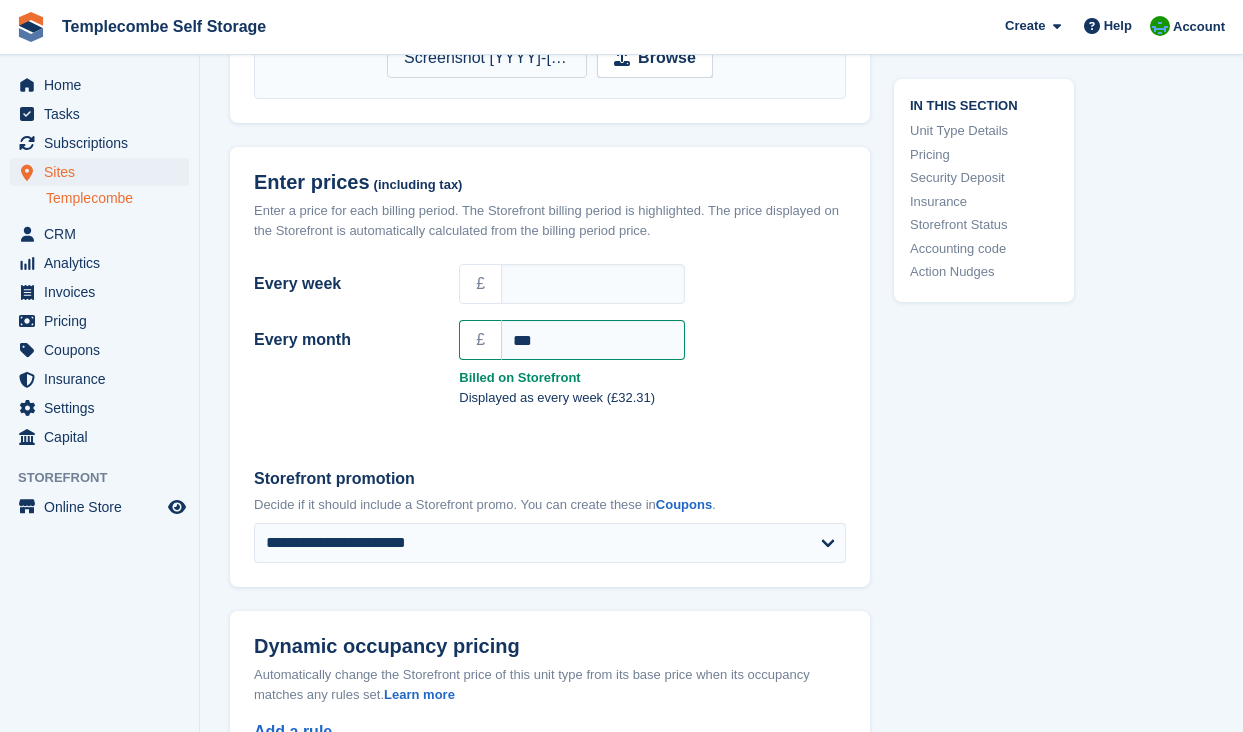 scroll, scrollTop: 1279, scrollLeft: 0, axis: vertical 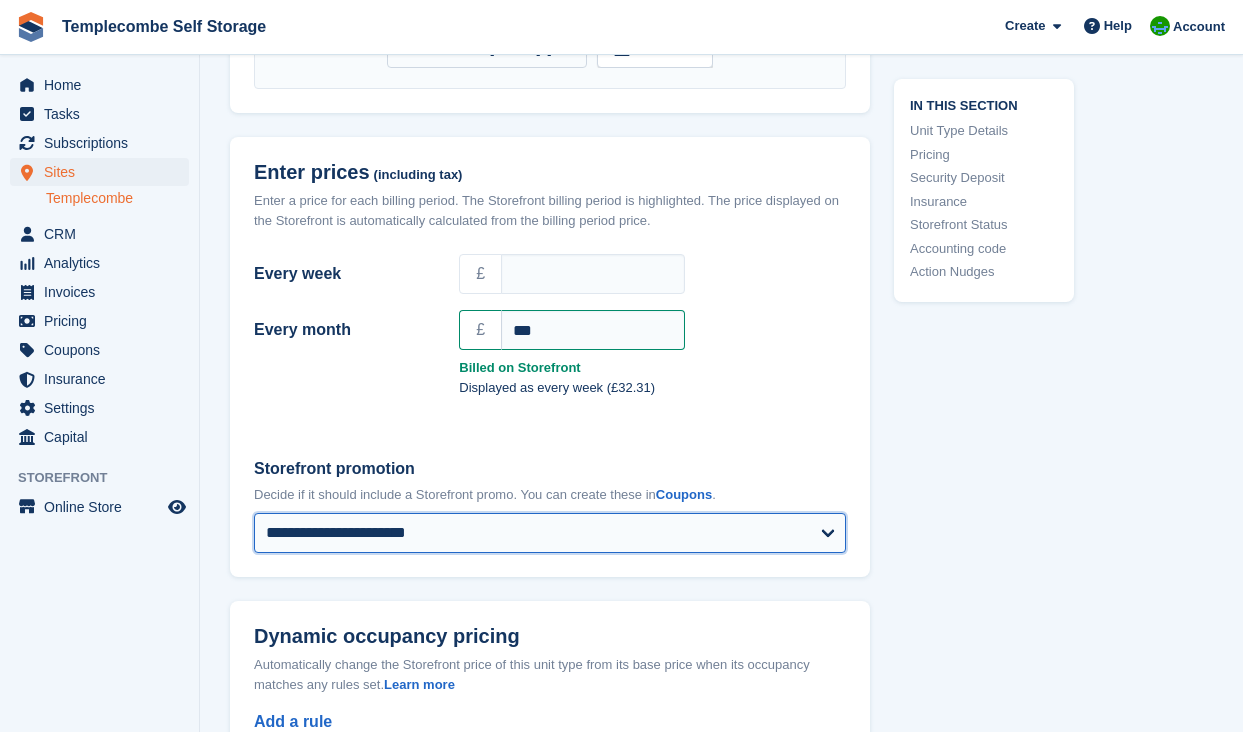 click on "**********" at bounding box center (550, 533) 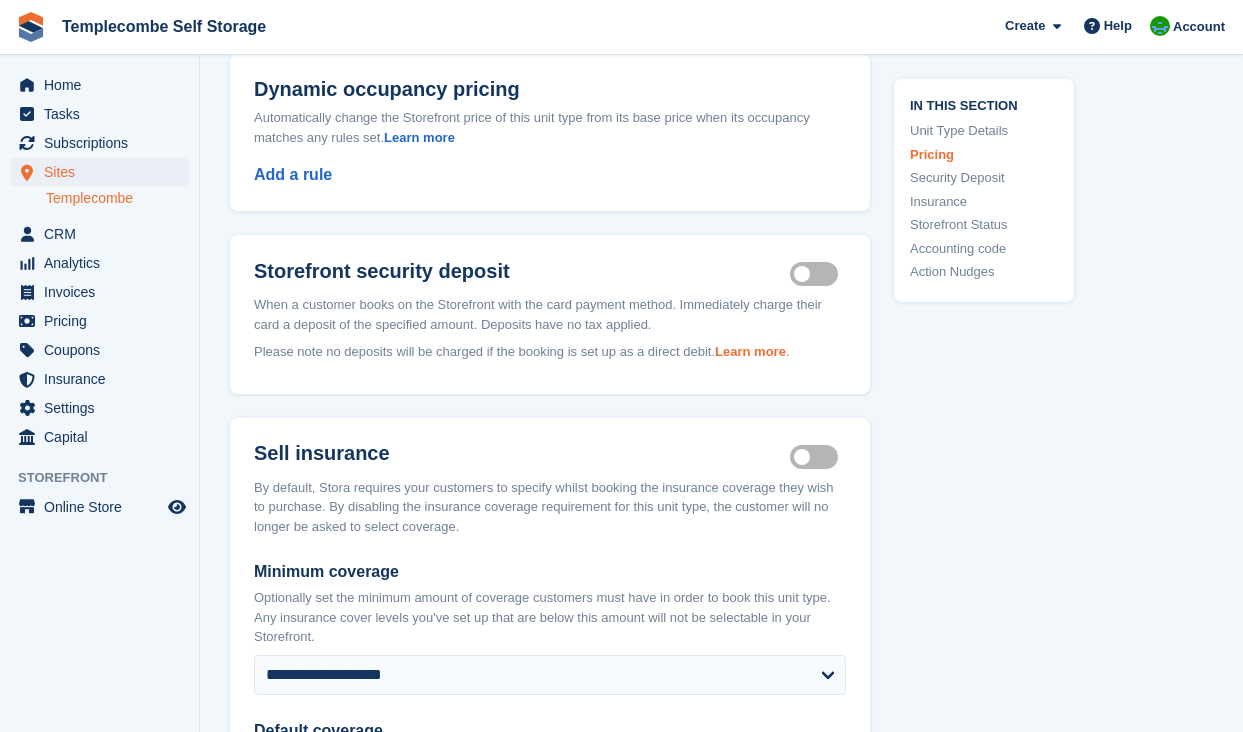 scroll, scrollTop: 1831, scrollLeft: 0, axis: vertical 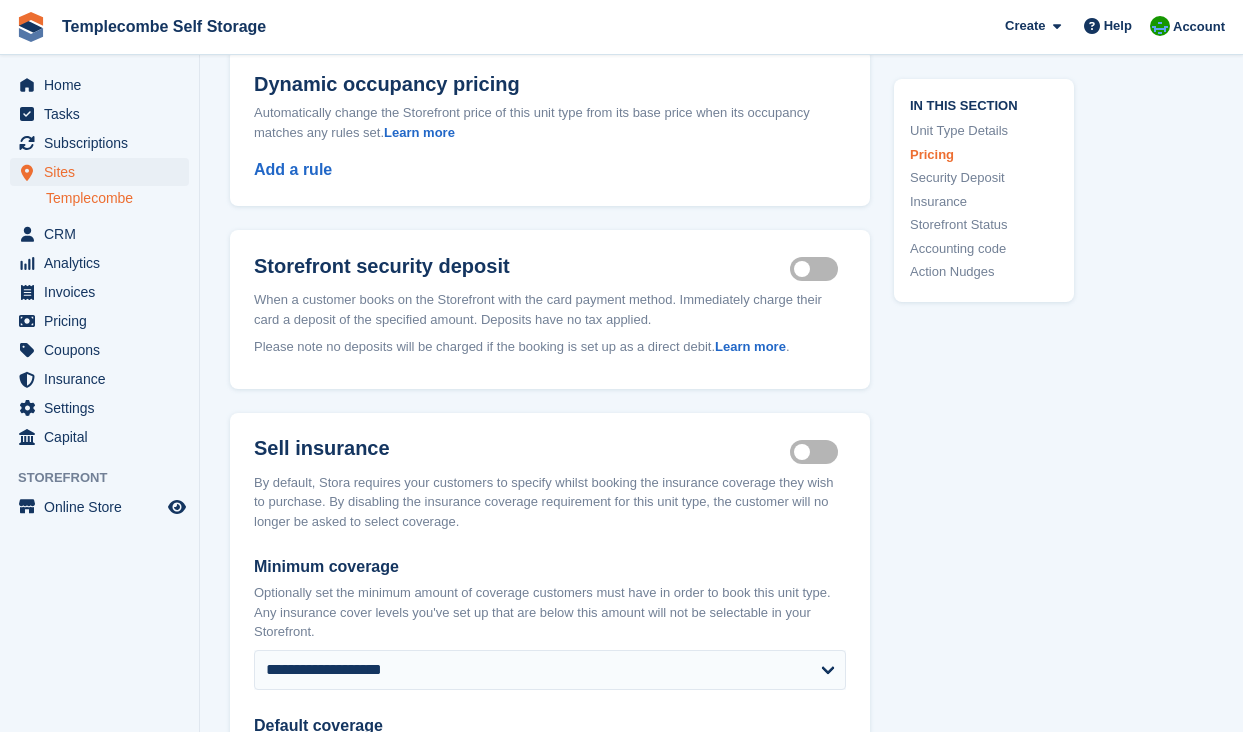 click on "Insurance coverage required" at bounding box center (818, 451) 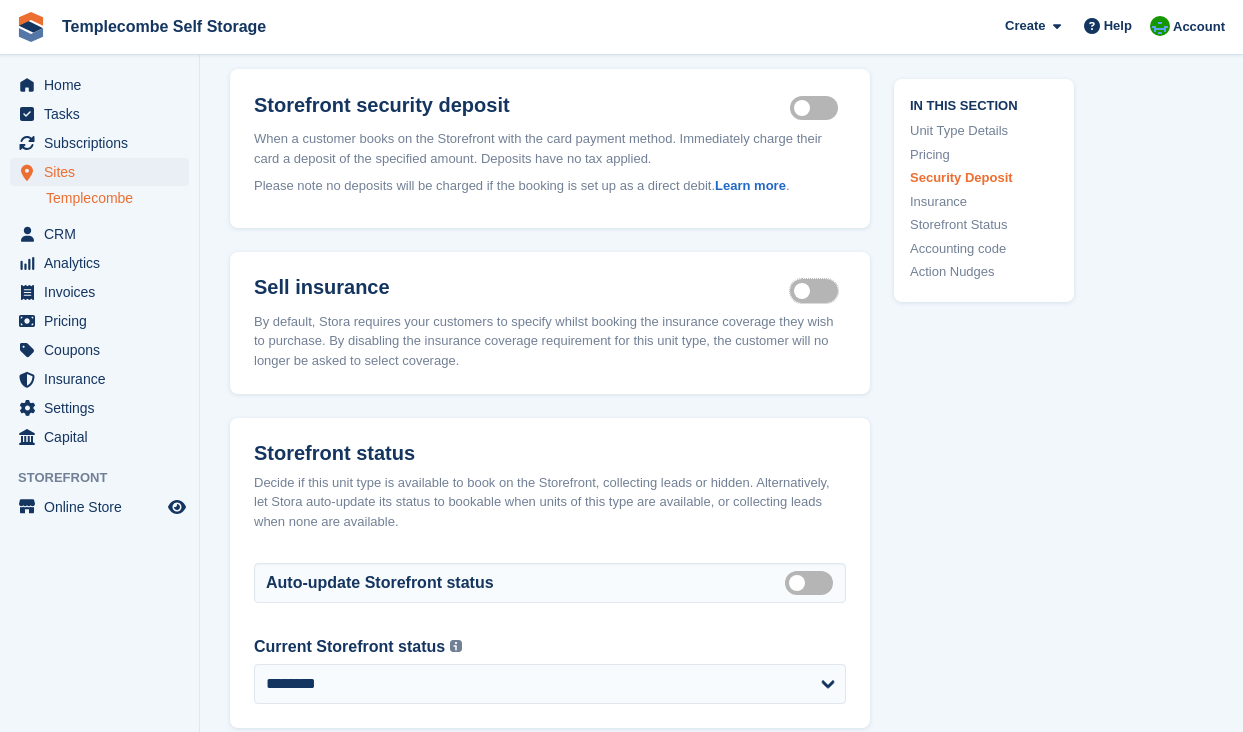 scroll, scrollTop: 2057, scrollLeft: 0, axis: vertical 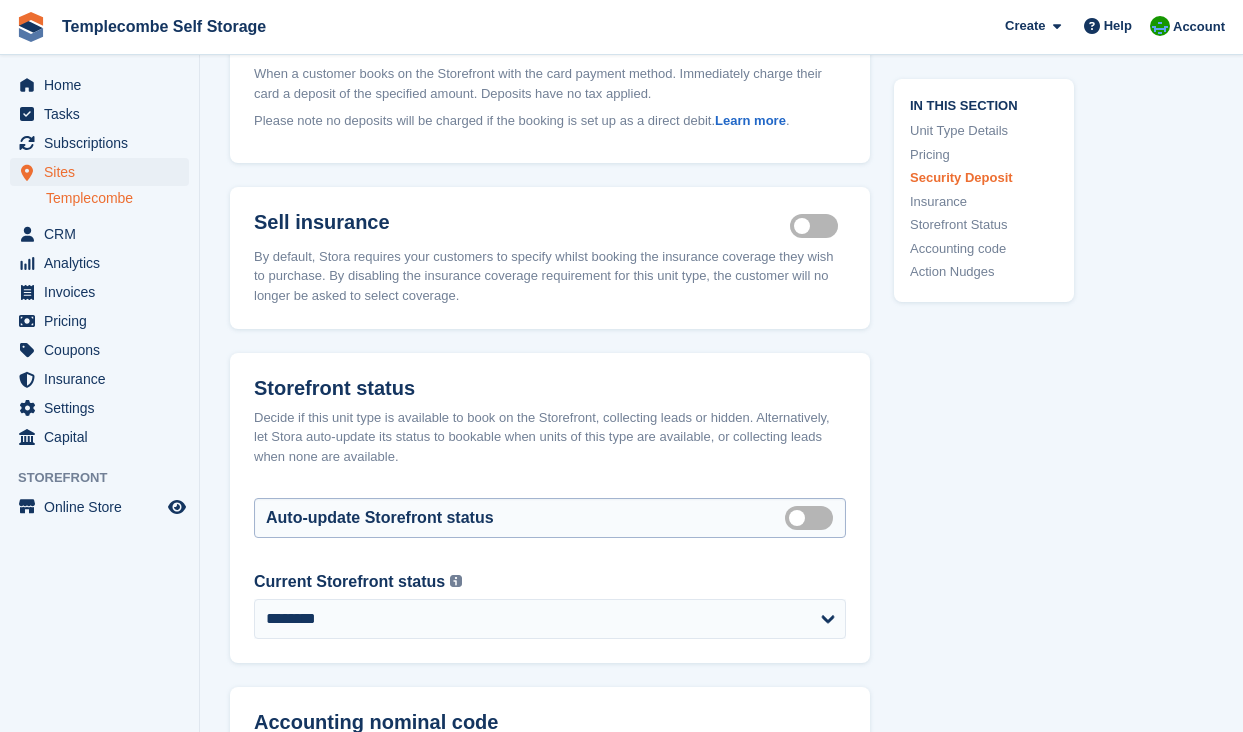 click on "Auto manage storefront status" at bounding box center [813, 517] 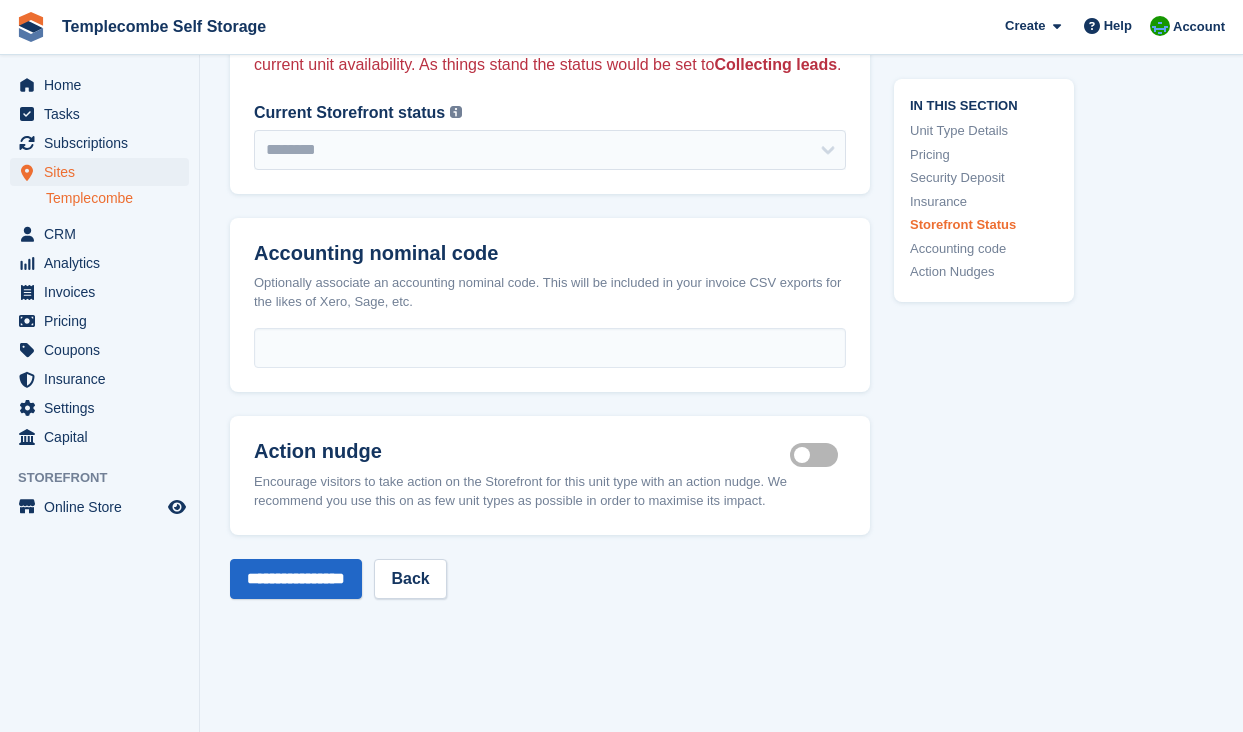 scroll, scrollTop: 2590, scrollLeft: 0, axis: vertical 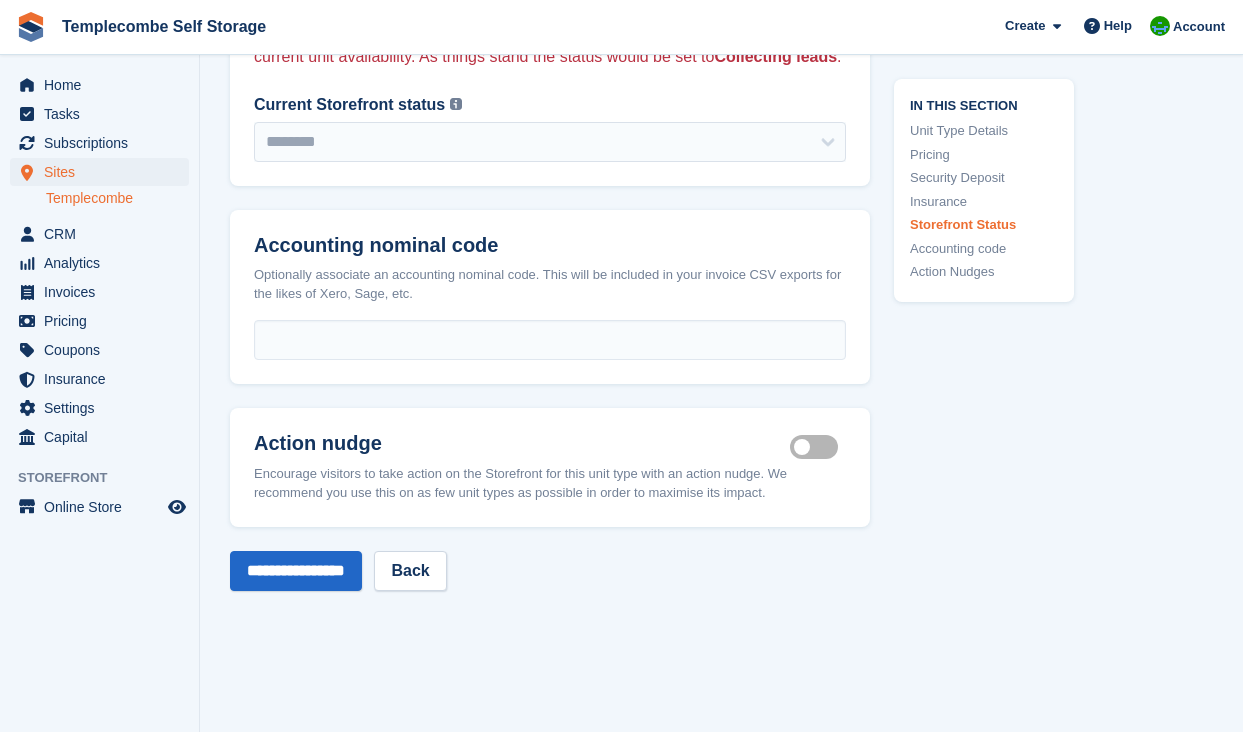 click on "Is active" at bounding box center [818, 446] 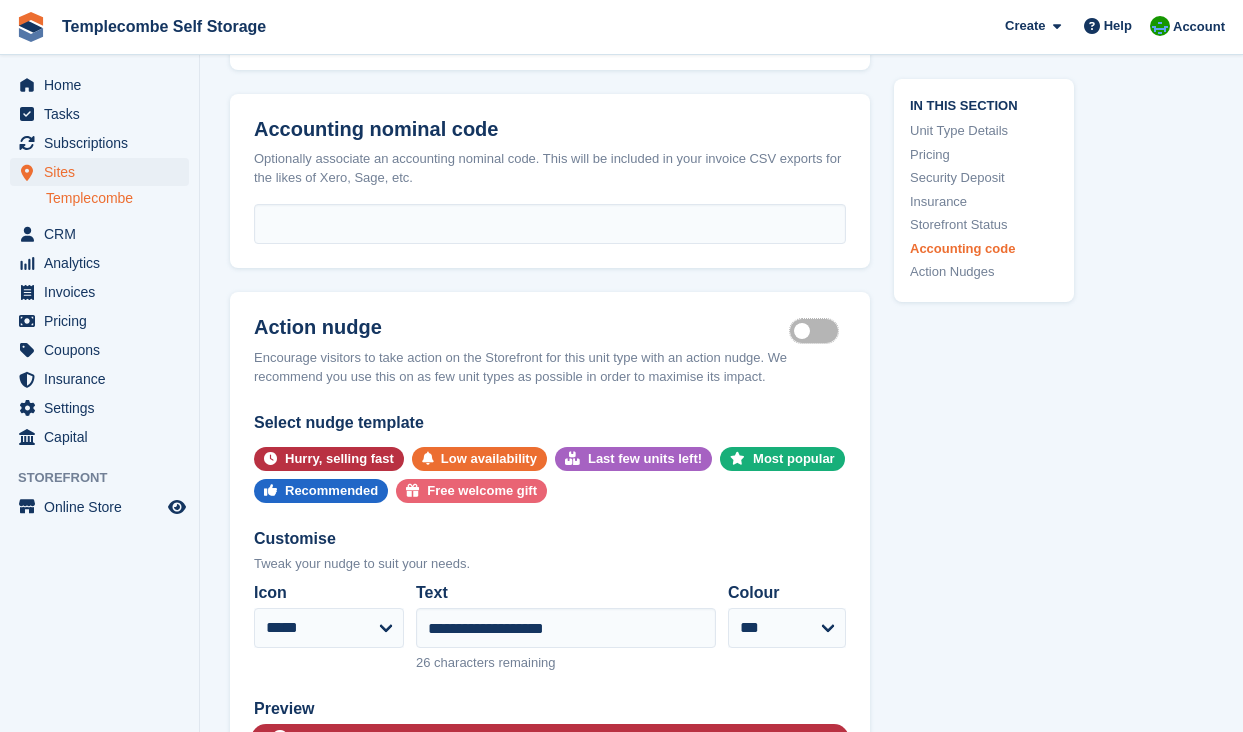 scroll, scrollTop: 2708, scrollLeft: 0, axis: vertical 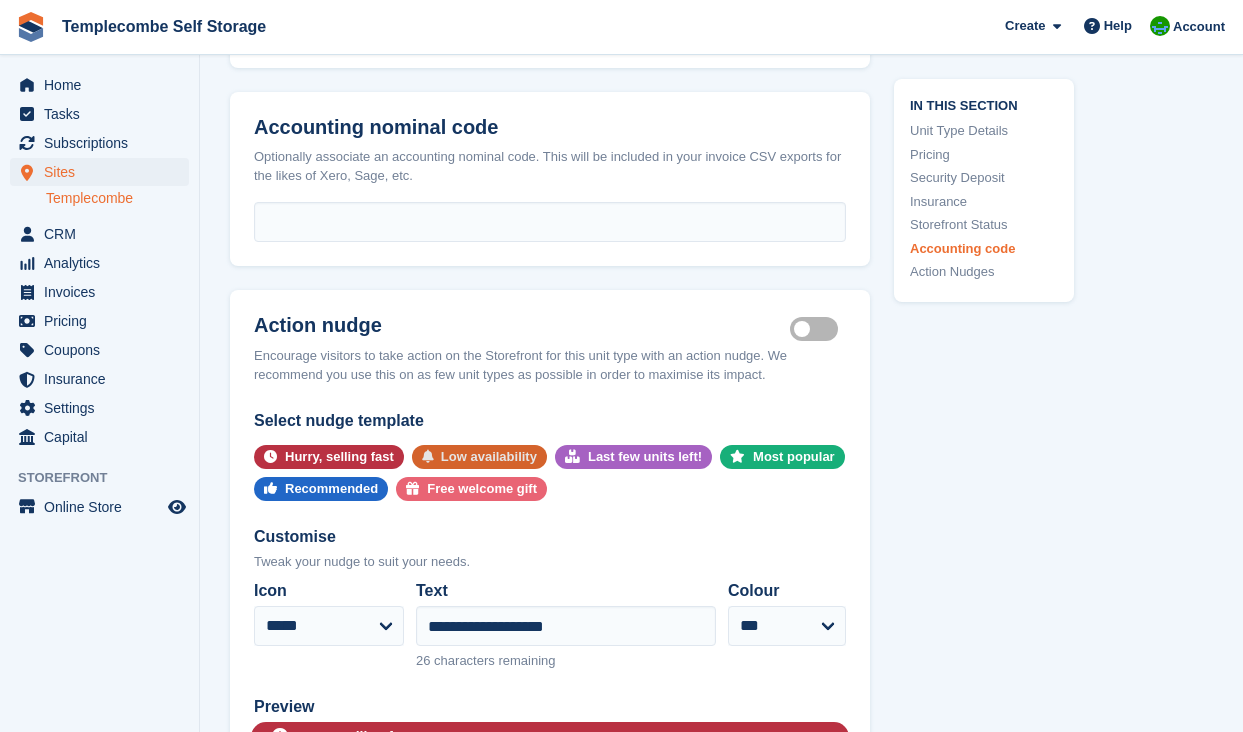 click on "Low availability" at bounding box center (489, 457) 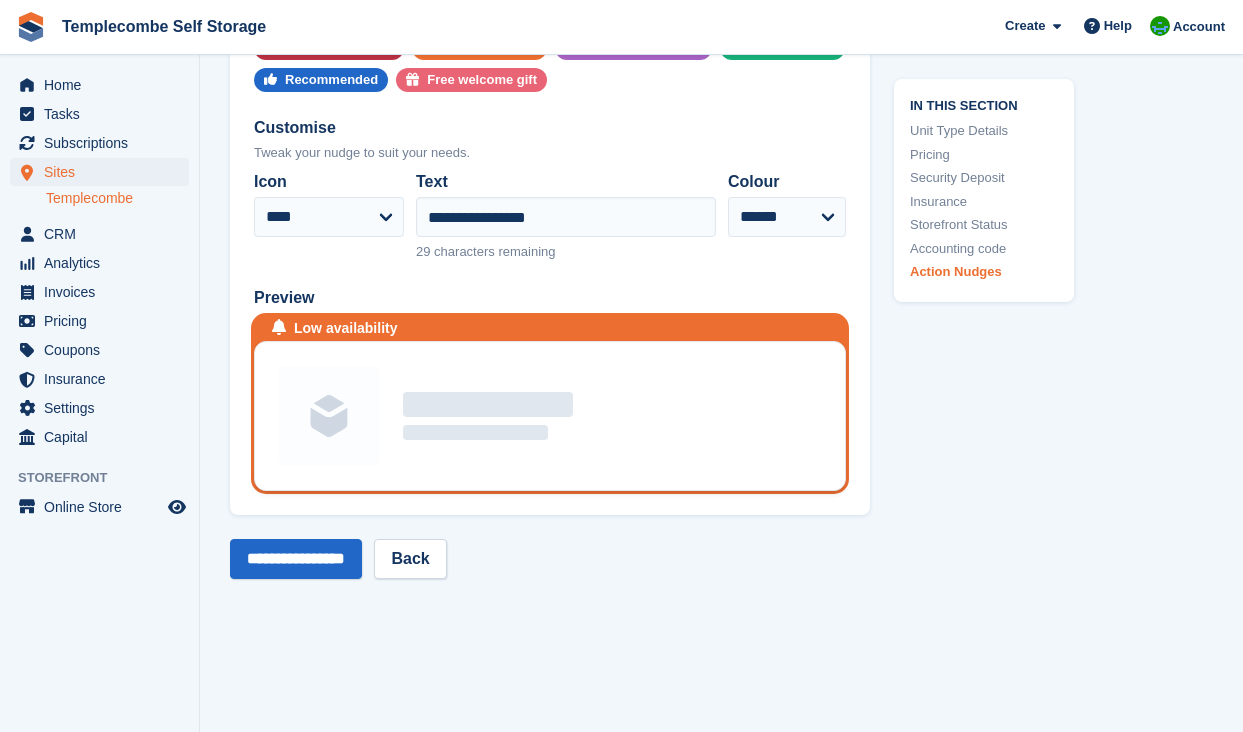scroll, scrollTop: 3127, scrollLeft: 0, axis: vertical 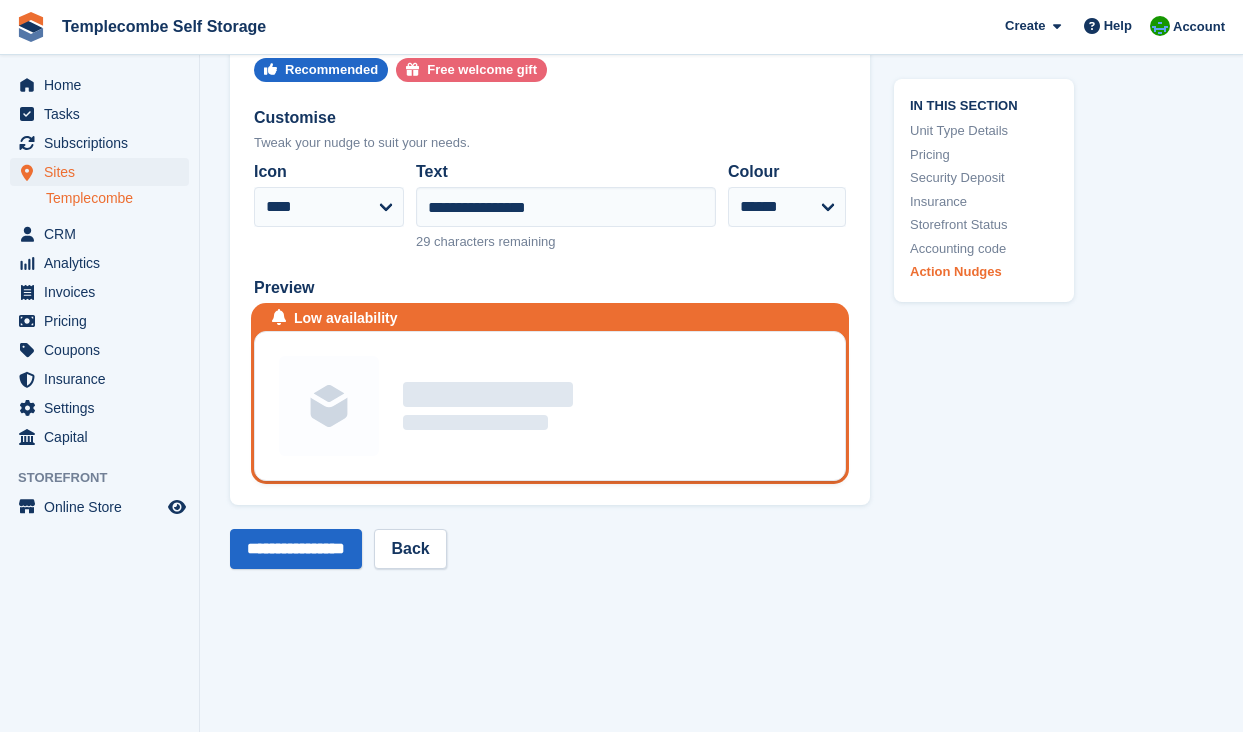 click at bounding box center (550, 406) 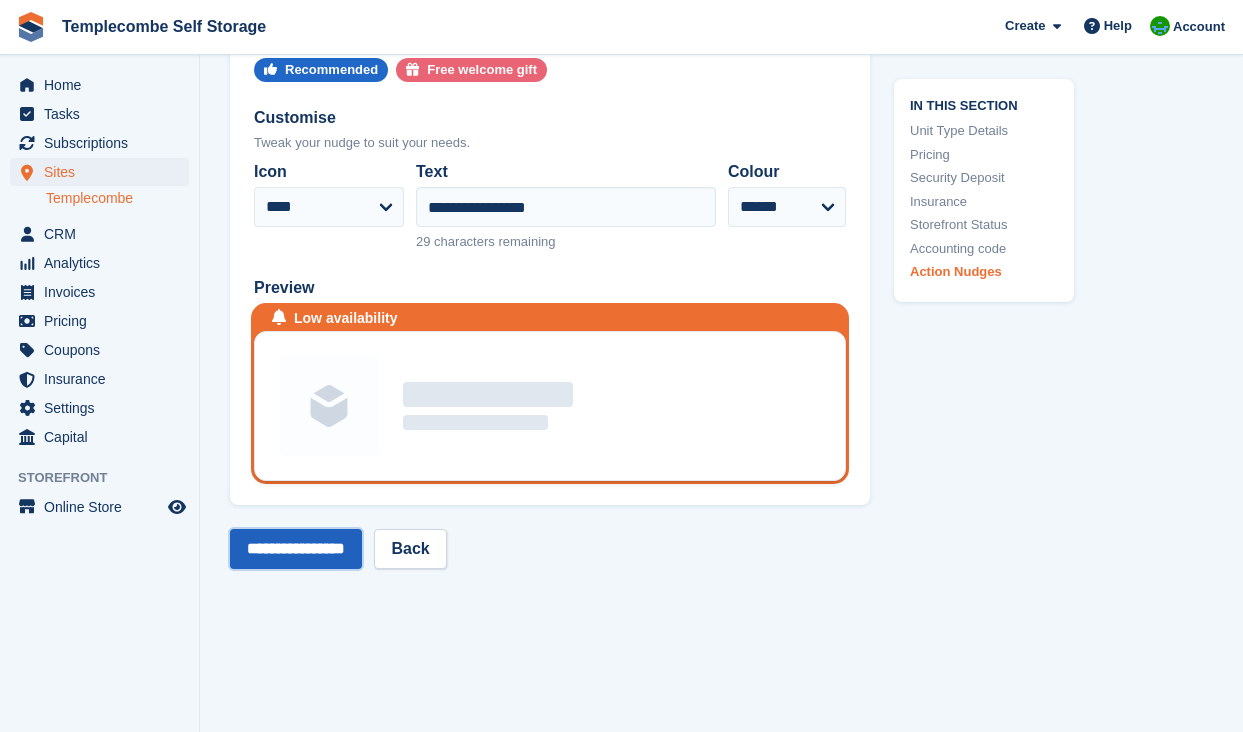 click on "**********" at bounding box center (296, 549) 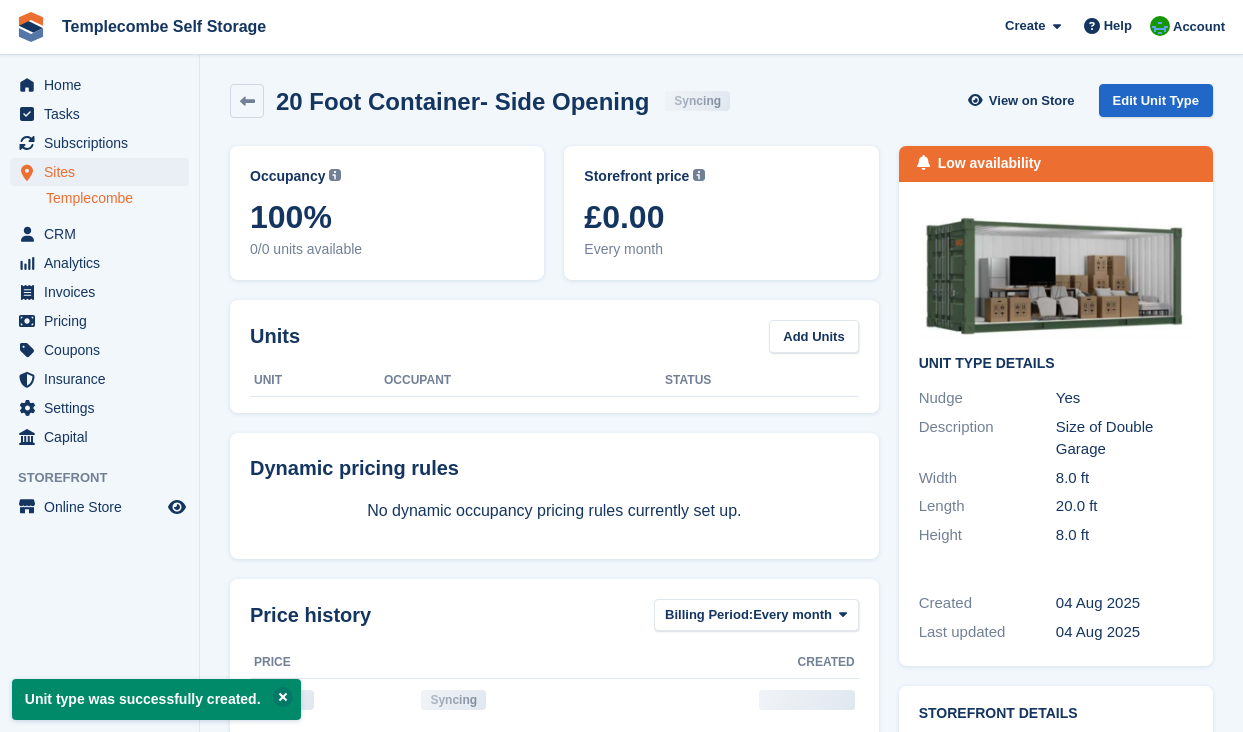 scroll, scrollTop: 0, scrollLeft: 0, axis: both 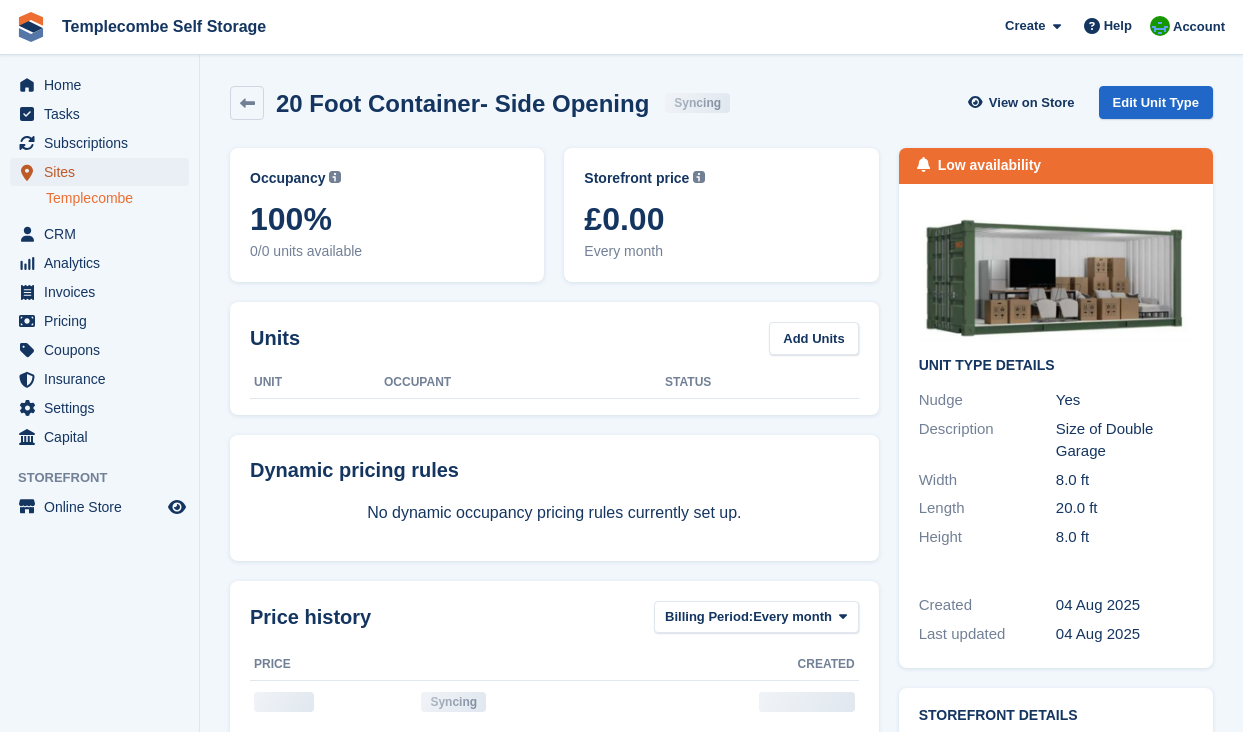 click on "Sites" at bounding box center (104, 172) 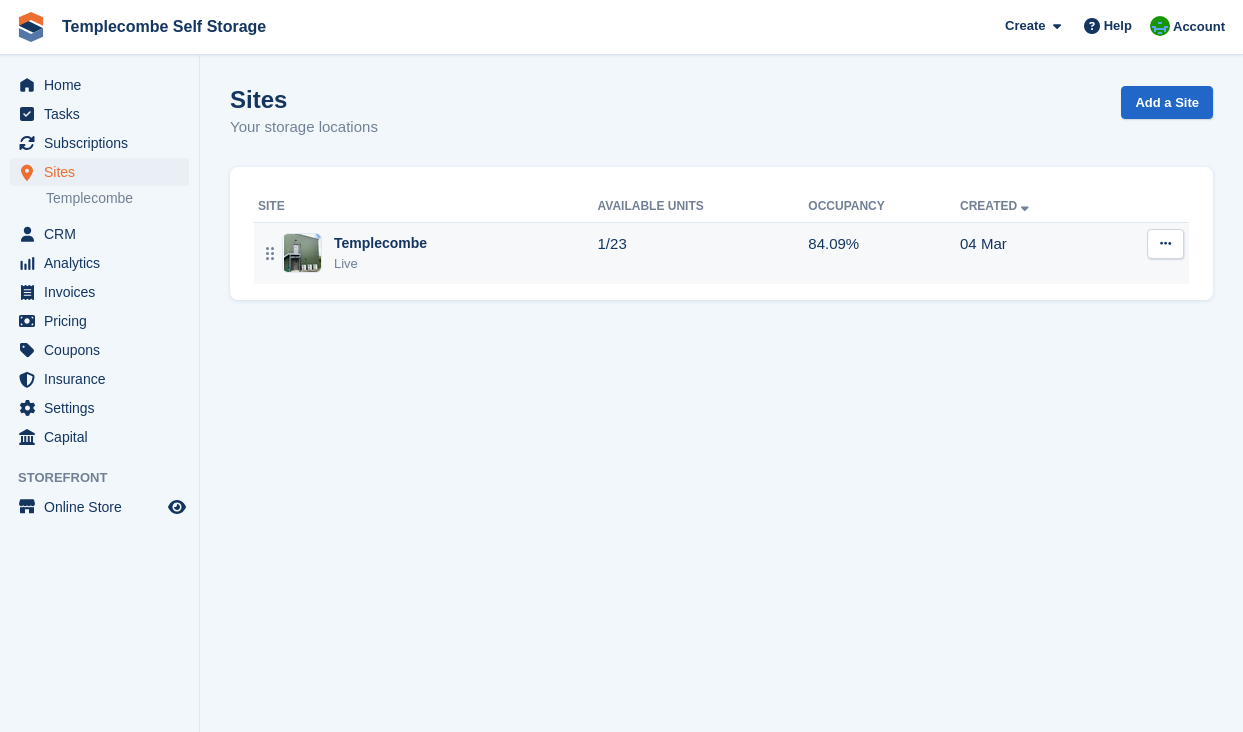 click on "Templecombe" at bounding box center (380, 243) 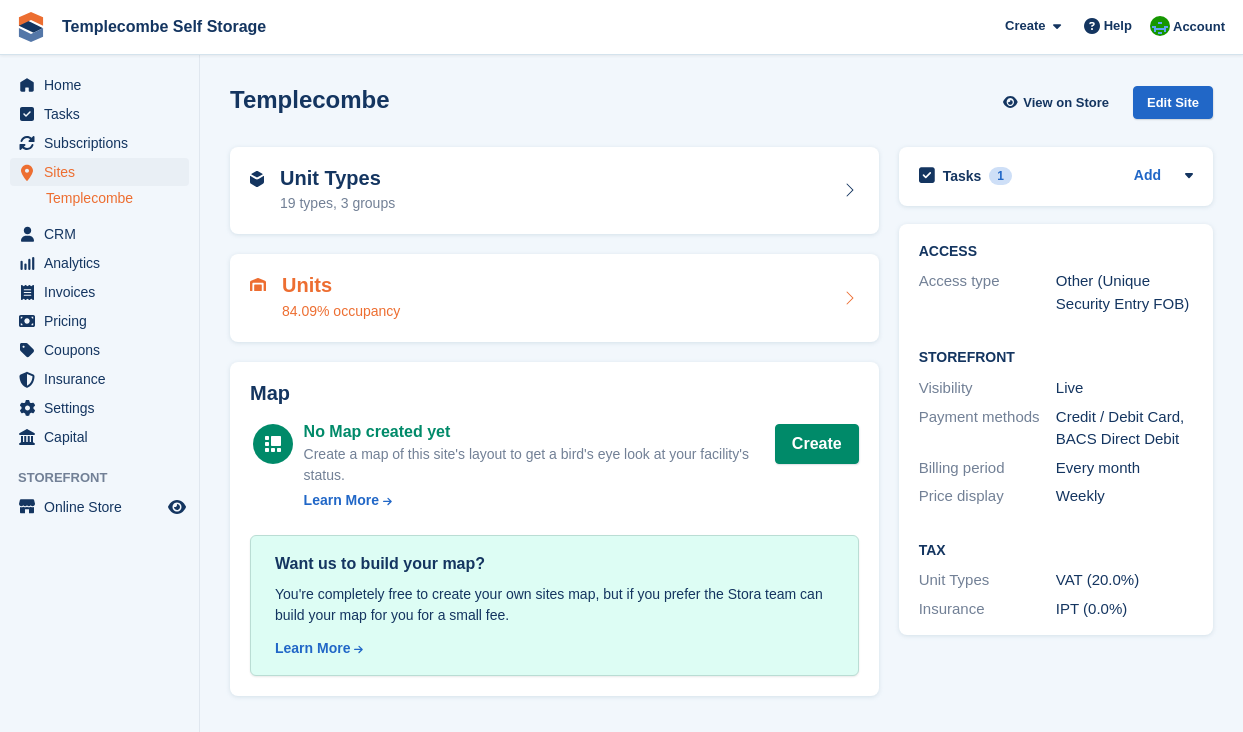 scroll, scrollTop: 0, scrollLeft: 0, axis: both 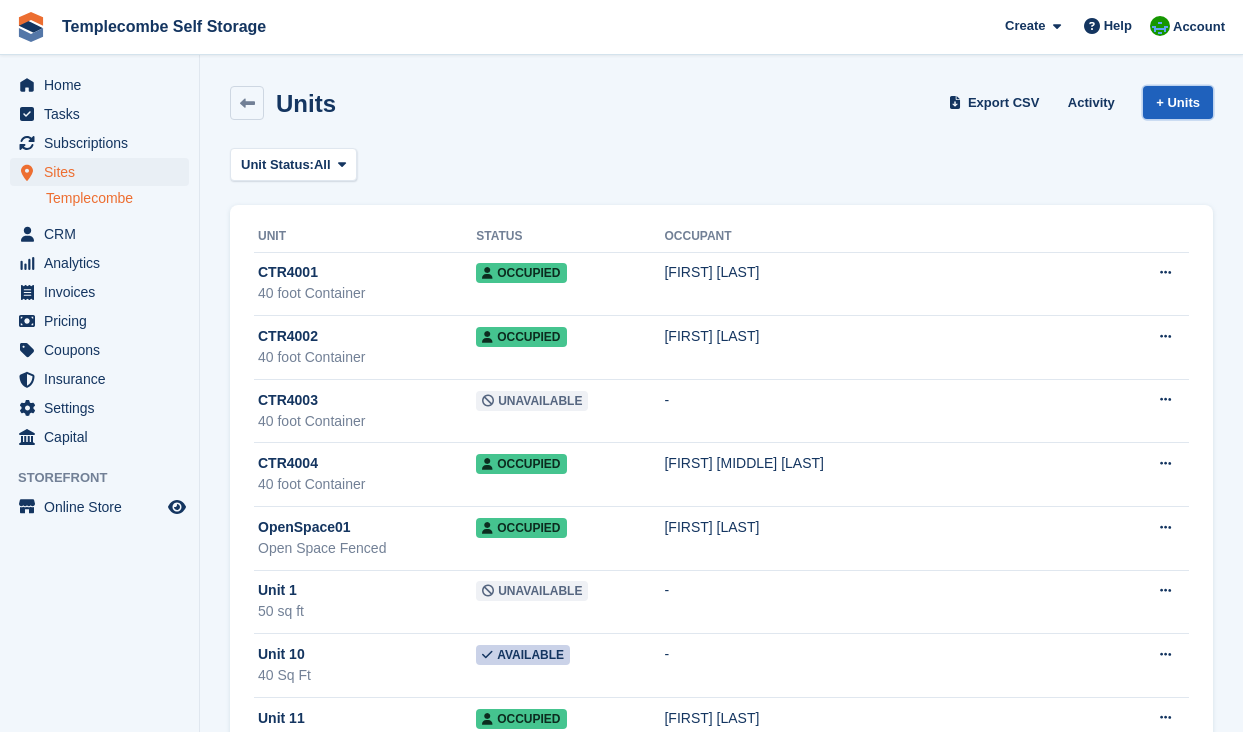 click on "+ Units" at bounding box center [1178, 102] 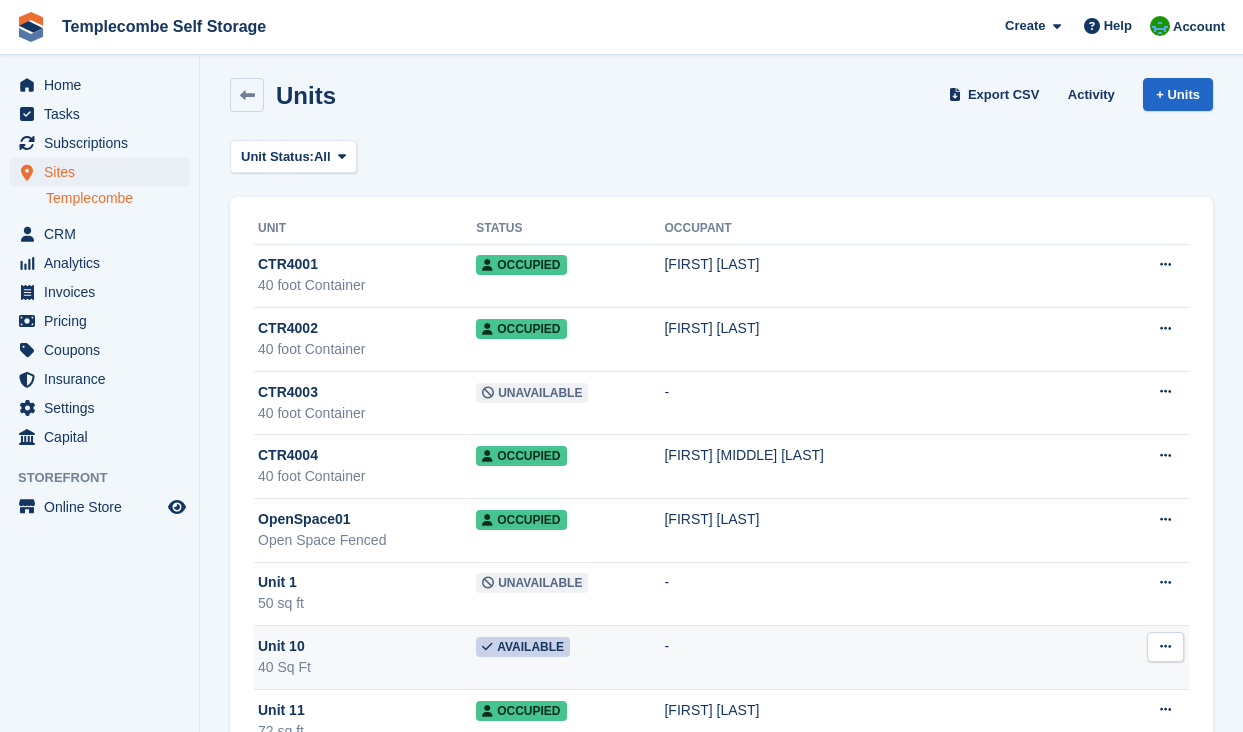 scroll, scrollTop: 0, scrollLeft: 0, axis: both 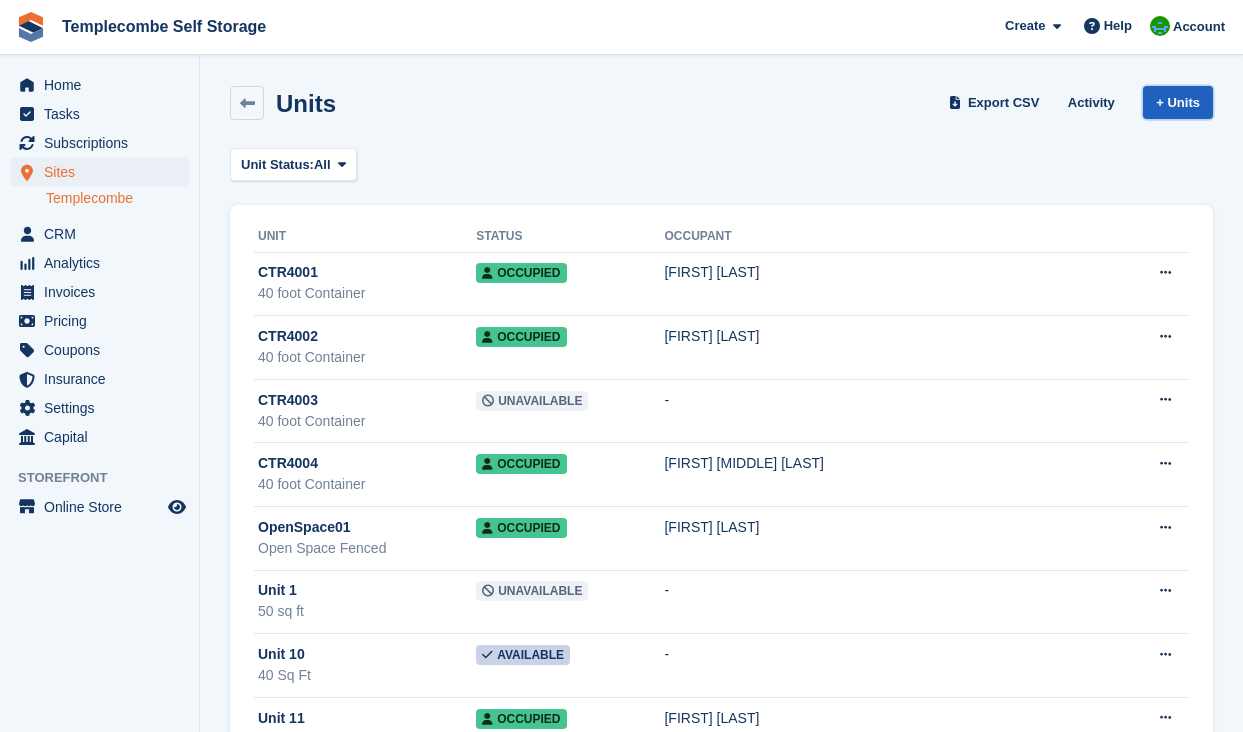 click on "+ Units" at bounding box center [1178, 102] 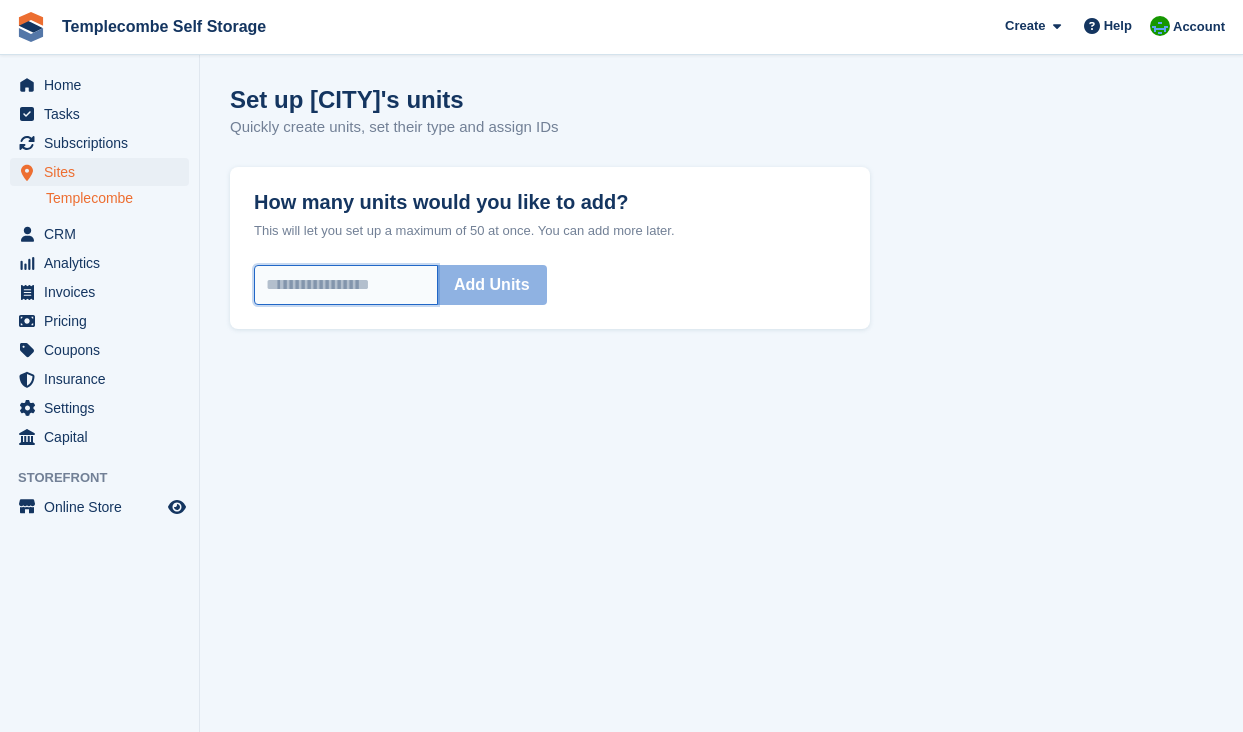 click on "How many units would you like to add?" at bounding box center (346, 285) 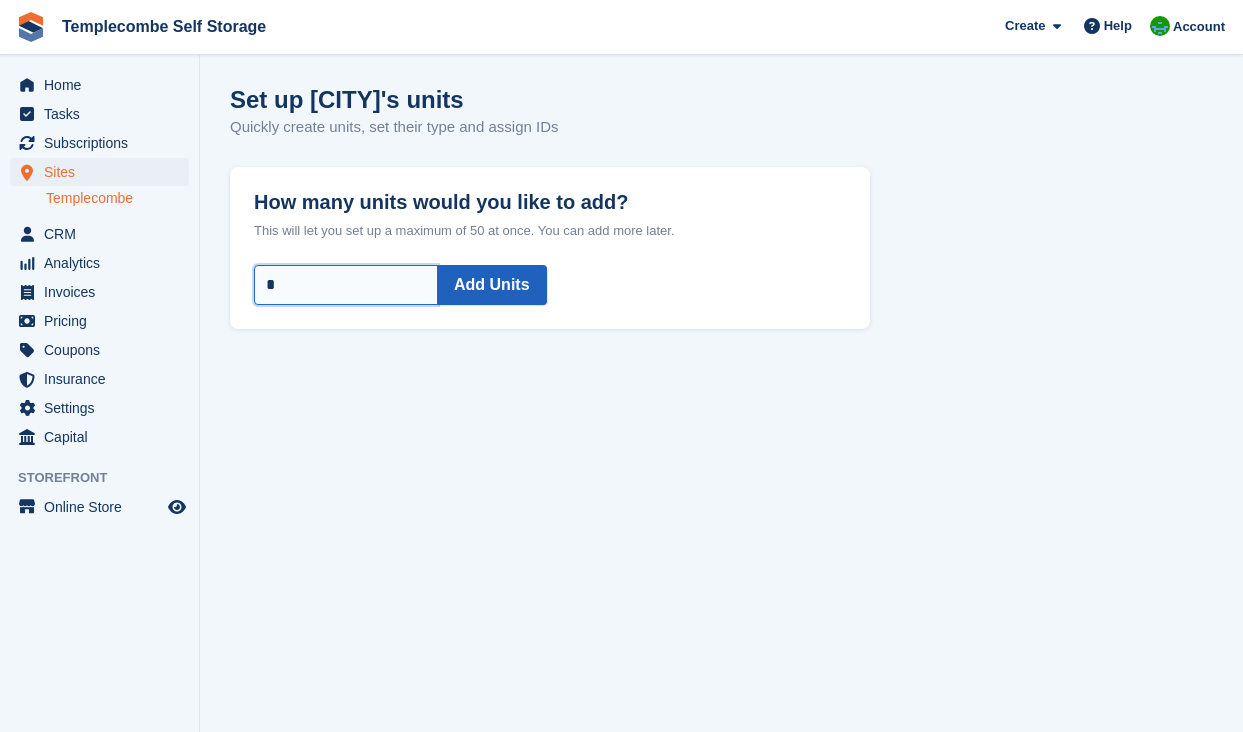 type on "*" 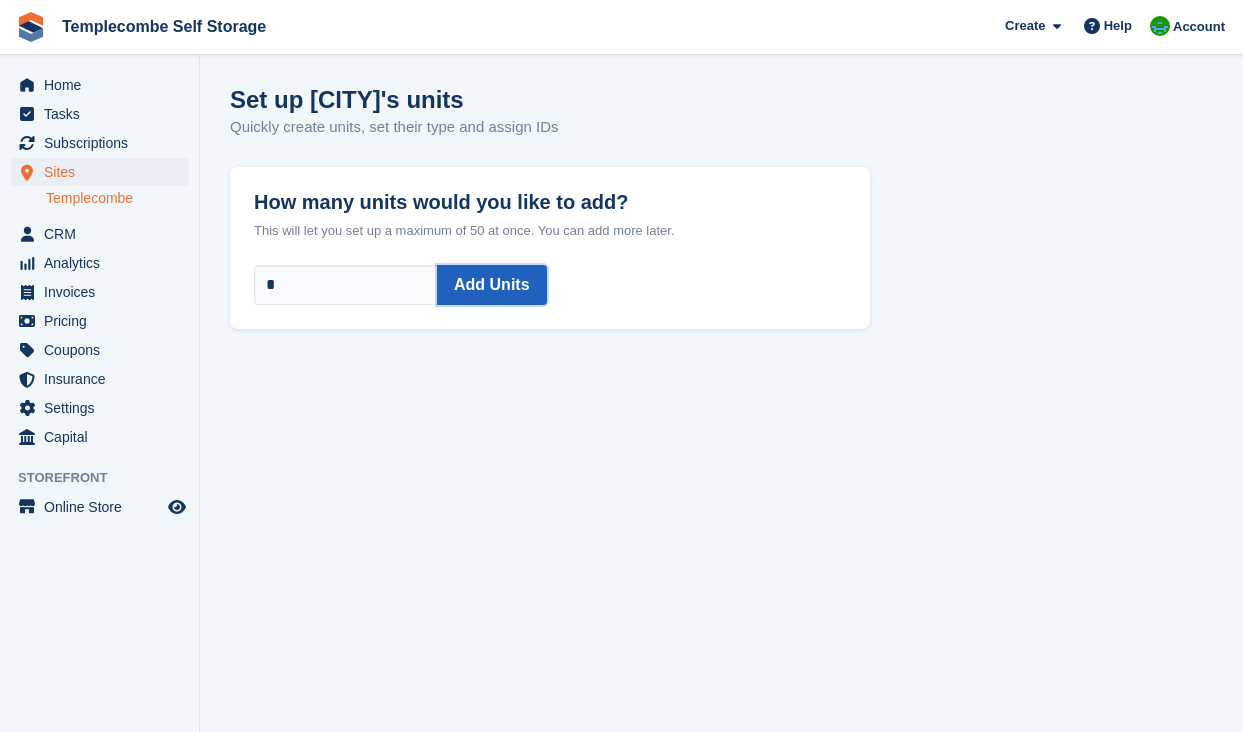 click on "Add Units" at bounding box center (492, 285) 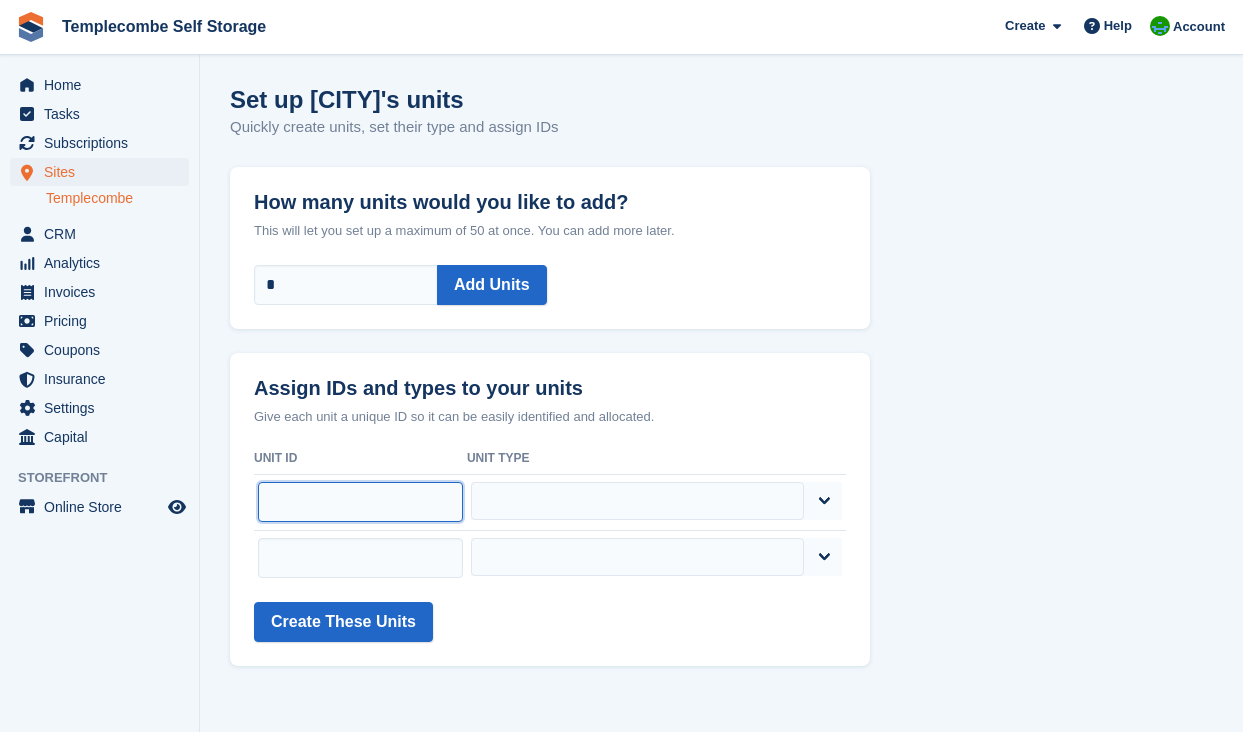 click at bounding box center (360, 502) 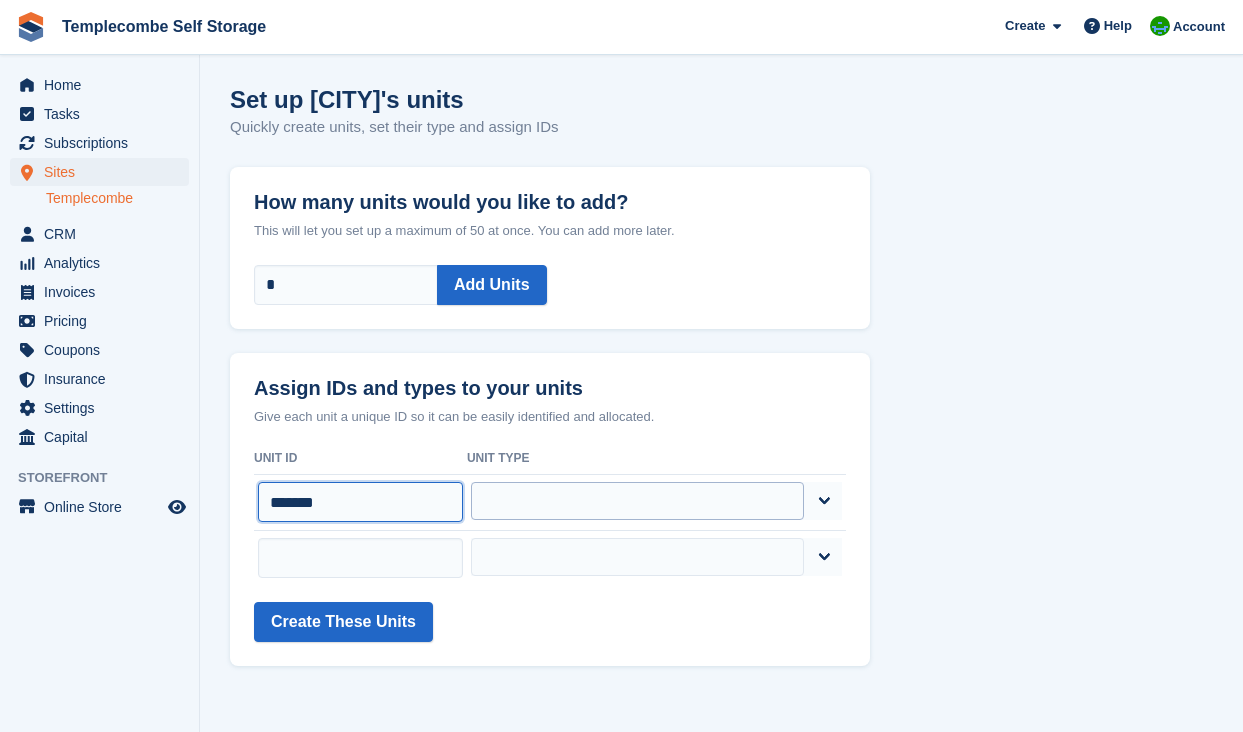 type on "*******" 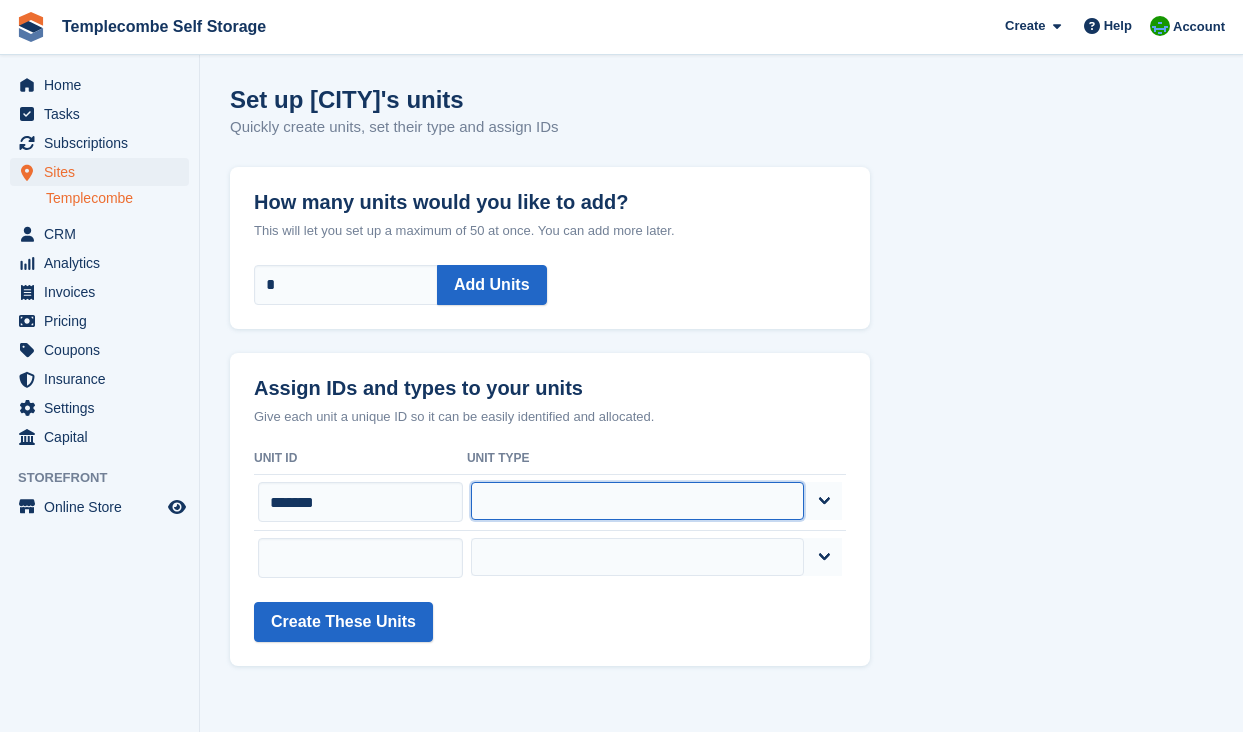 click on "**********" at bounding box center (638, 501) 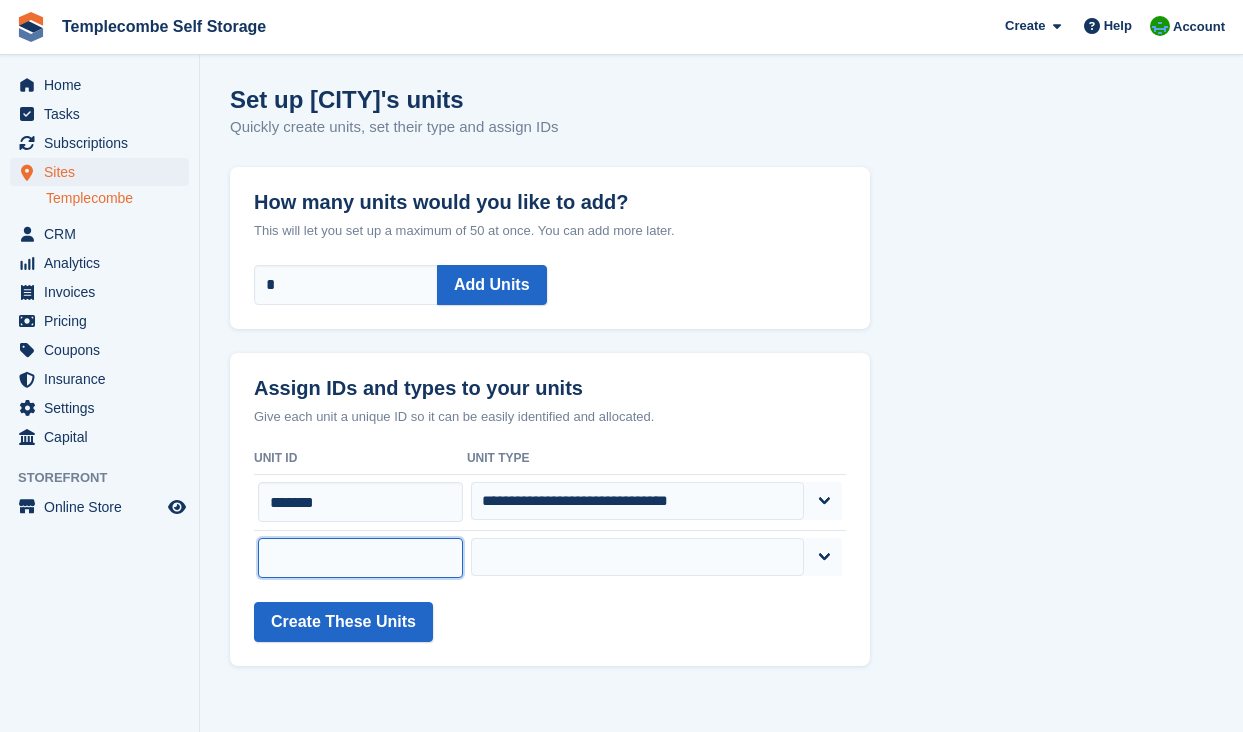 click at bounding box center (360, 558) 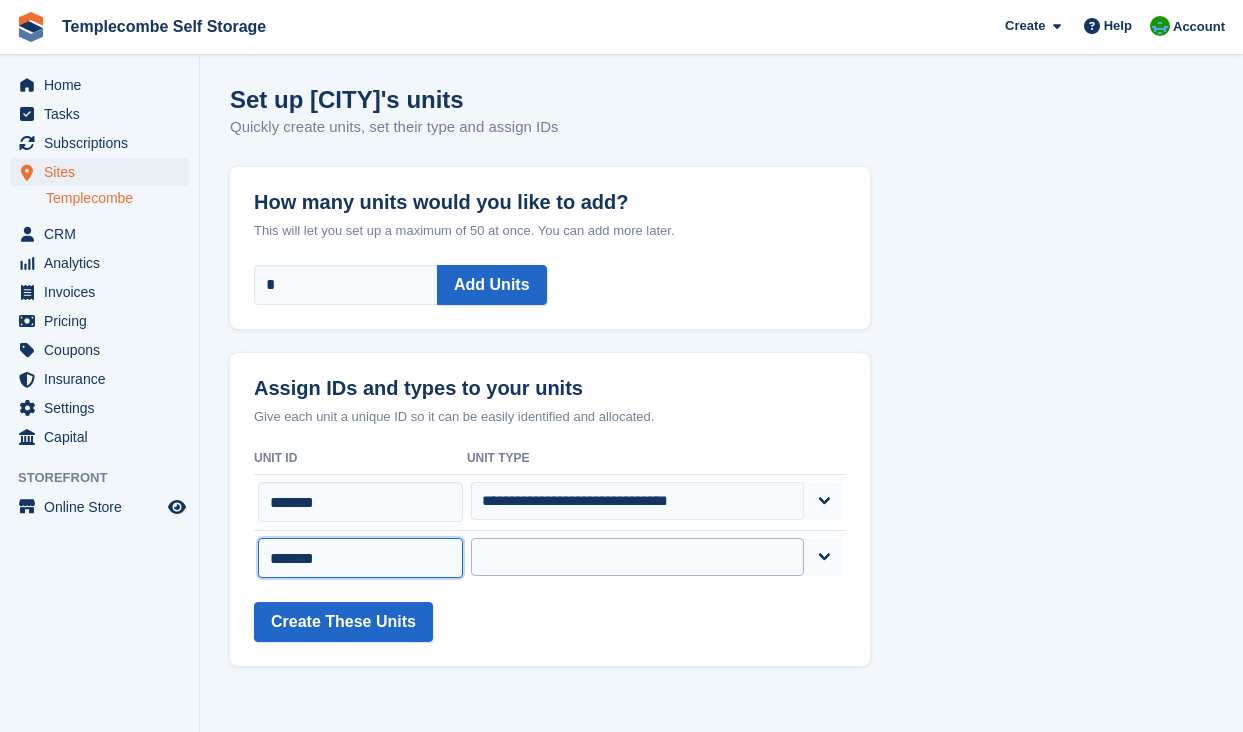 type on "*******" 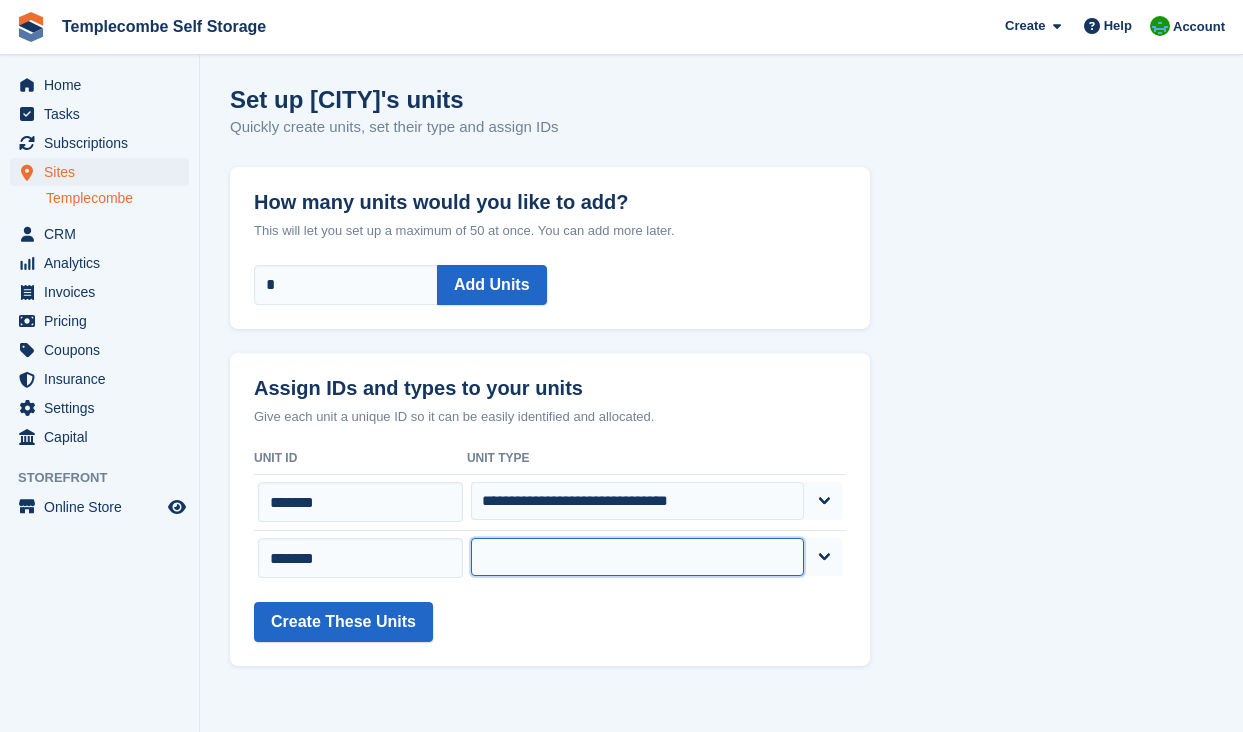 click on "**********" at bounding box center (638, 557) 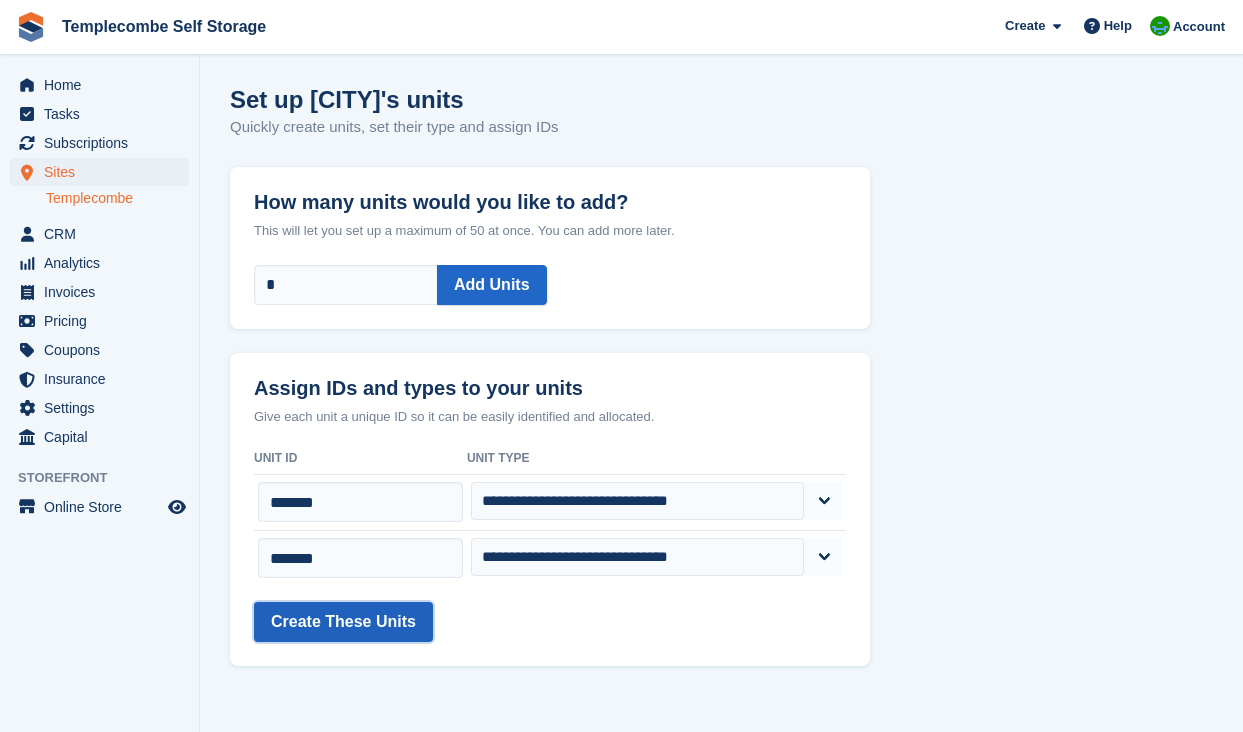 click on "Create These Units" at bounding box center (343, 622) 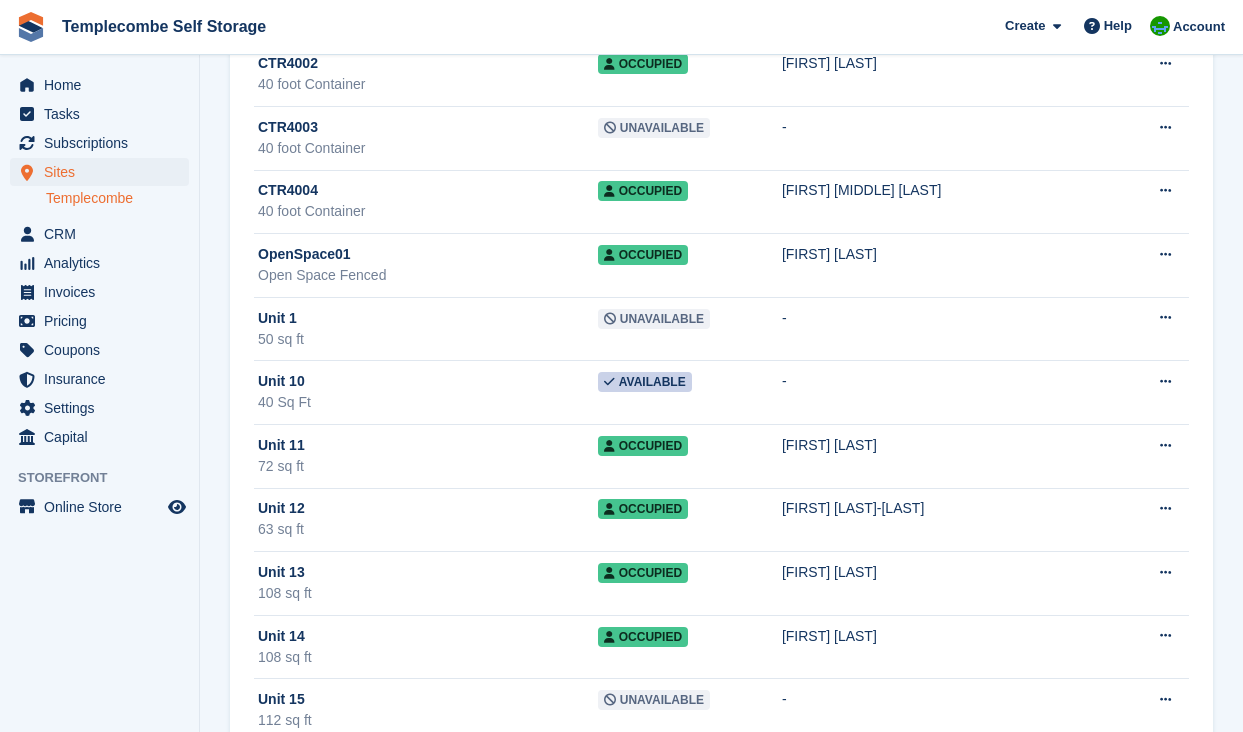 scroll, scrollTop: 0, scrollLeft: 0, axis: both 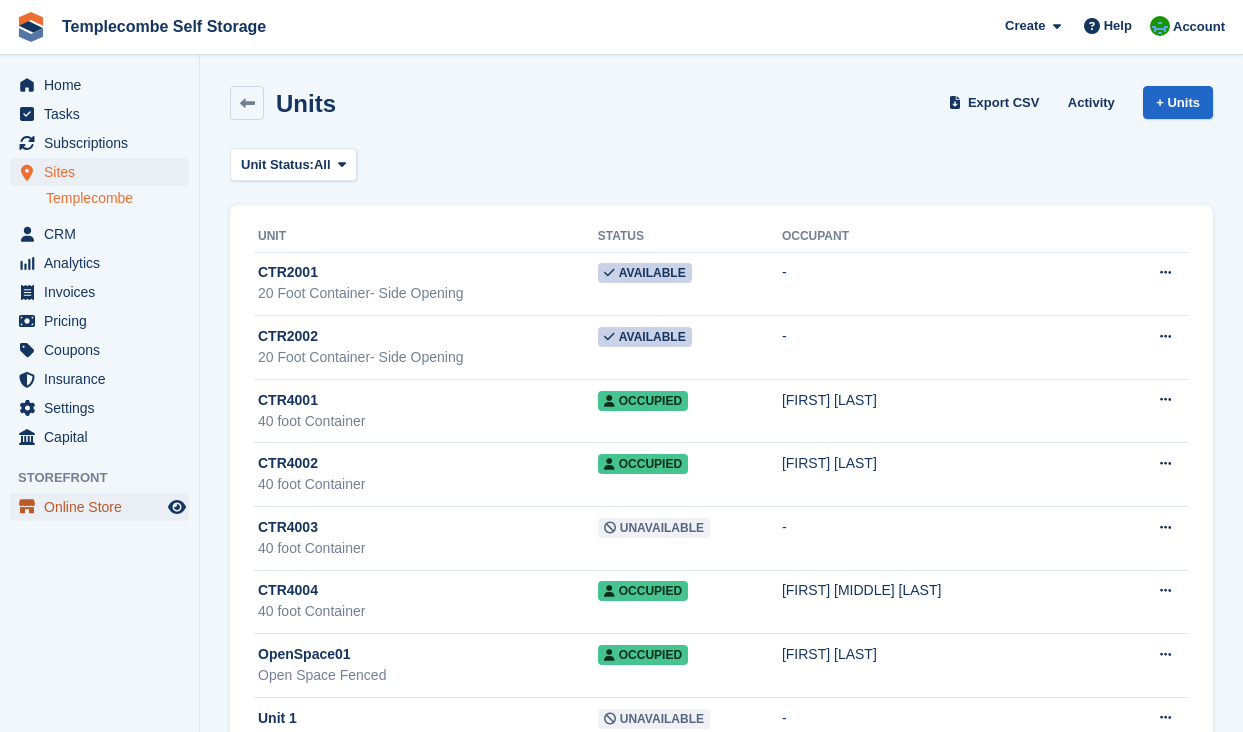 click on "Online Store" at bounding box center [104, 507] 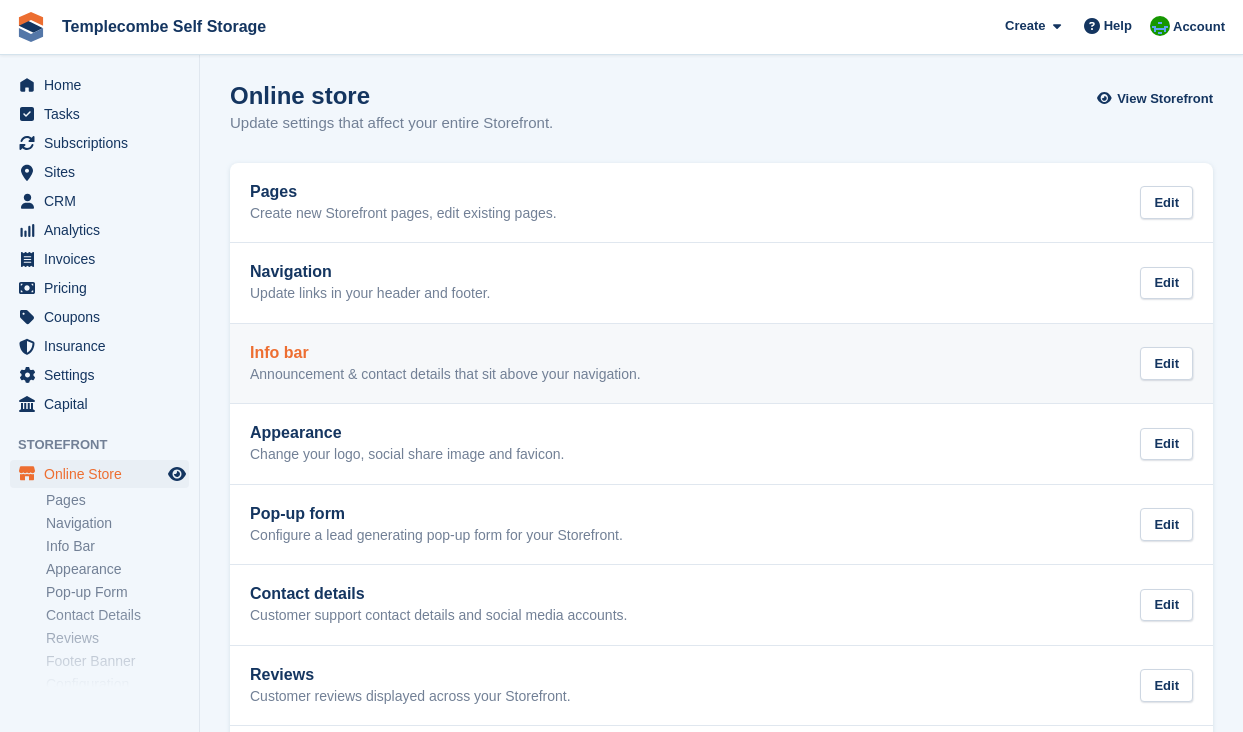 scroll, scrollTop: 0, scrollLeft: 0, axis: both 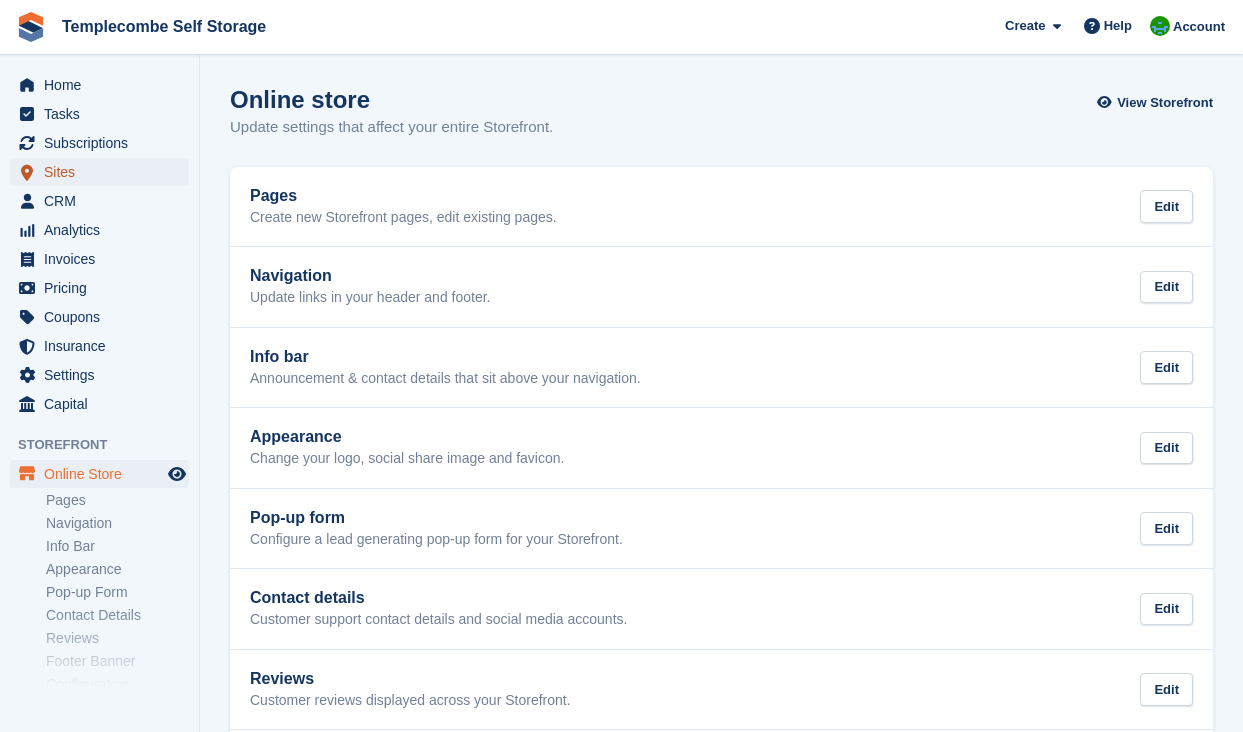 click on "Sites" at bounding box center [104, 172] 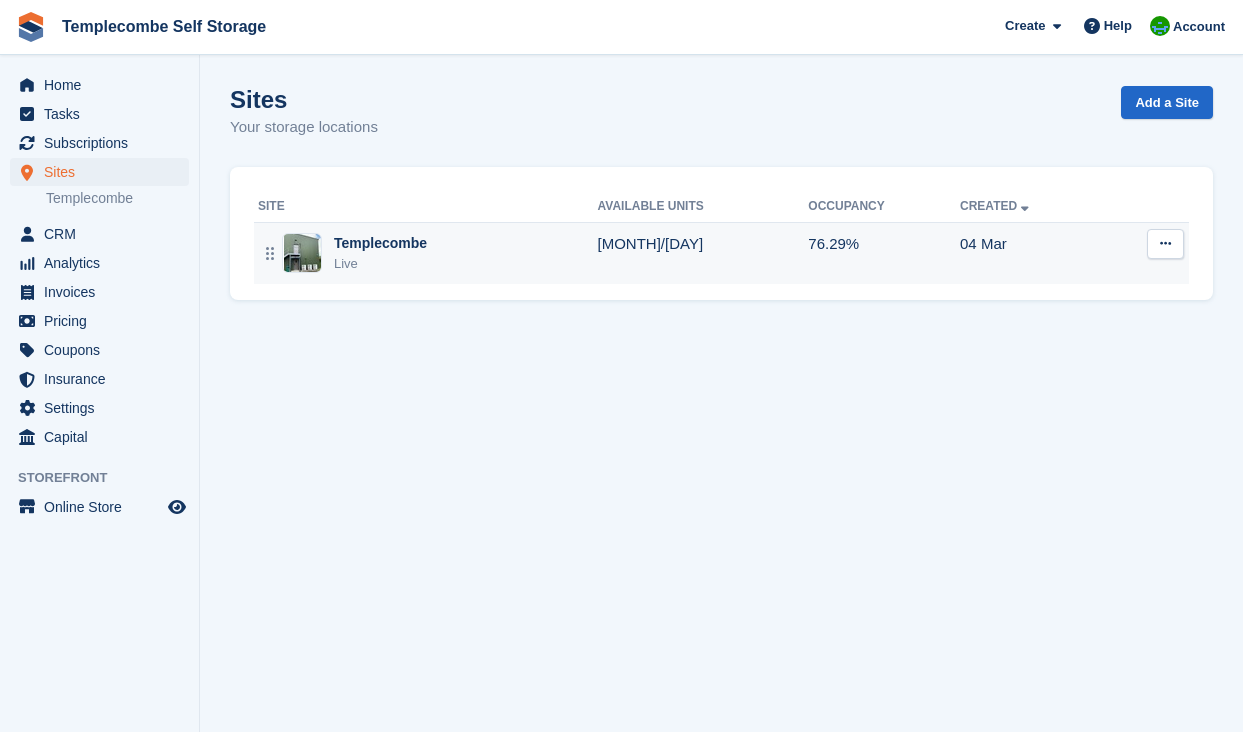 click on "[CITY]
Live" at bounding box center [426, 253] 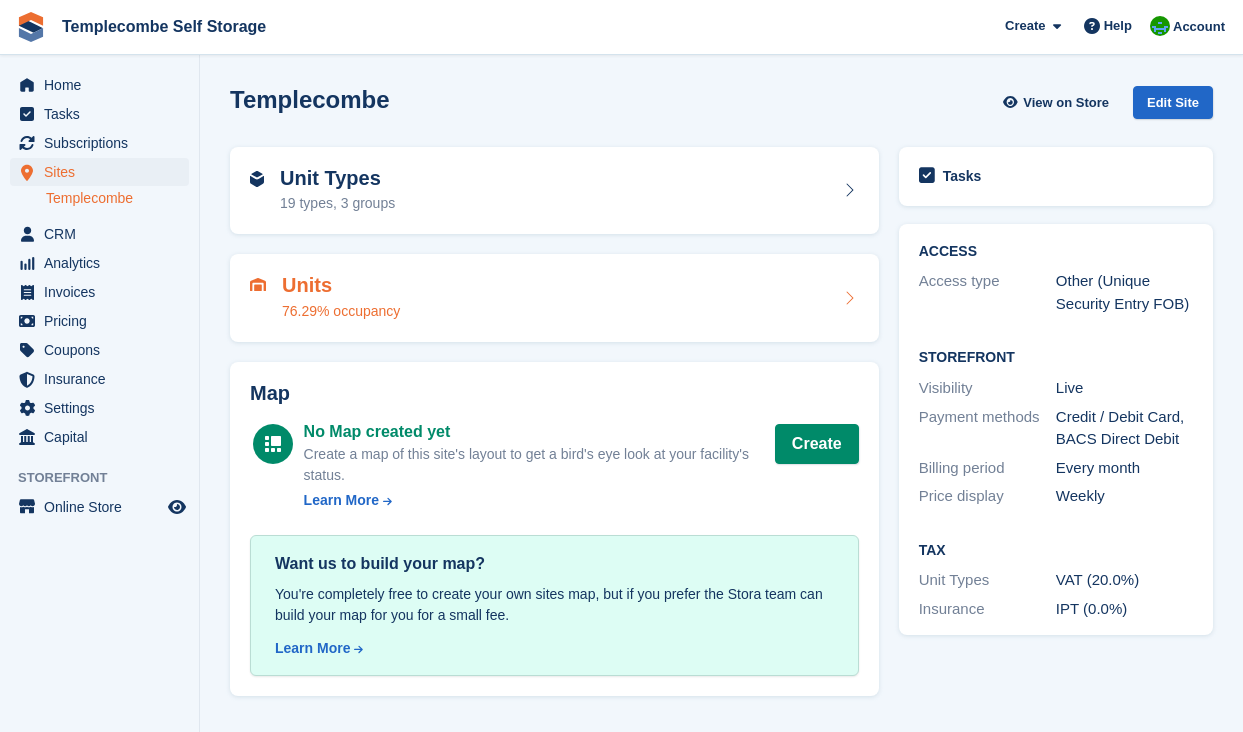 scroll, scrollTop: 0, scrollLeft: 0, axis: both 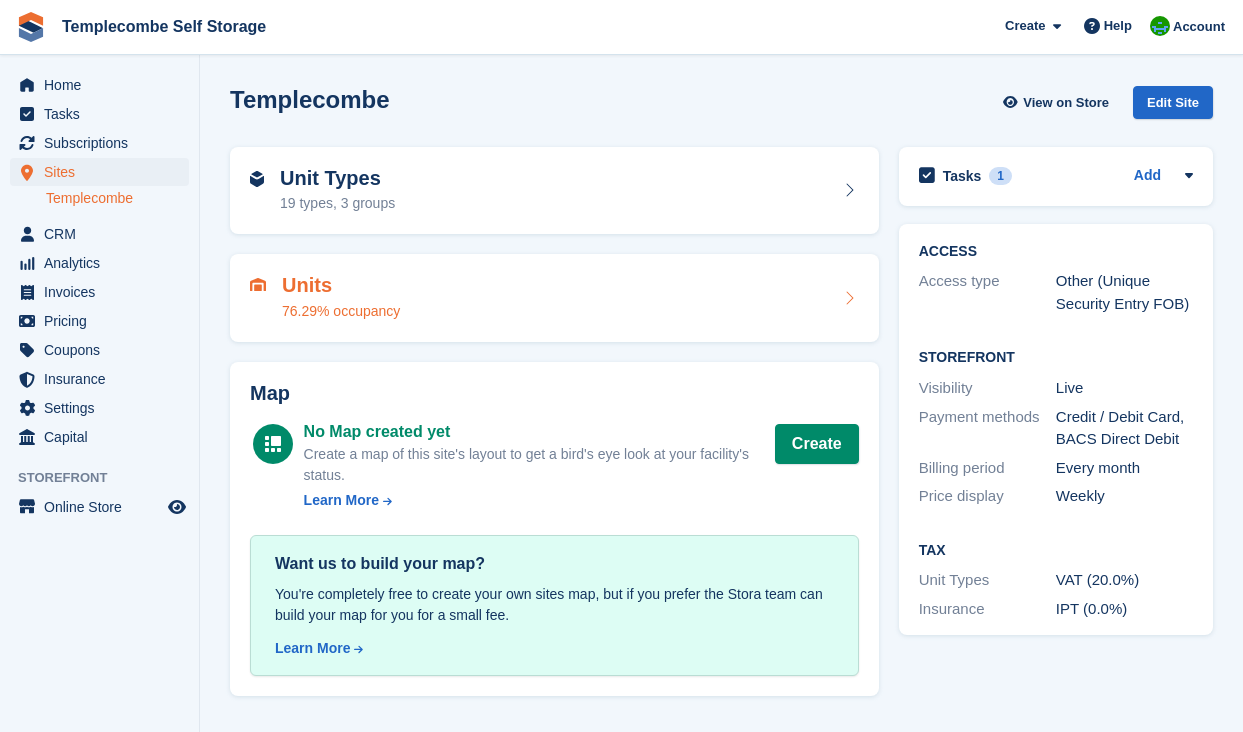click on "Units
76.29% occupancy" at bounding box center [554, 298] 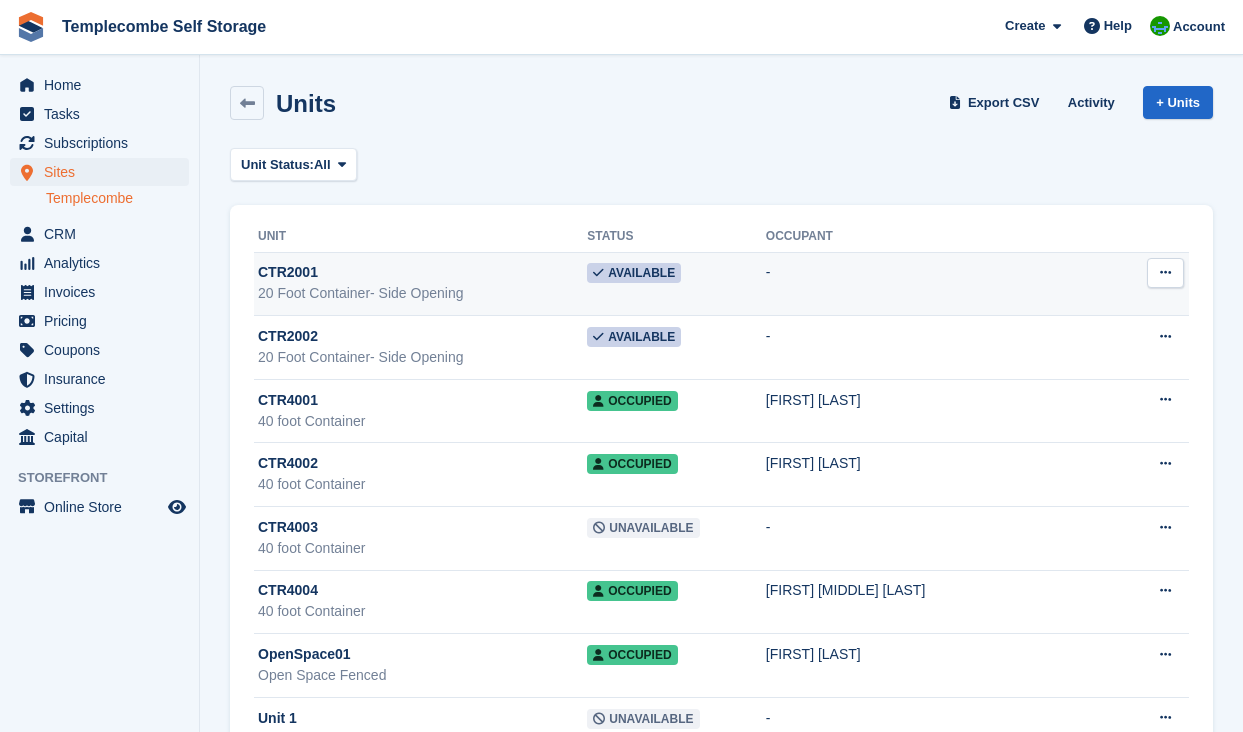 click on "20 Foot Container- Side Opening" at bounding box center (422, 293) 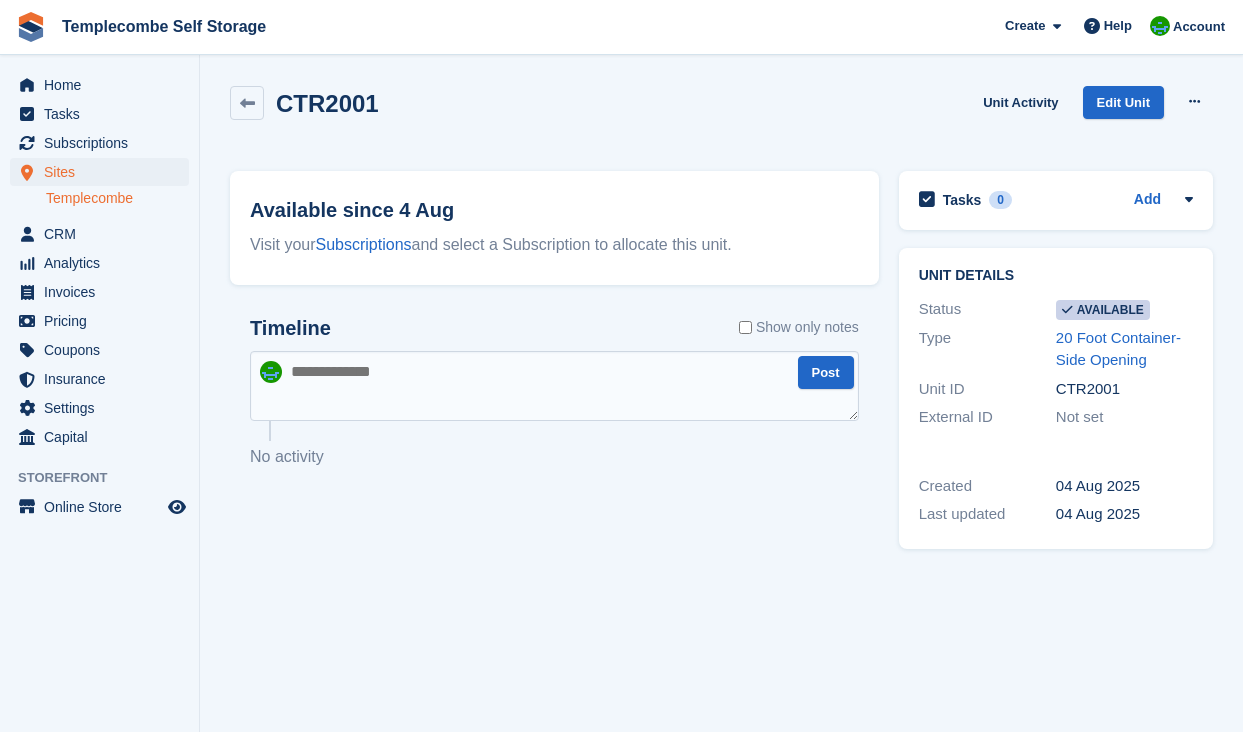 scroll, scrollTop: 0, scrollLeft: 0, axis: both 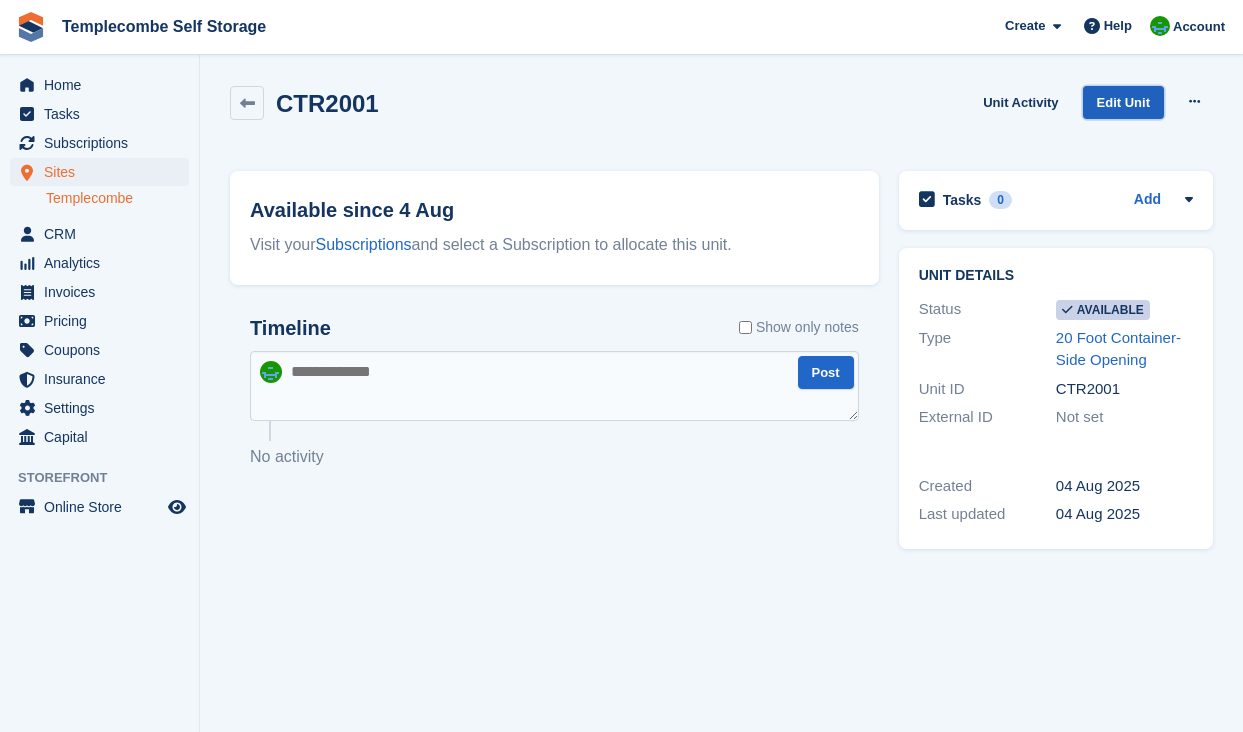 click on "Edit Unit" at bounding box center (1123, 102) 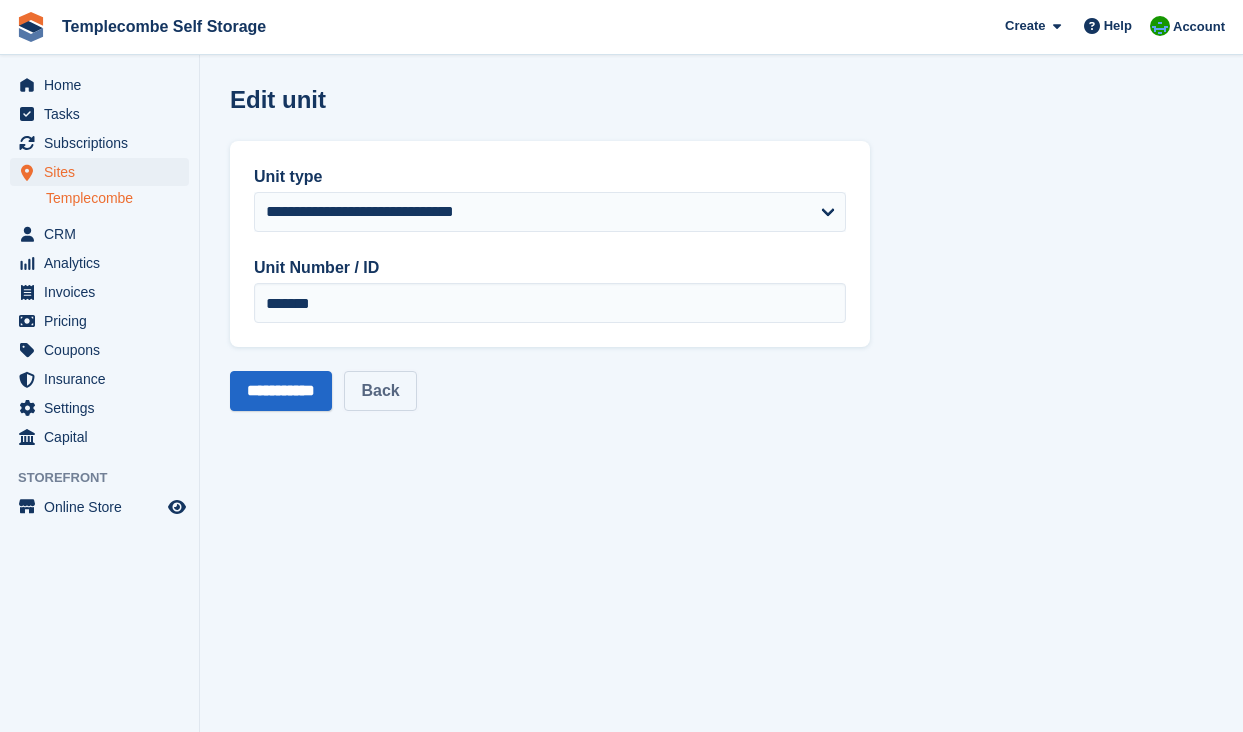 click on "Back" at bounding box center [380, 391] 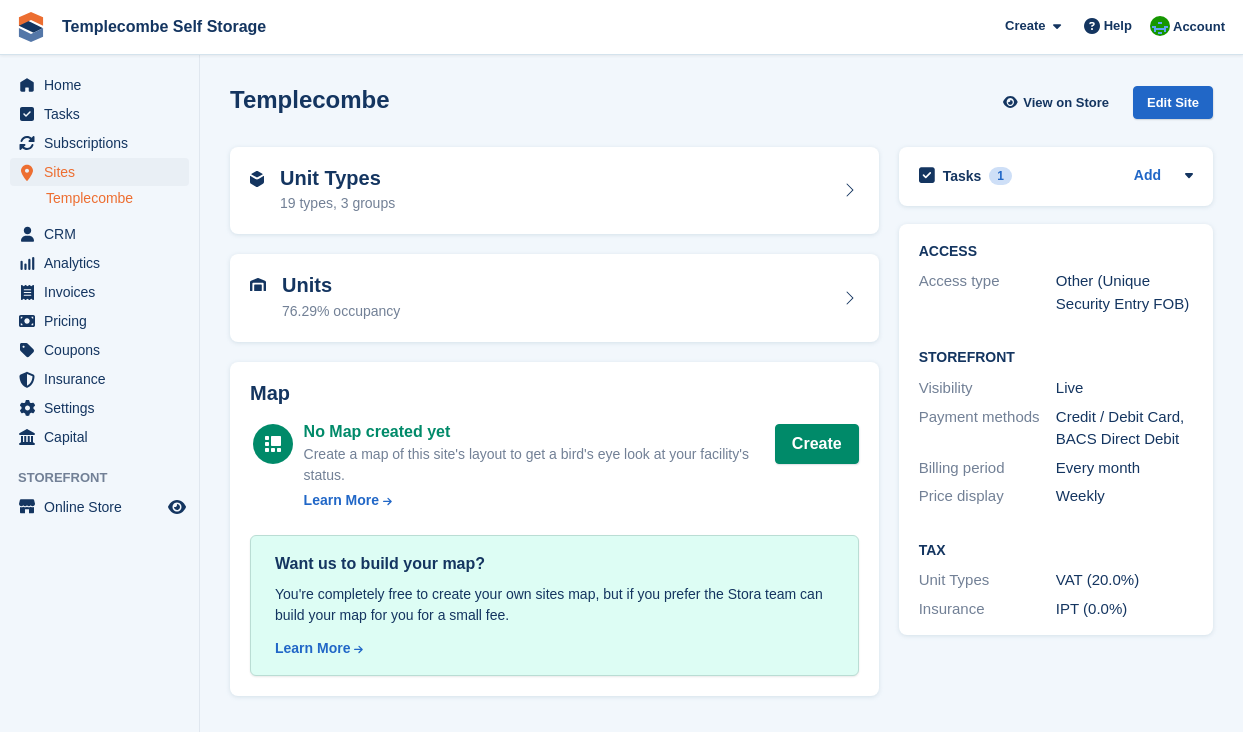 scroll, scrollTop: 0, scrollLeft: 0, axis: both 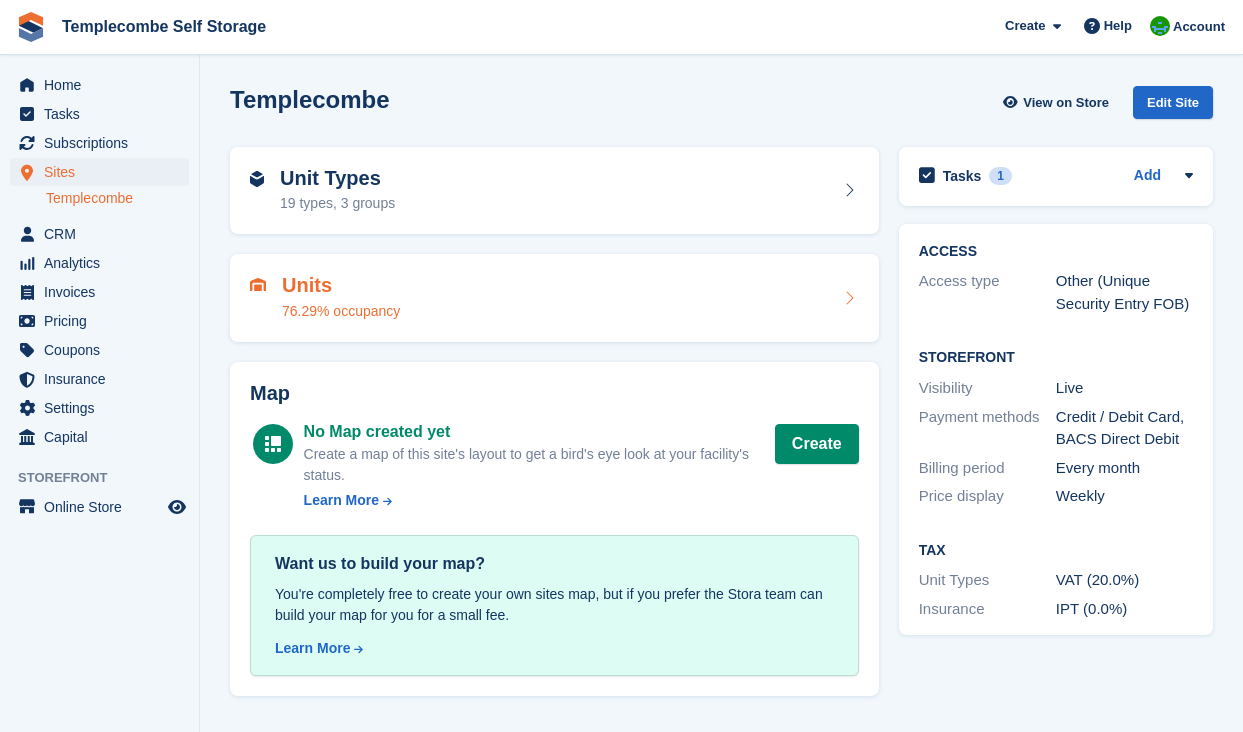 click on "Units
76.29% occupancy" at bounding box center [554, 298] 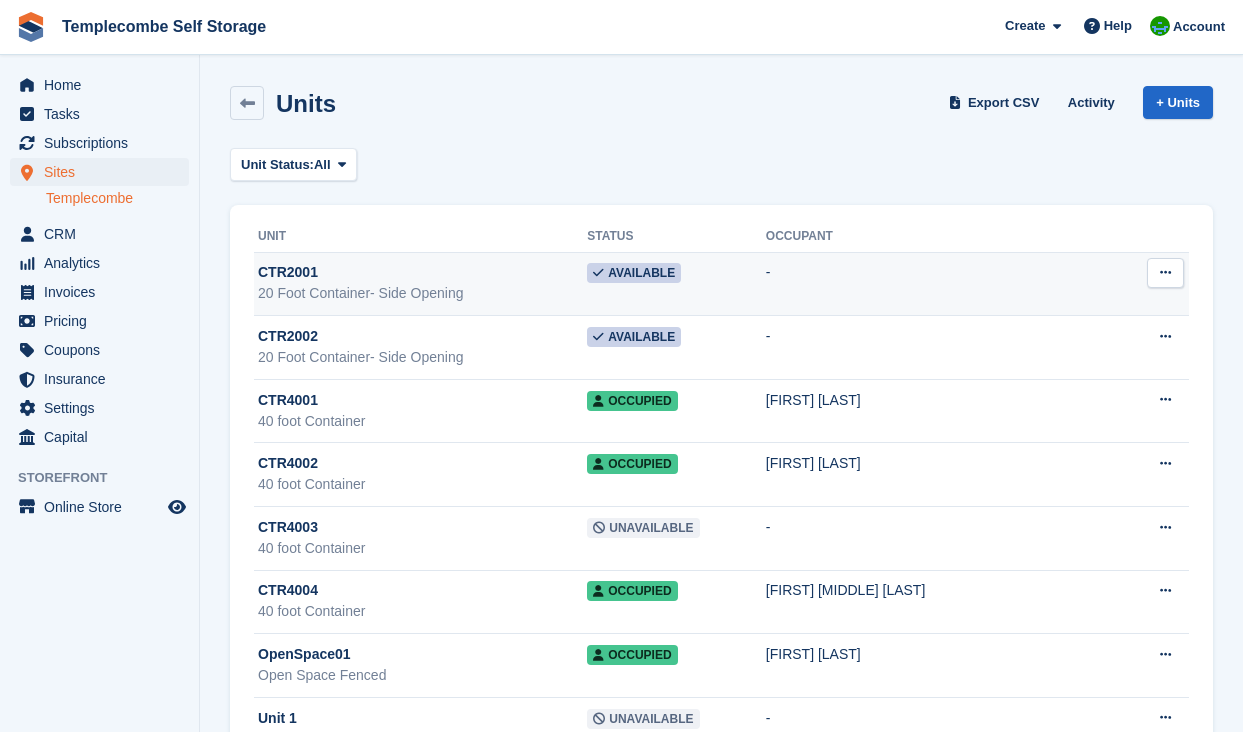 click at bounding box center (1165, 272) 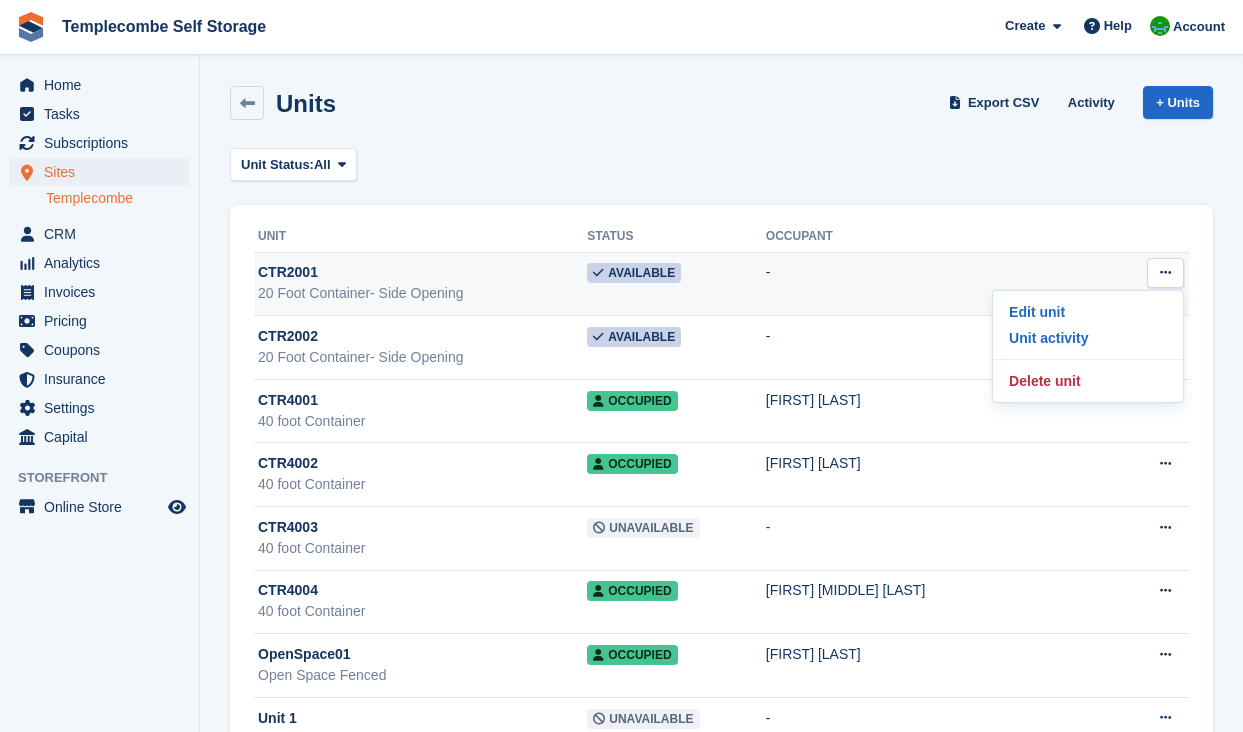 click on "-" at bounding box center (944, 284) 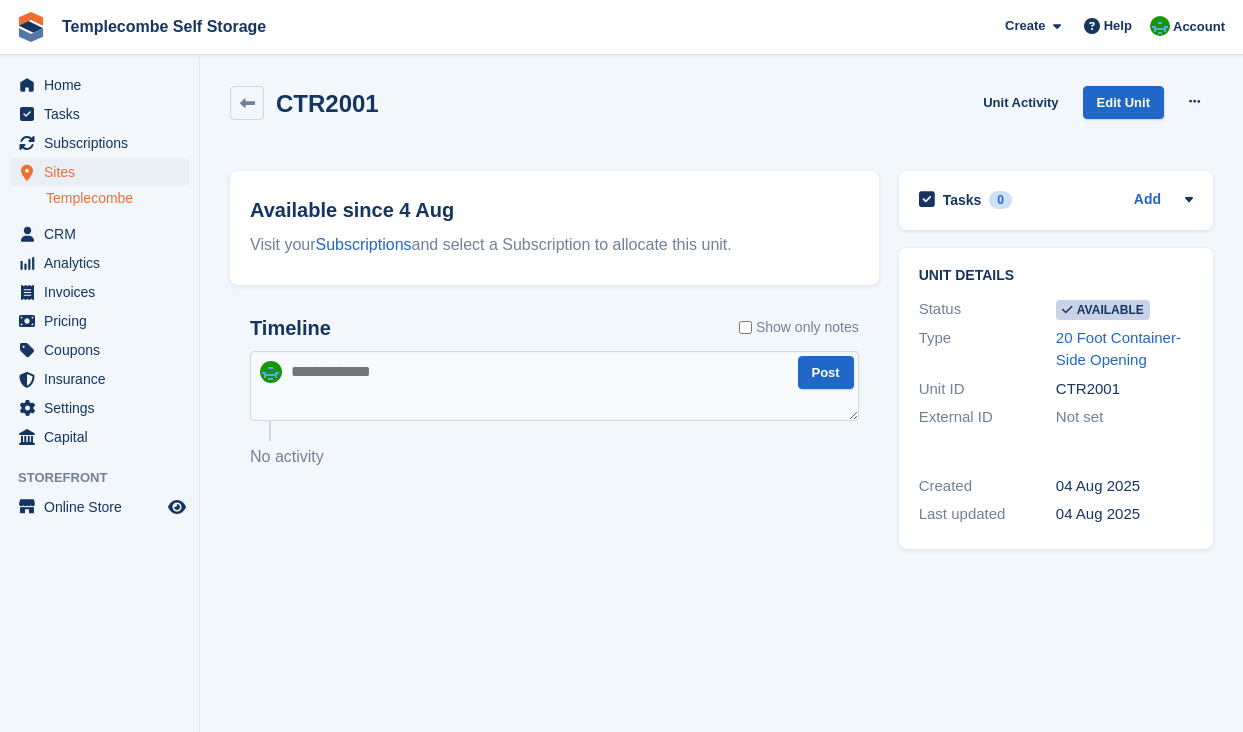 scroll, scrollTop: 0, scrollLeft: 0, axis: both 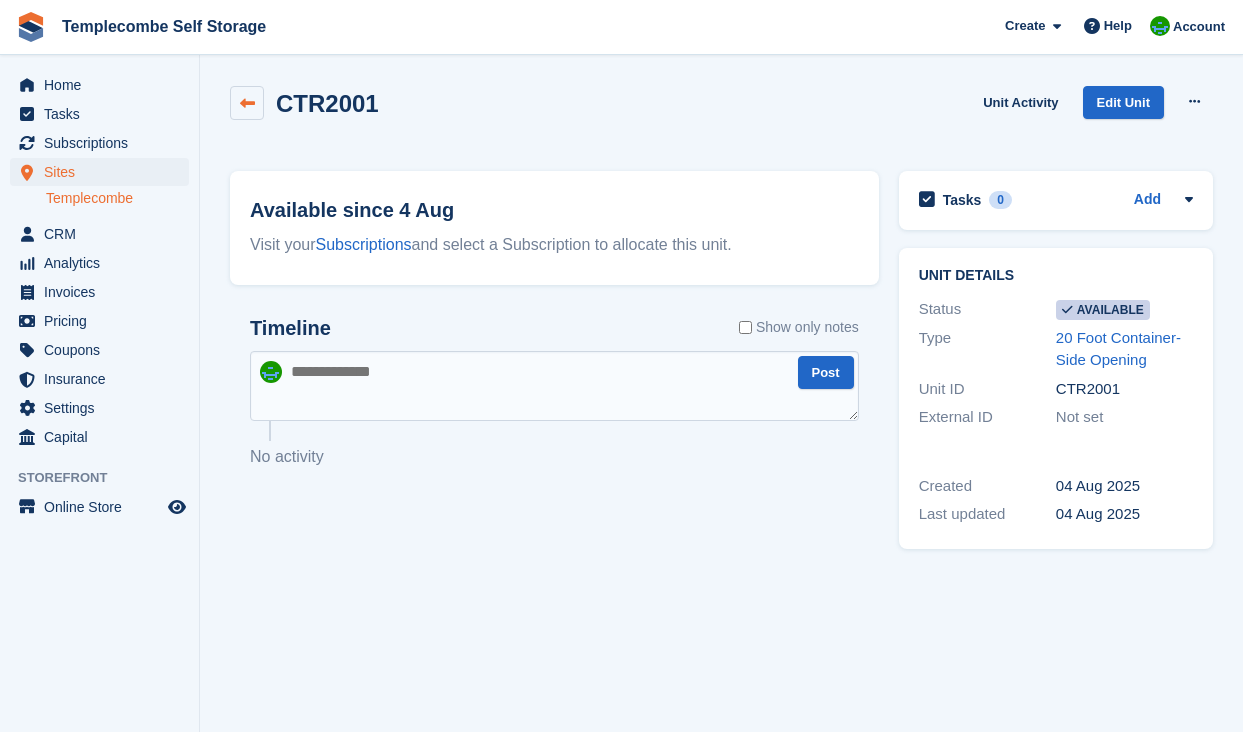click at bounding box center (247, 103) 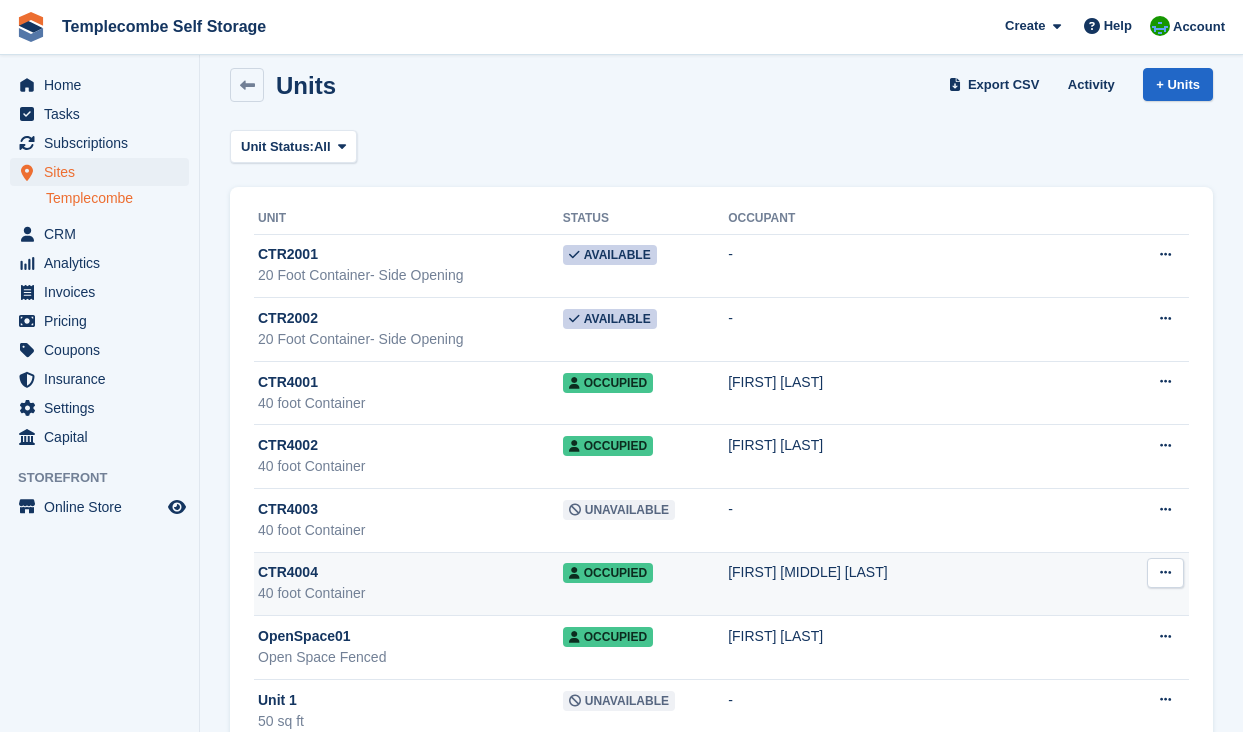 scroll, scrollTop: 0, scrollLeft: 0, axis: both 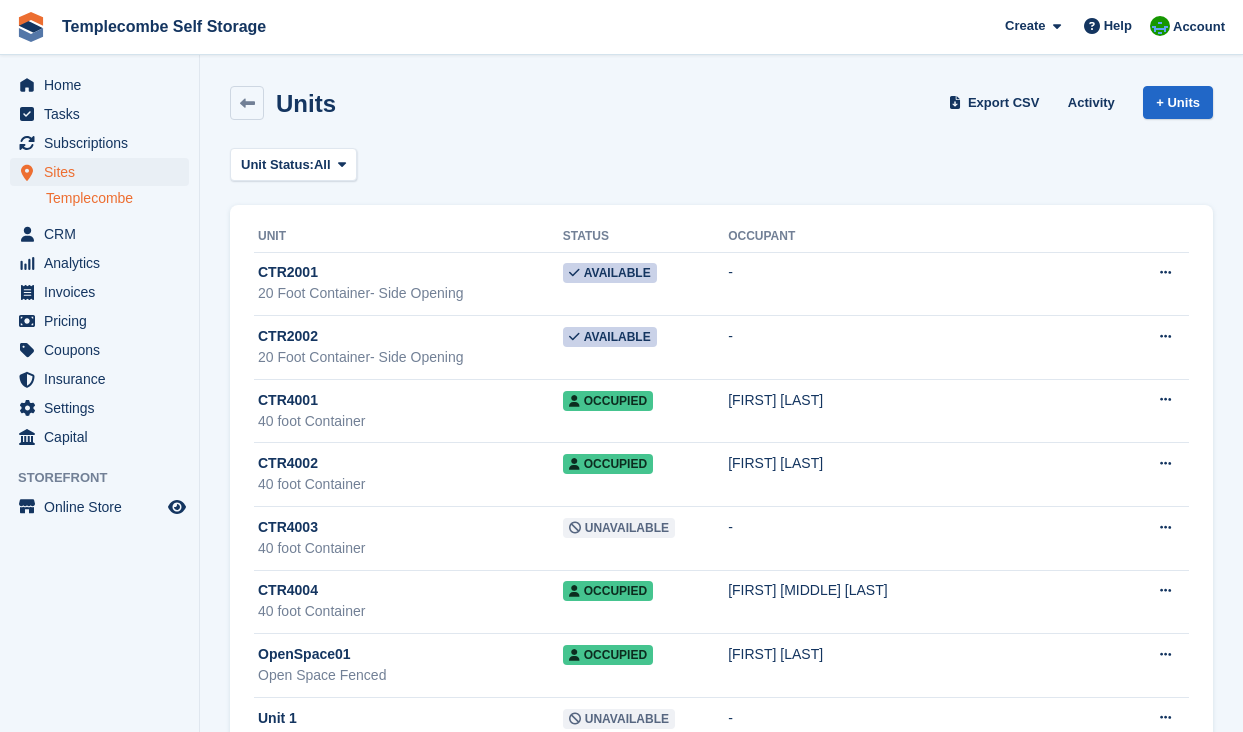 click on "Templecombe" at bounding box center [117, 198] 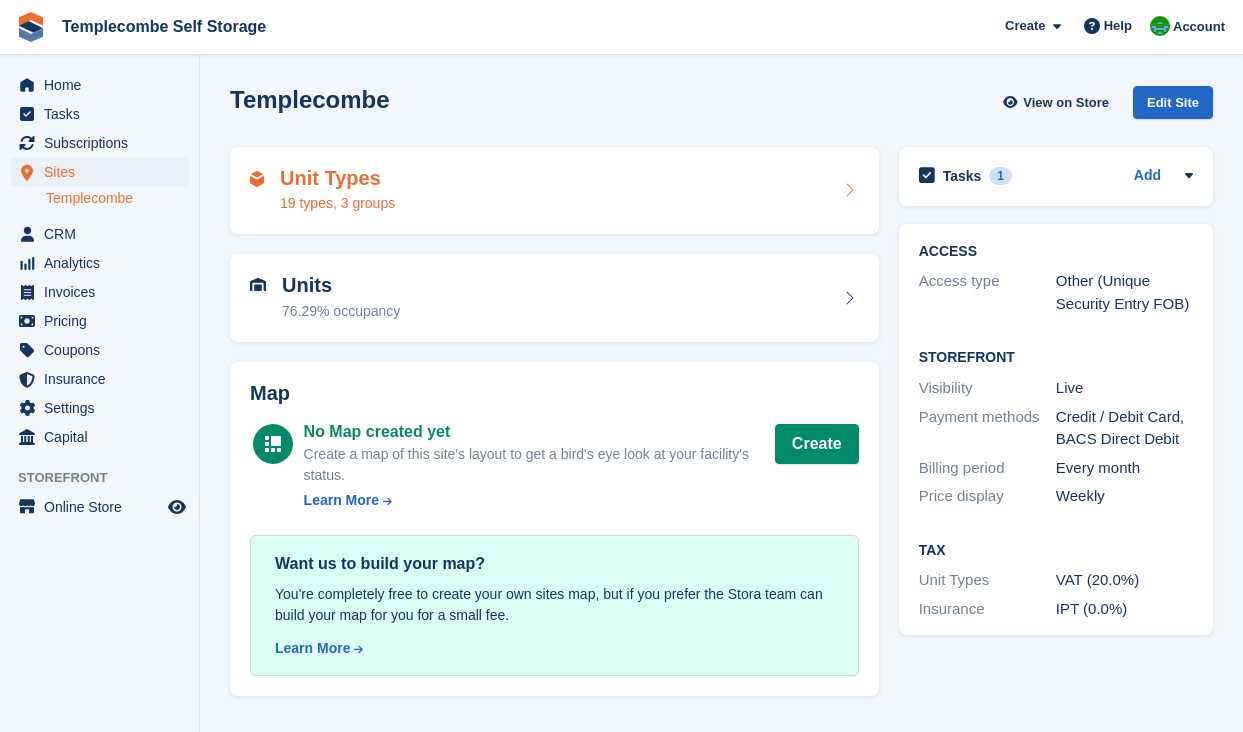 click on "Unit Types" at bounding box center (337, 178) 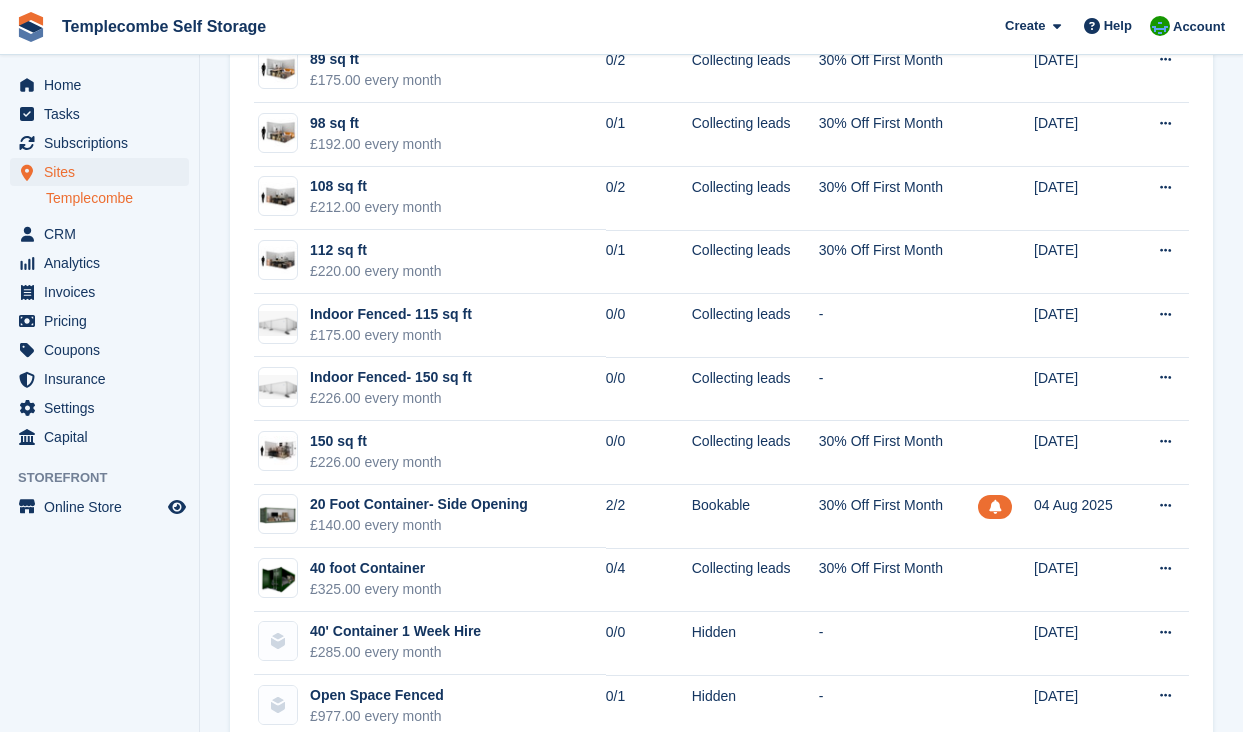 scroll, scrollTop: 725, scrollLeft: 0, axis: vertical 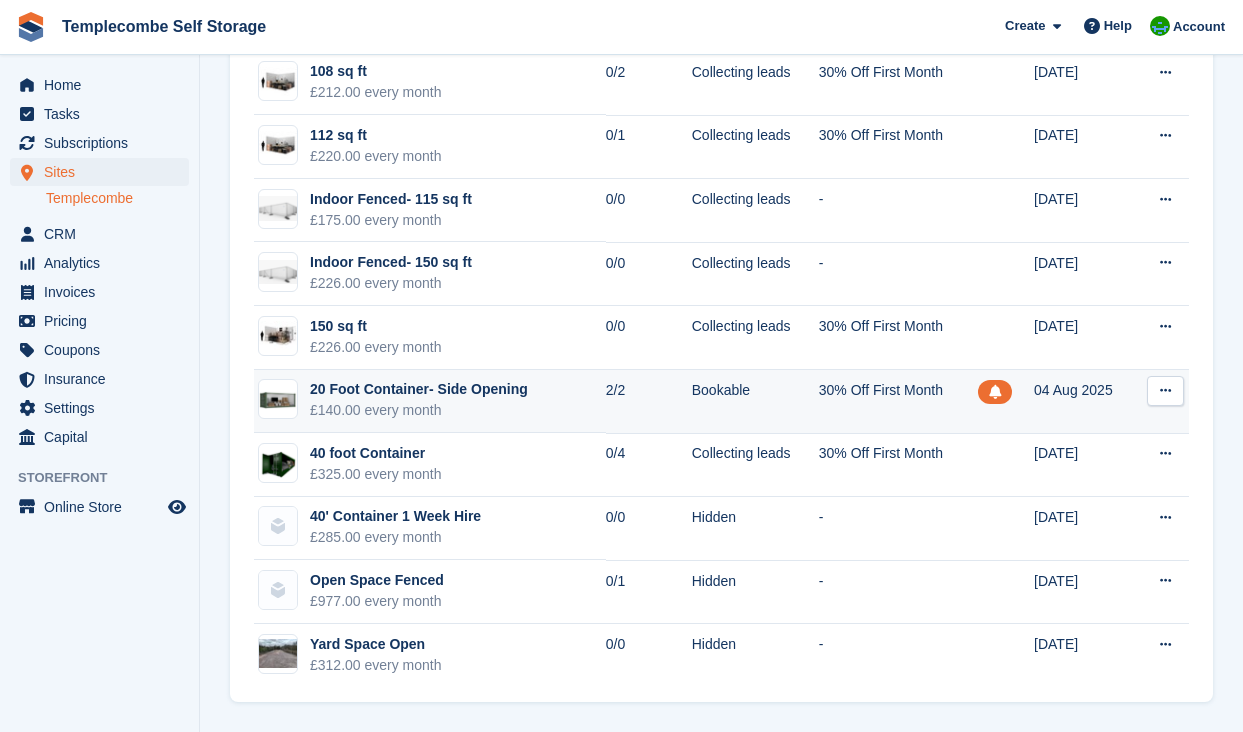 click at bounding box center [1165, 390] 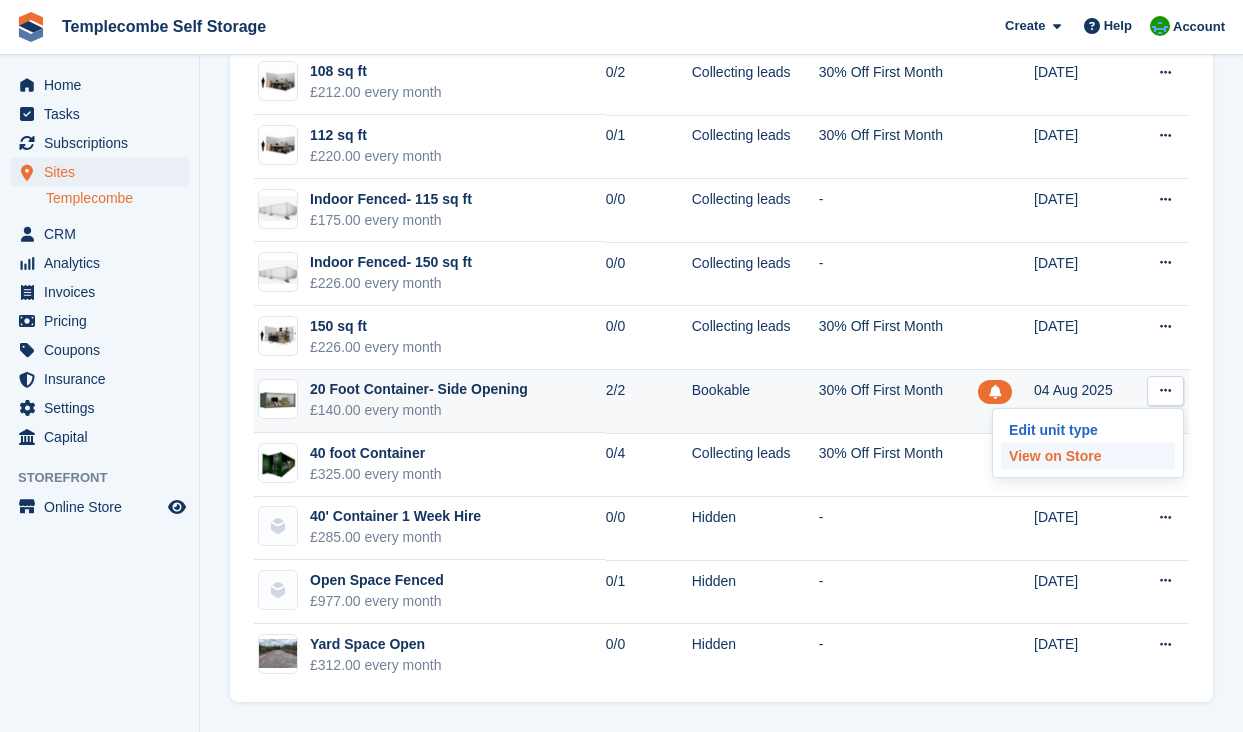 click on "View on Store" at bounding box center (1088, 456) 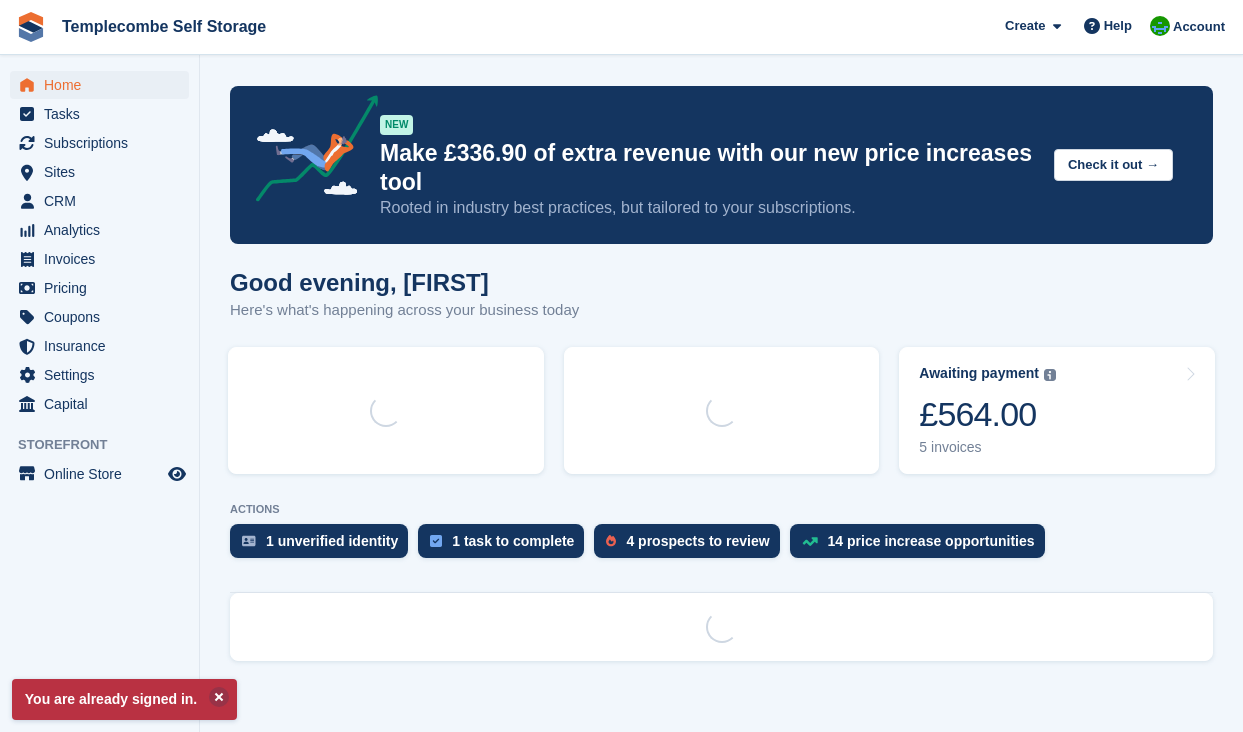 scroll, scrollTop: 0, scrollLeft: 0, axis: both 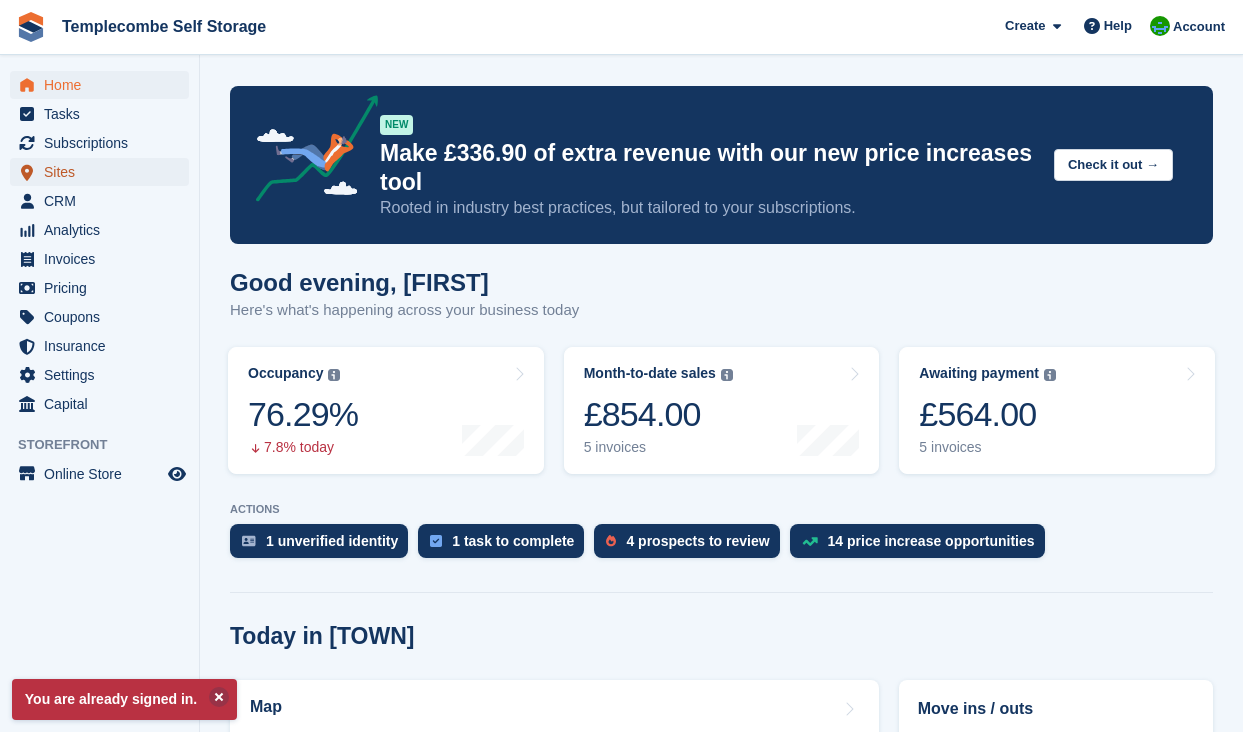 click on "Sites" at bounding box center (104, 172) 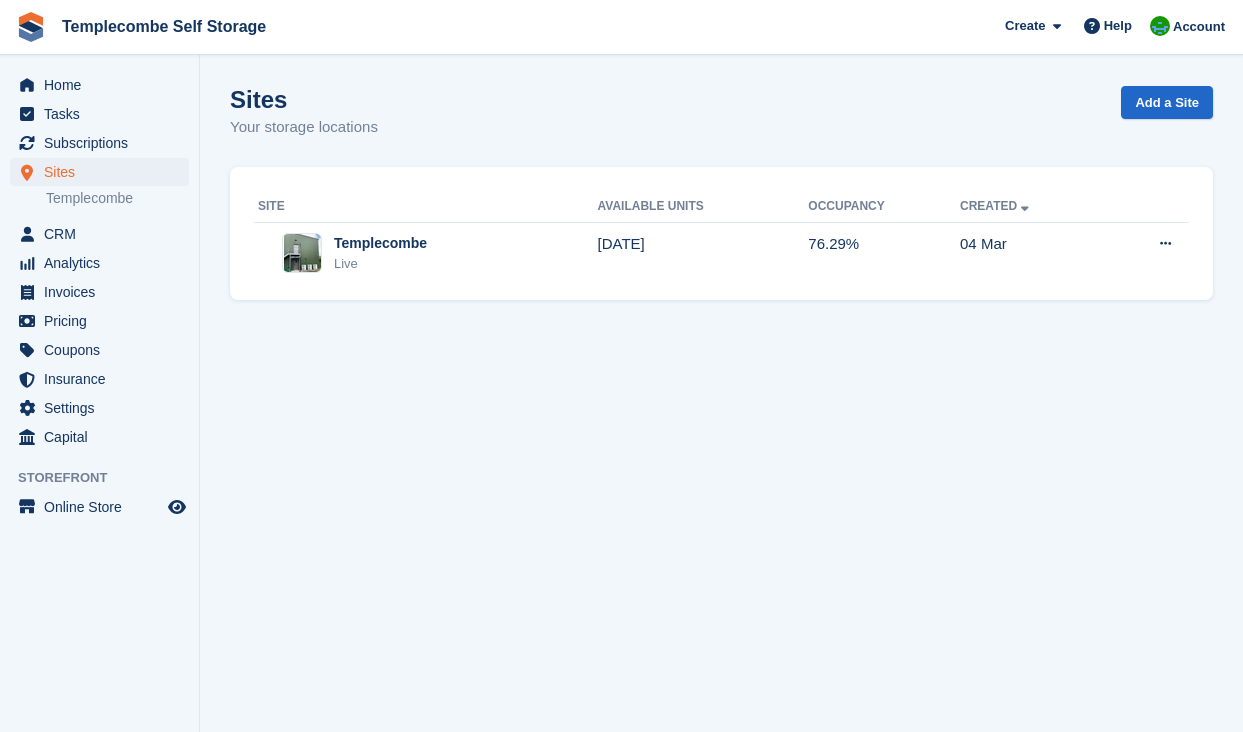 scroll, scrollTop: 0, scrollLeft: 0, axis: both 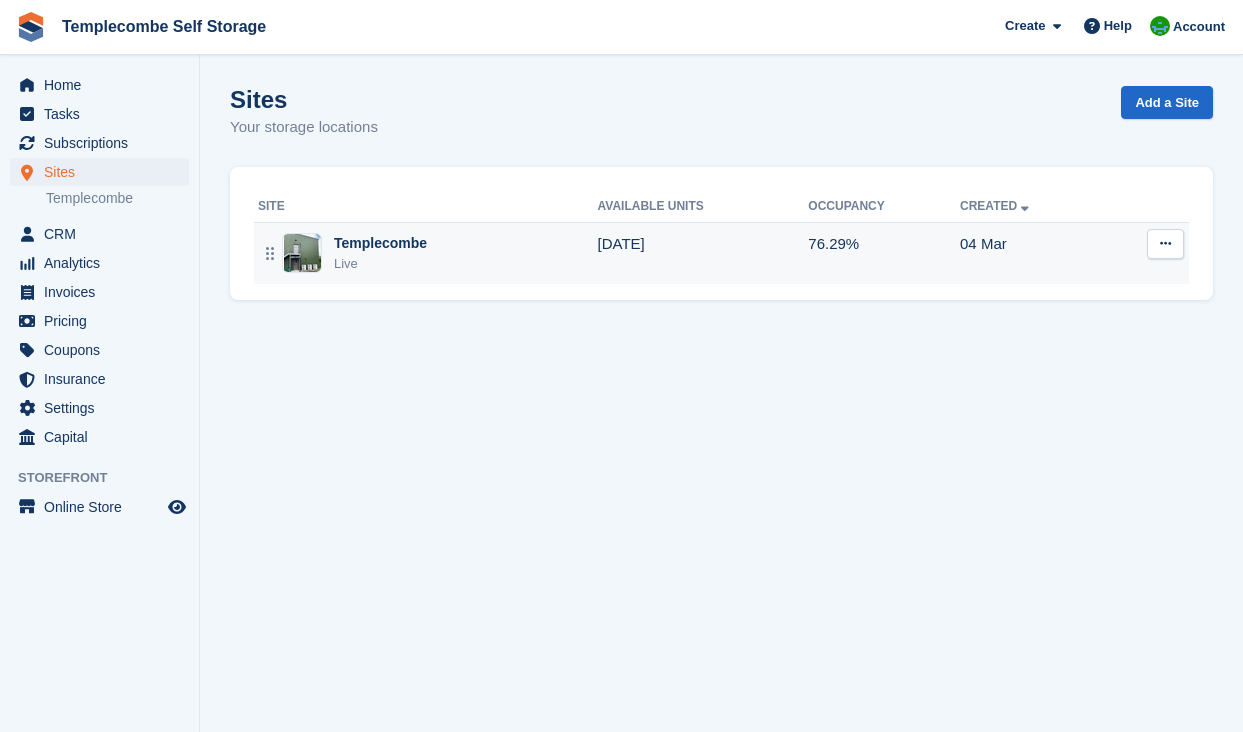 click on "Live" at bounding box center [380, 264] 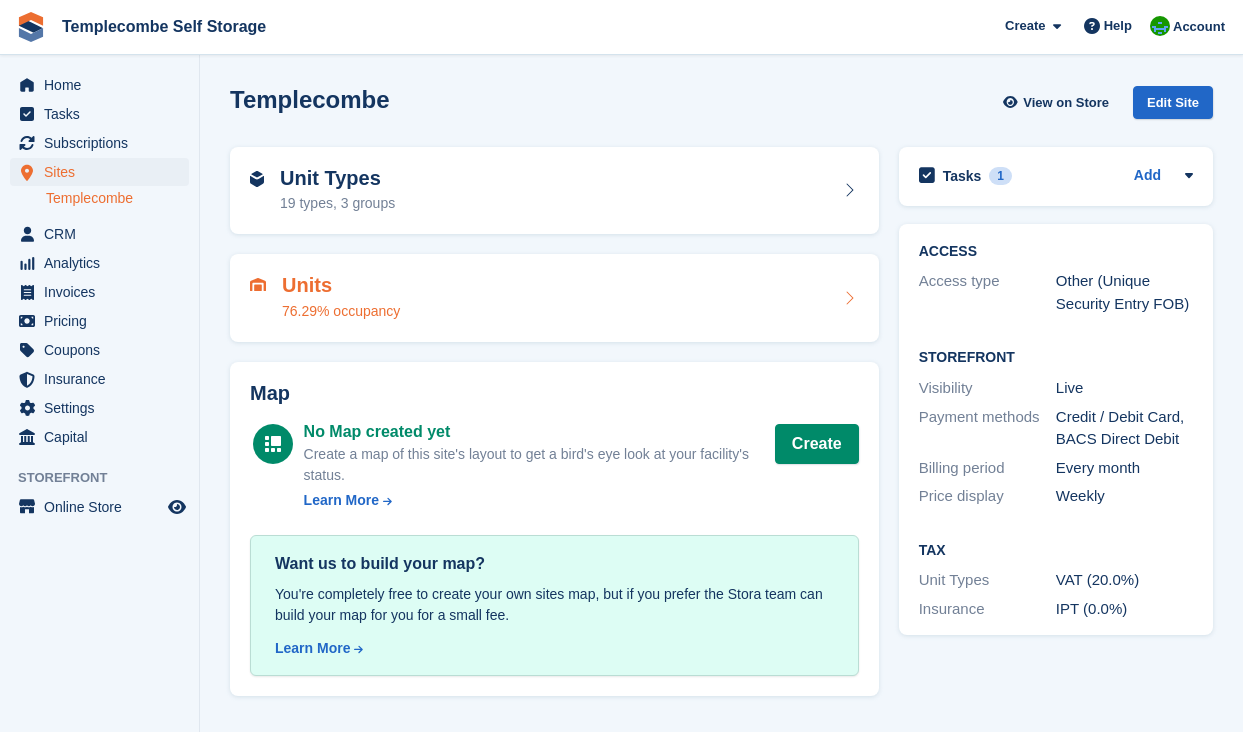 scroll, scrollTop: 0, scrollLeft: 0, axis: both 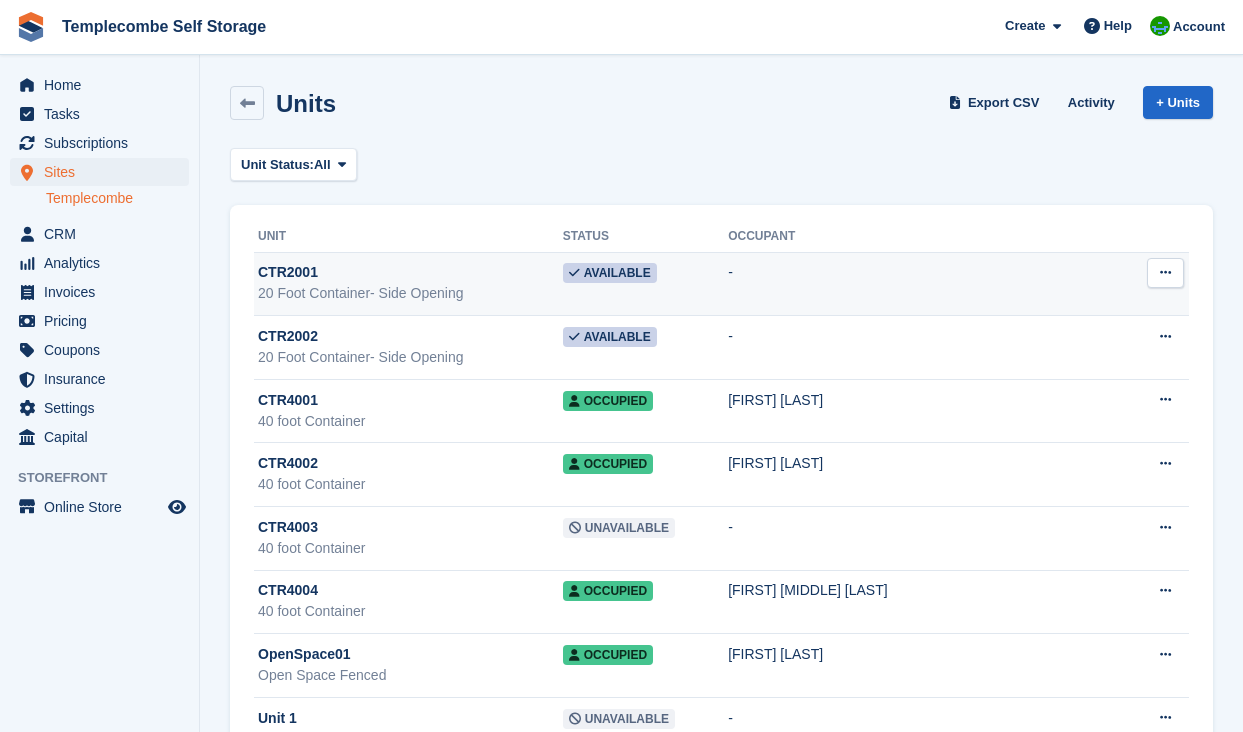 click on "CTR2001" at bounding box center [410, 272] 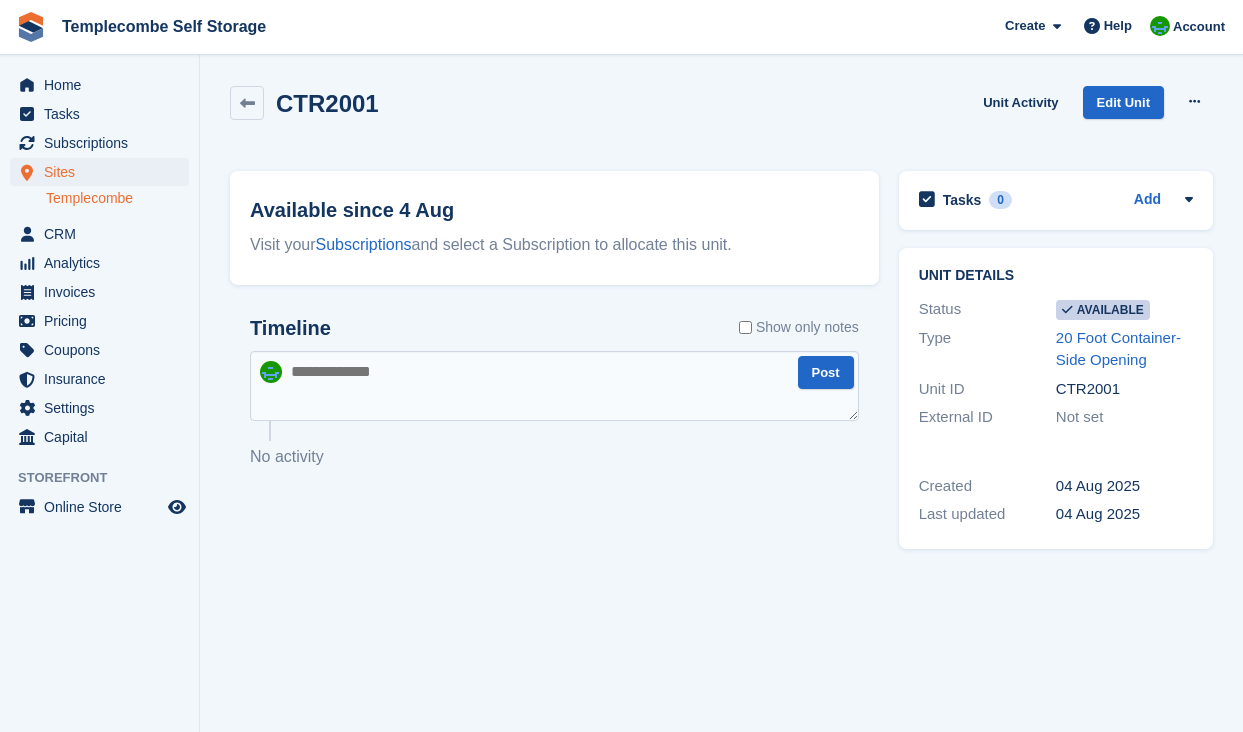 scroll, scrollTop: 0, scrollLeft: 0, axis: both 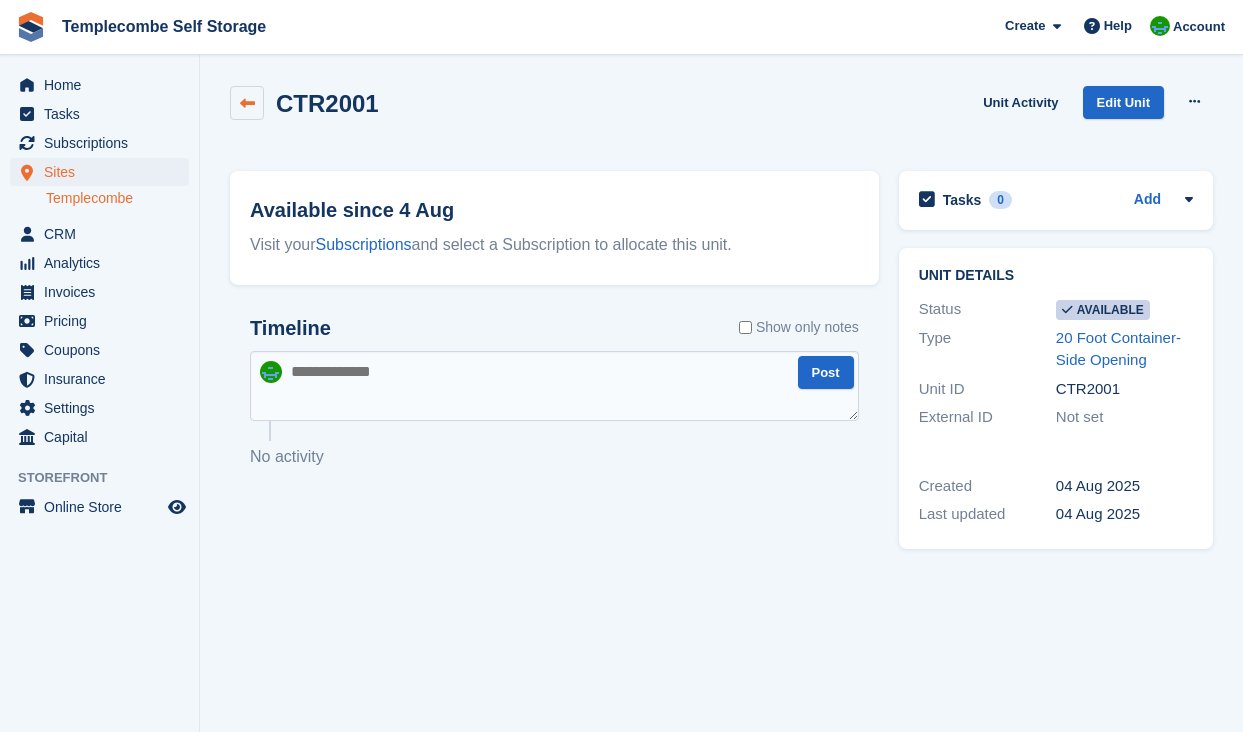 click at bounding box center [247, 103] 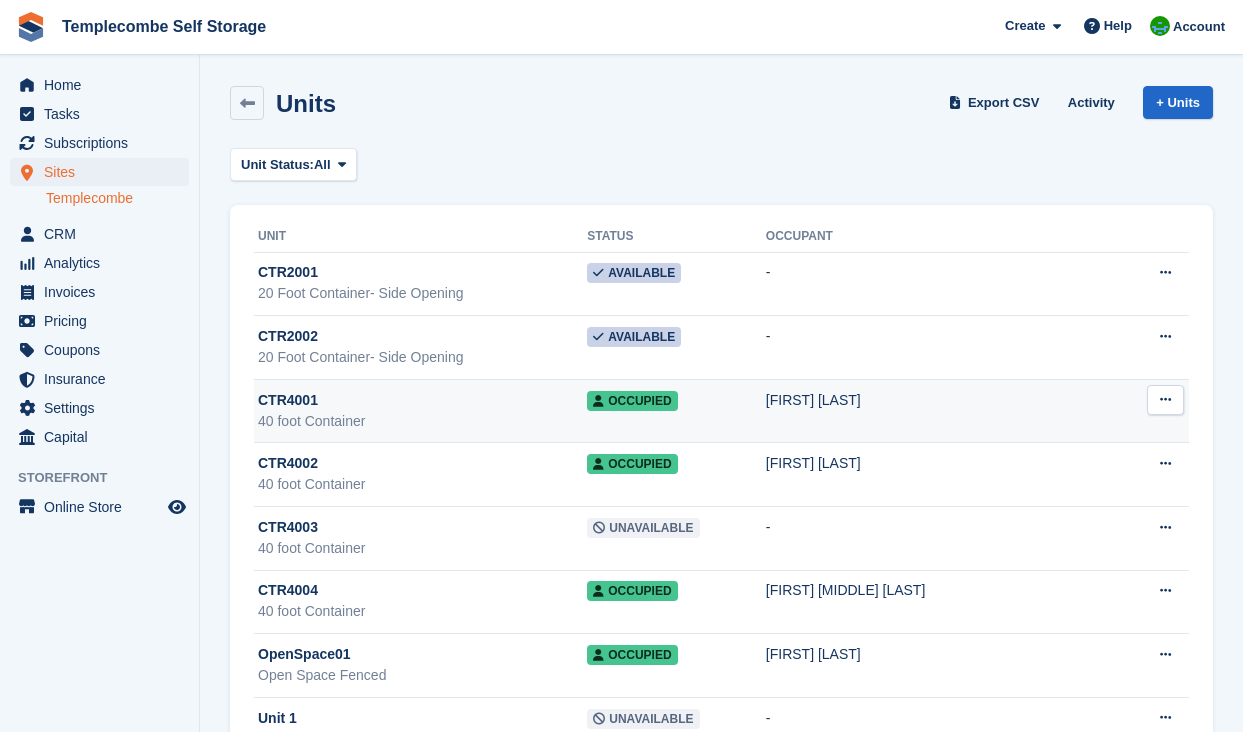 click on "CTR4001" at bounding box center [422, 400] 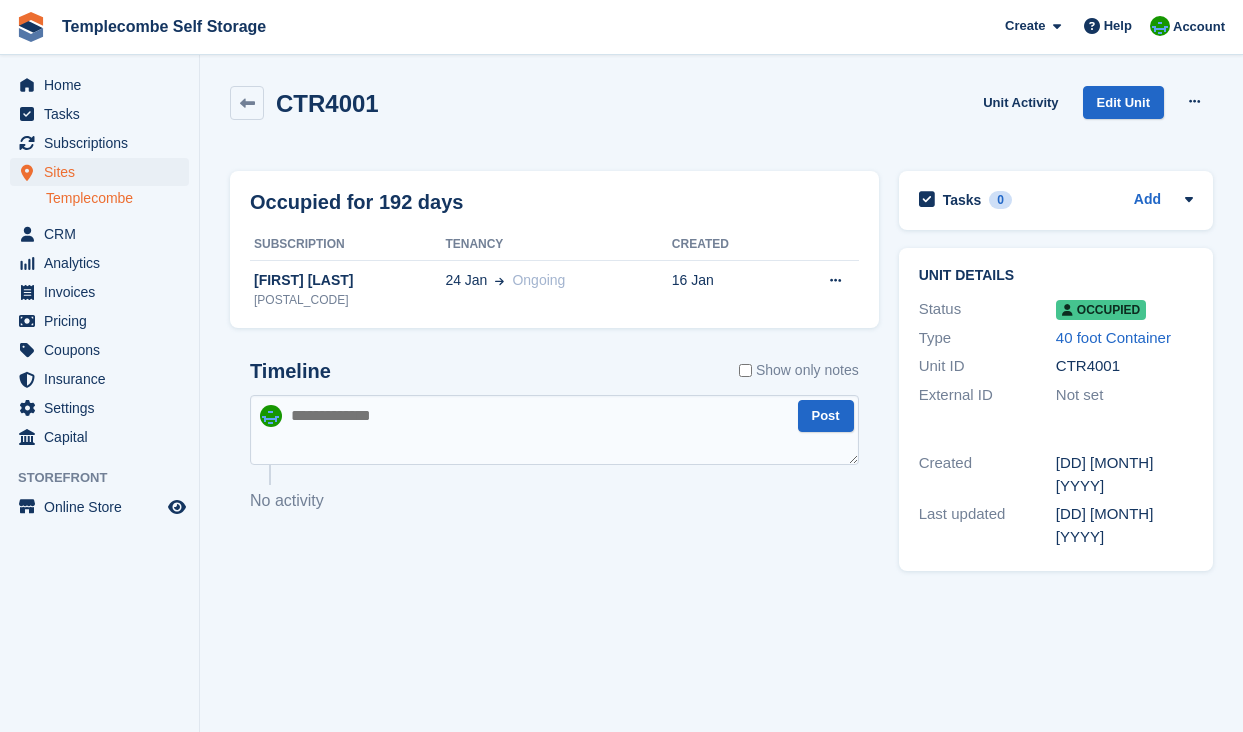 scroll, scrollTop: 0, scrollLeft: 0, axis: both 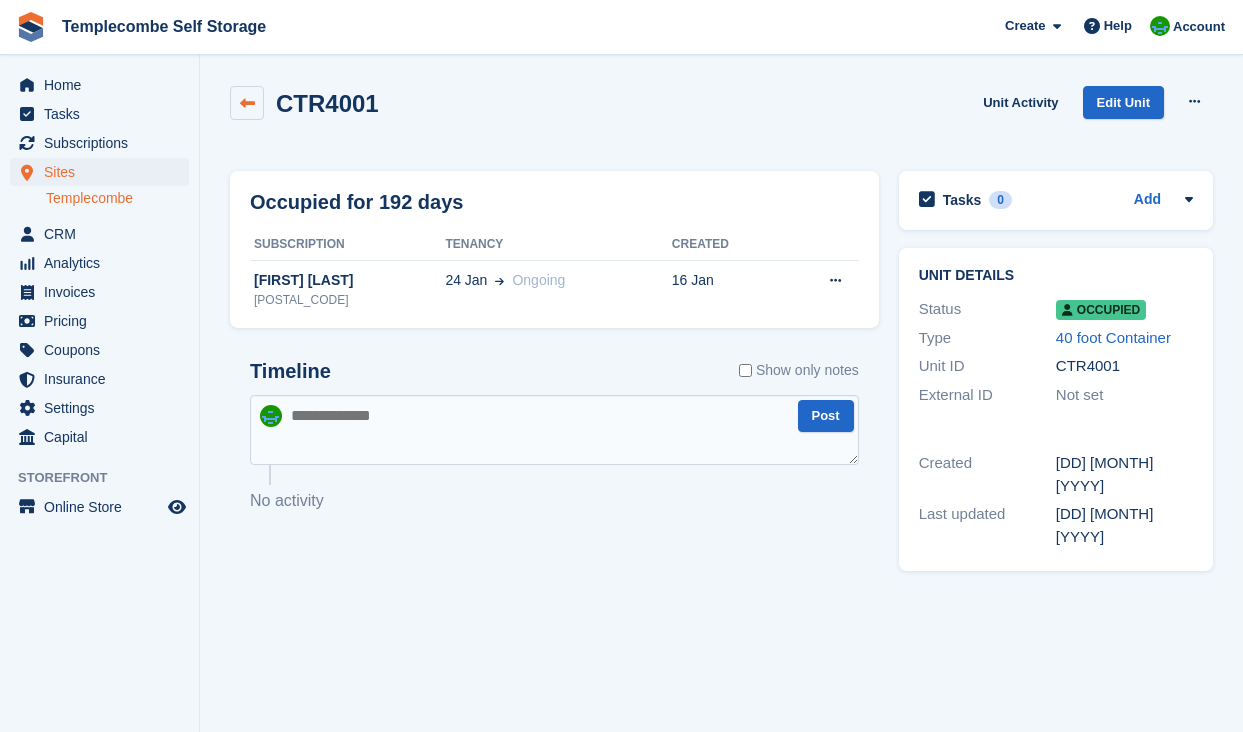 click at bounding box center [247, 103] 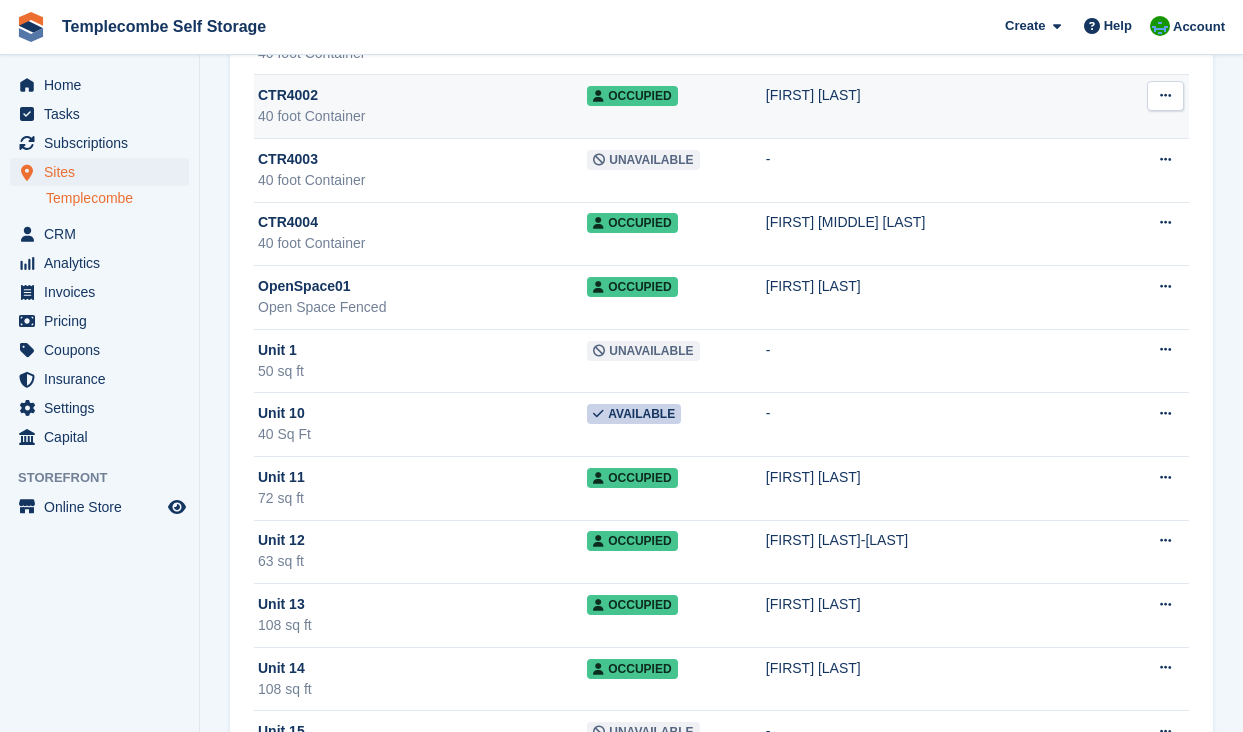 scroll, scrollTop: 0, scrollLeft: 0, axis: both 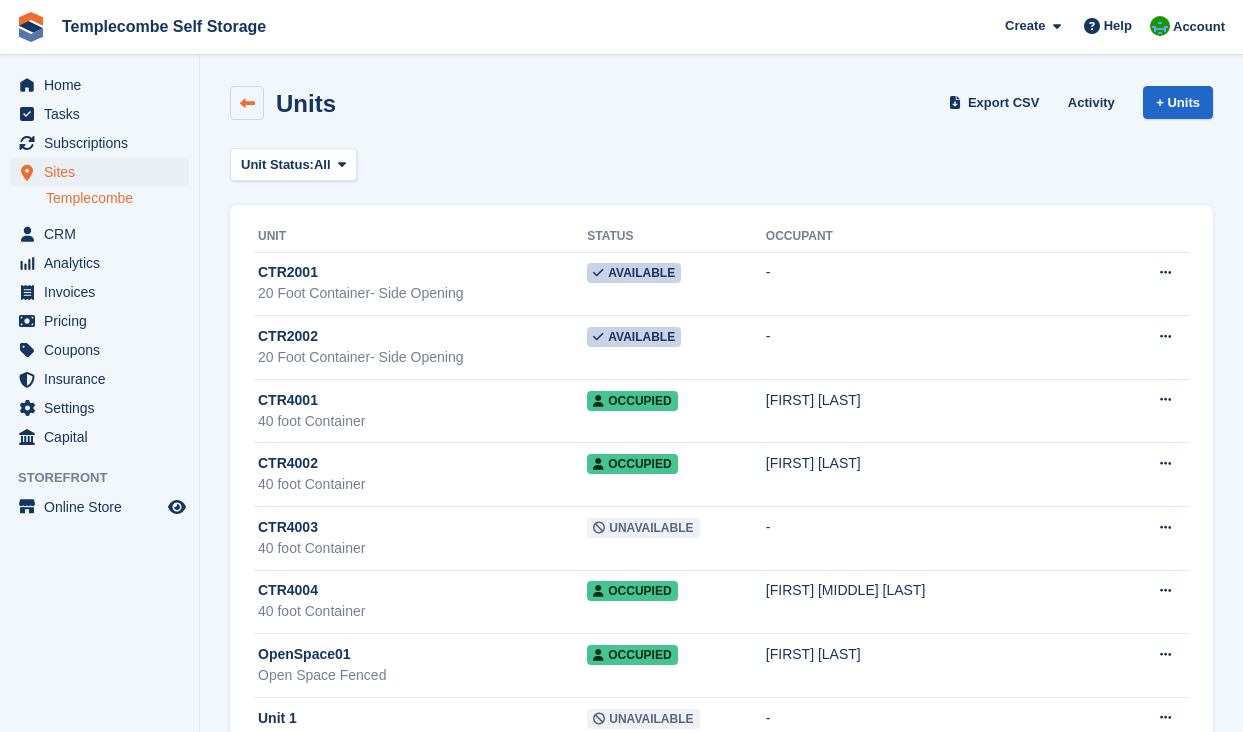 click at bounding box center [247, 103] 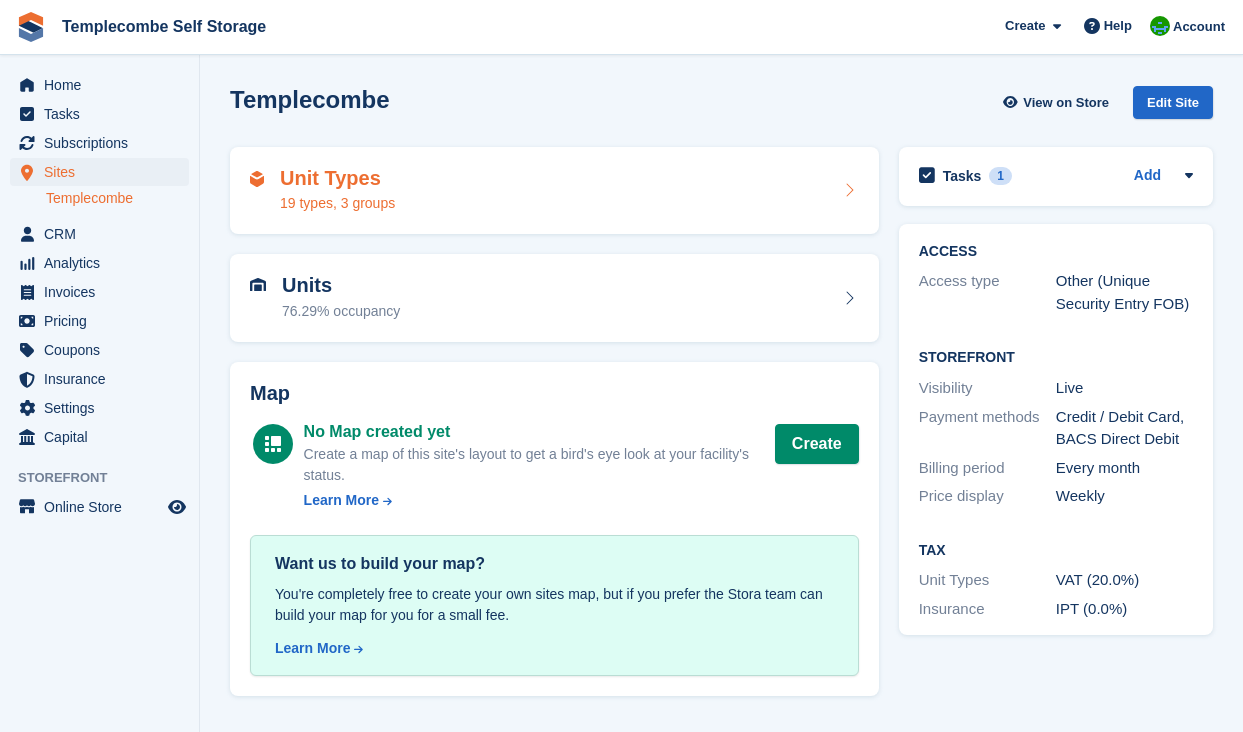 click on "Unit Types
19 types, 3 groups" at bounding box center (554, 191) 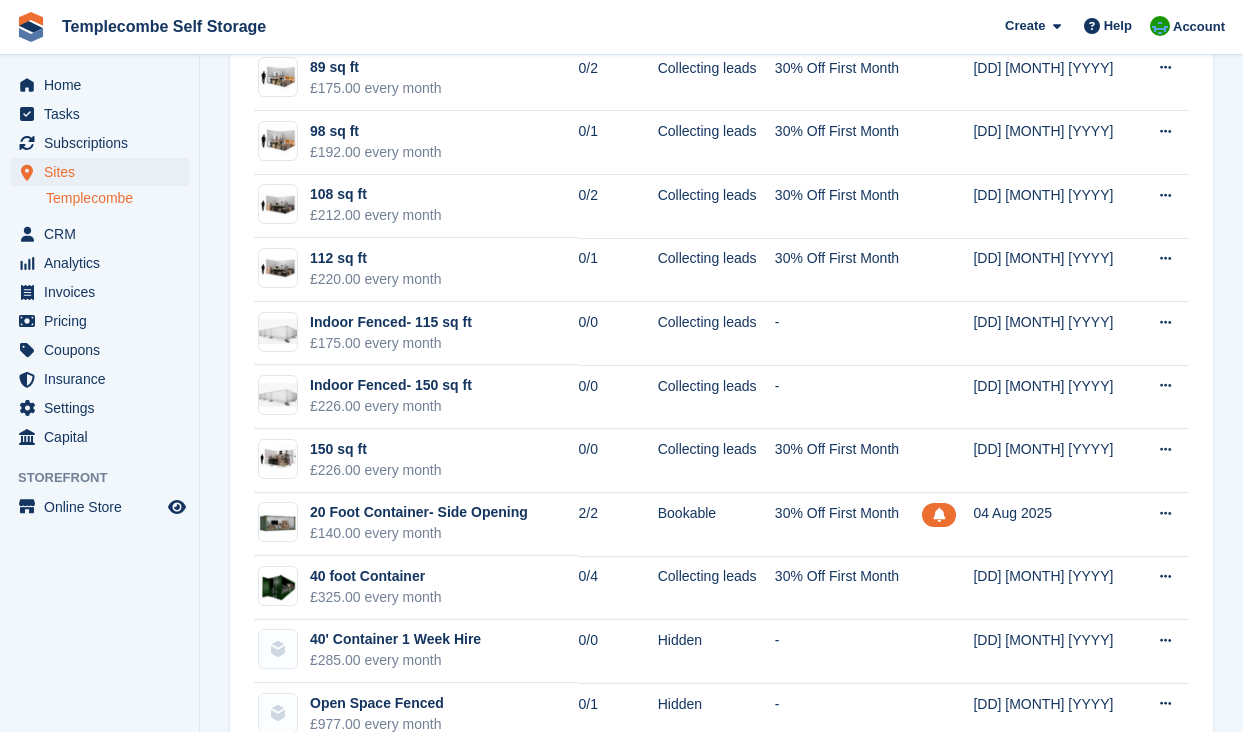 scroll, scrollTop: 608, scrollLeft: 0, axis: vertical 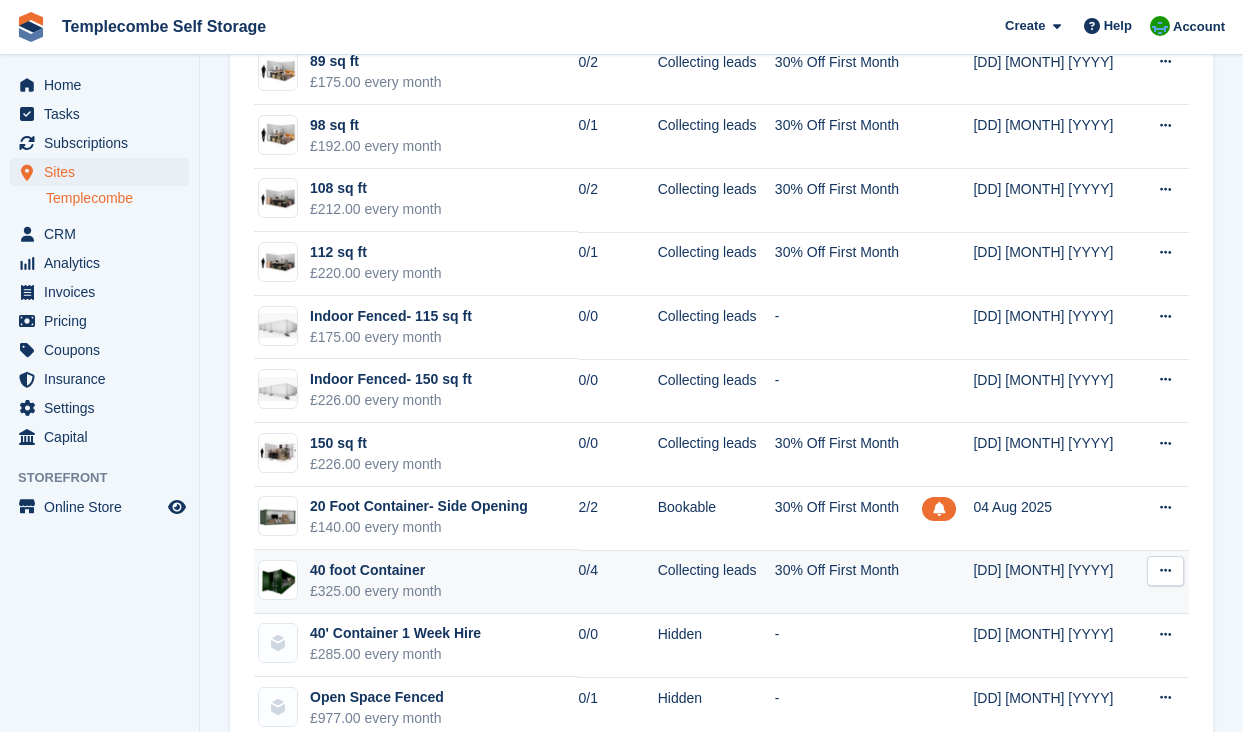 click on "40 foot Container
£325.00 every month" at bounding box center (416, 582) 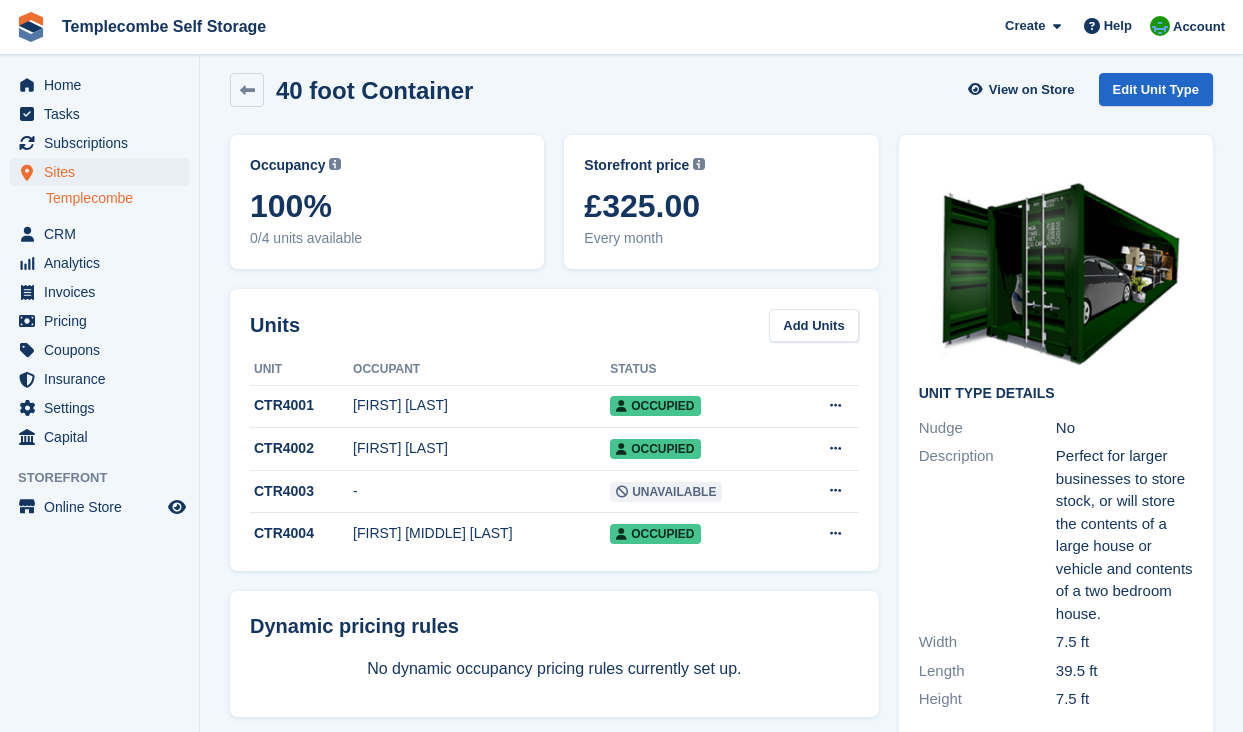 scroll, scrollTop: 0, scrollLeft: 0, axis: both 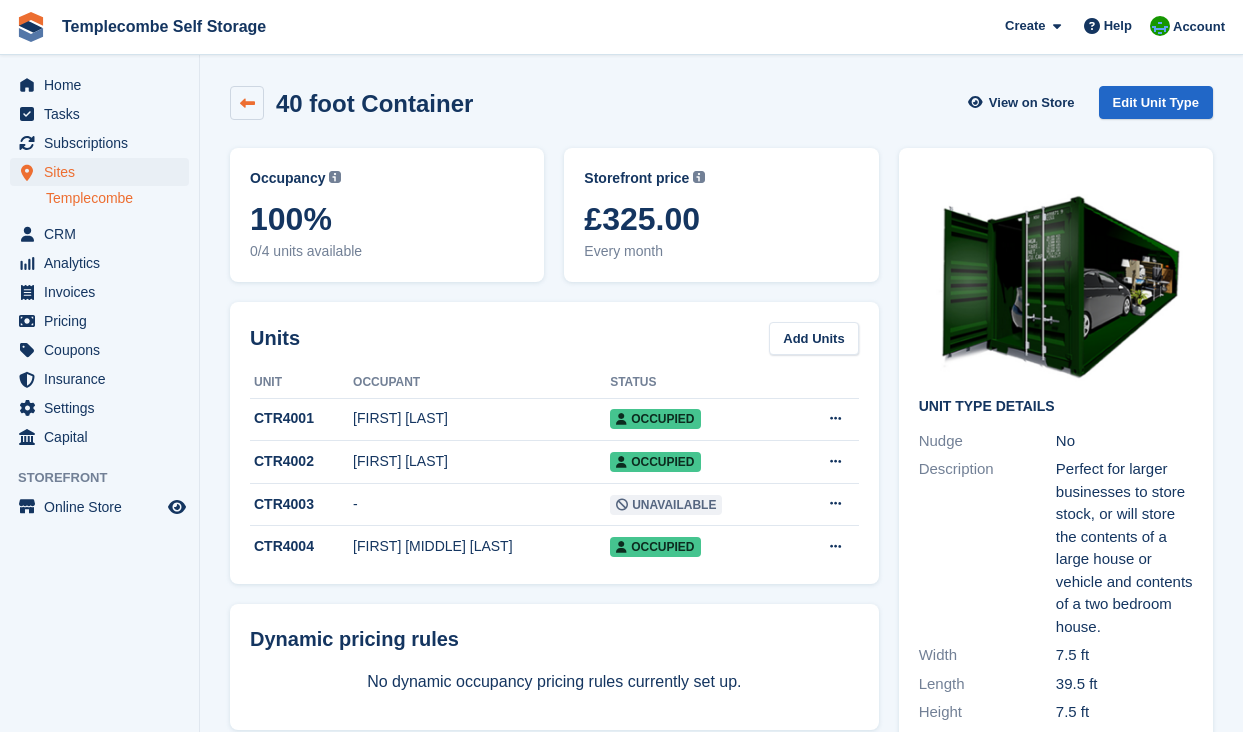 click at bounding box center (247, 103) 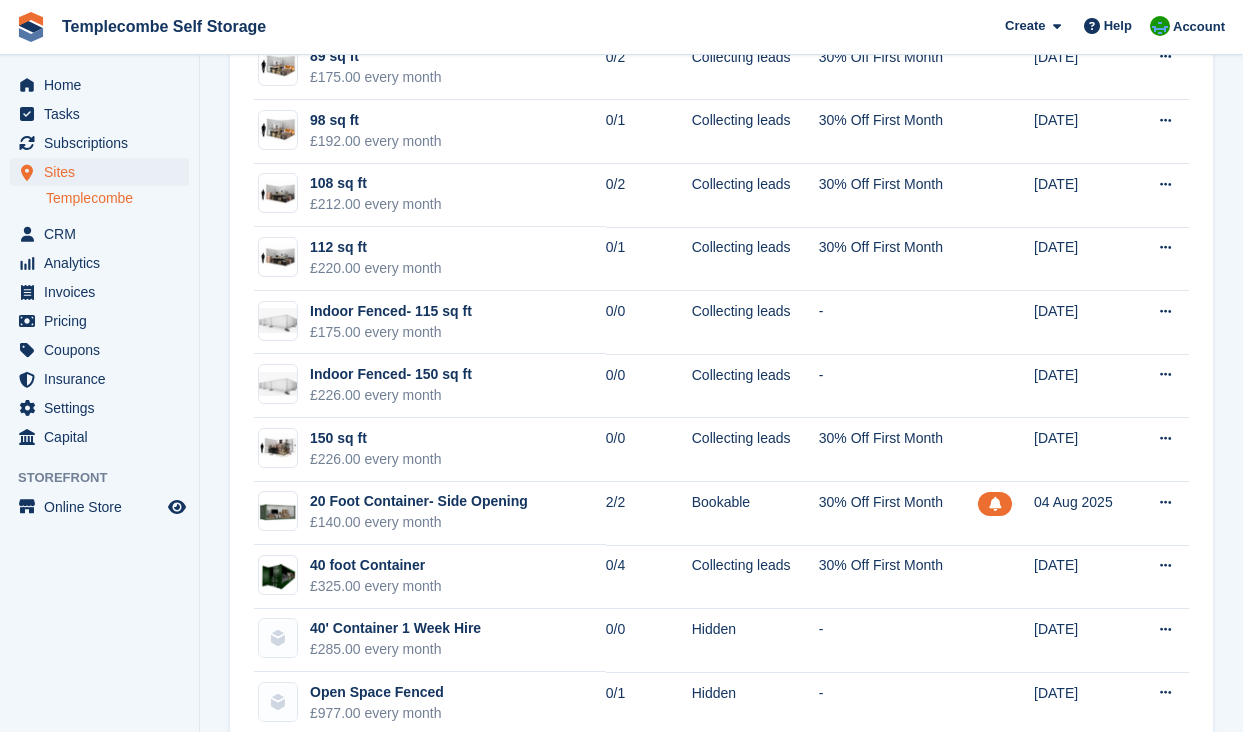 scroll, scrollTop: 725, scrollLeft: 0, axis: vertical 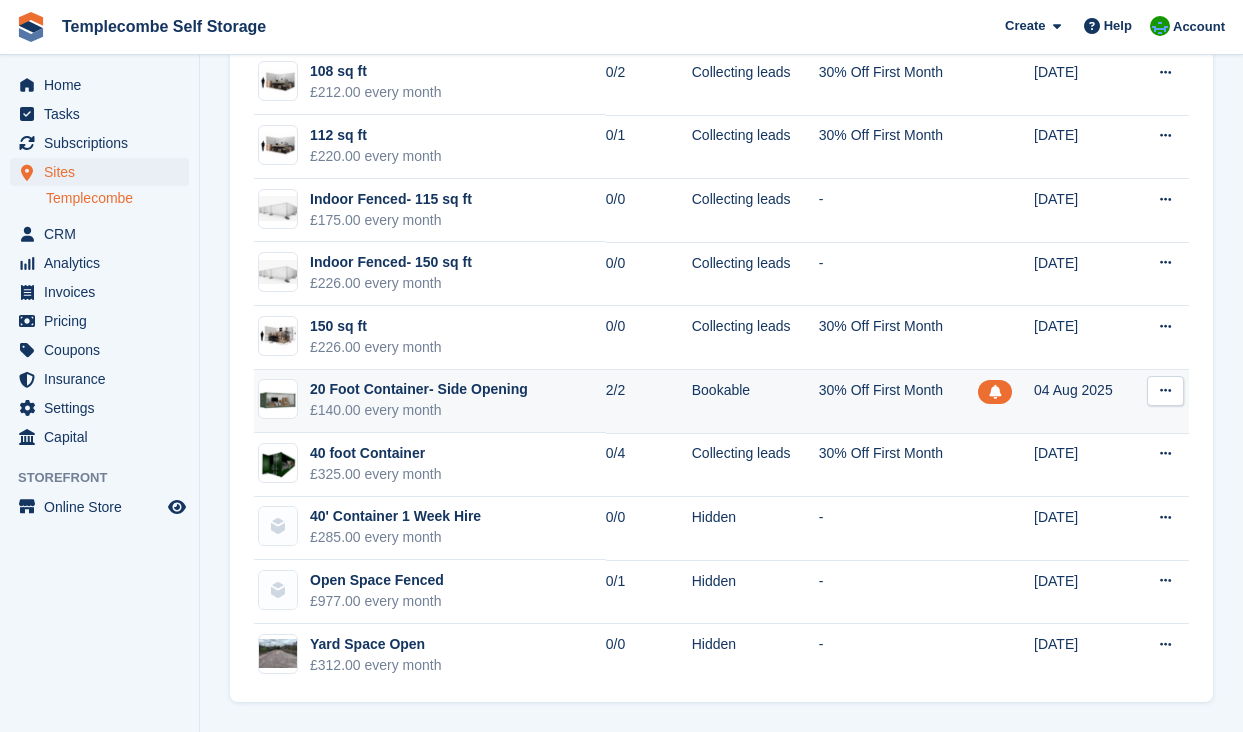 click on "20 Foot Container- Side Opening
£140.00 every month" at bounding box center [430, 402] 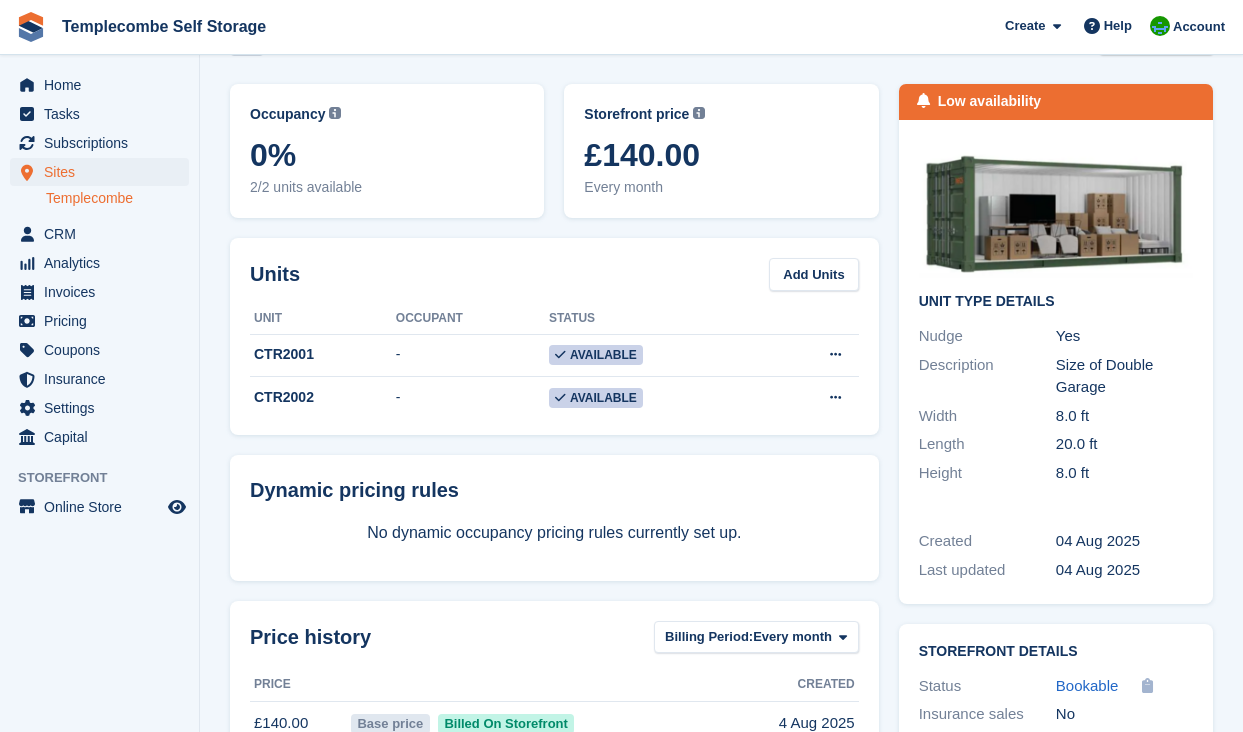 scroll, scrollTop: 46, scrollLeft: 0, axis: vertical 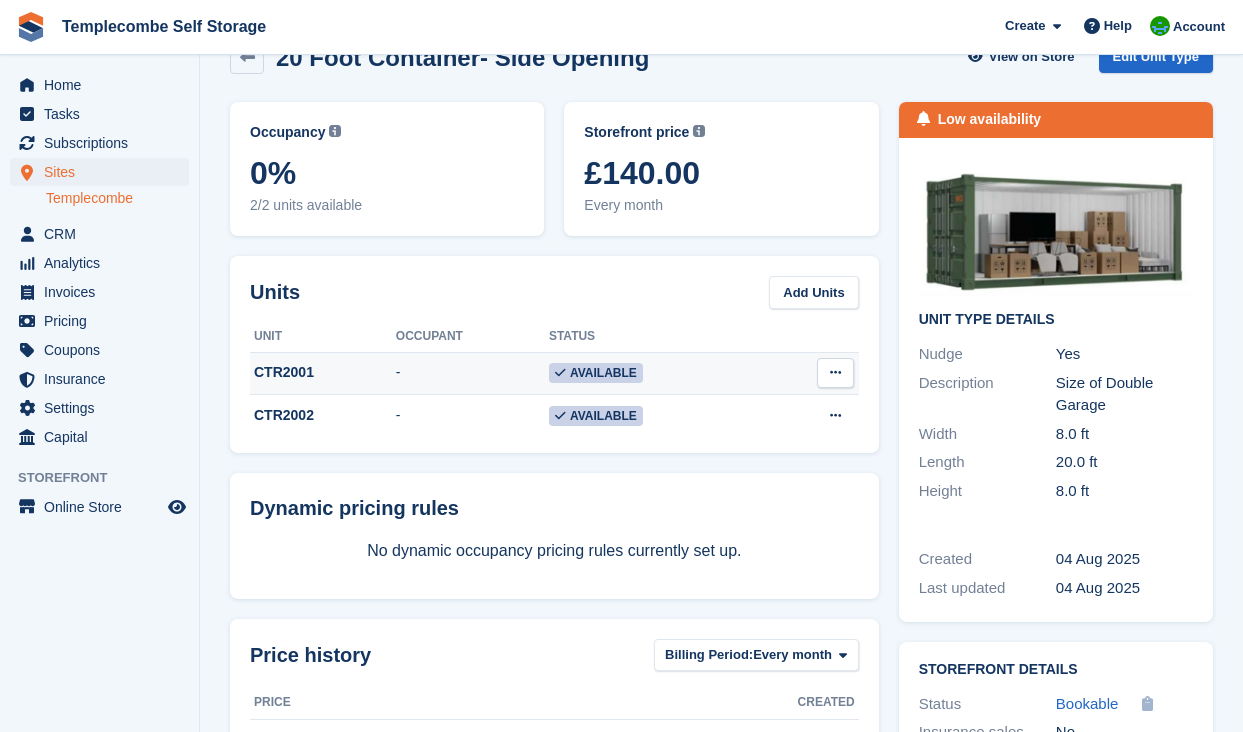 click at bounding box center [835, 372] 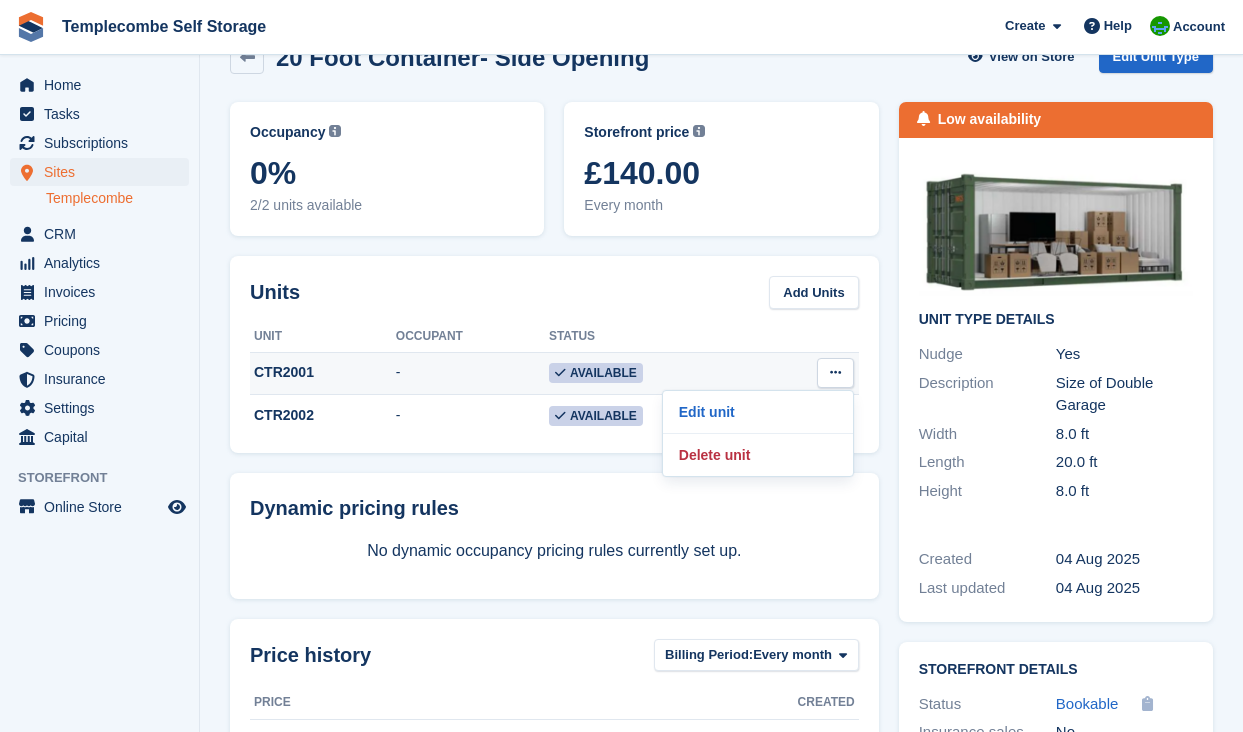 click at bounding box center [835, 372] 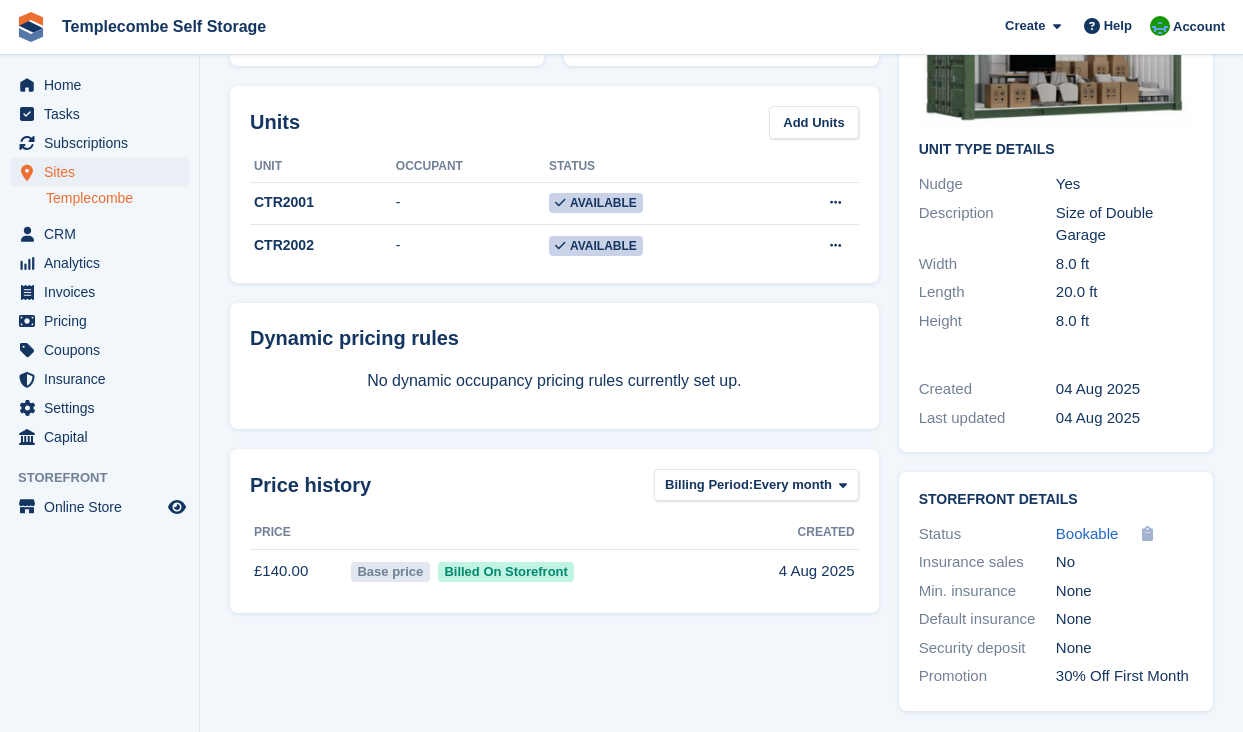 scroll, scrollTop: 243, scrollLeft: 0, axis: vertical 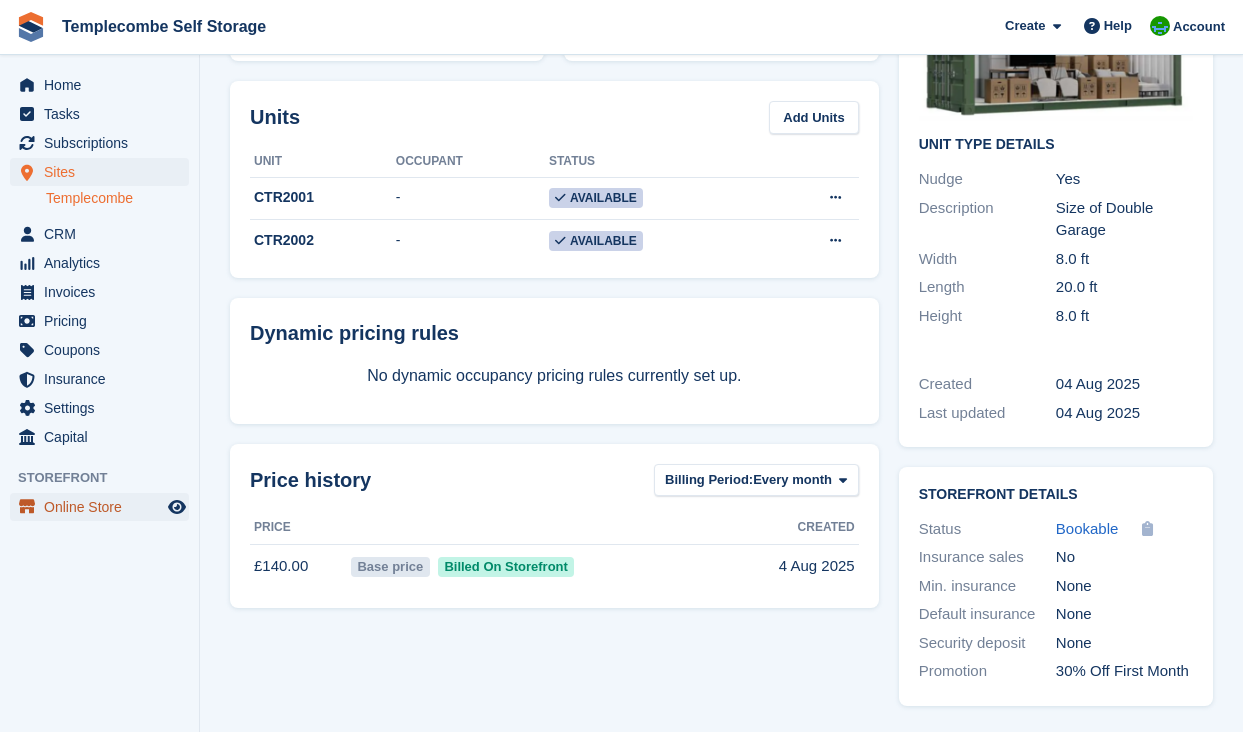 click on "Online Store" at bounding box center [104, 507] 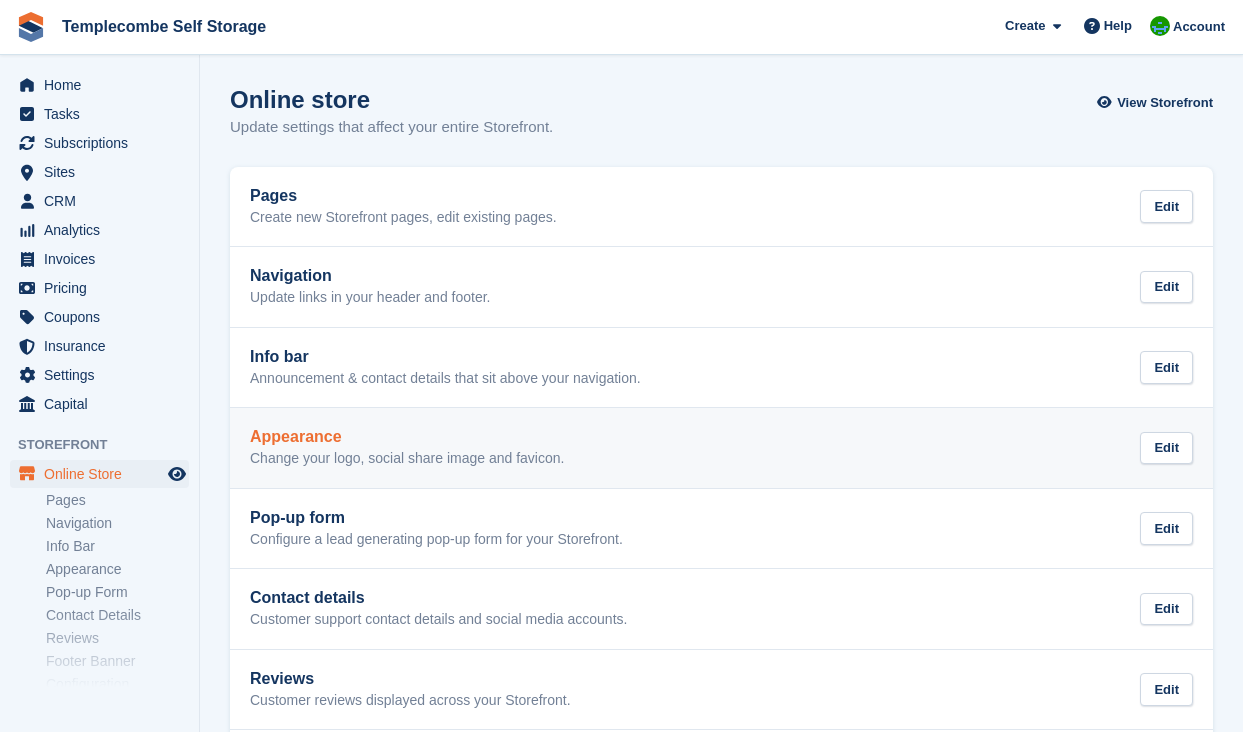 scroll, scrollTop: 8, scrollLeft: 0, axis: vertical 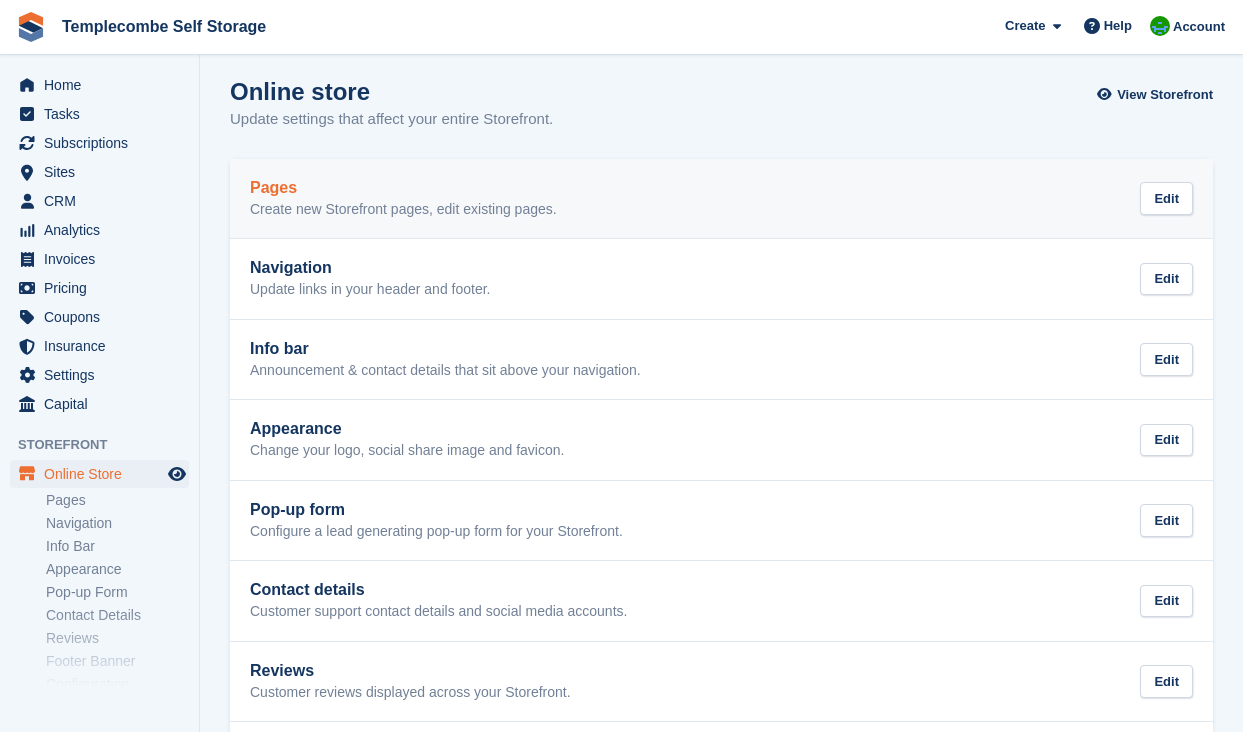 click on "Pages" at bounding box center [403, 188] 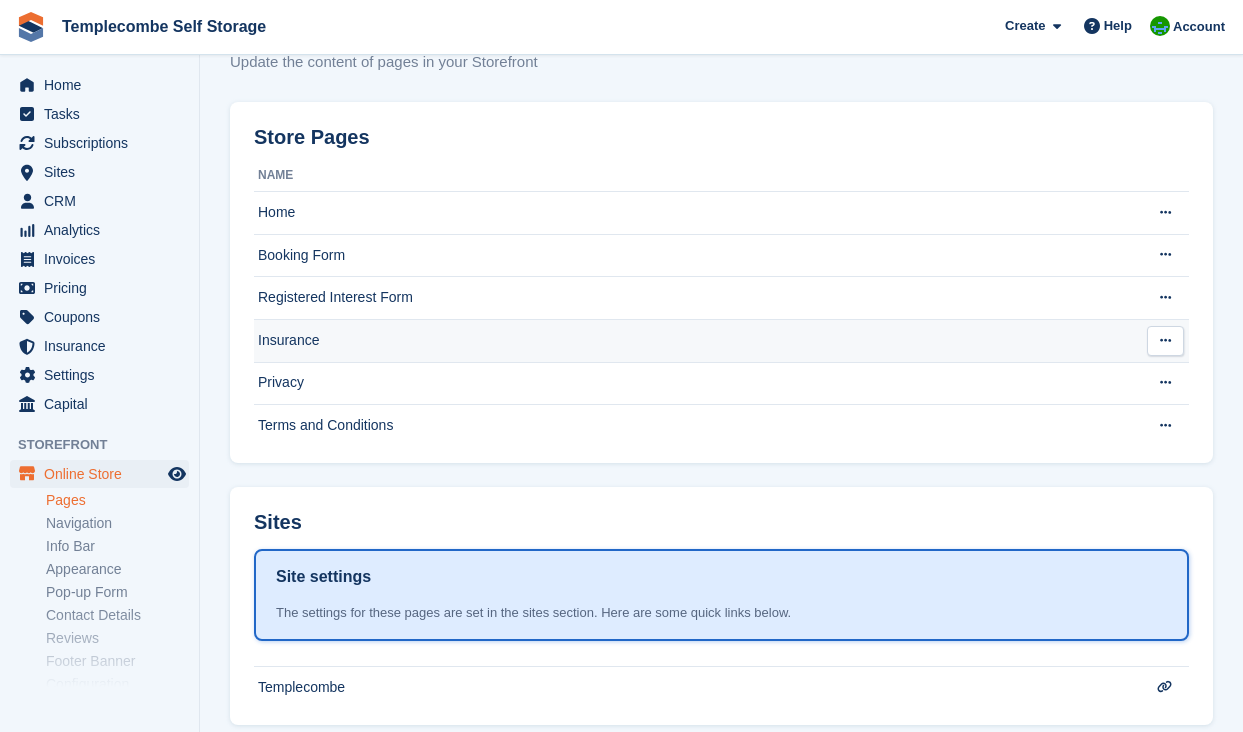 scroll, scrollTop: 47, scrollLeft: 0, axis: vertical 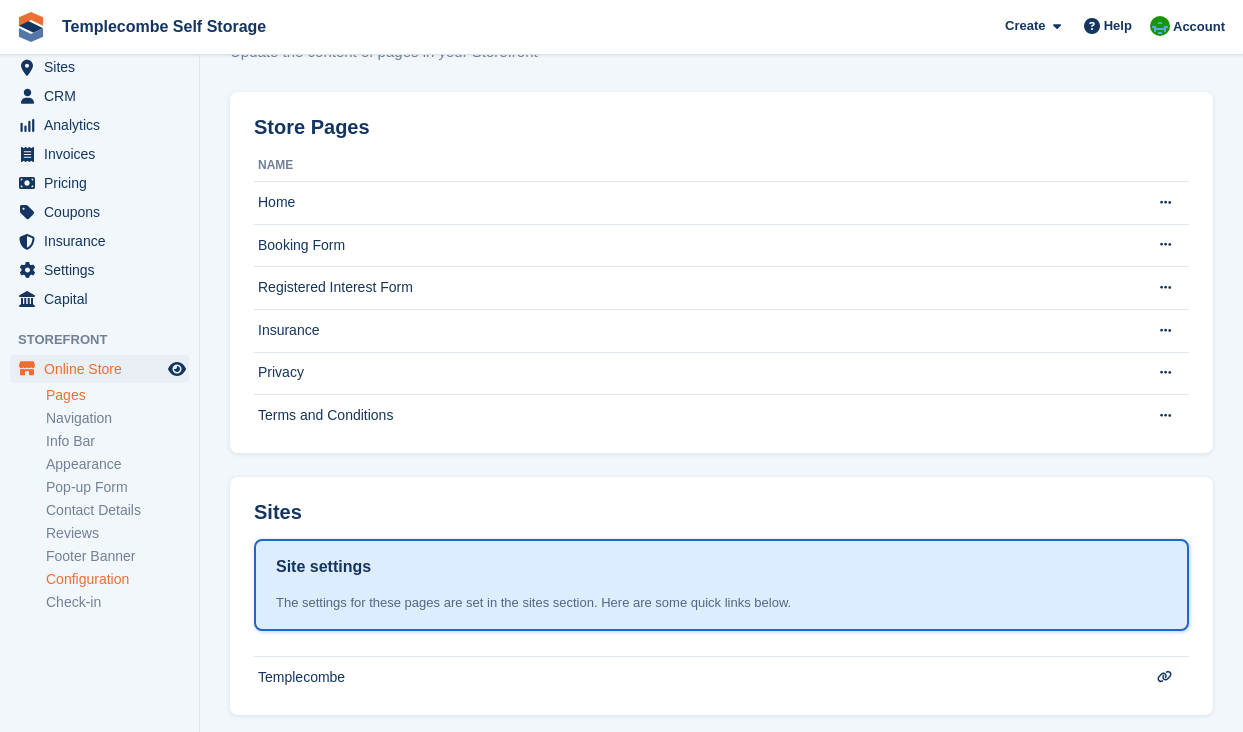 click on "Configuration" at bounding box center [117, 579] 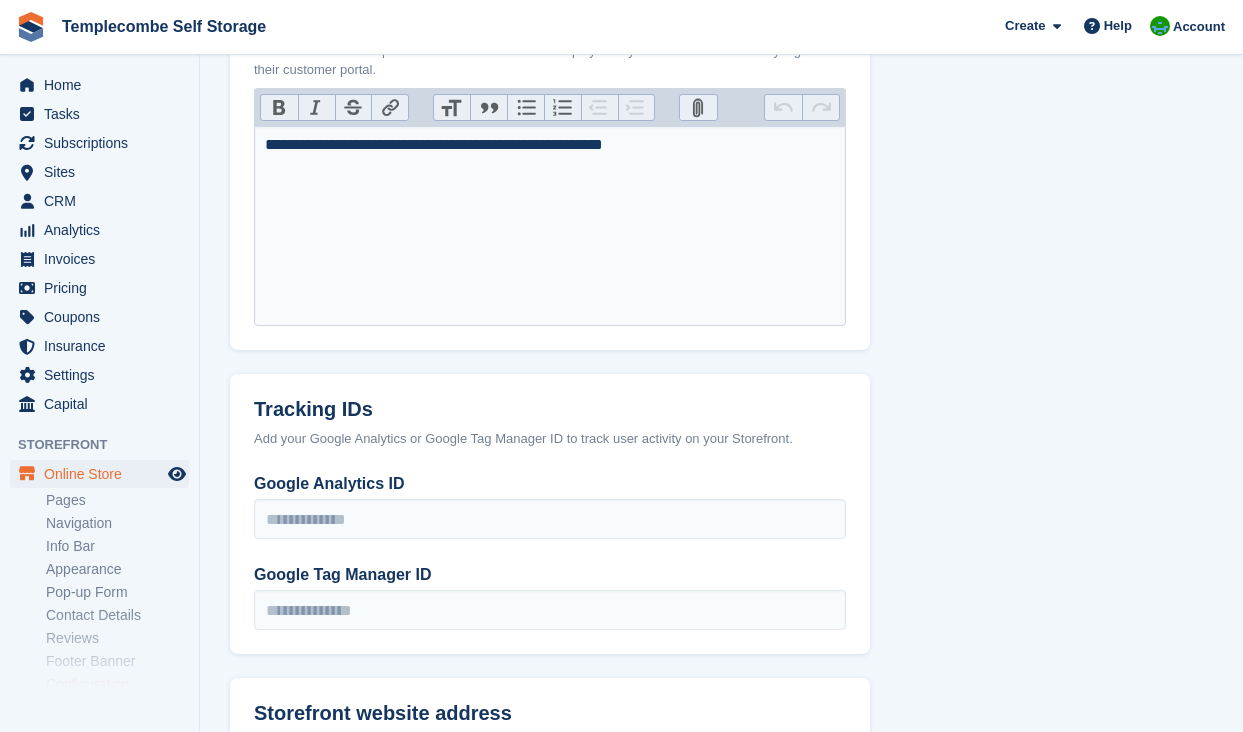 scroll, scrollTop: 693, scrollLeft: 0, axis: vertical 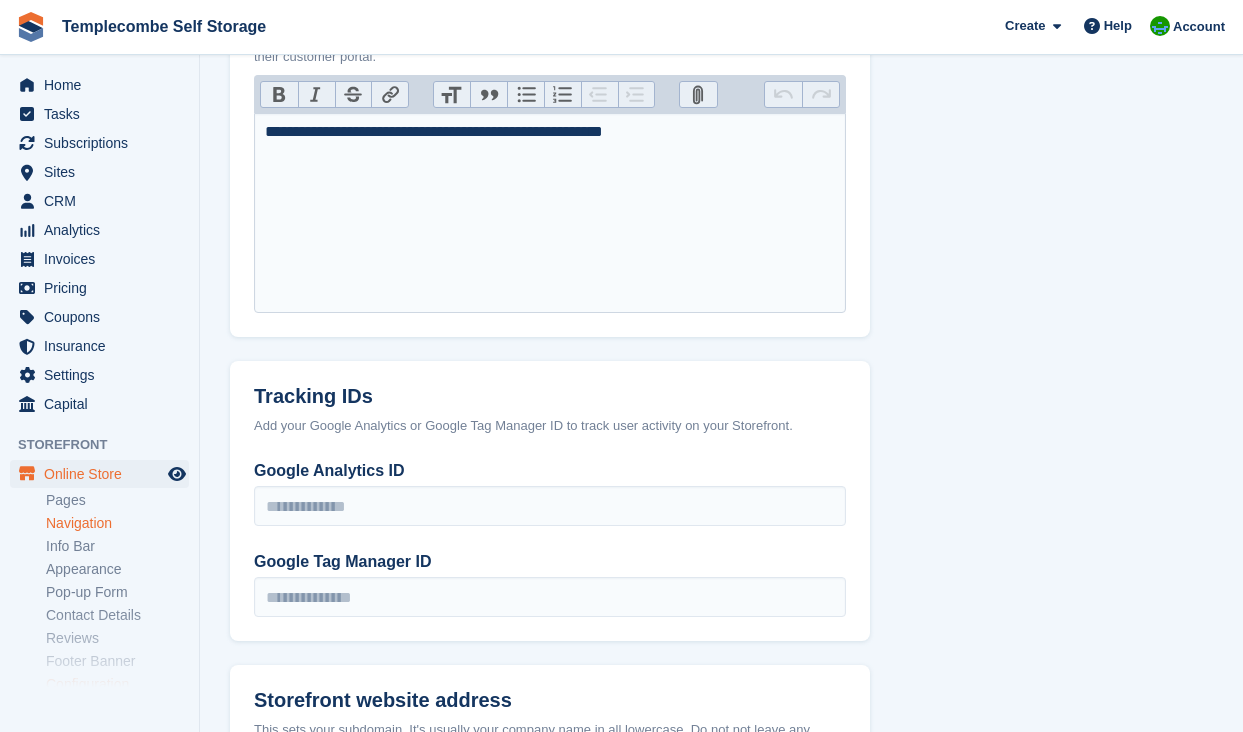 click on "Navigation" at bounding box center (117, 523) 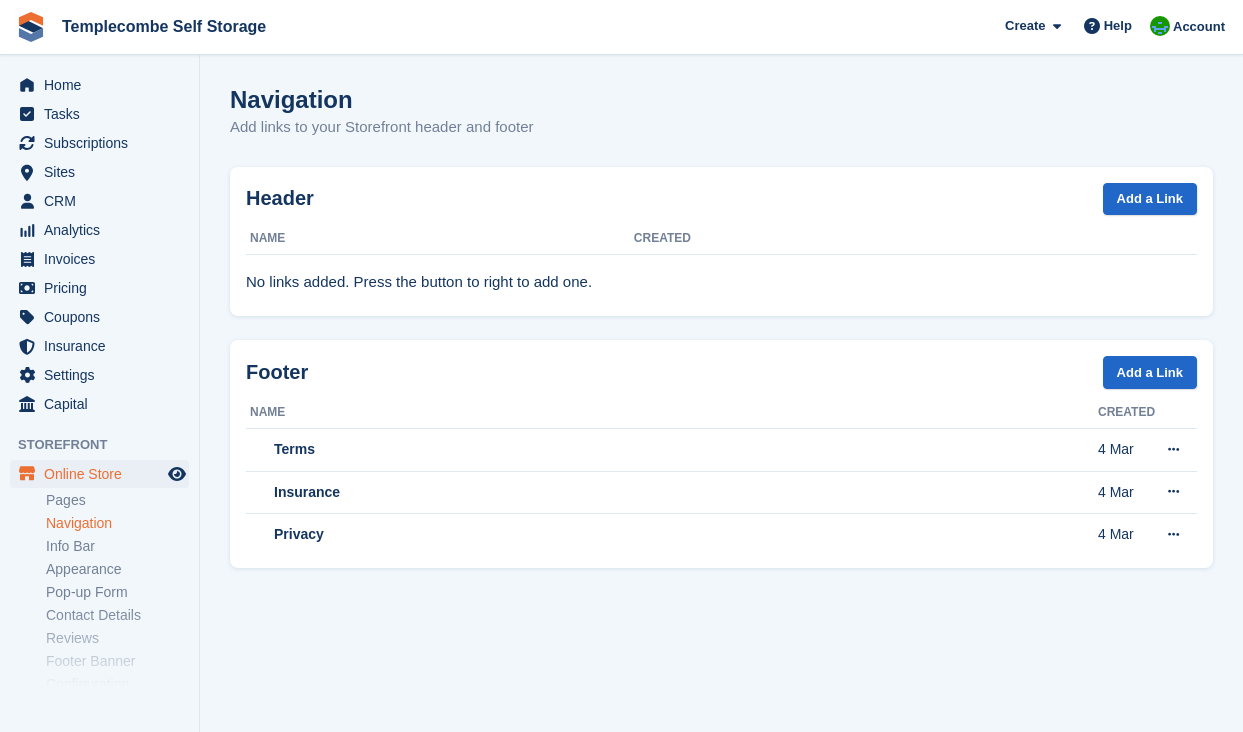 scroll, scrollTop: 0, scrollLeft: 0, axis: both 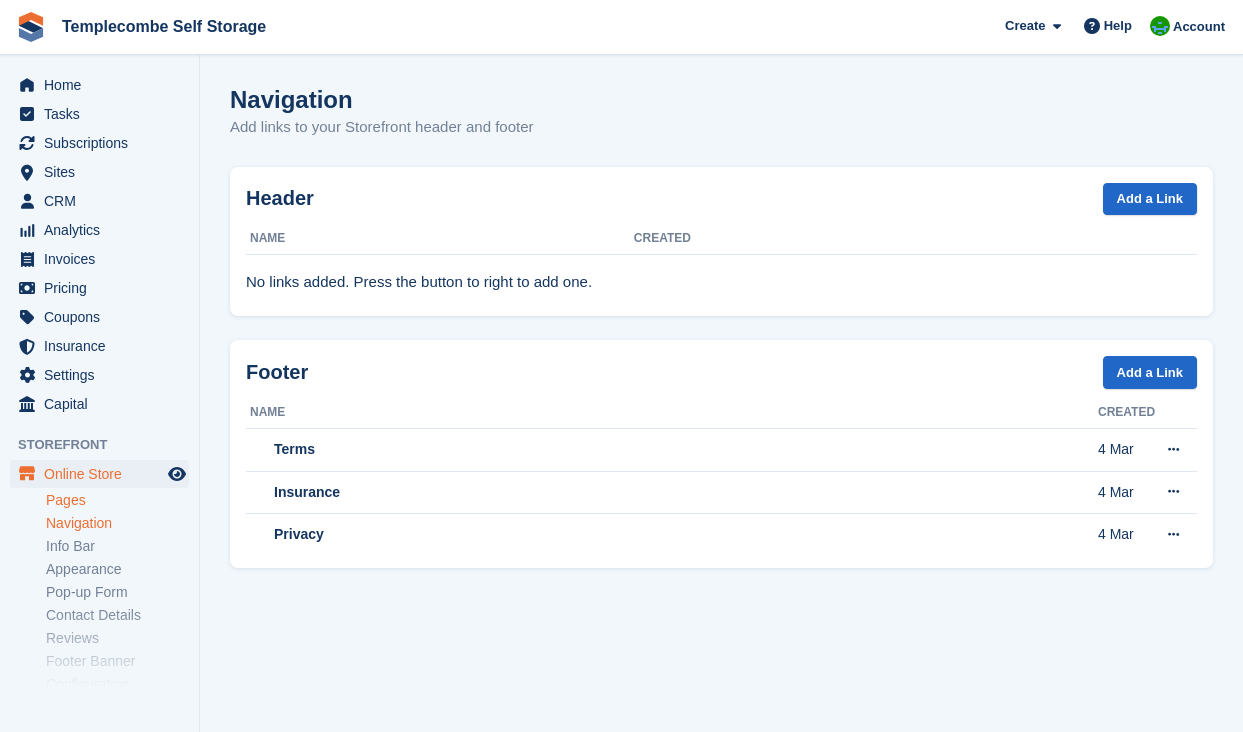 click on "Pages" at bounding box center [117, 500] 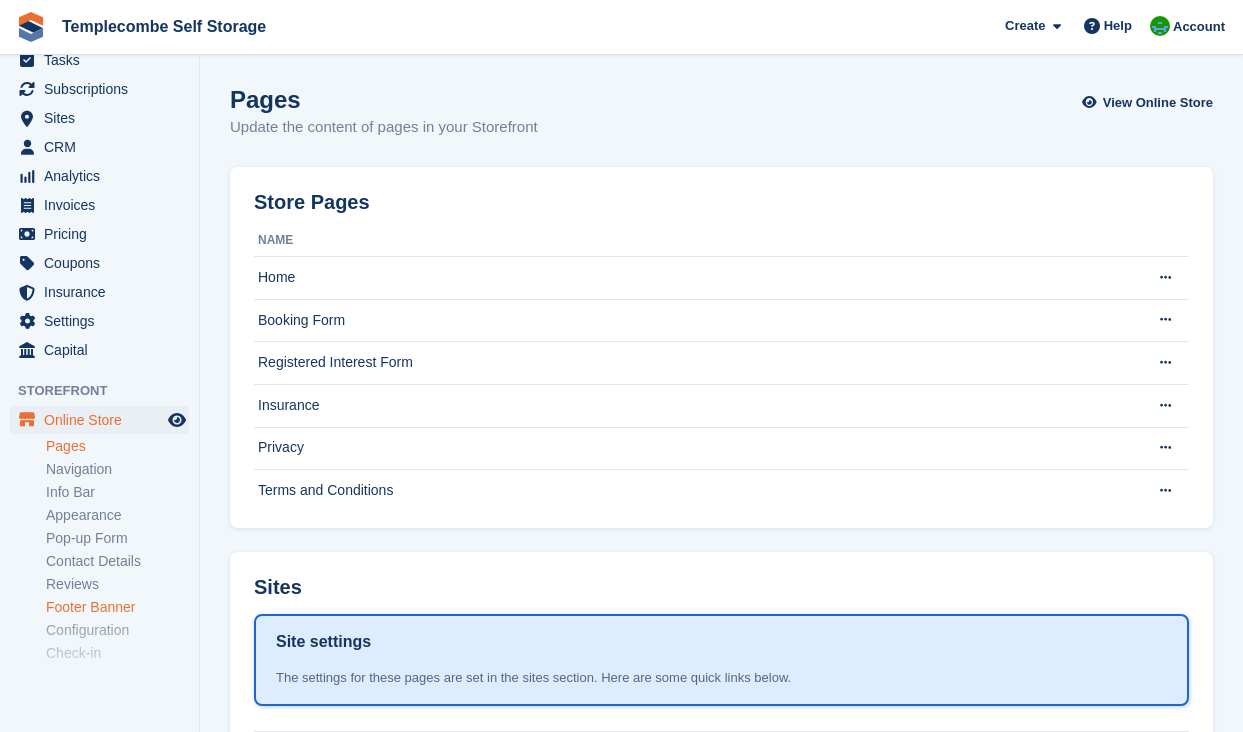 scroll, scrollTop: 105, scrollLeft: 0, axis: vertical 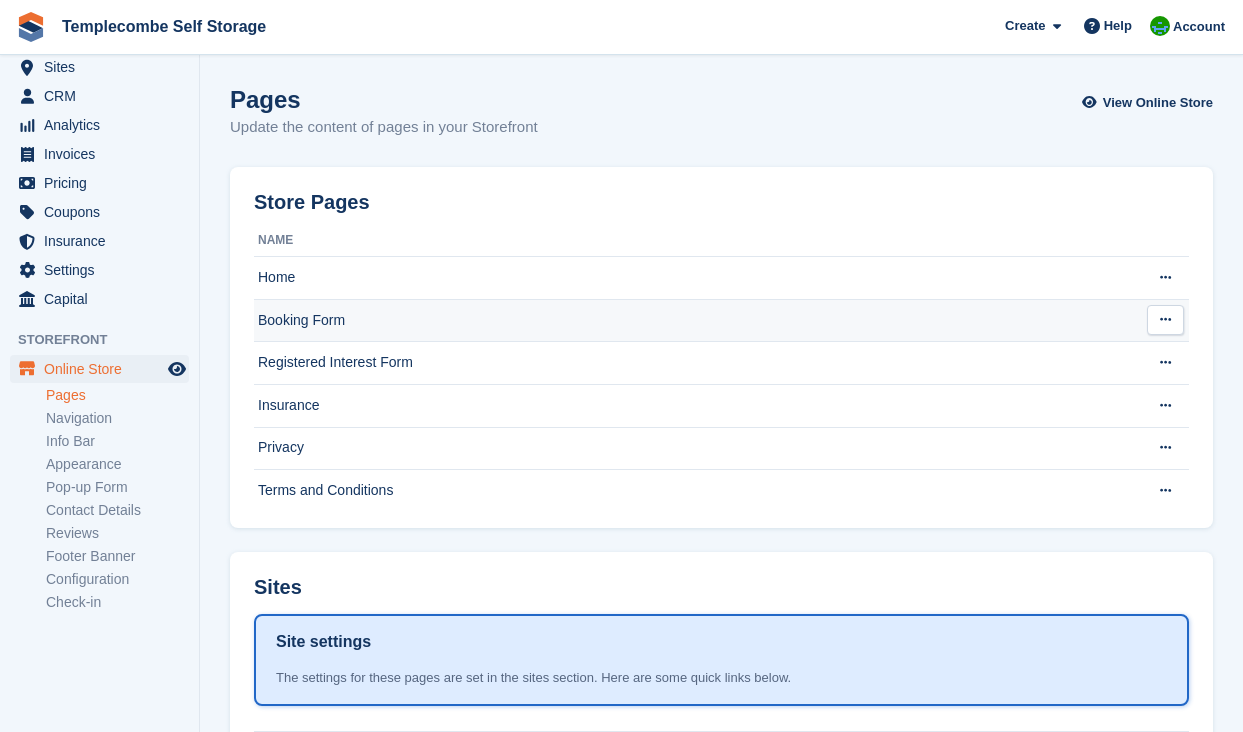 click on "Booking Form" at bounding box center [698, 320] 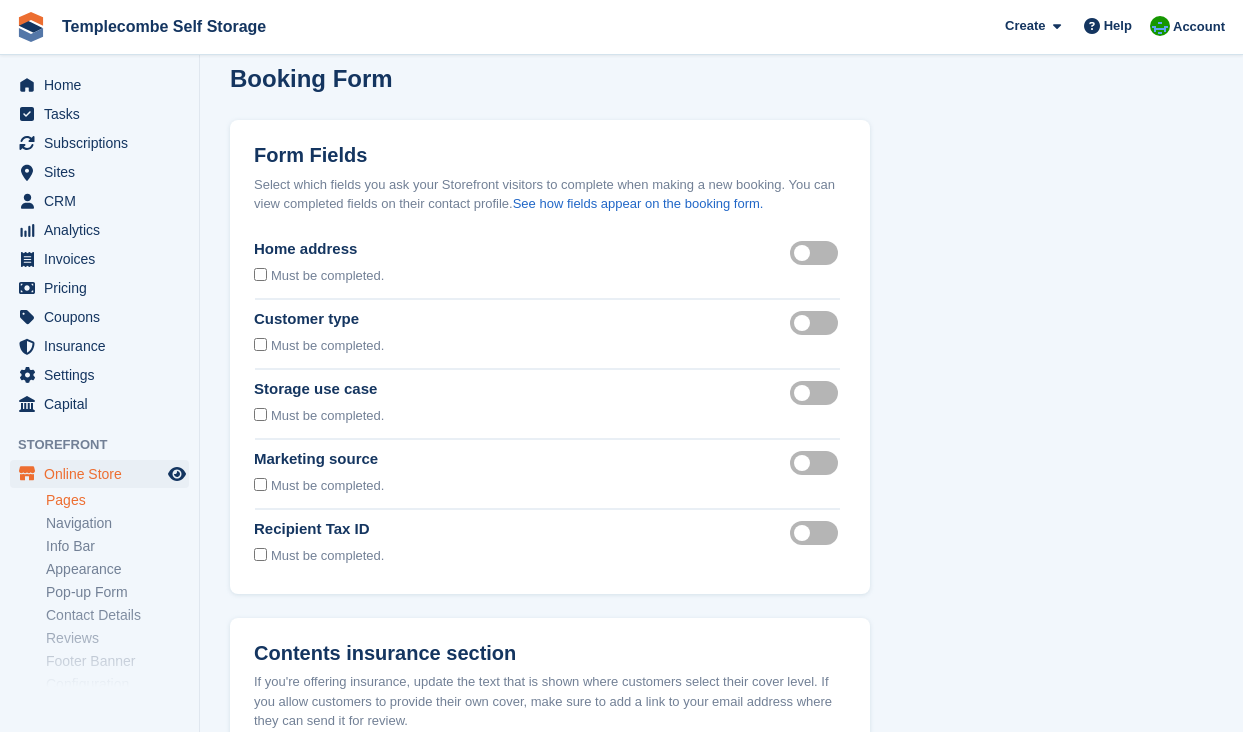 scroll, scrollTop: 0, scrollLeft: 0, axis: both 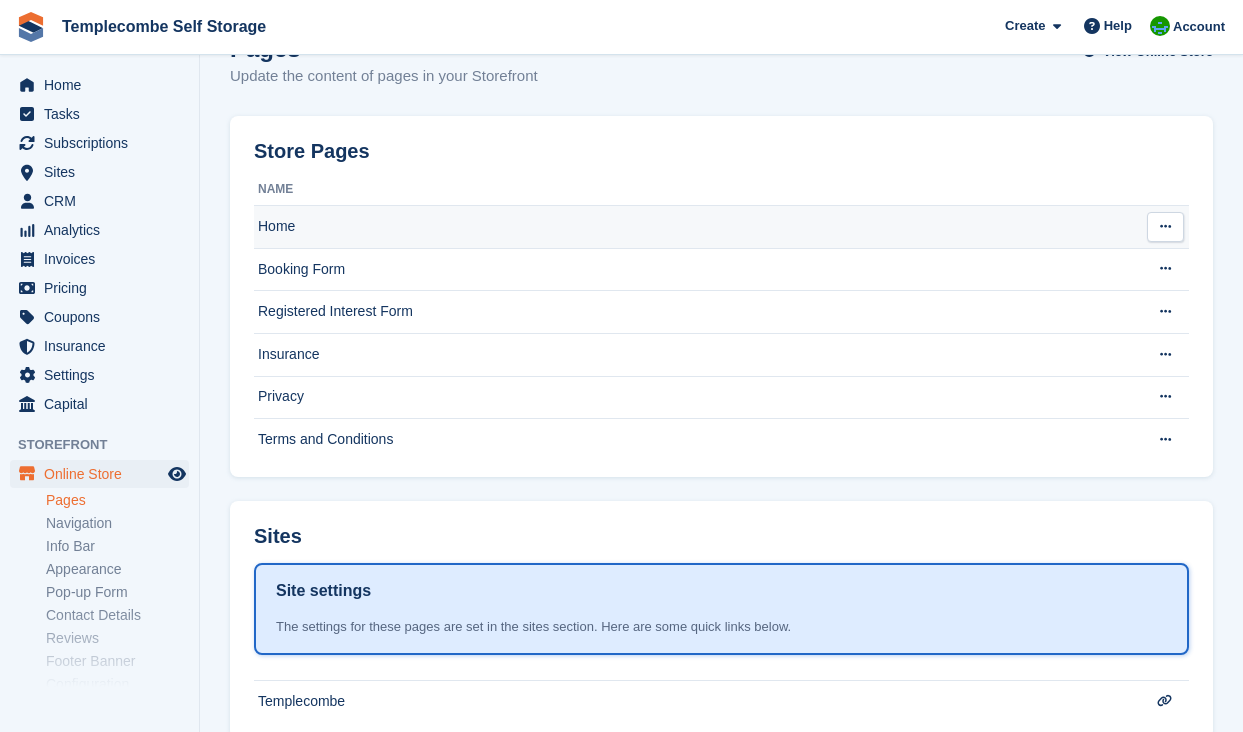 click on "Home" at bounding box center (698, 227) 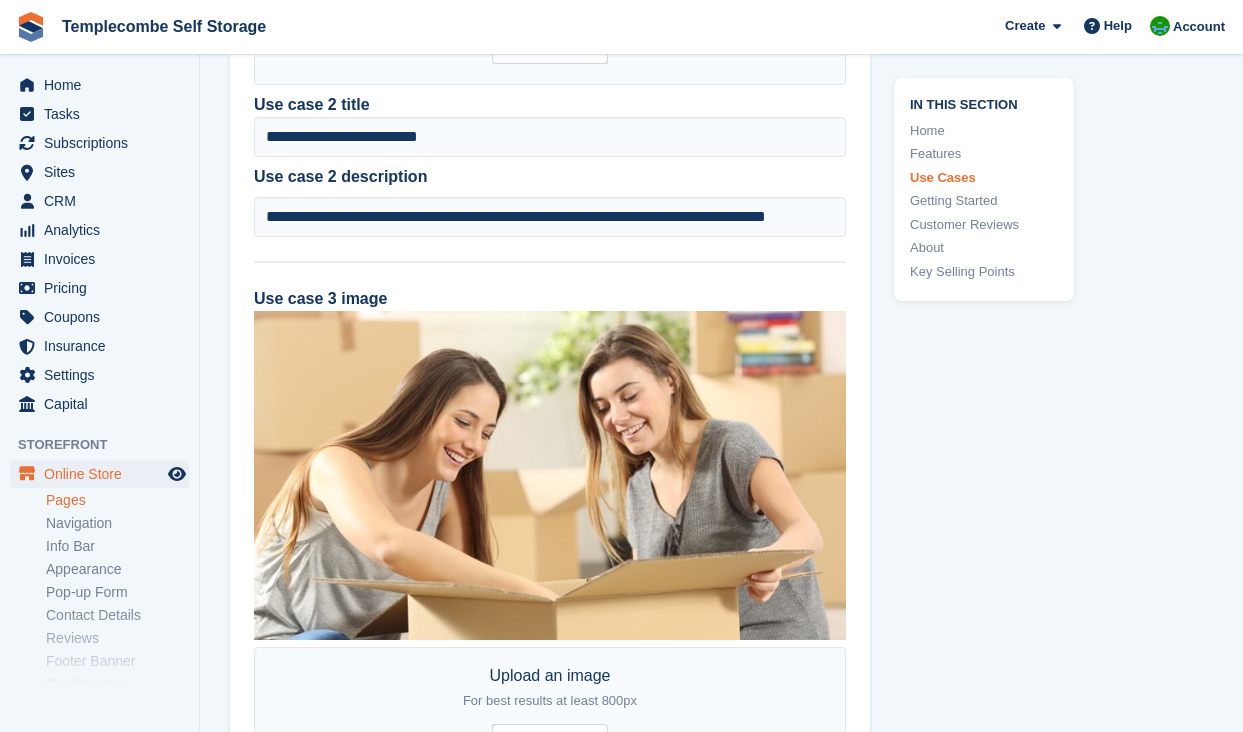 scroll, scrollTop: 3174, scrollLeft: 0, axis: vertical 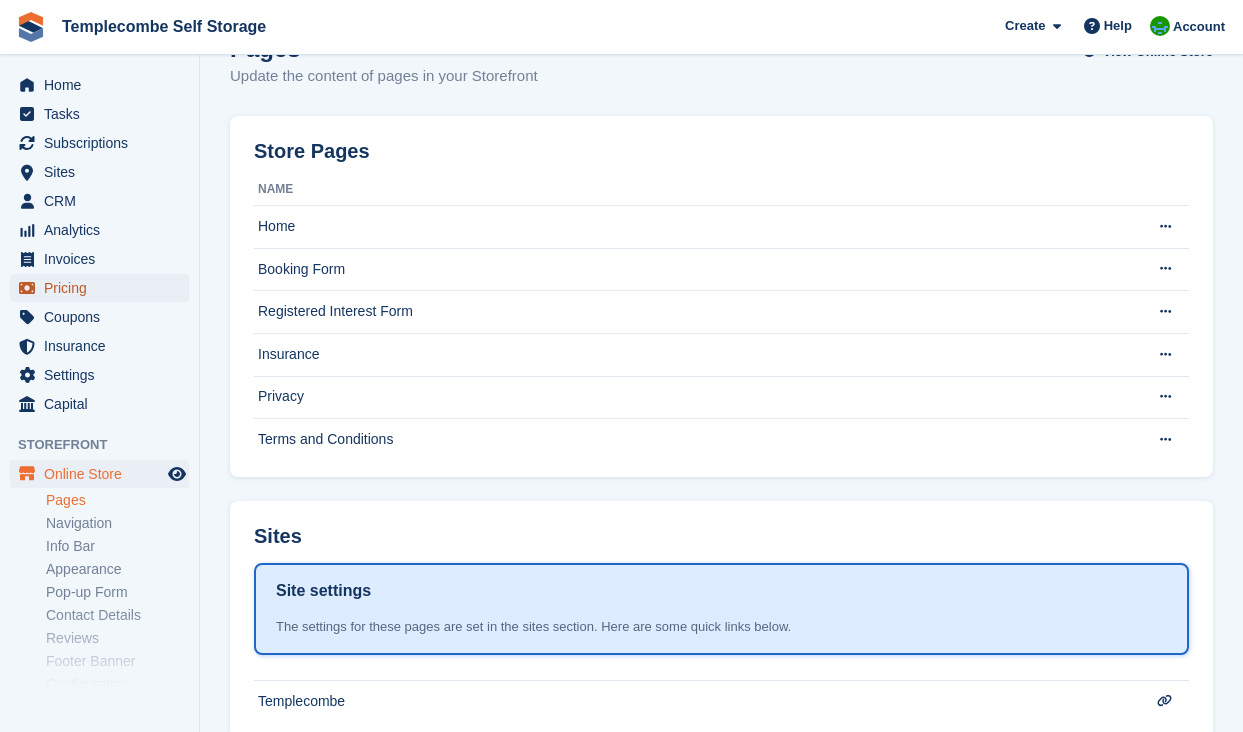 click on "Pricing" at bounding box center [104, 288] 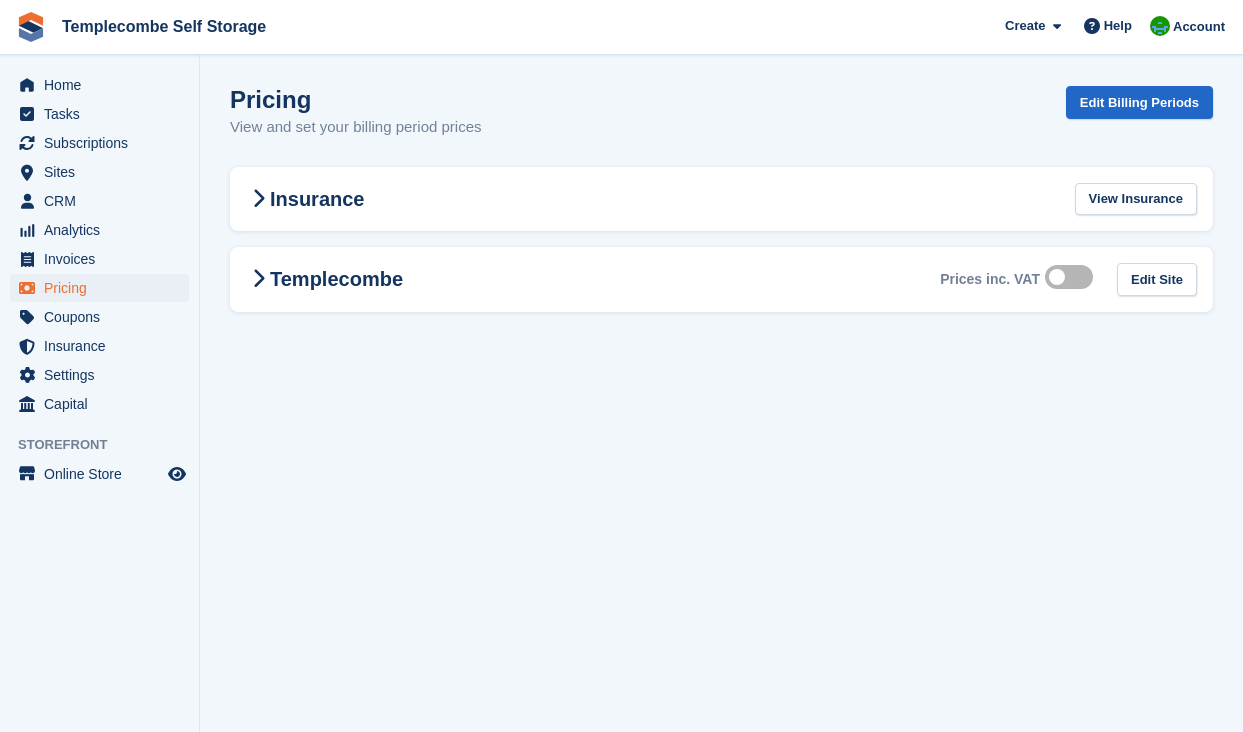 scroll, scrollTop: 0, scrollLeft: 0, axis: both 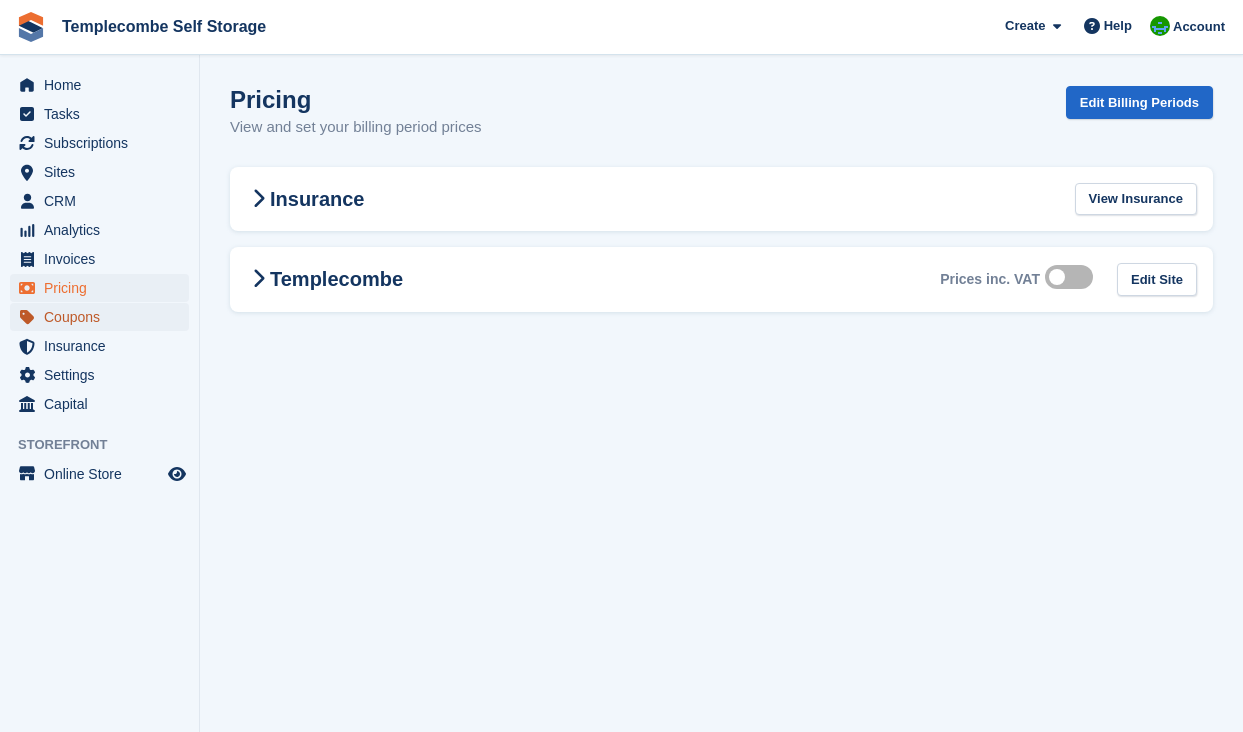 click on "Coupons" at bounding box center [104, 317] 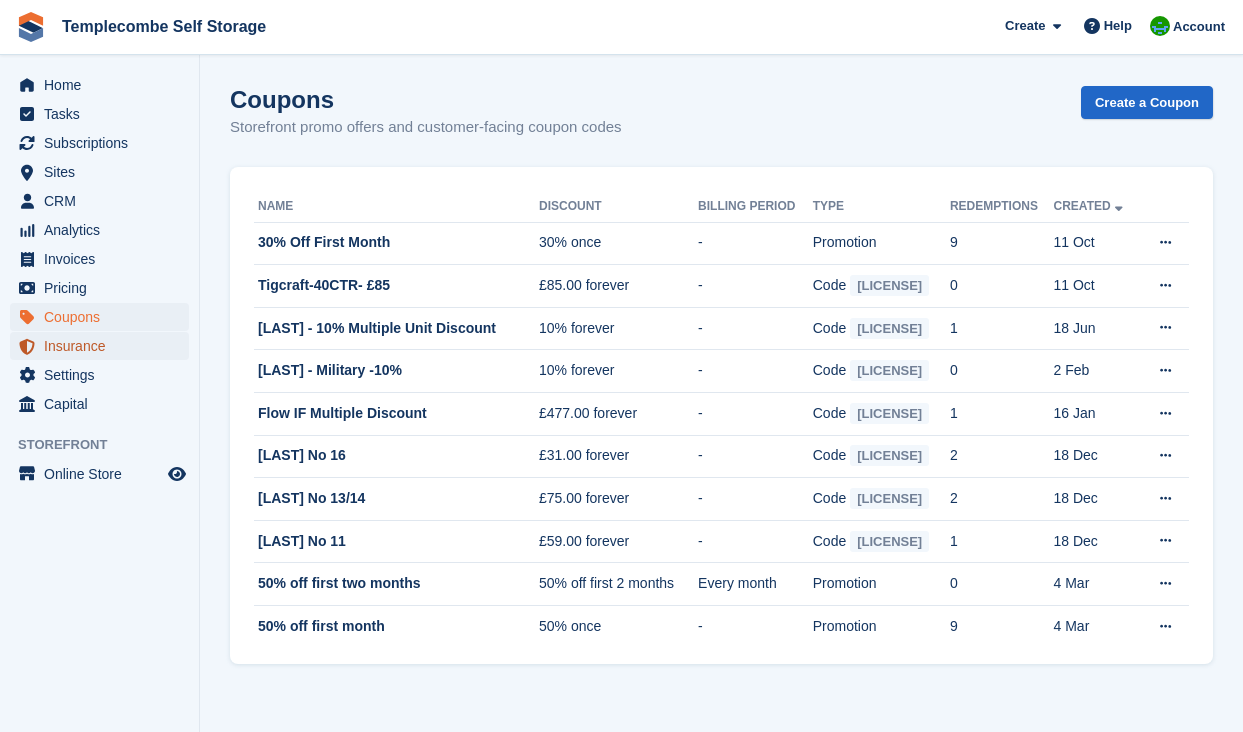 click on "Insurance" at bounding box center [104, 346] 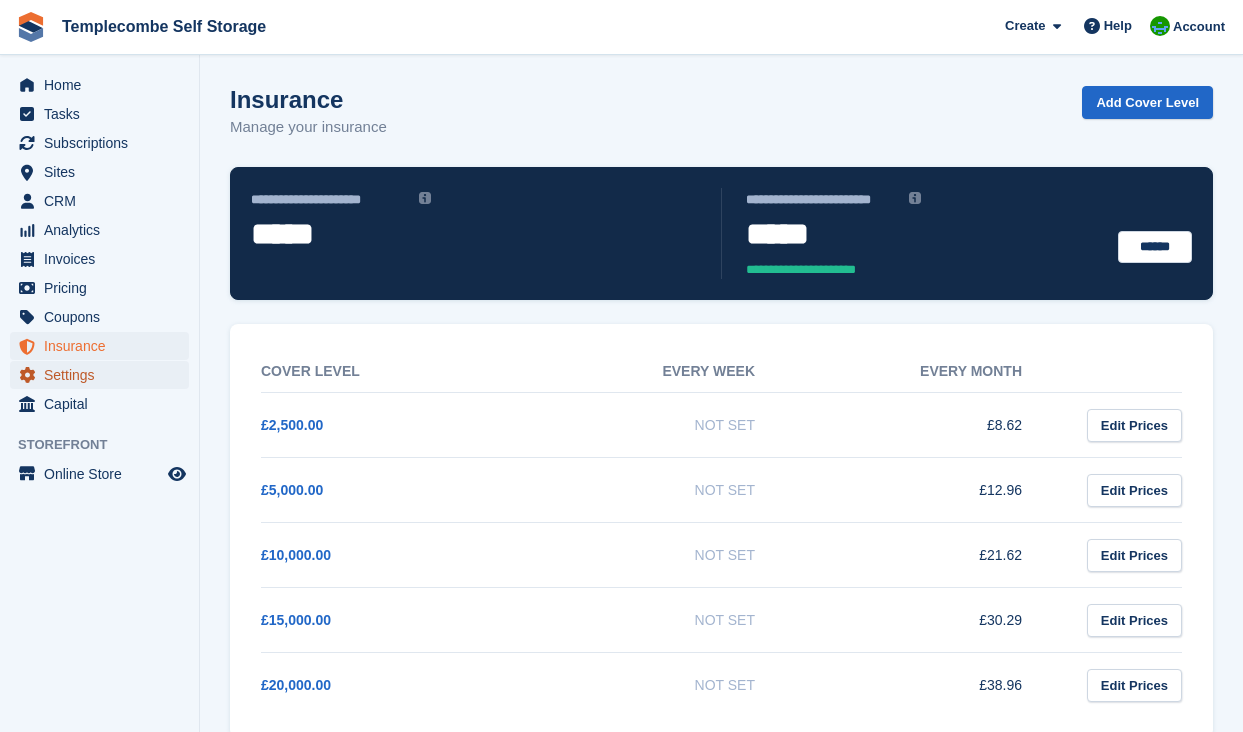 click on "Settings" at bounding box center (104, 375) 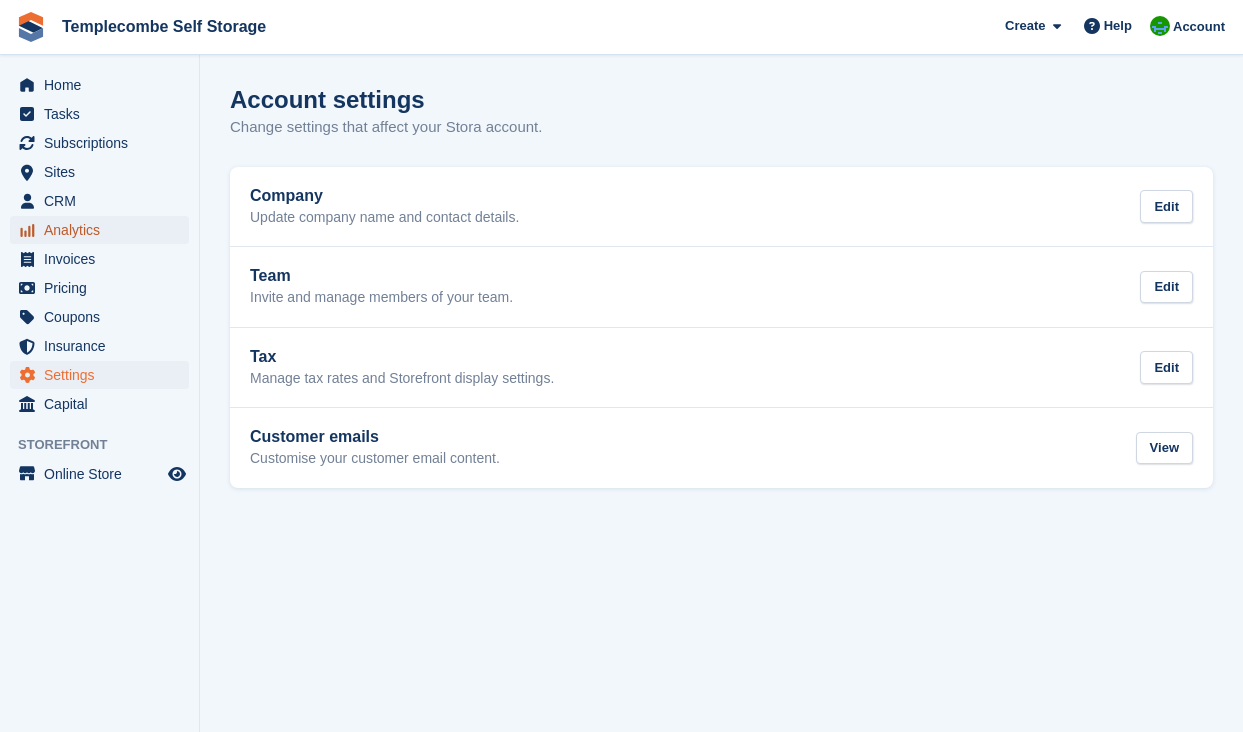 click on "Analytics" at bounding box center (104, 230) 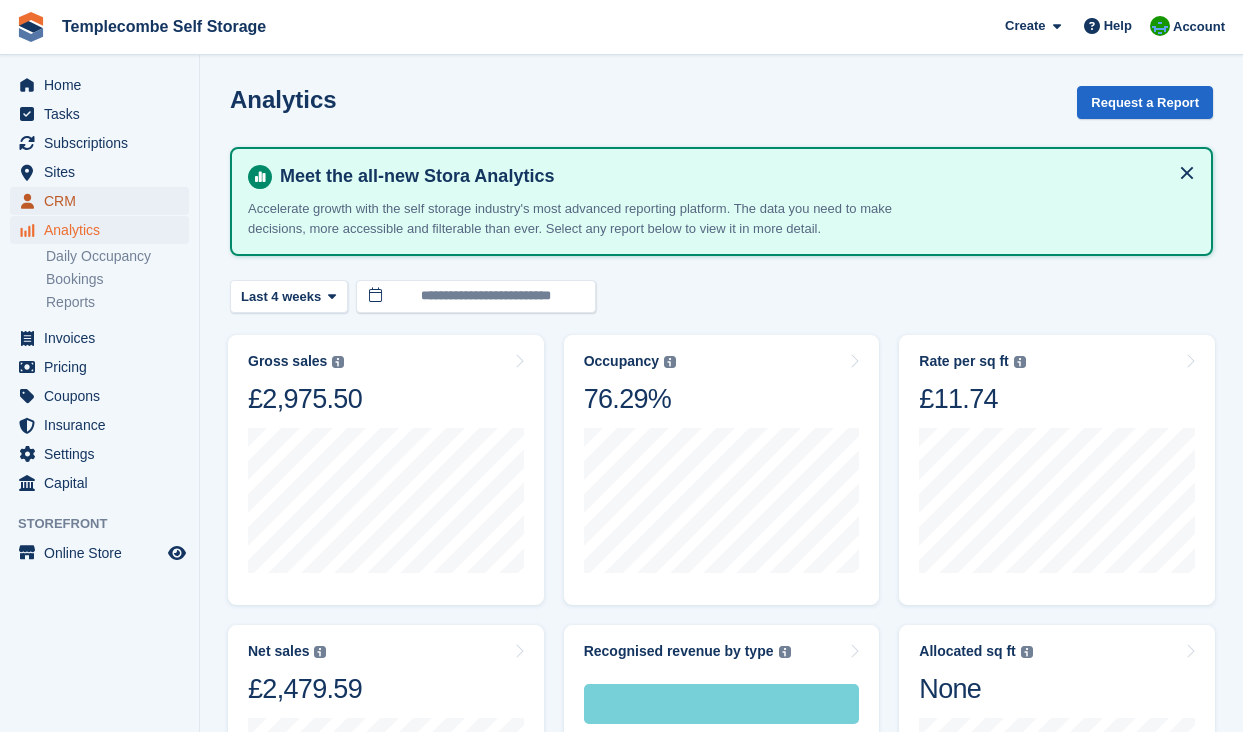 click on "CRM" at bounding box center (104, 201) 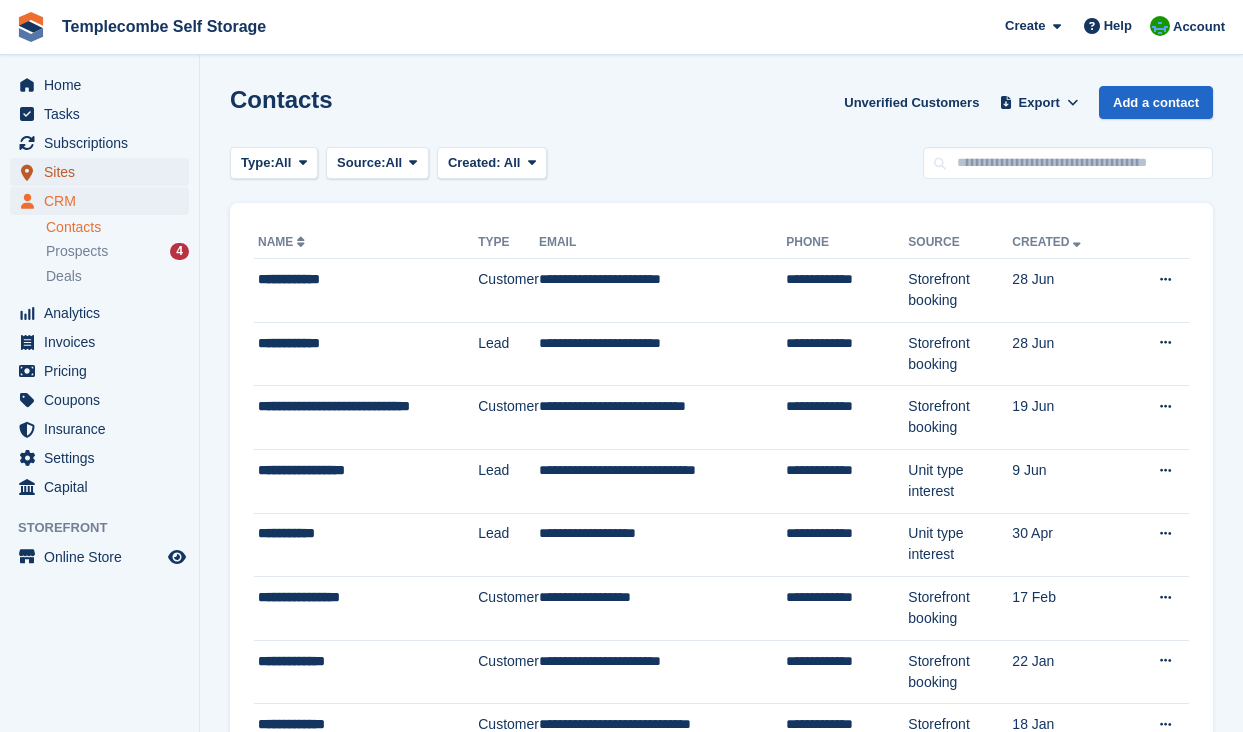 click on "Sites" at bounding box center (104, 172) 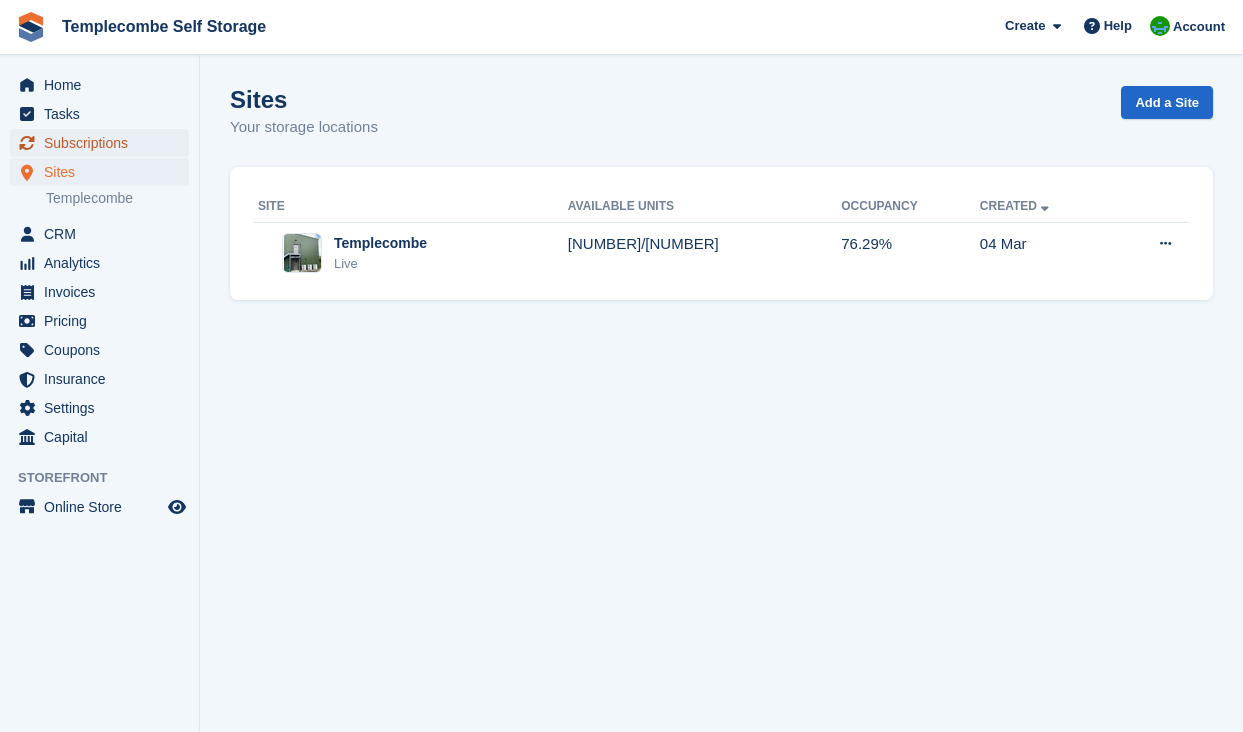 click on "Subscriptions" at bounding box center [104, 143] 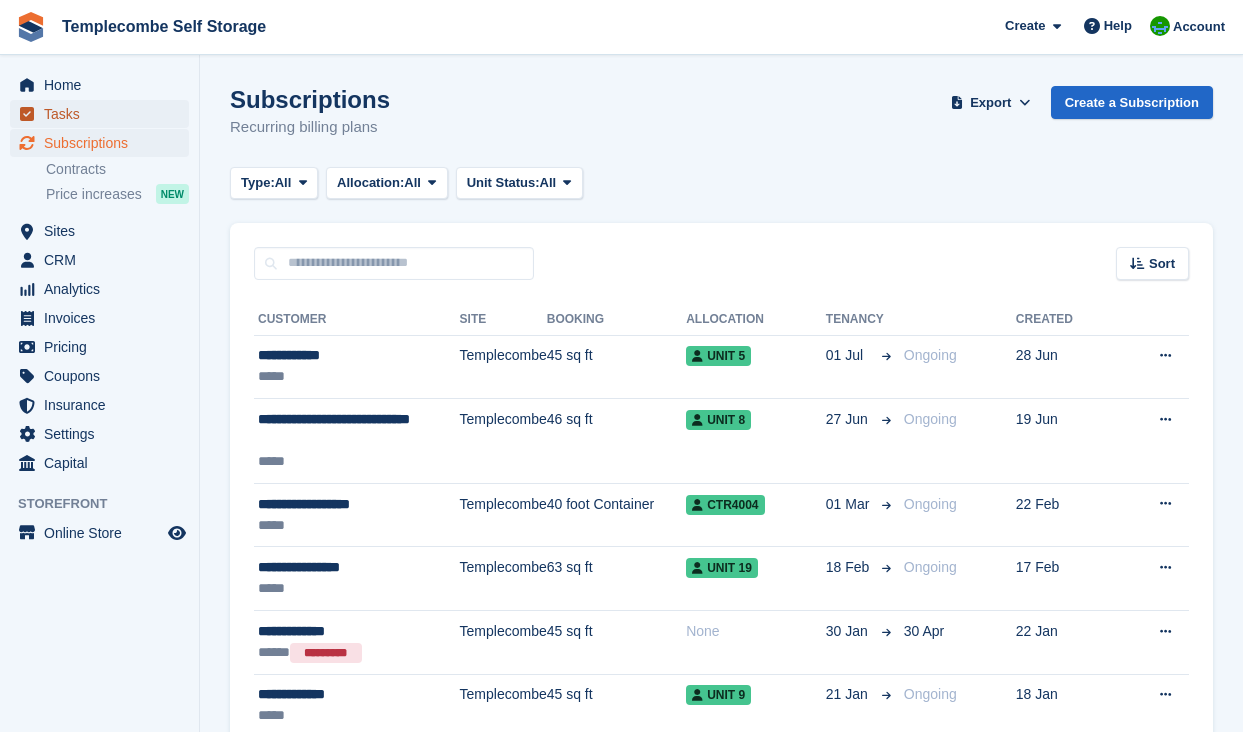 click on "Tasks" at bounding box center [104, 114] 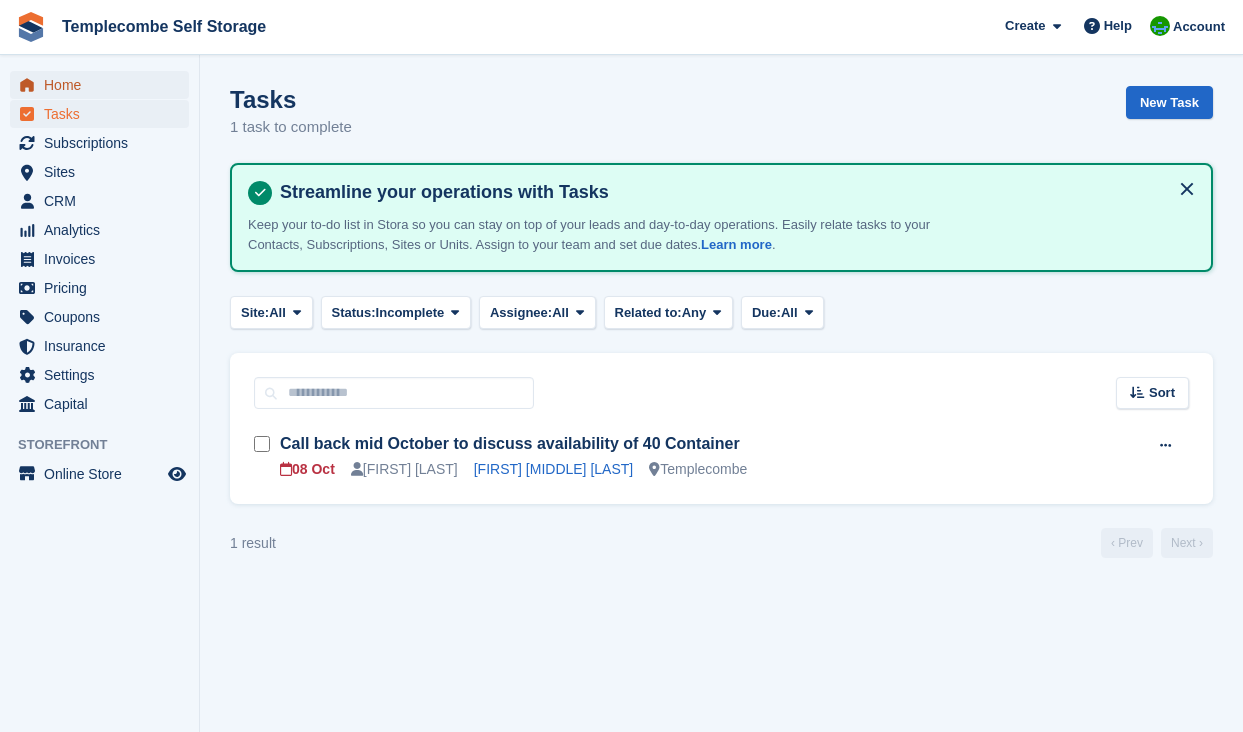 click on "Home" at bounding box center [104, 85] 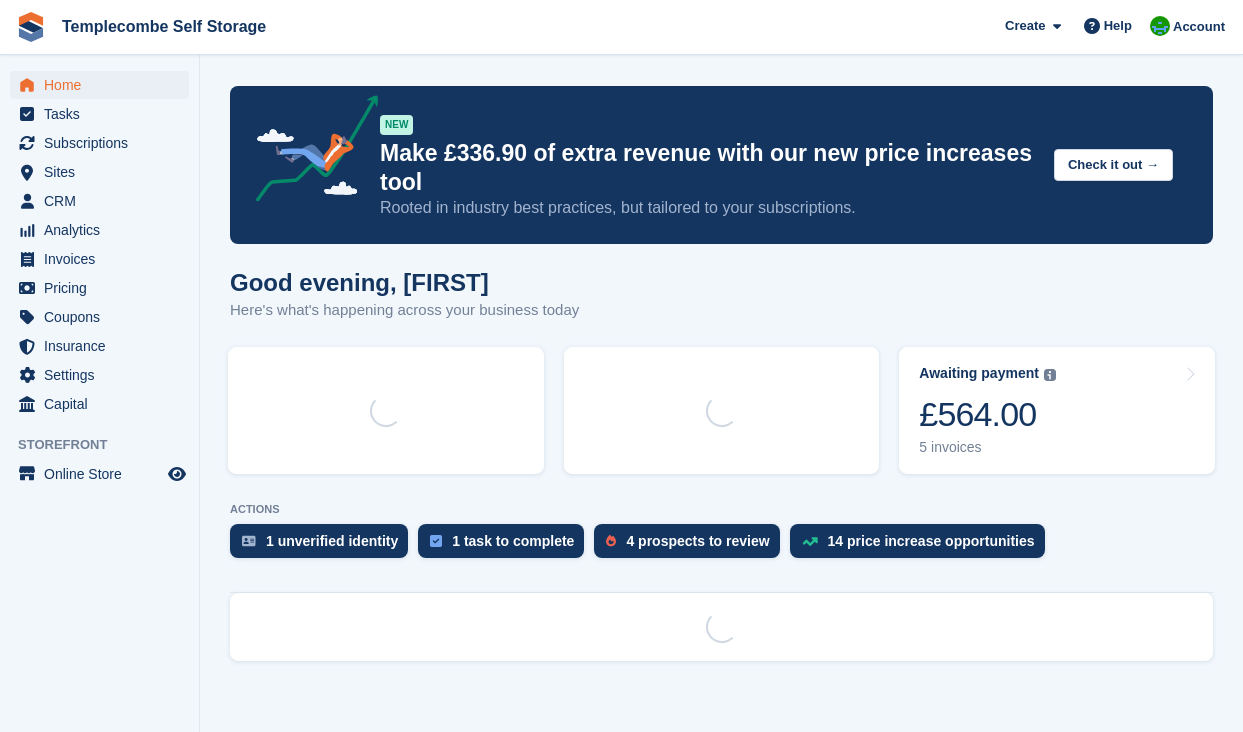 scroll, scrollTop: 0, scrollLeft: 0, axis: both 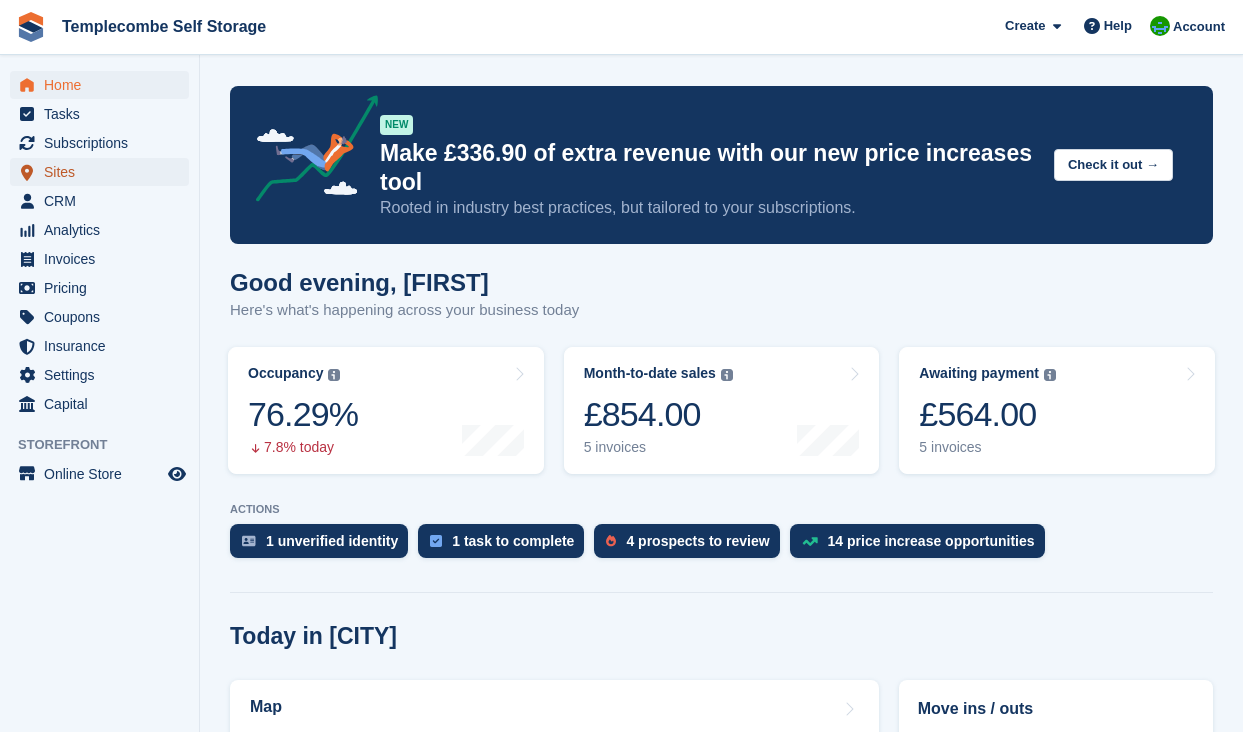 click on "Sites" at bounding box center [104, 172] 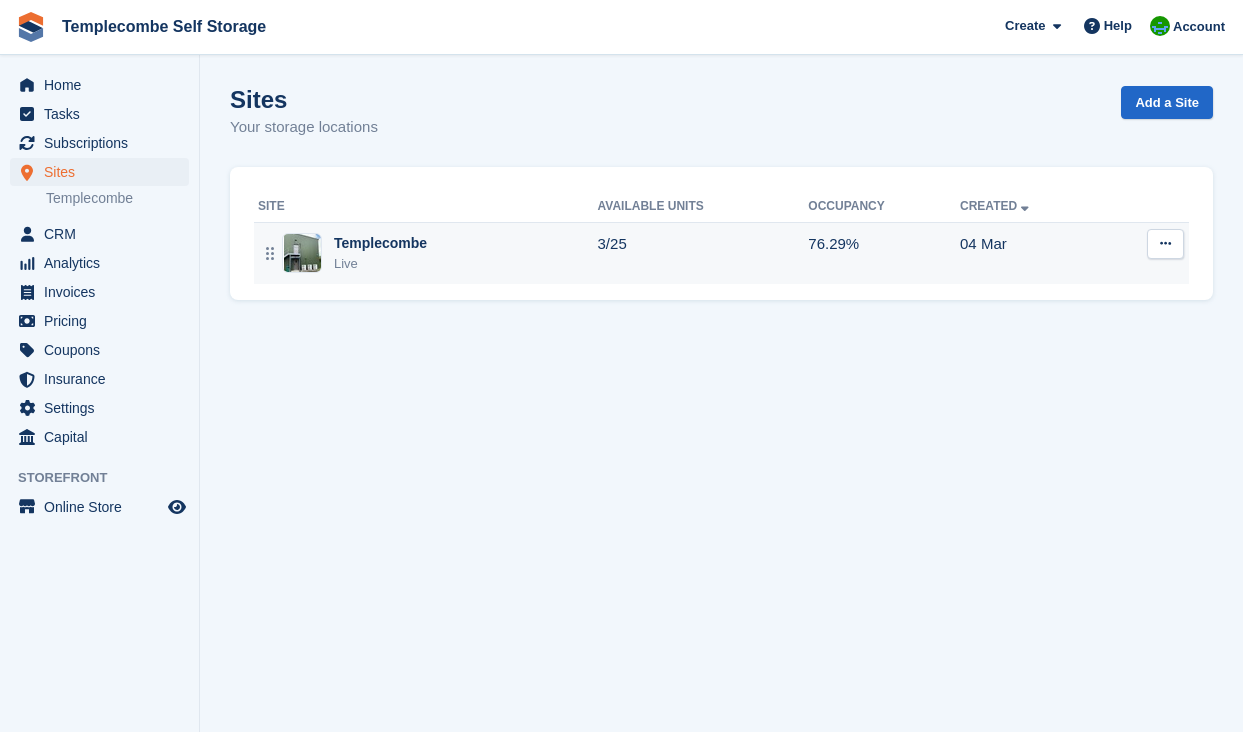 scroll, scrollTop: 0, scrollLeft: 0, axis: both 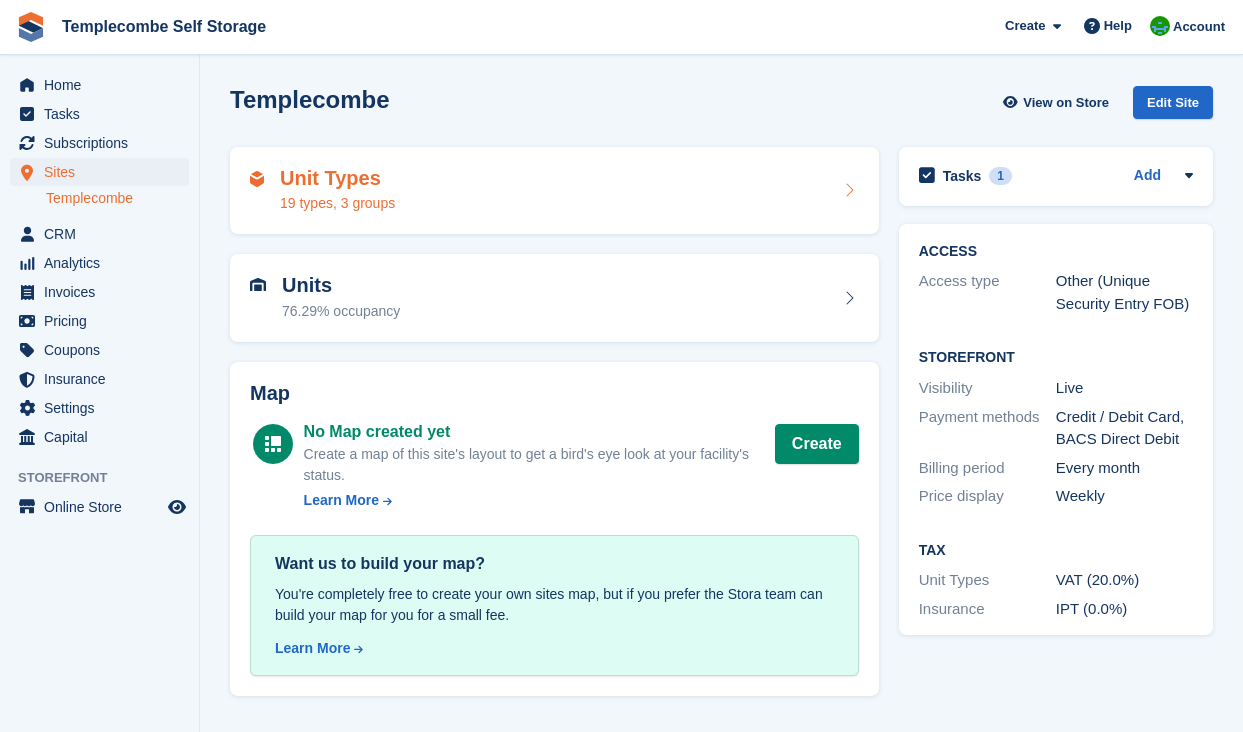 click on "Unit Types
19 types, 3 groups" at bounding box center (554, 191) 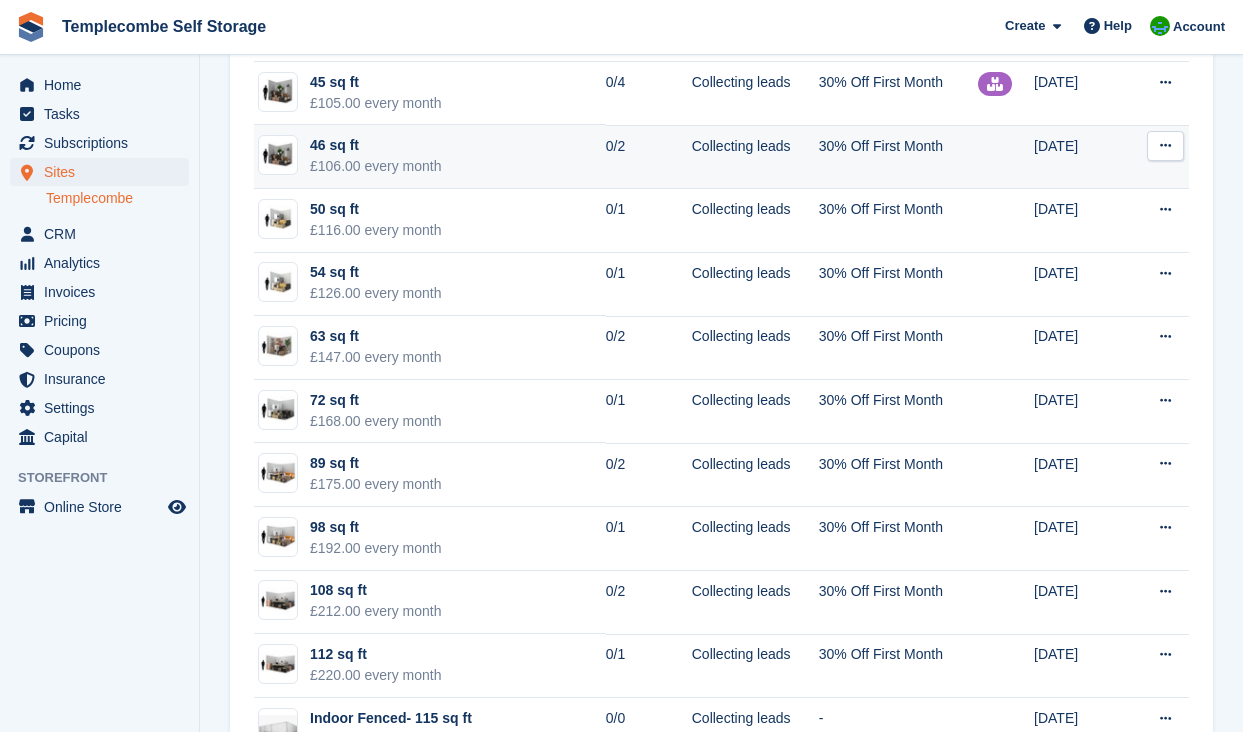 scroll, scrollTop: 224, scrollLeft: 0, axis: vertical 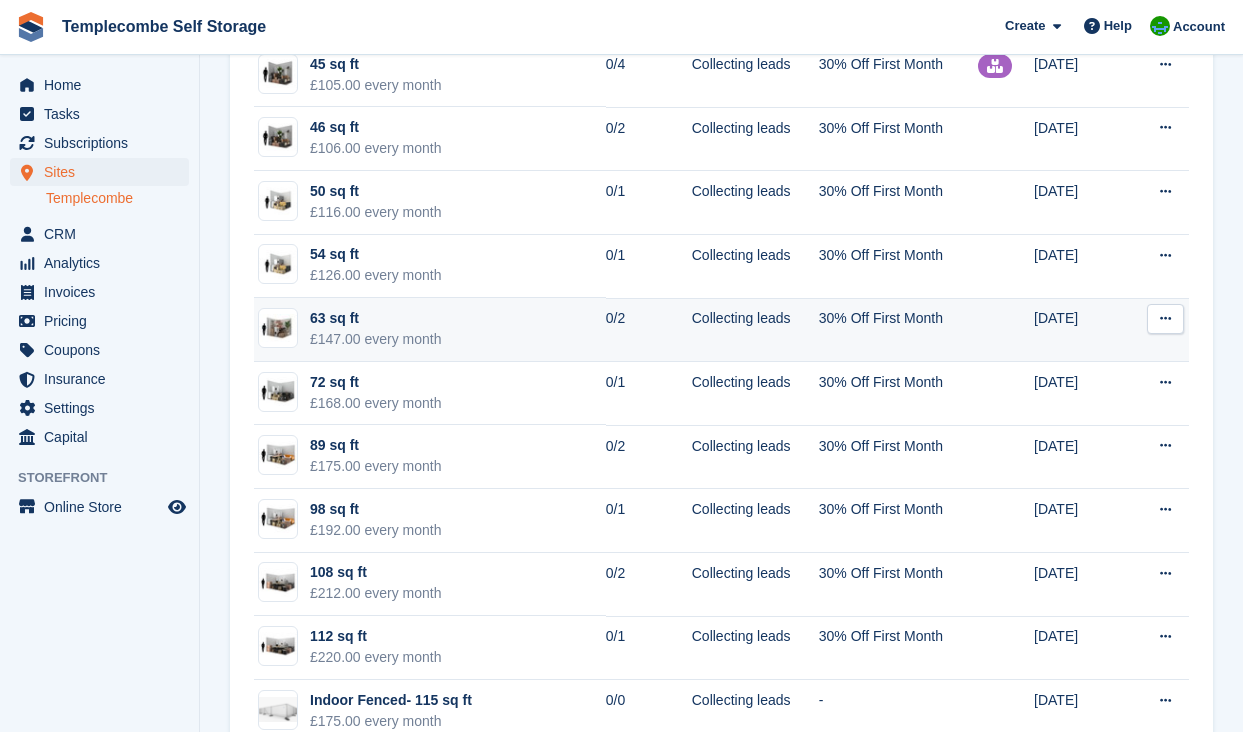 click on "63 sq ft
£147.00 every month" at bounding box center [430, 330] 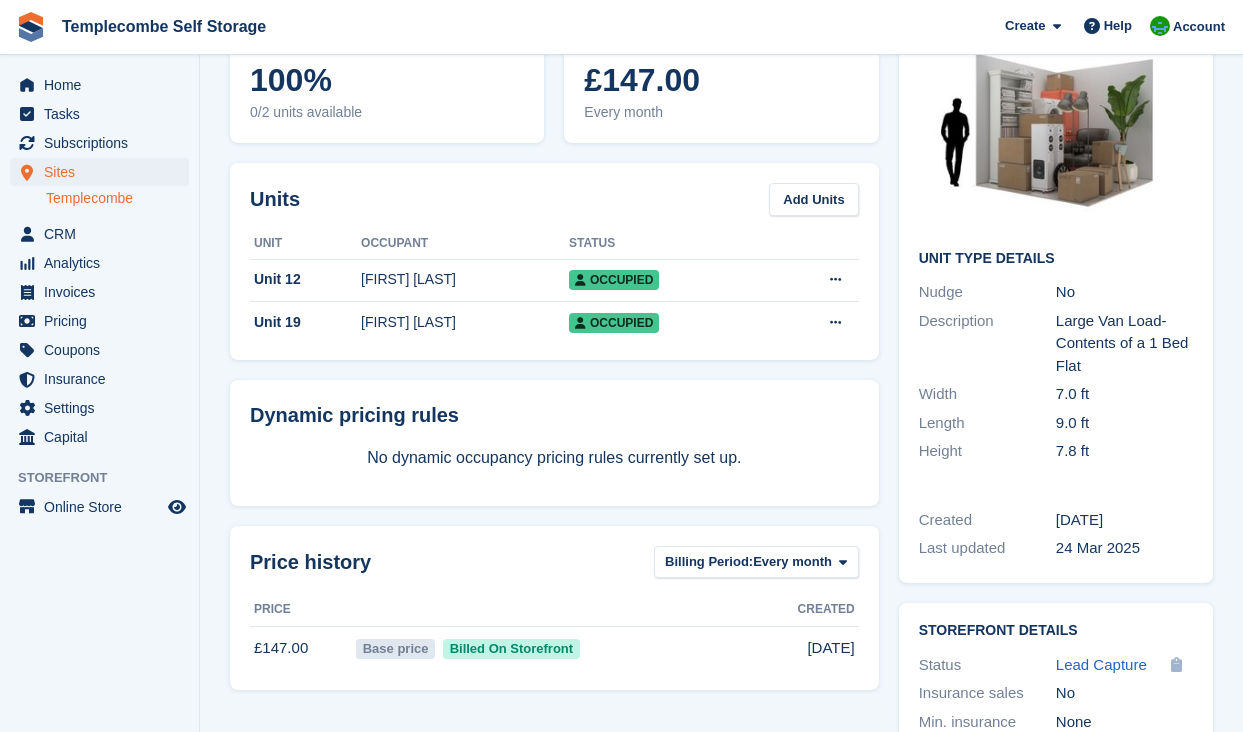 scroll, scrollTop: 0, scrollLeft: 0, axis: both 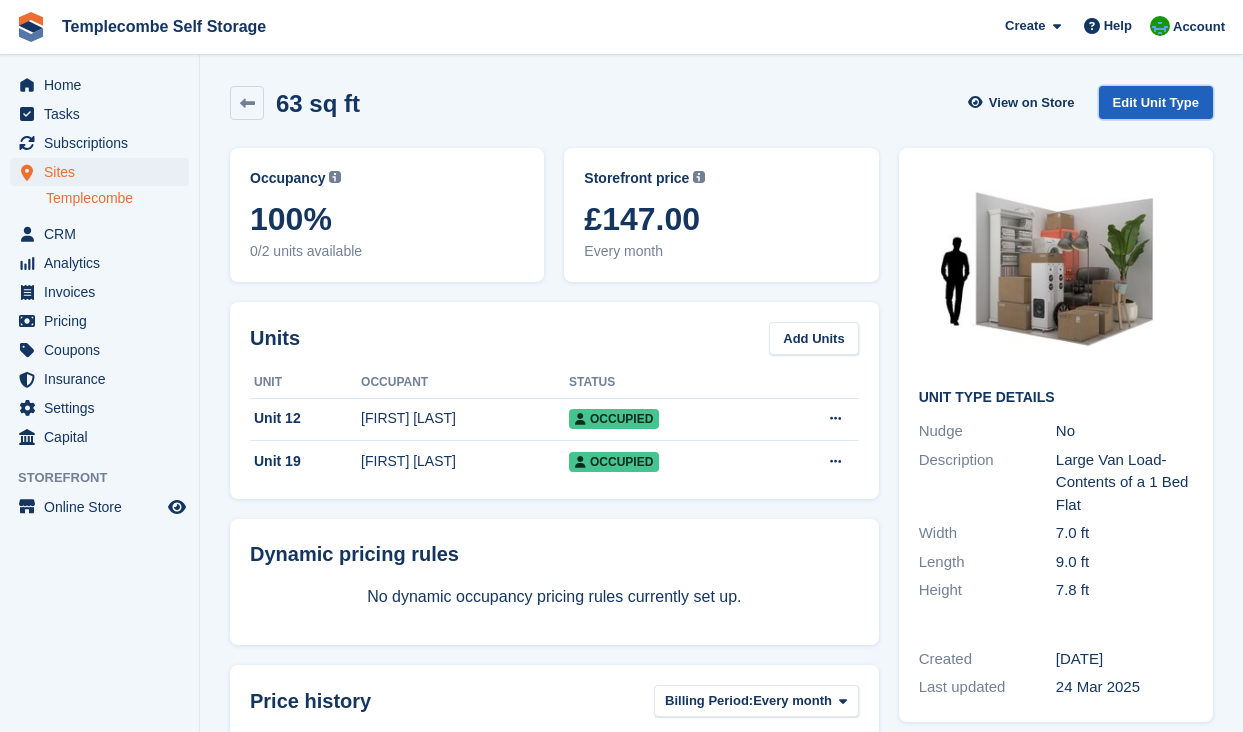 click on "Edit Unit Type" at bounding box center [1156, 102] 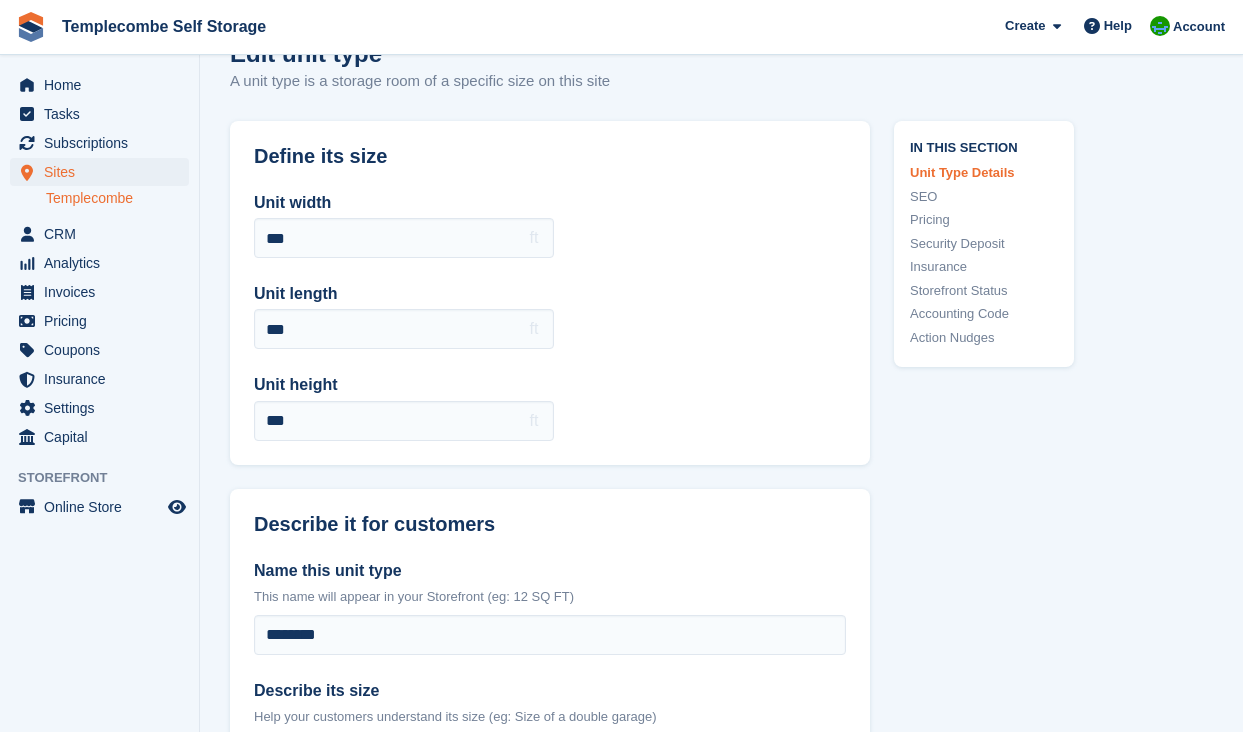 scroll, scrollTop: 0, scrollLeft: 0, axis: both 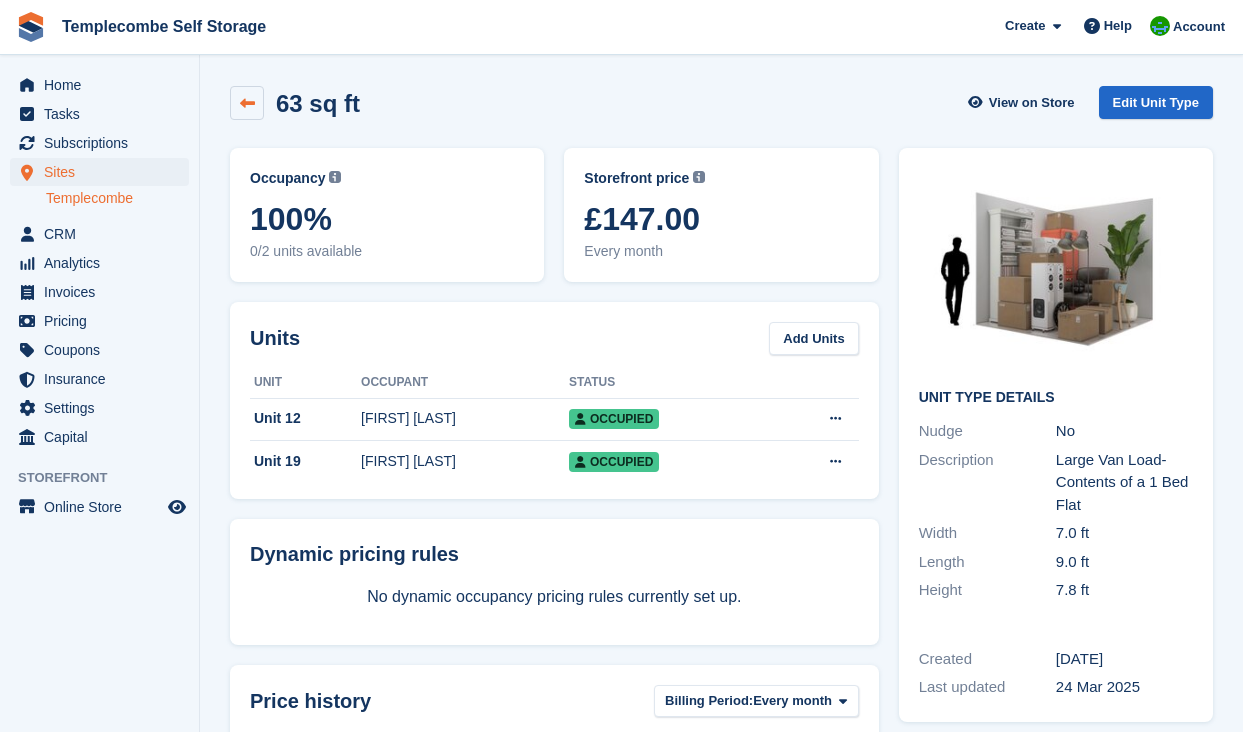 click at bounding box center (247, 103) 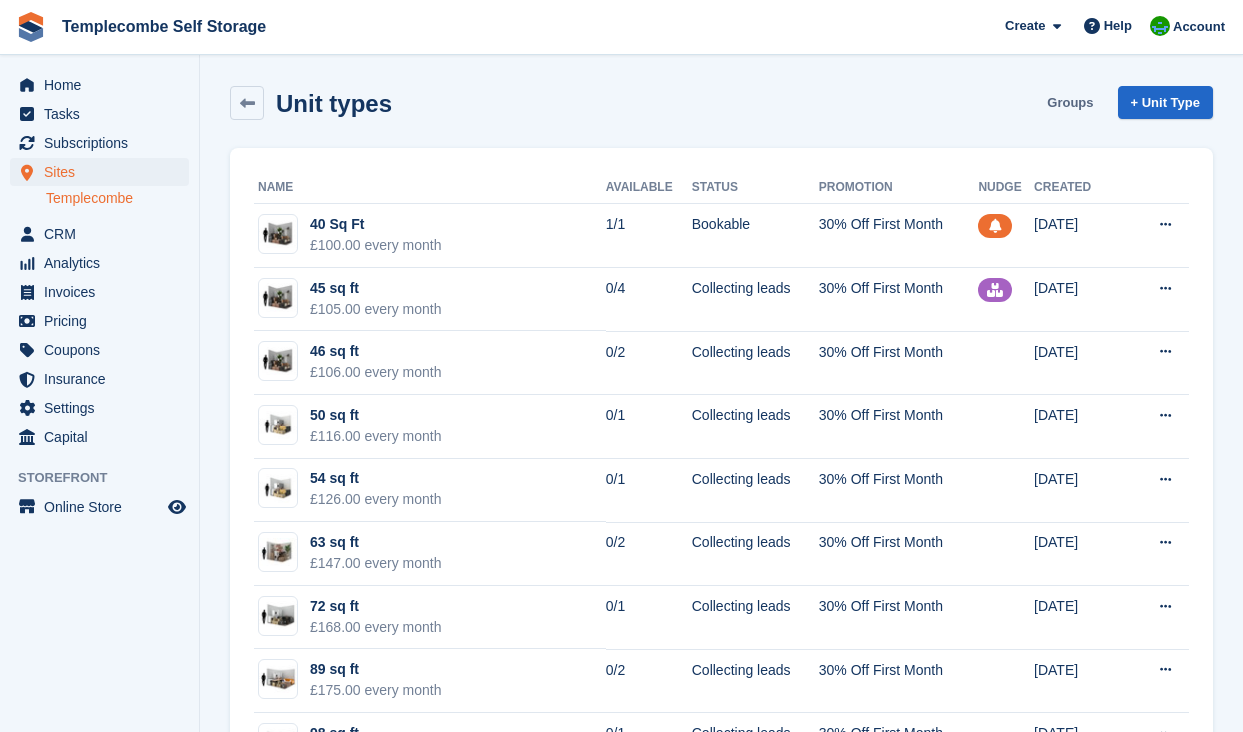 click on "Groups" at bounding box center [1070, 102] 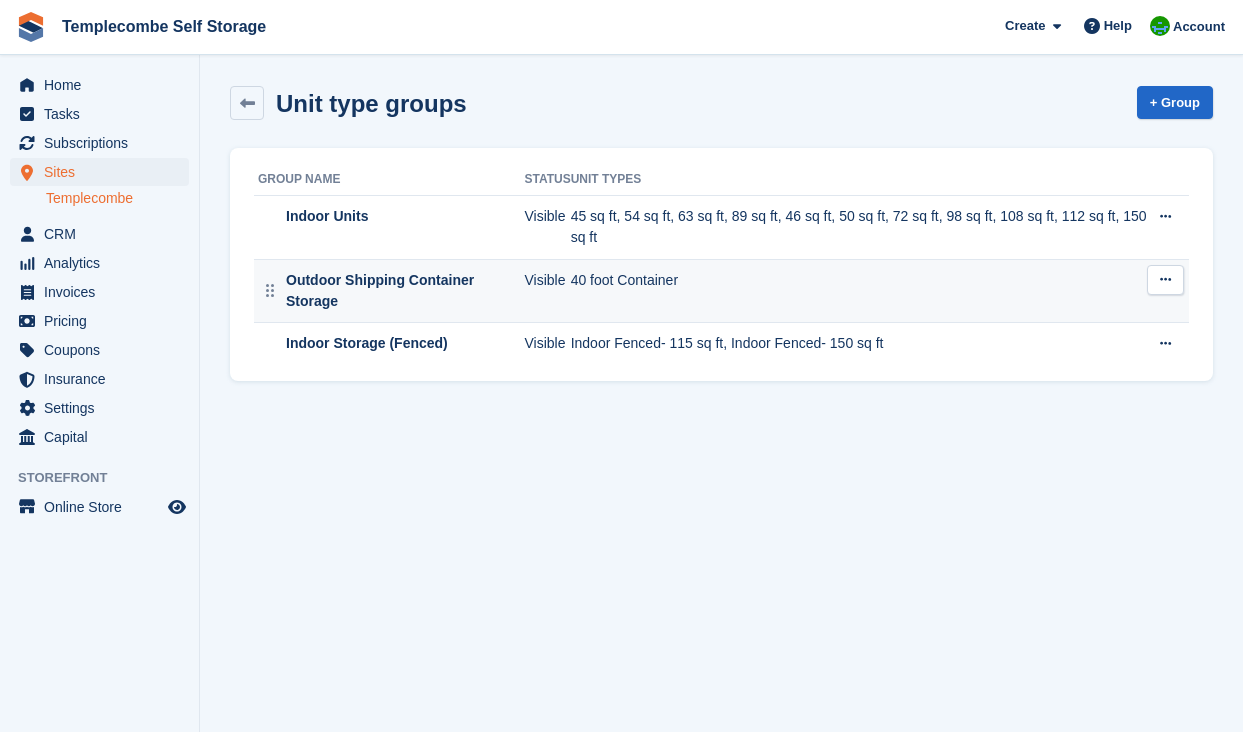 click at bounding box center [1165, 280] 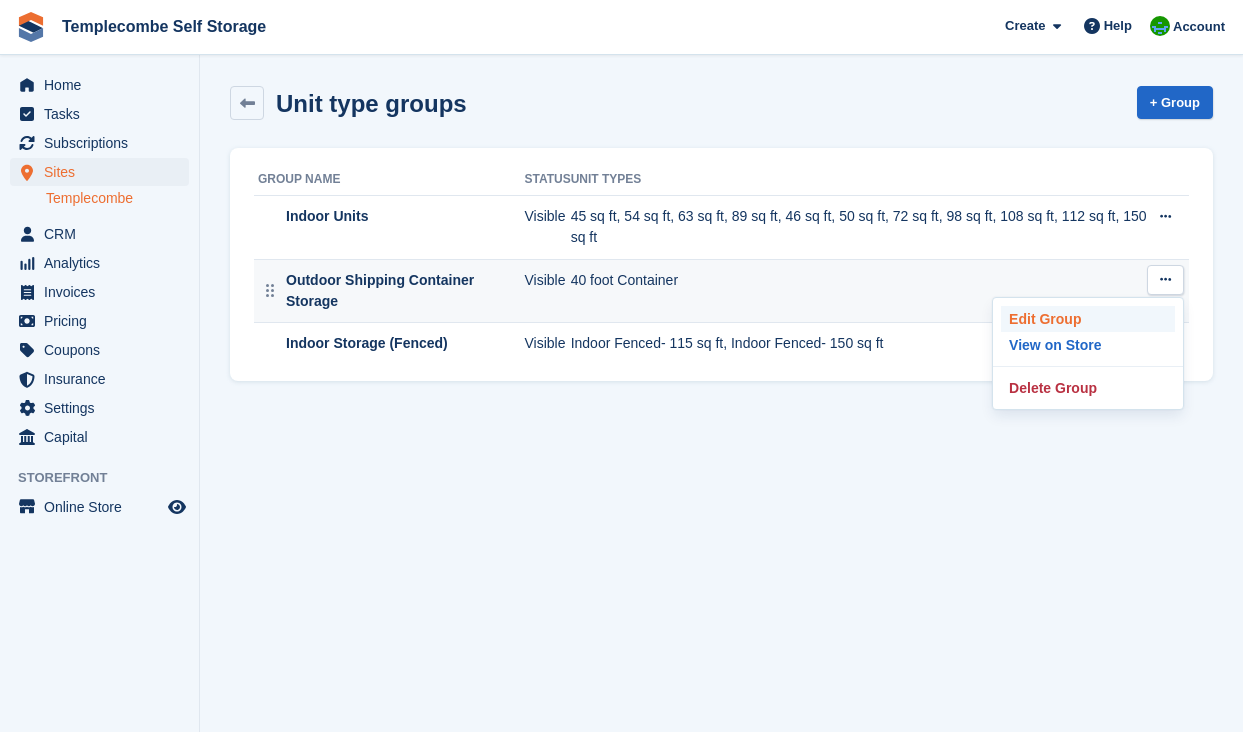 click on "Edit Group" at bounding box center (1088, 319) 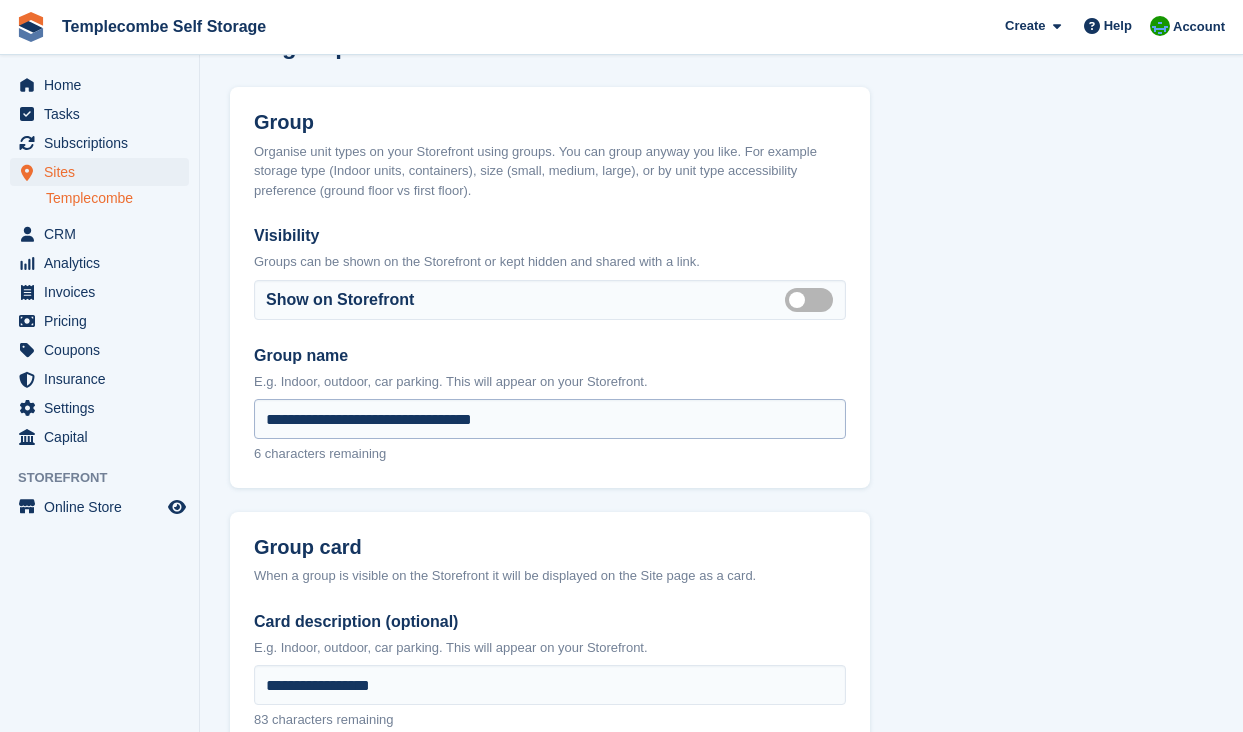 scroll, scrollTop: 0, scrollLeft: 0, axis: both 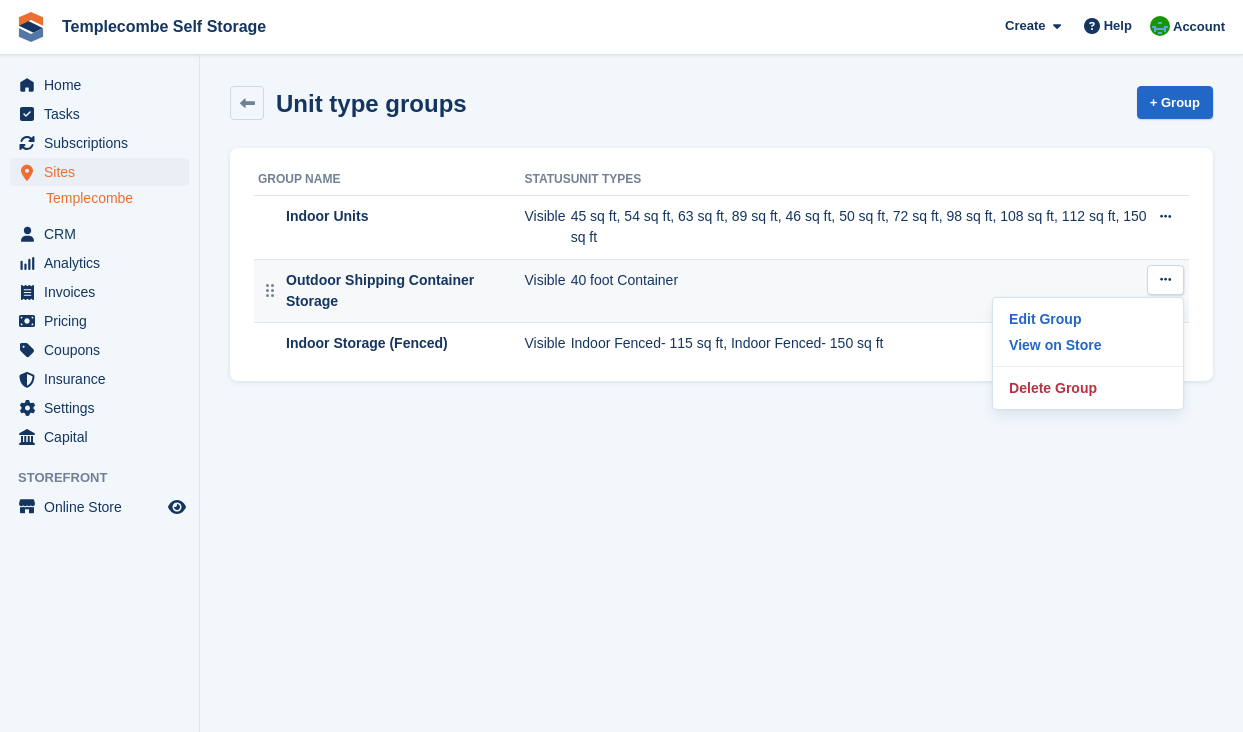 click on "40 foot Container" at bounding box center (859, 291) 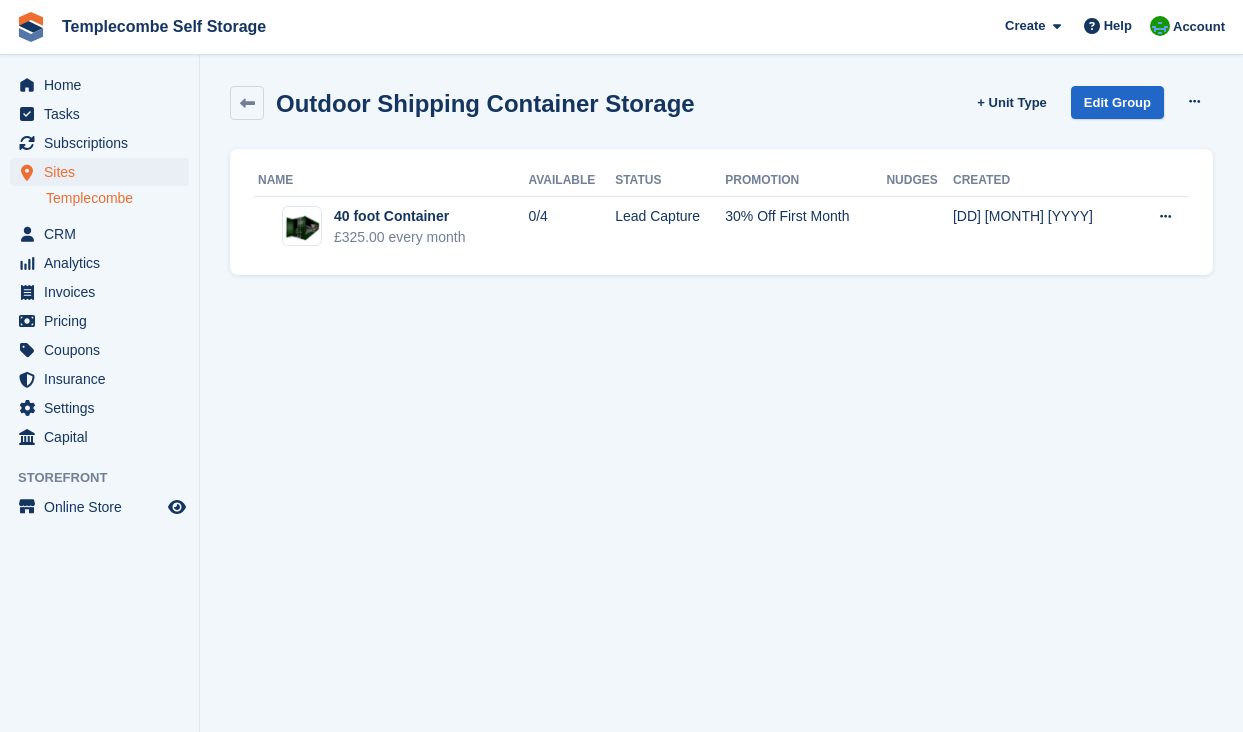 scroll, scrollTop: 0, scrollLeft: 0, axis: both 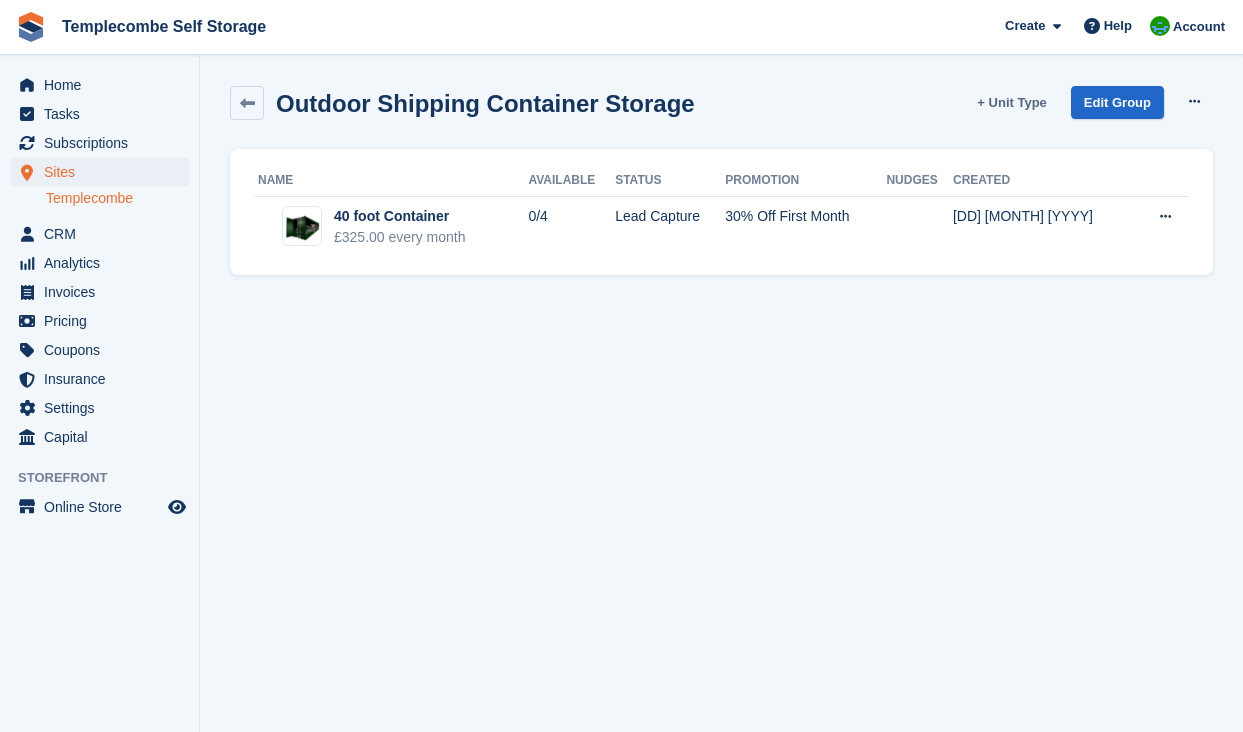 click on "+ Unit Type" at bounding box center (1011, 102) 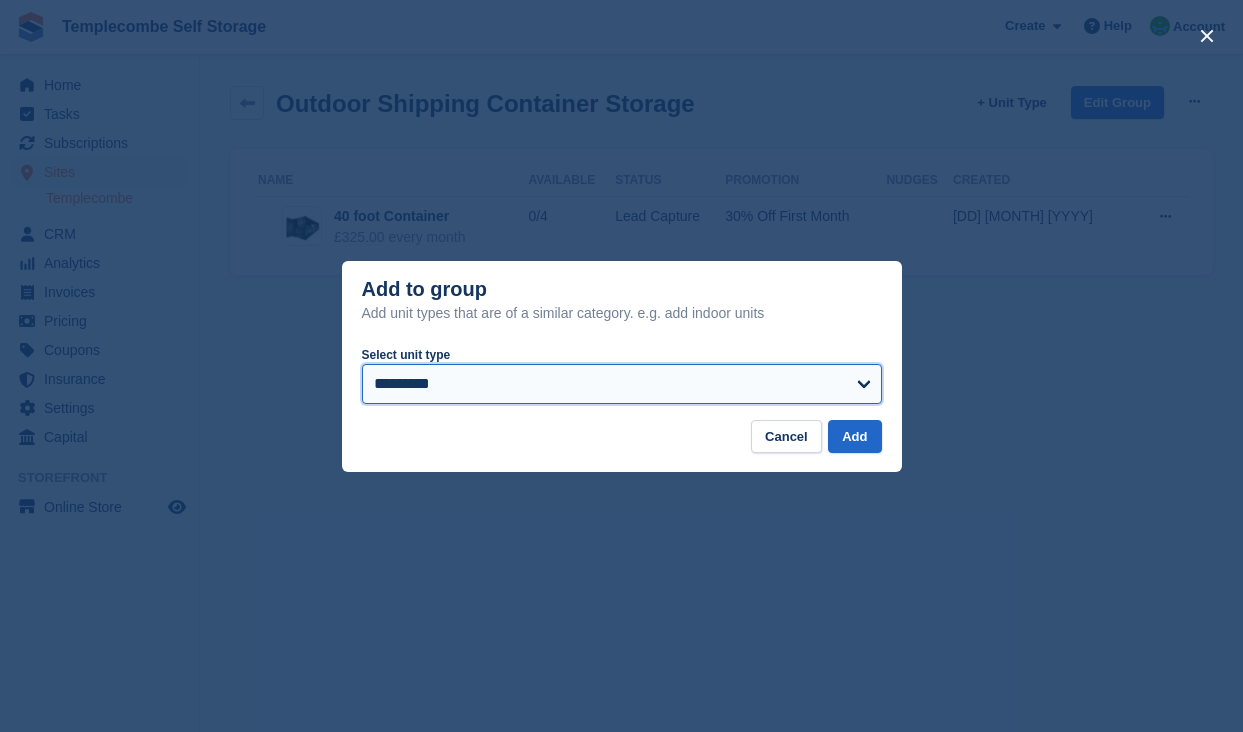 click on "**********" at bounding box center (622, 384) 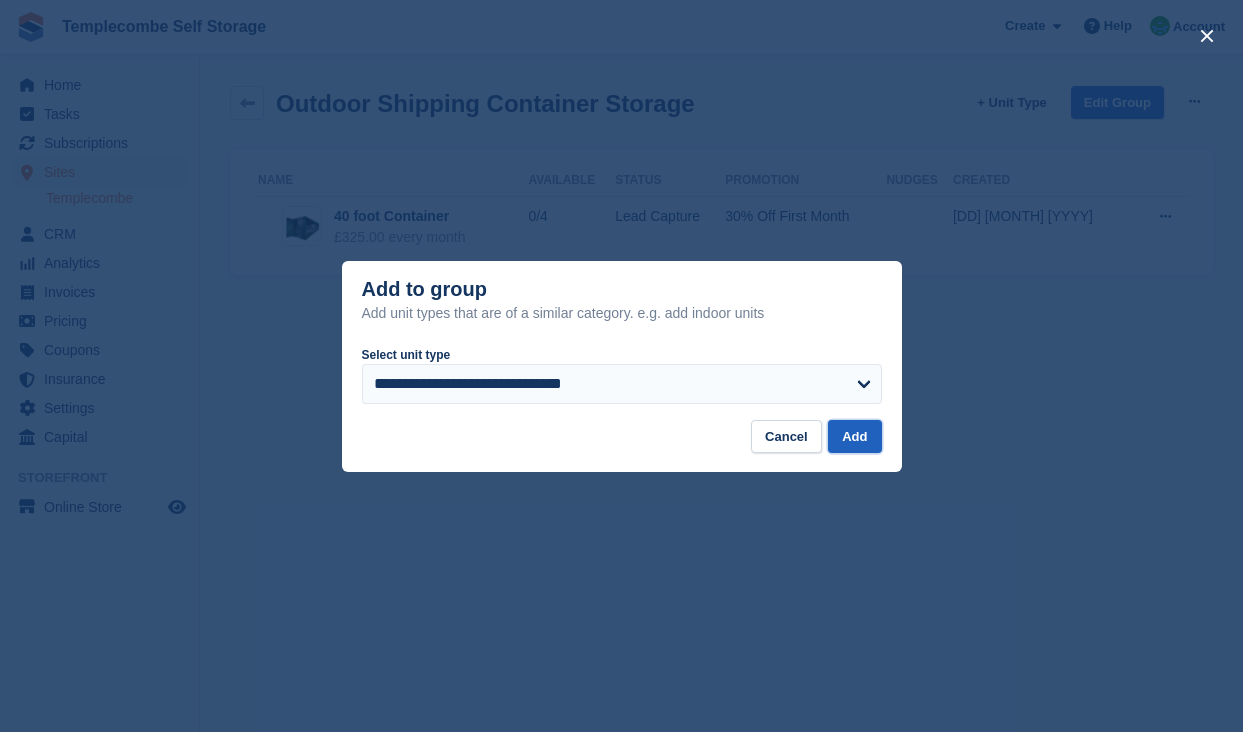 click on "Add" at bounding box center (854, 436) 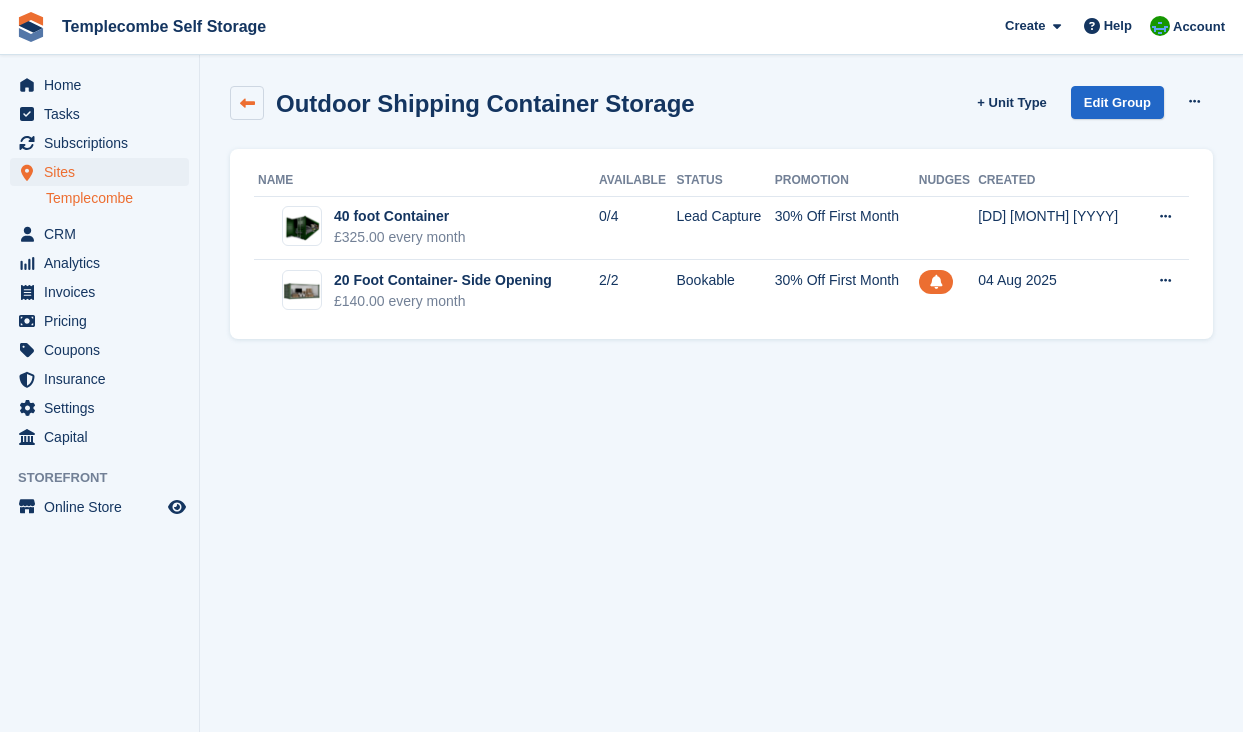 click at bounding box center (247, 103) 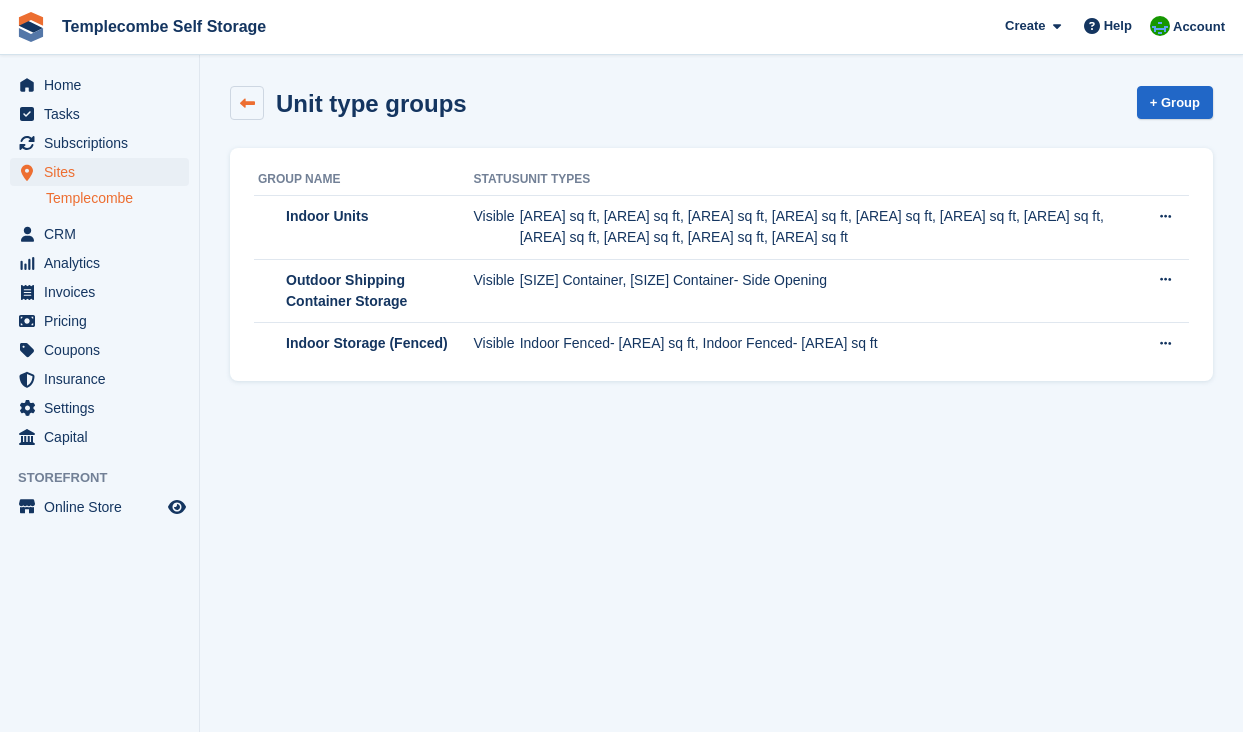 click at bounding box center (247, 103) 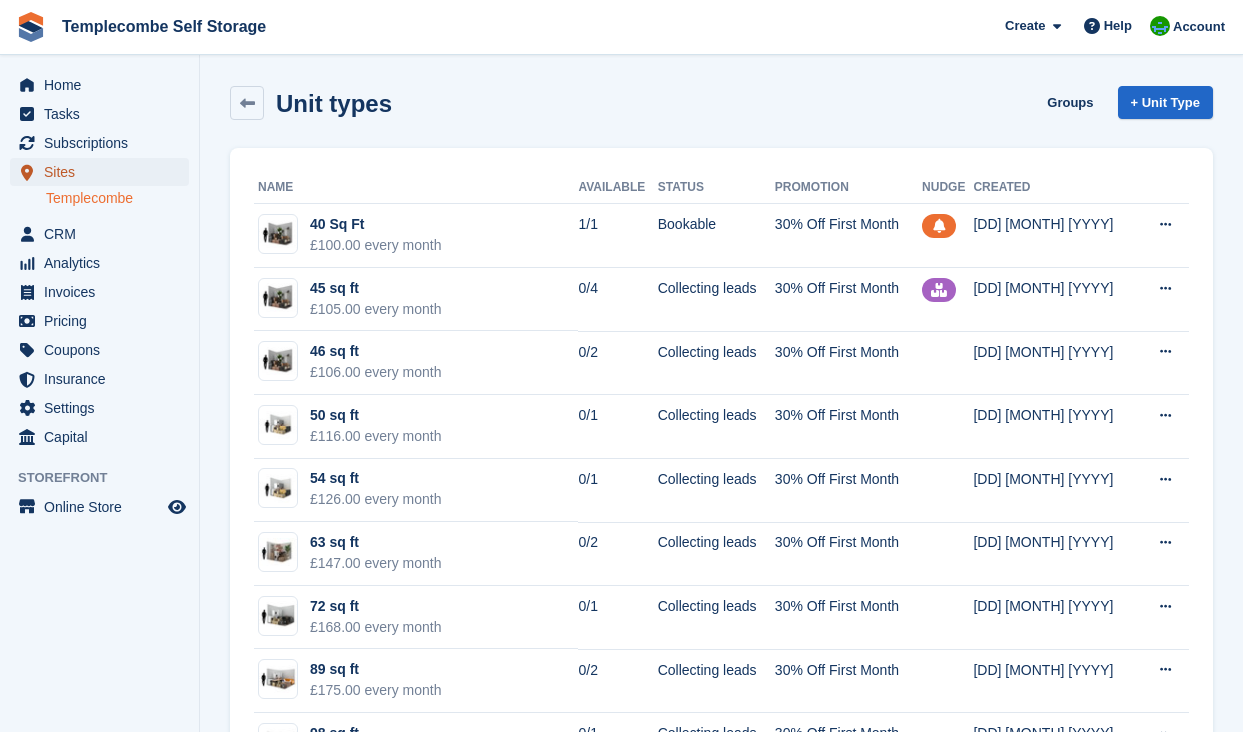 click on "Sites" at bounding box center (104, 172) 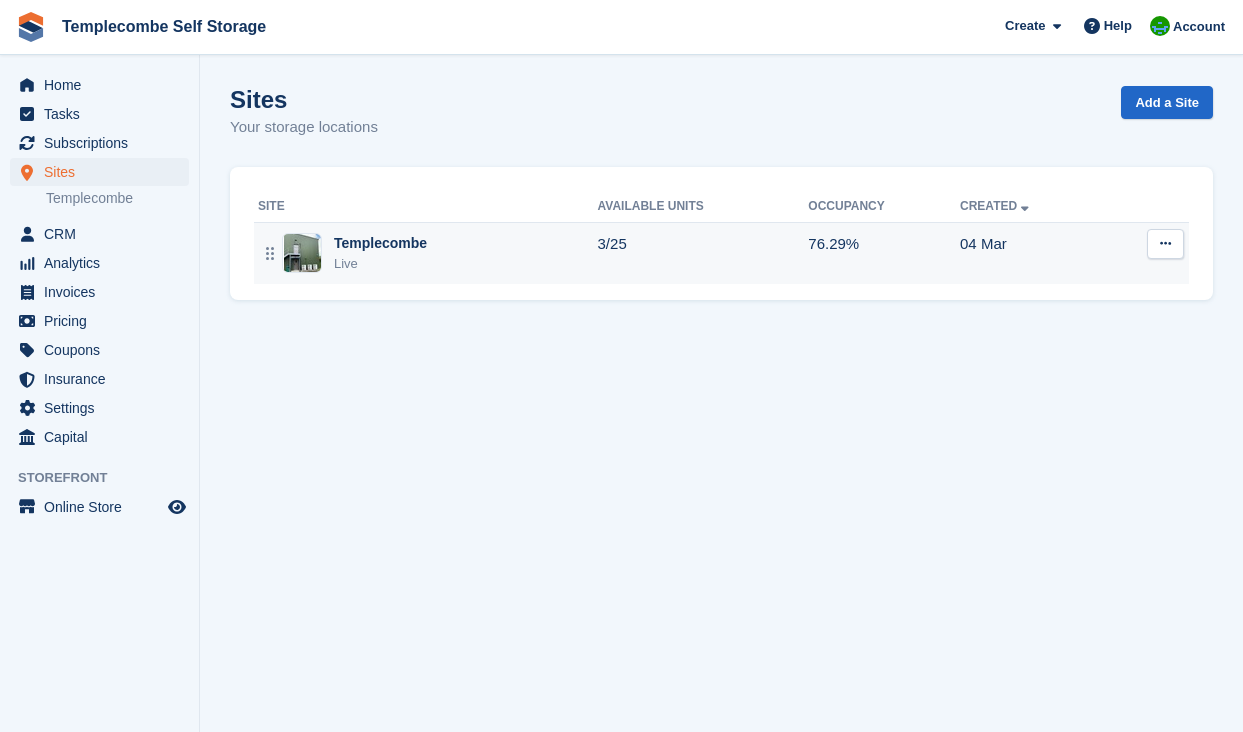 click on "Templecombe
Live" at bounding box center [428, 253] 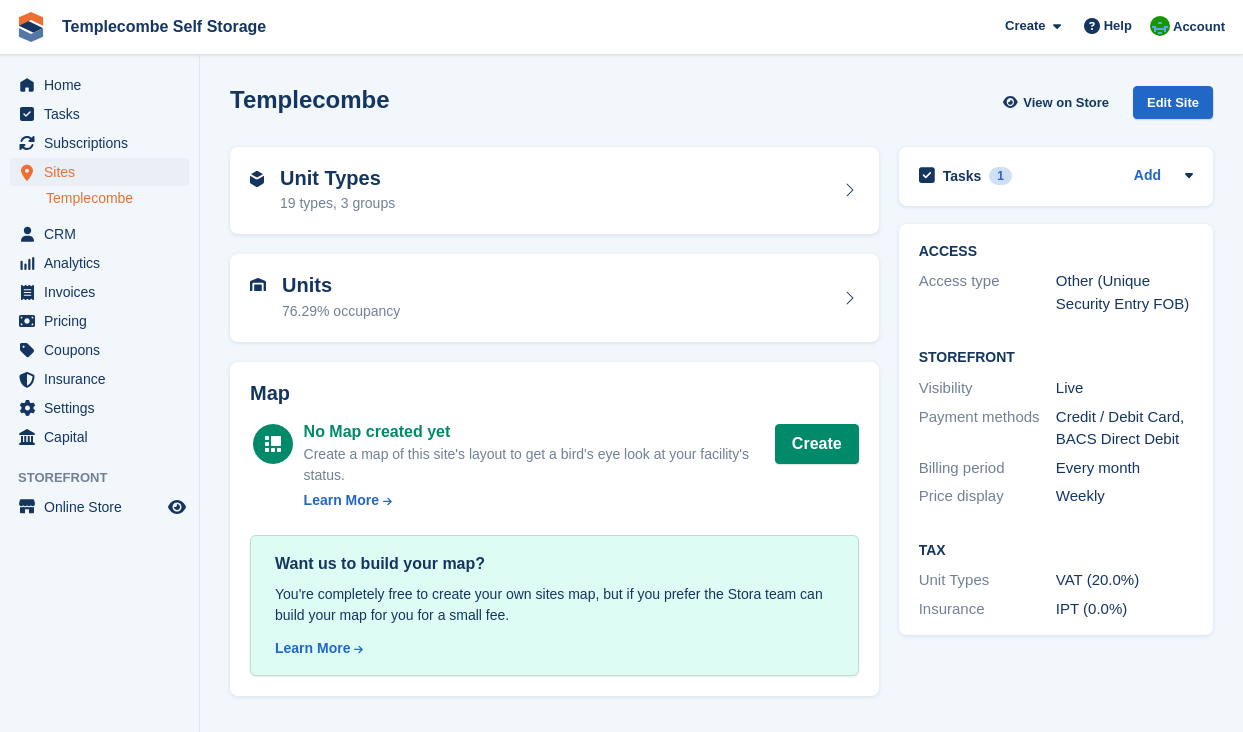 scroll, scrollTop: 0, scrollLeft: 0, axis: both 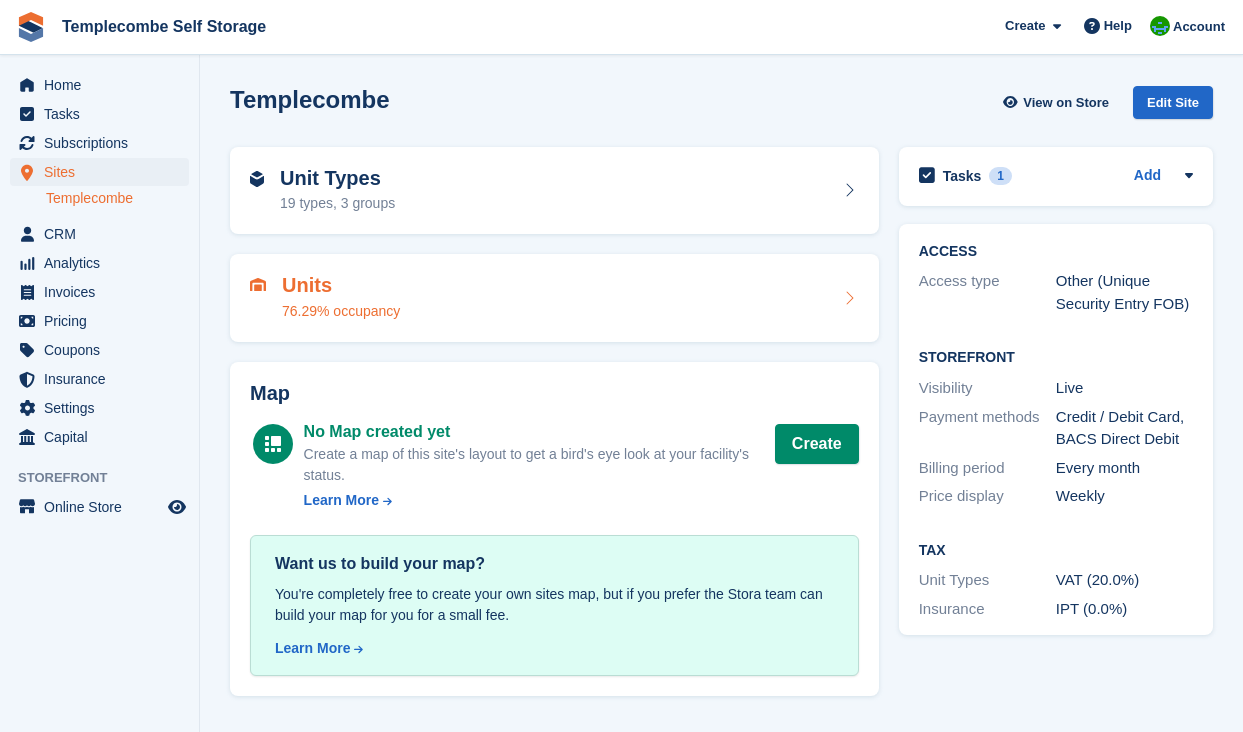 click on "Units
76.29% occupancy" at bounding box center (554, 298) 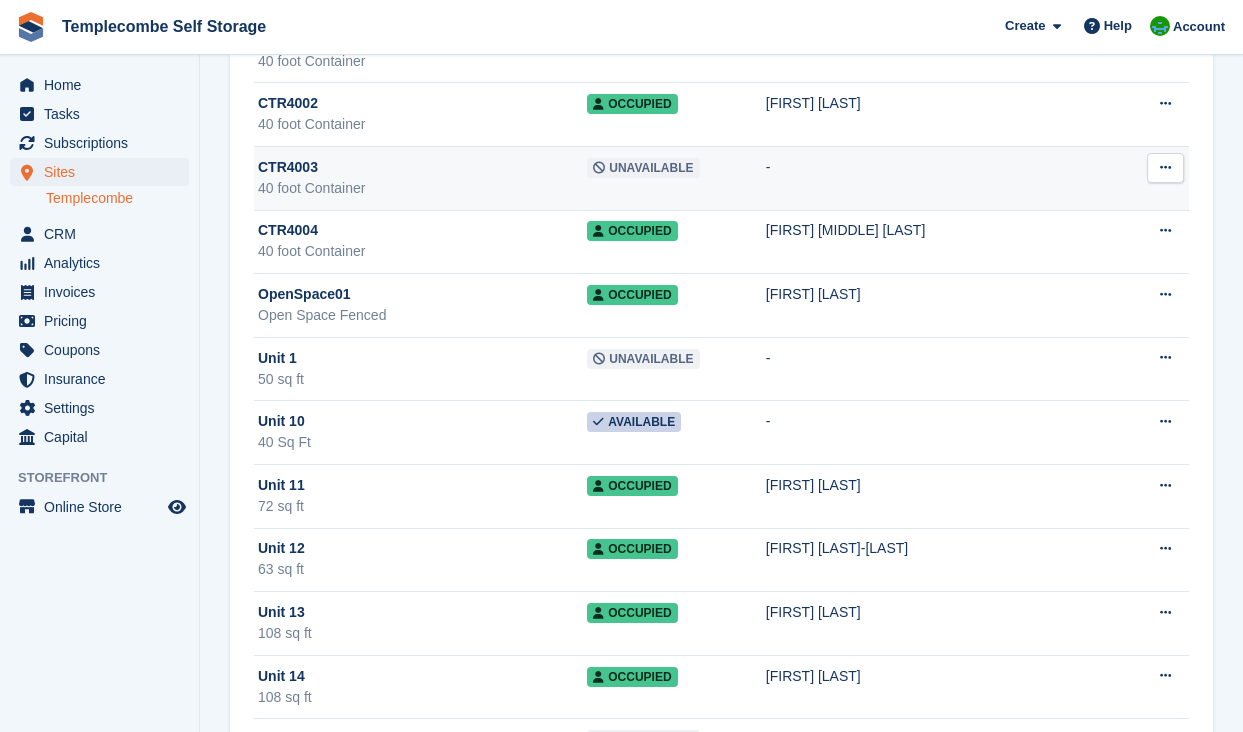 scroll, scrollTop: 375, scrollLeft: 0, axis: vertical 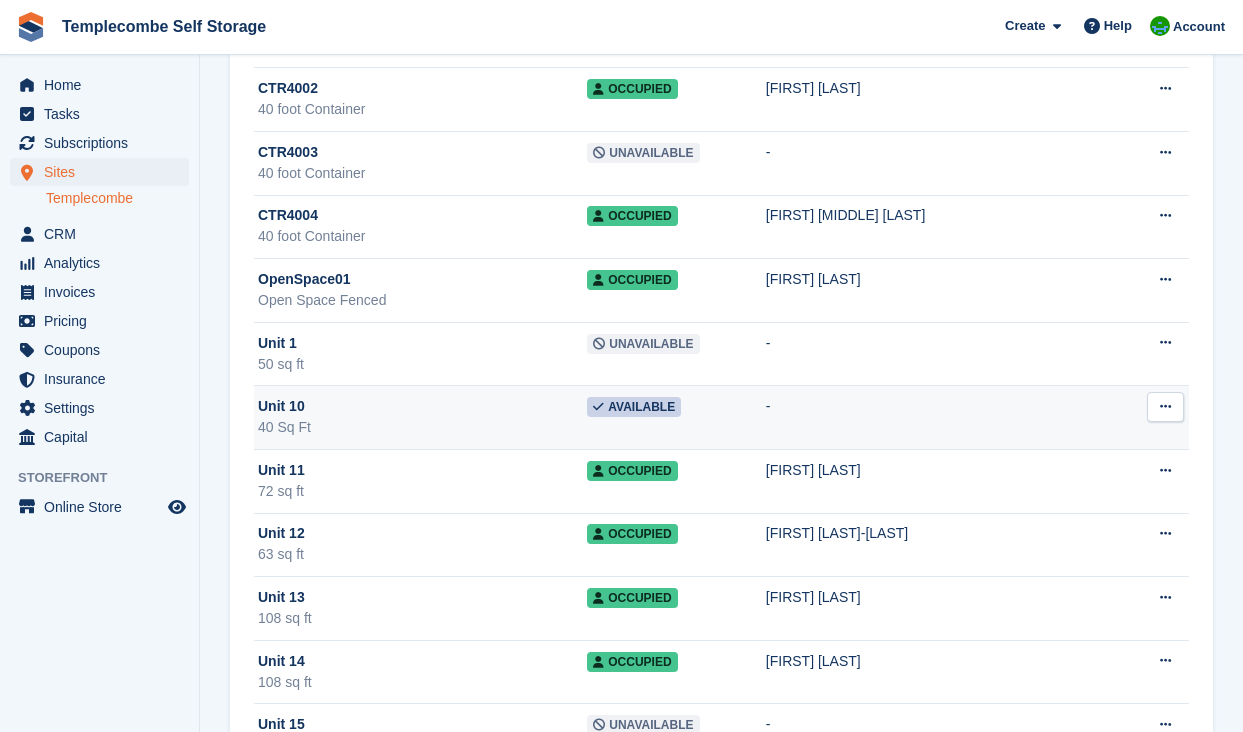 click on "40 Sq Ft" at bounding box center [422, 427] 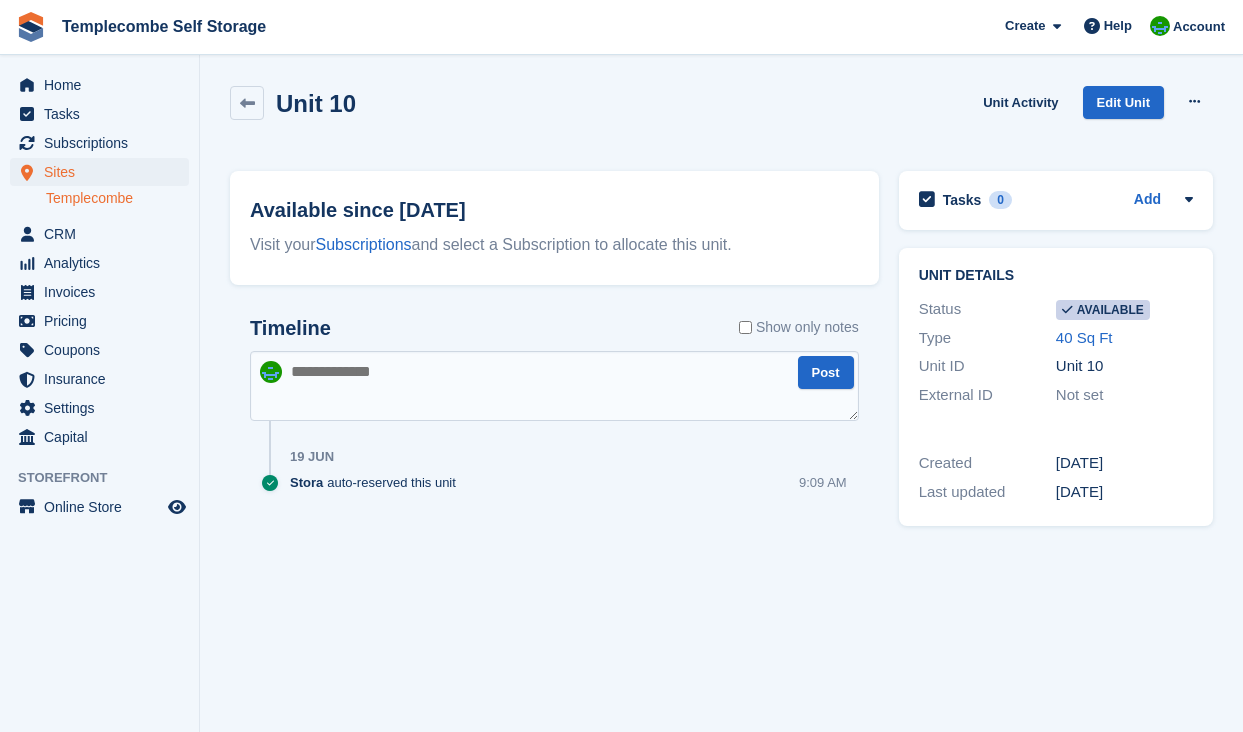 scroll, scrollTop: 0, scrollLeft: 0, axis: both 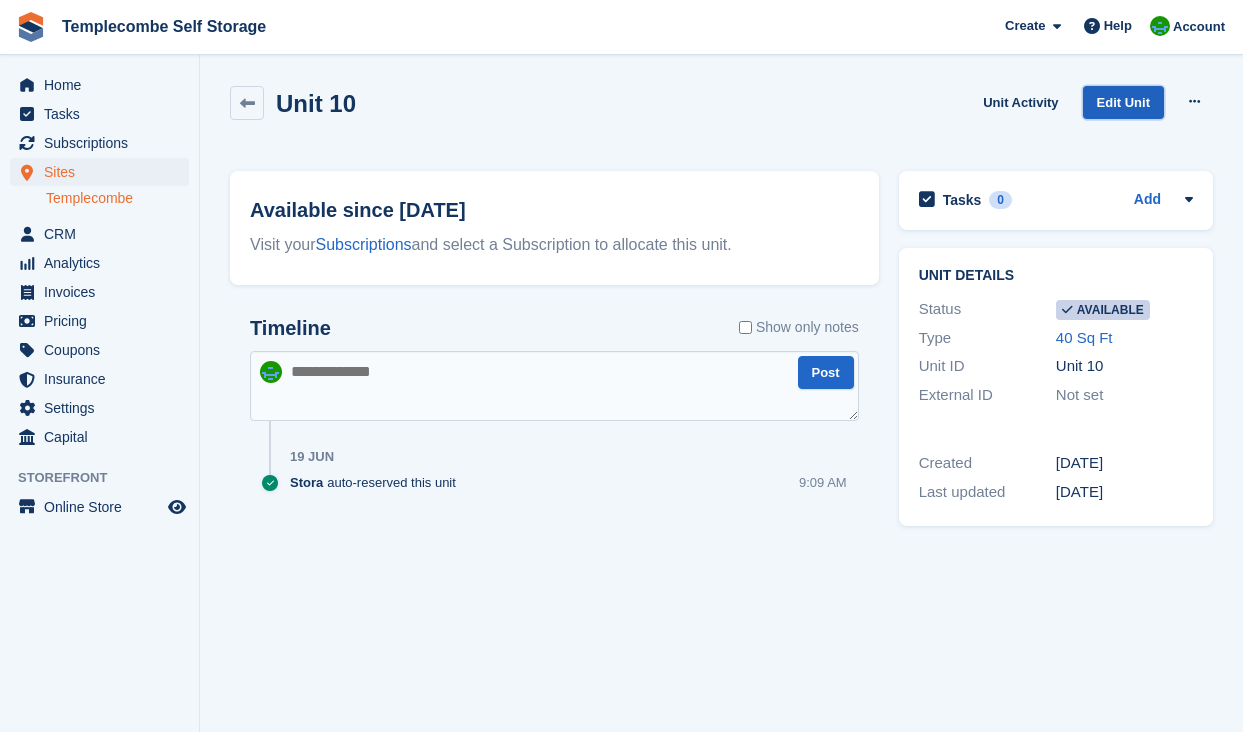 click on "Edit Unit" at bounding box center (1123, 102) 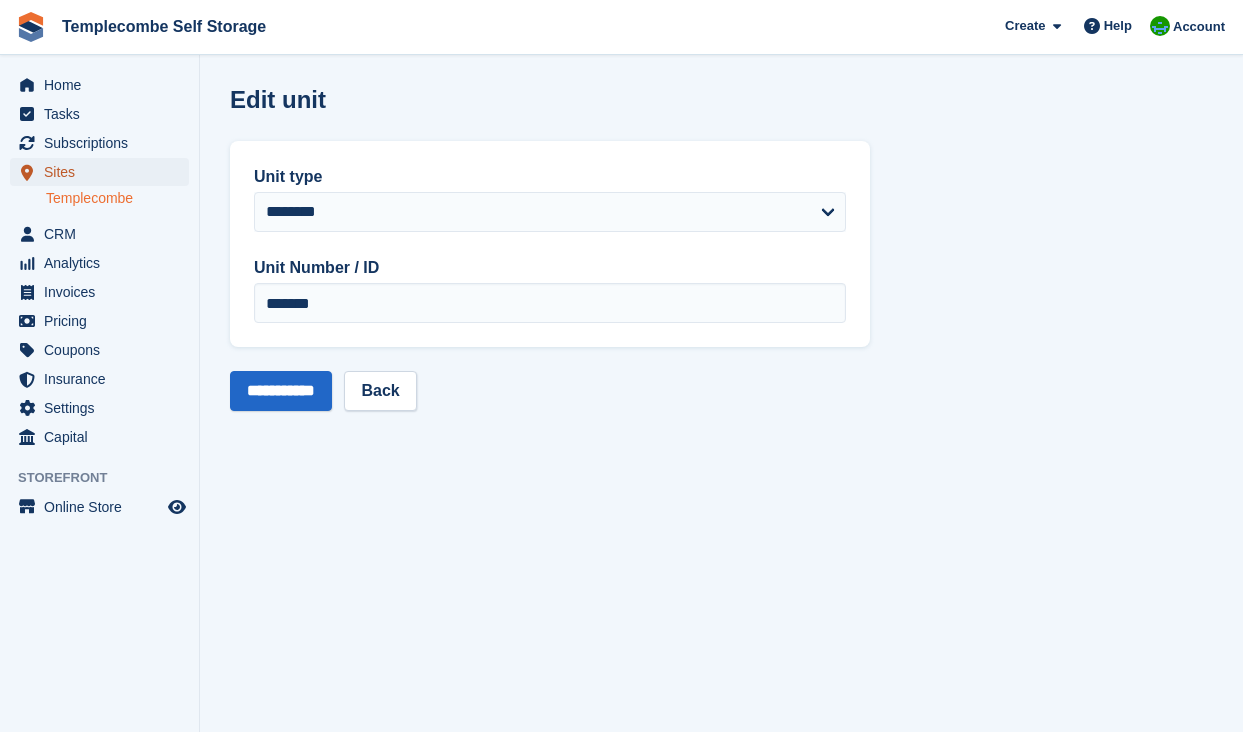 click on "Sites" at bounding box center (104, 172) 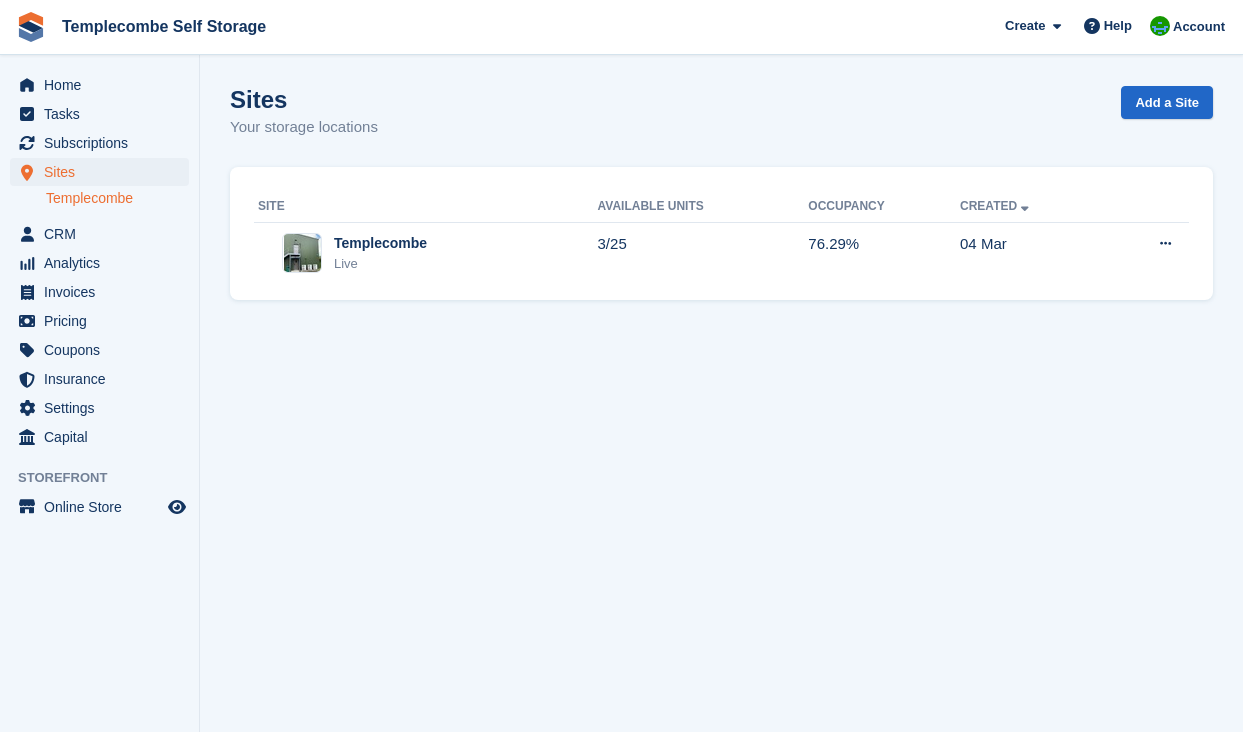 click on "Templecombe" at bounding box center [117, 198] 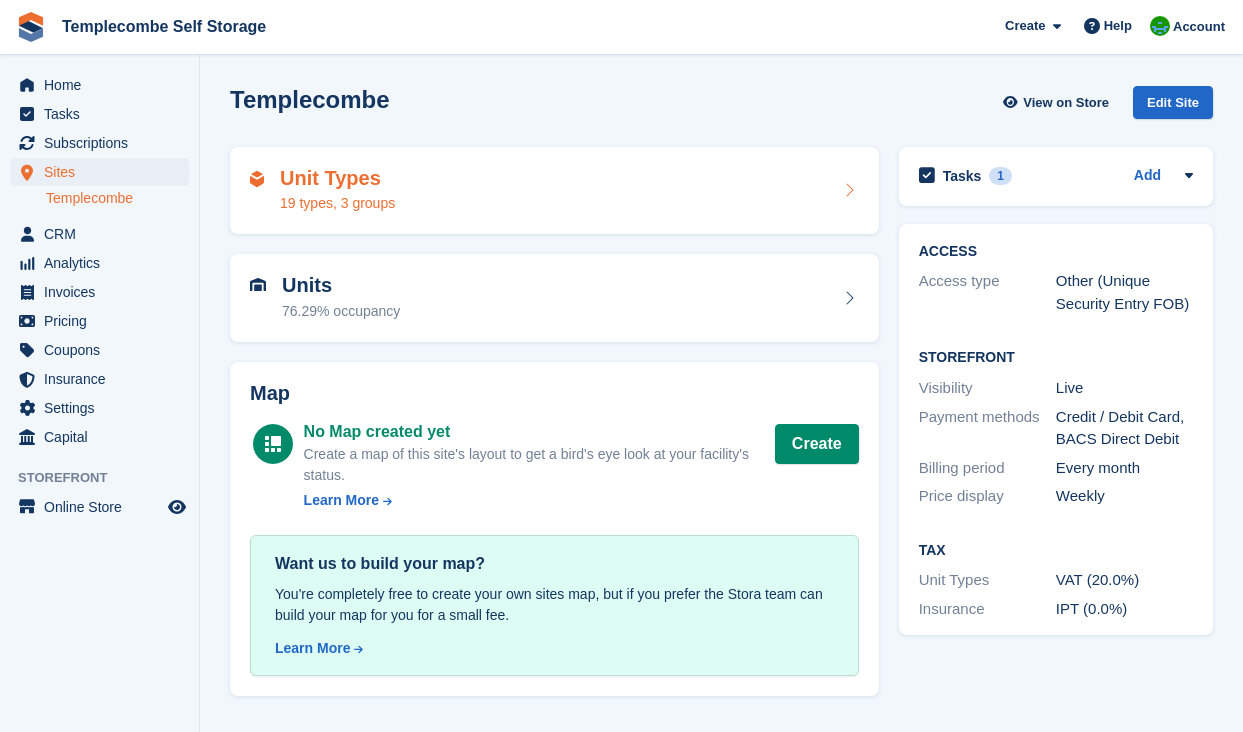click on "Unit Types" at bounding box center [337, 178] 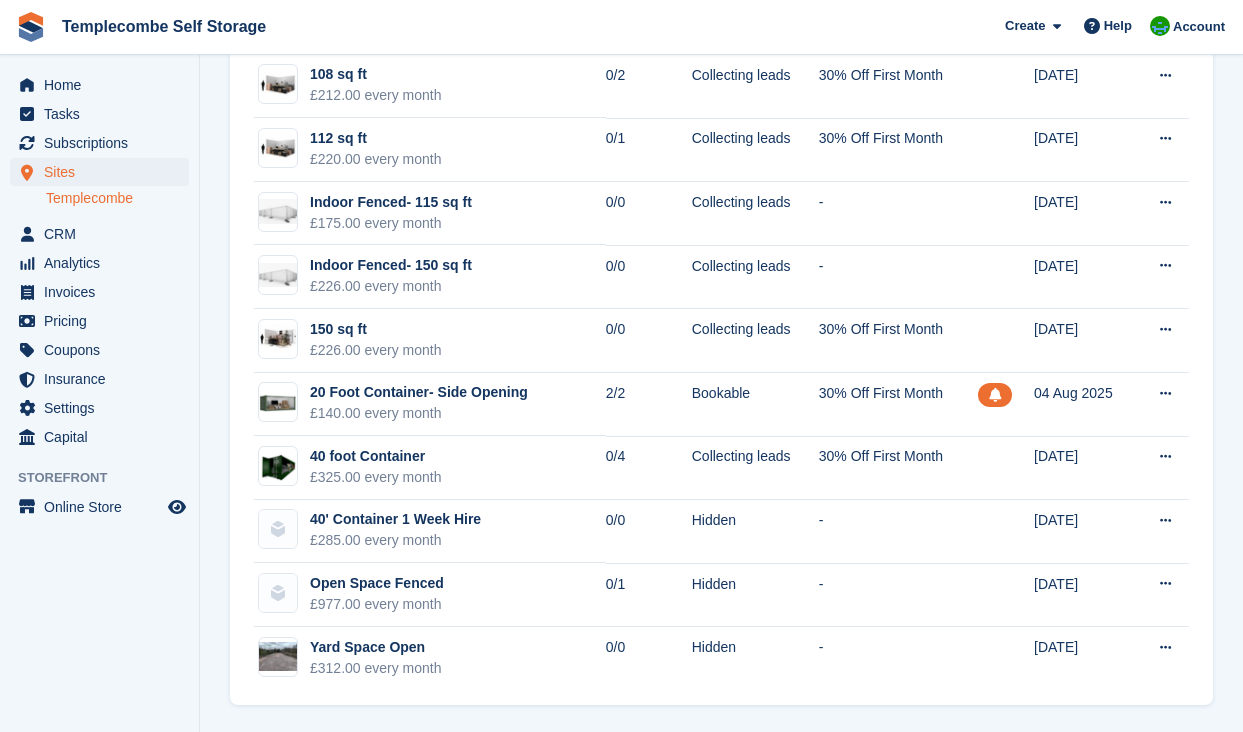 scroll, scrollTop: 725, scrollLeft: 0, axis: vertical 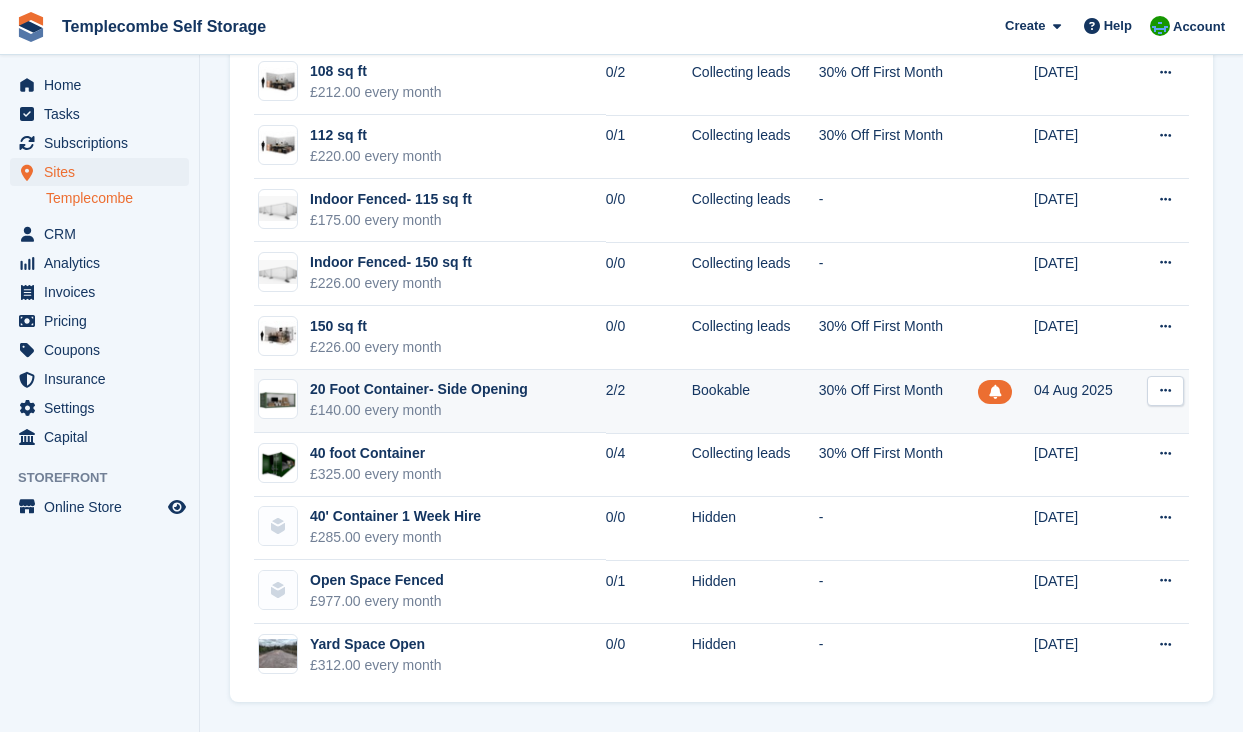 click on "£140.00 every month" at bounding box center (419, 410) 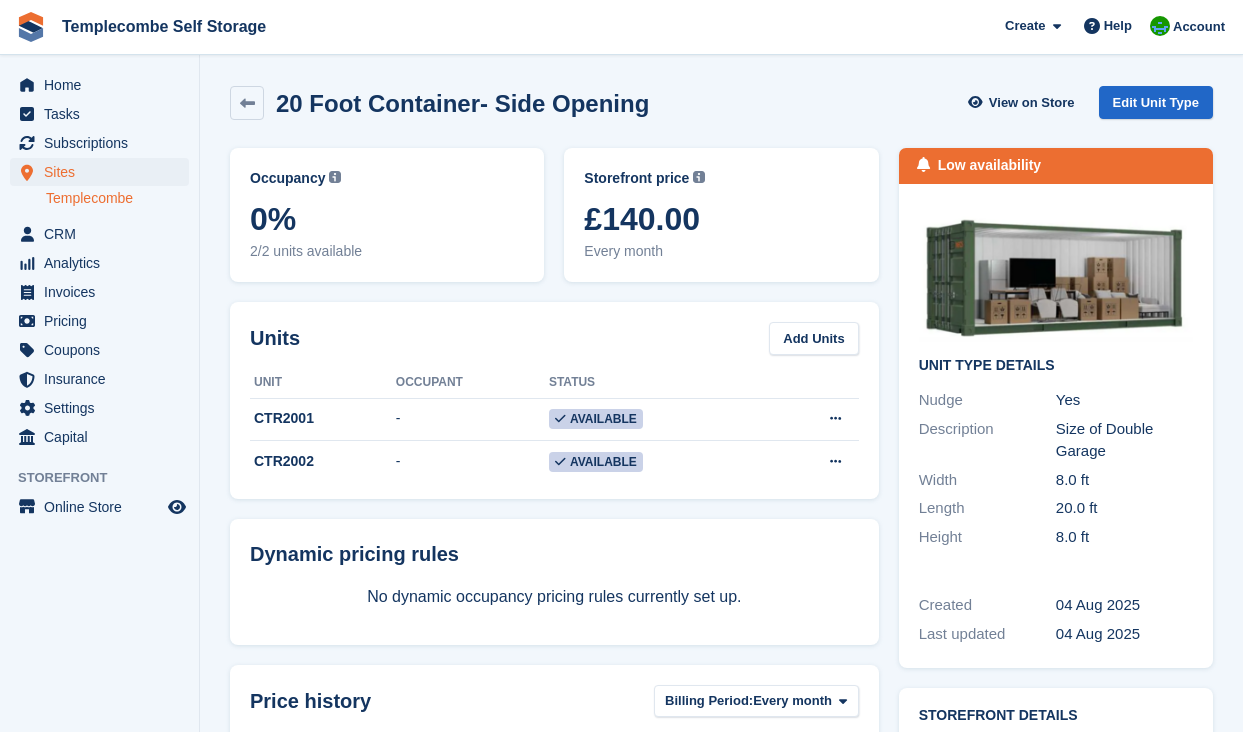 scroll, scrollTop: 0, scrollLeft: 0, axis: both 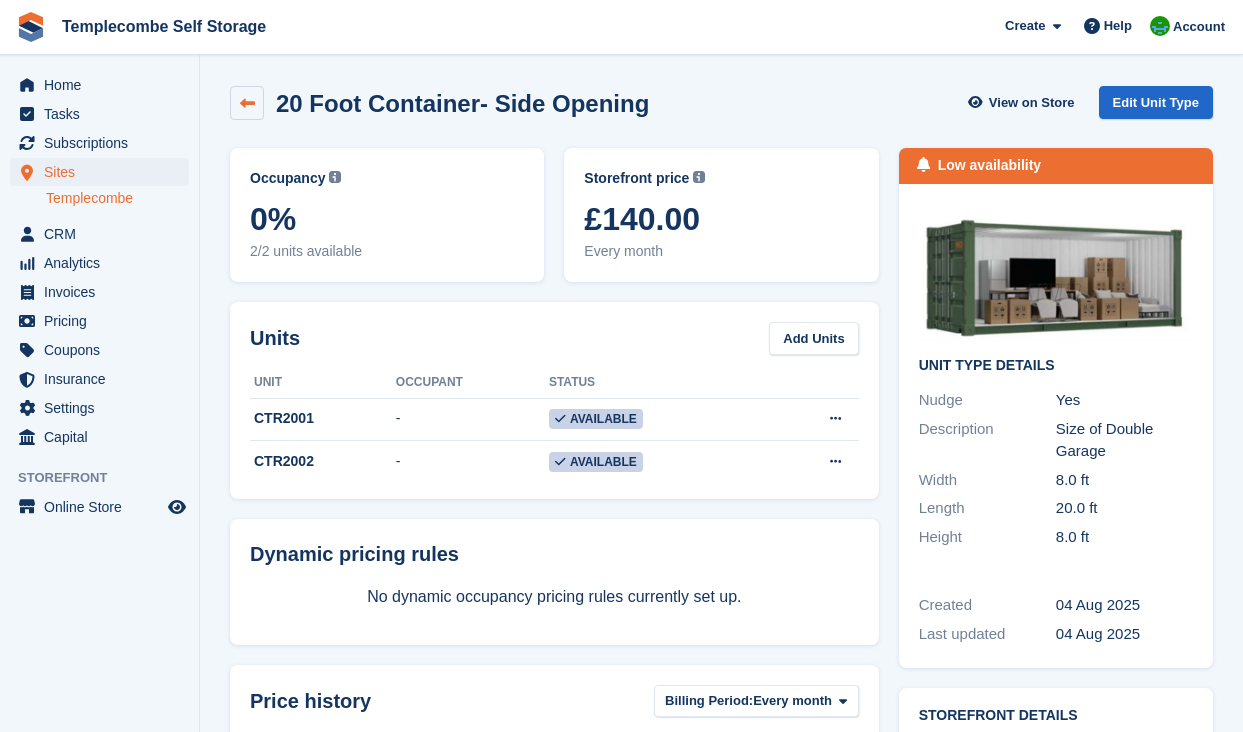 click at bounding box center [247, 103] 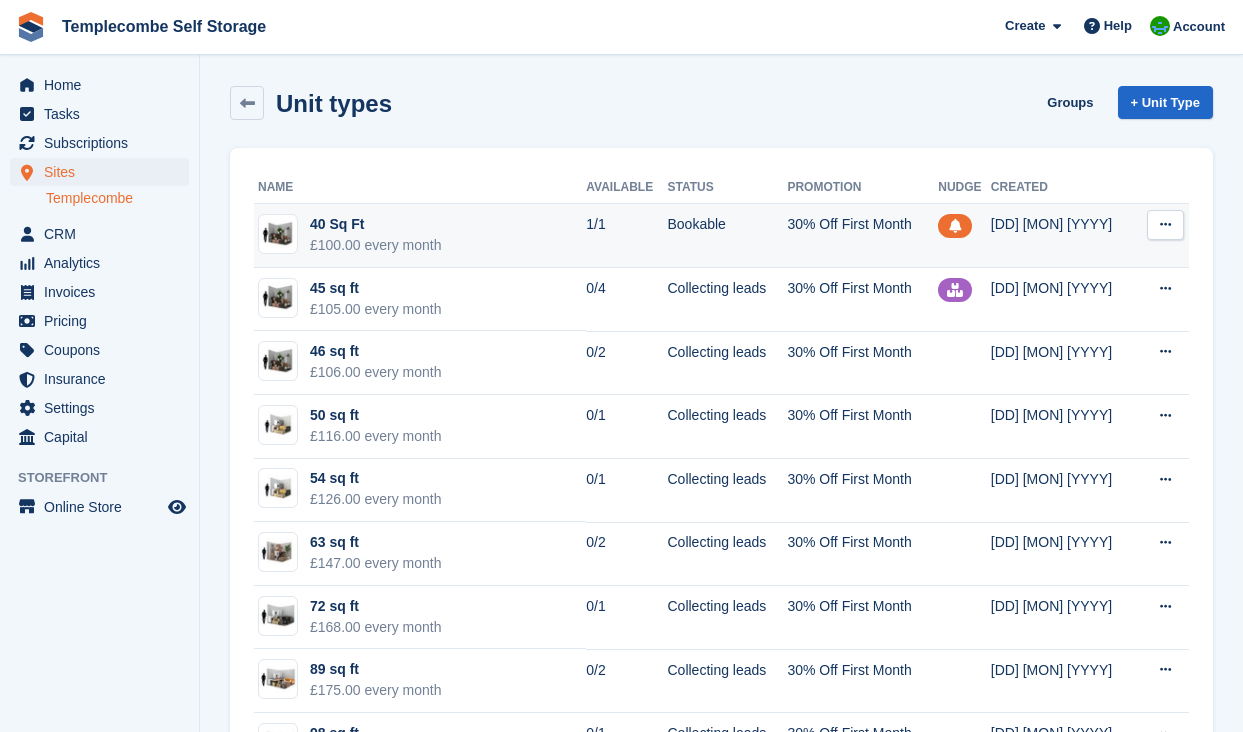 click on "£100.00 every month" at bounding box center (376, 245) 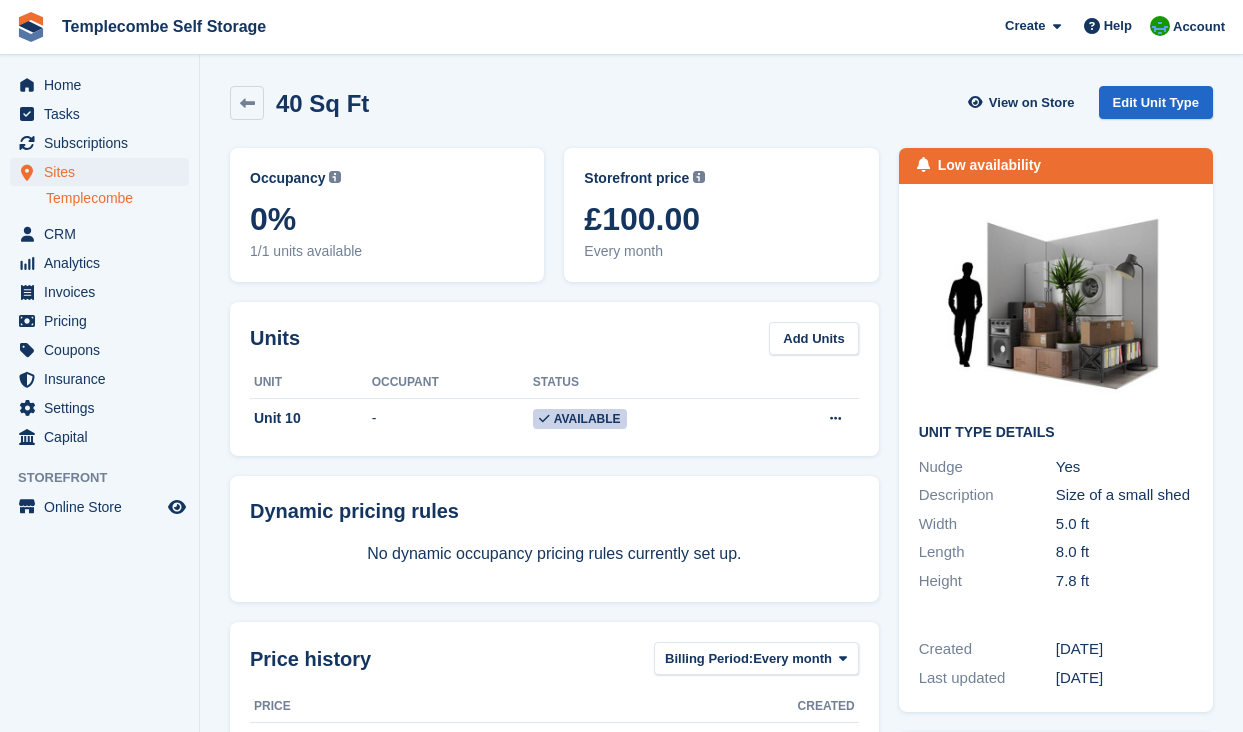 scroll, scrollTop: 0, scrollLeft: 0, axis: both 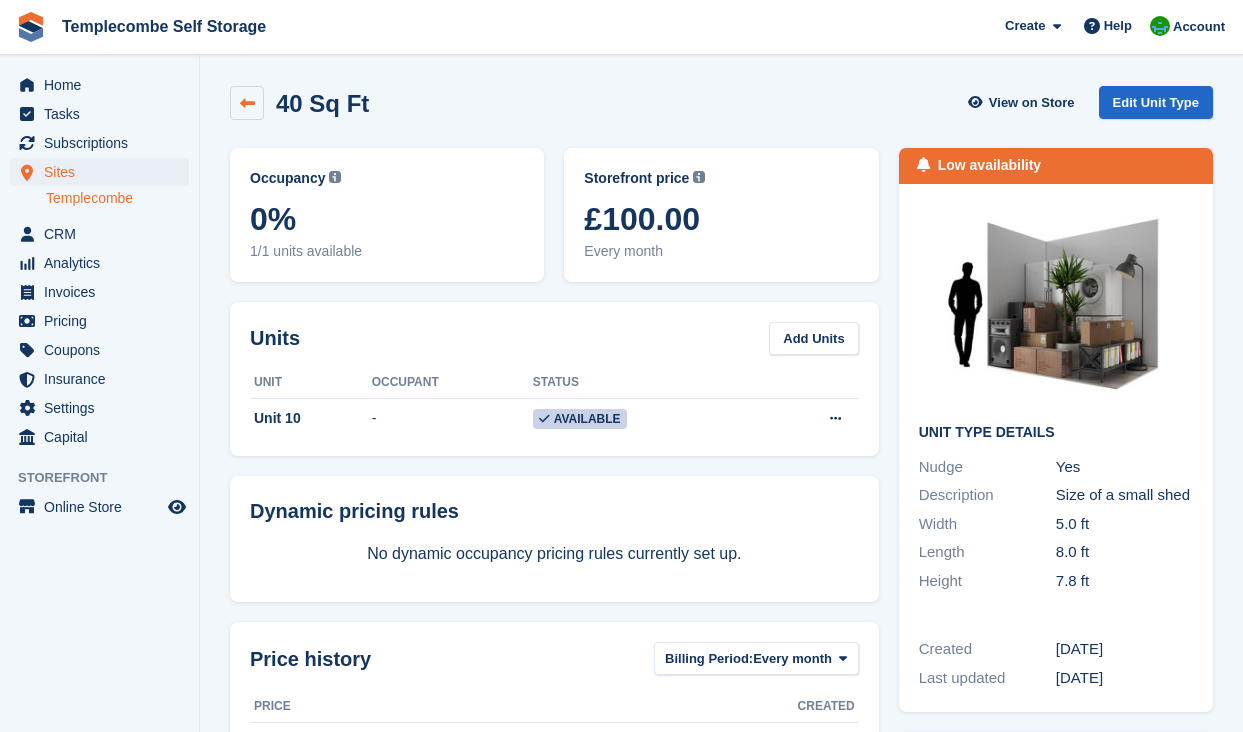 click at bounding box center [247, 103] 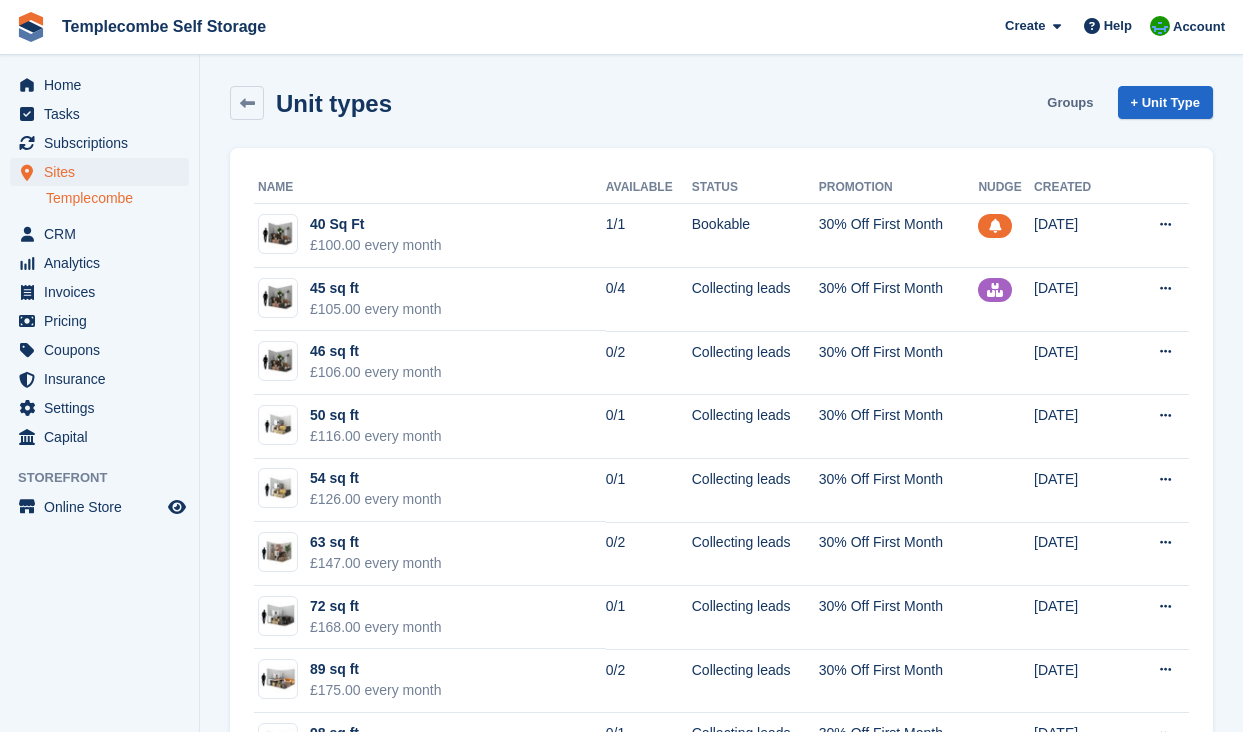 click on "Groups" at bounding box center [1070, 102] 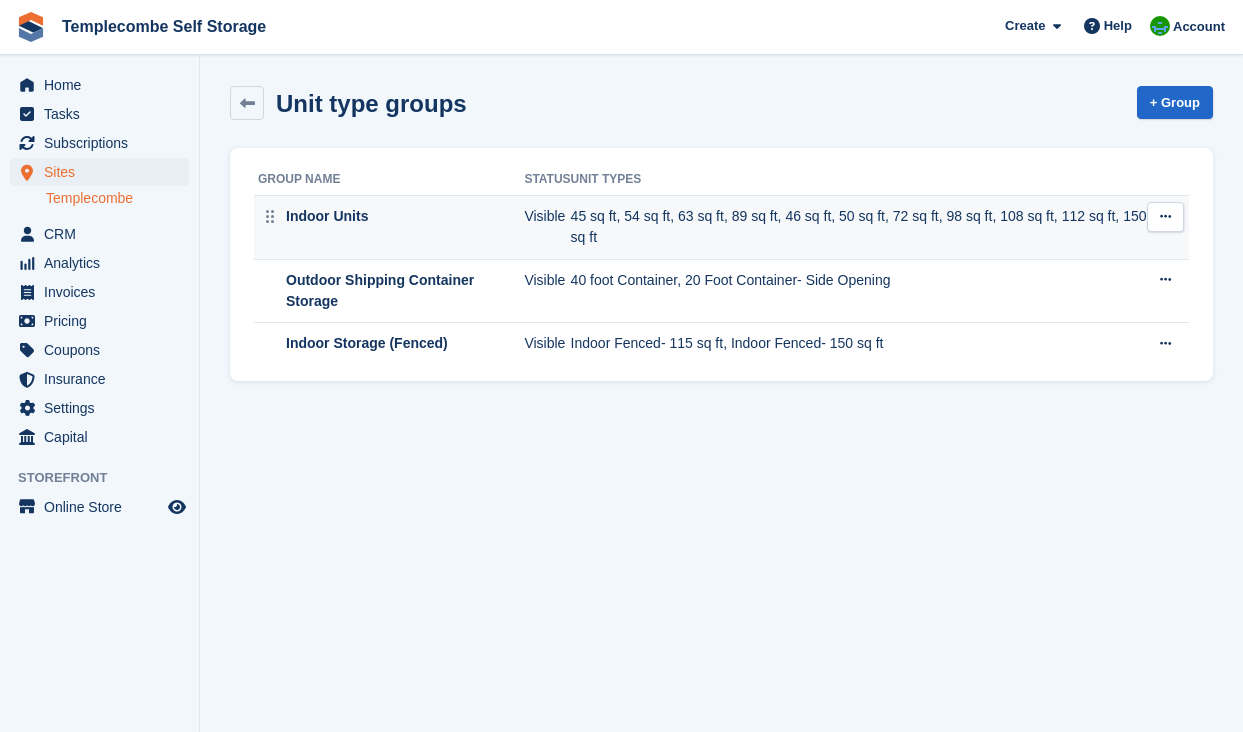 click at bounding box center (1165, 216) 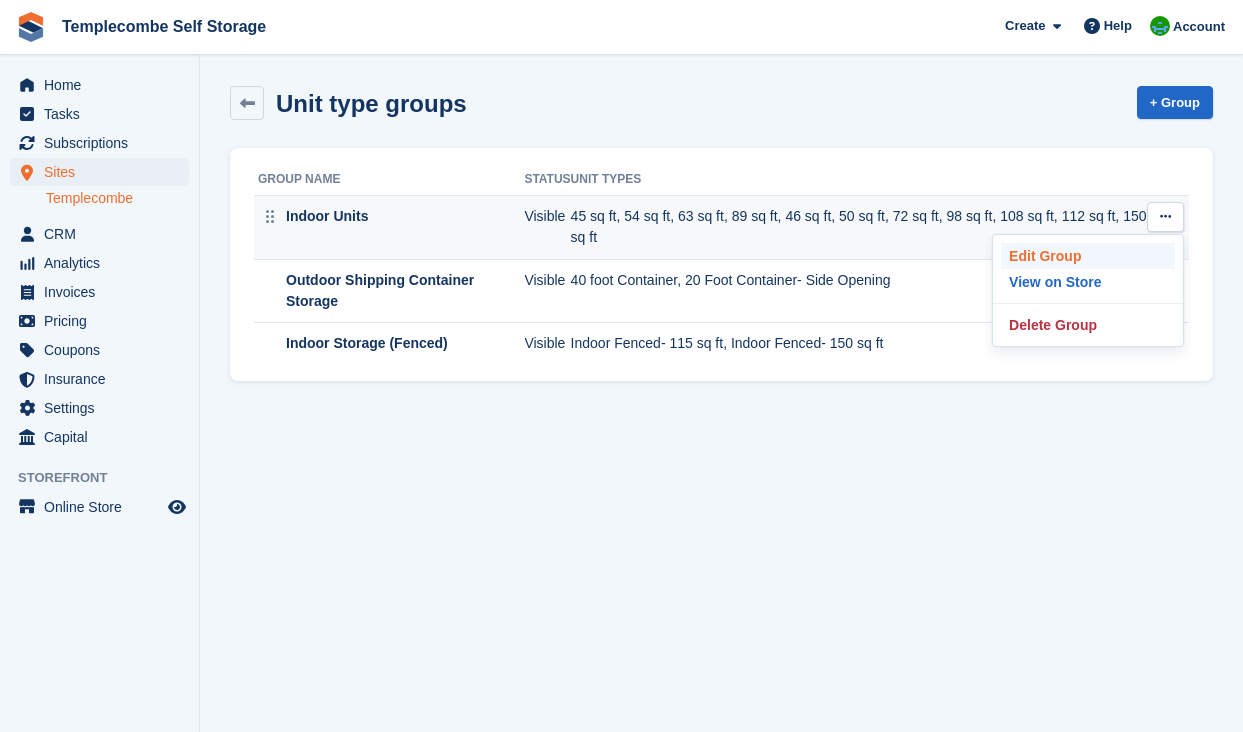 click on "Edit Group" at bounding box center (1088, 256) 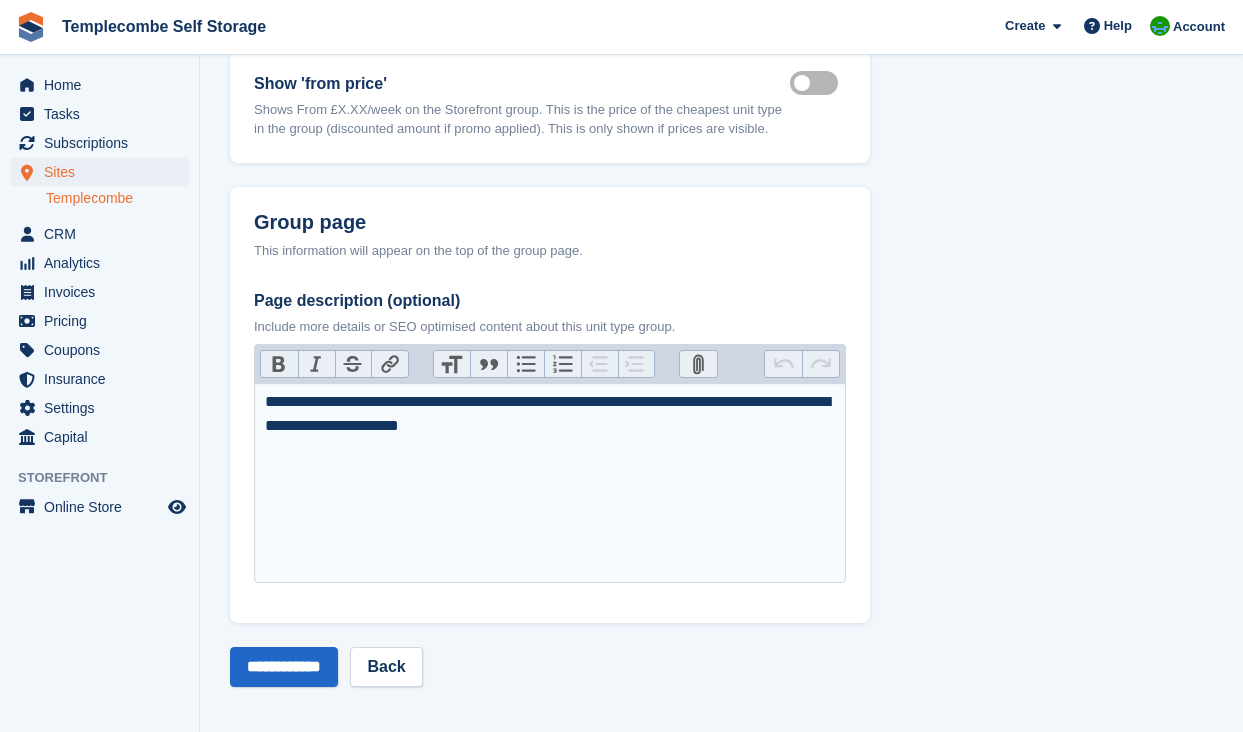 scroll, scrollTop: 1275, scrollLeft: 0, axis: vertical 